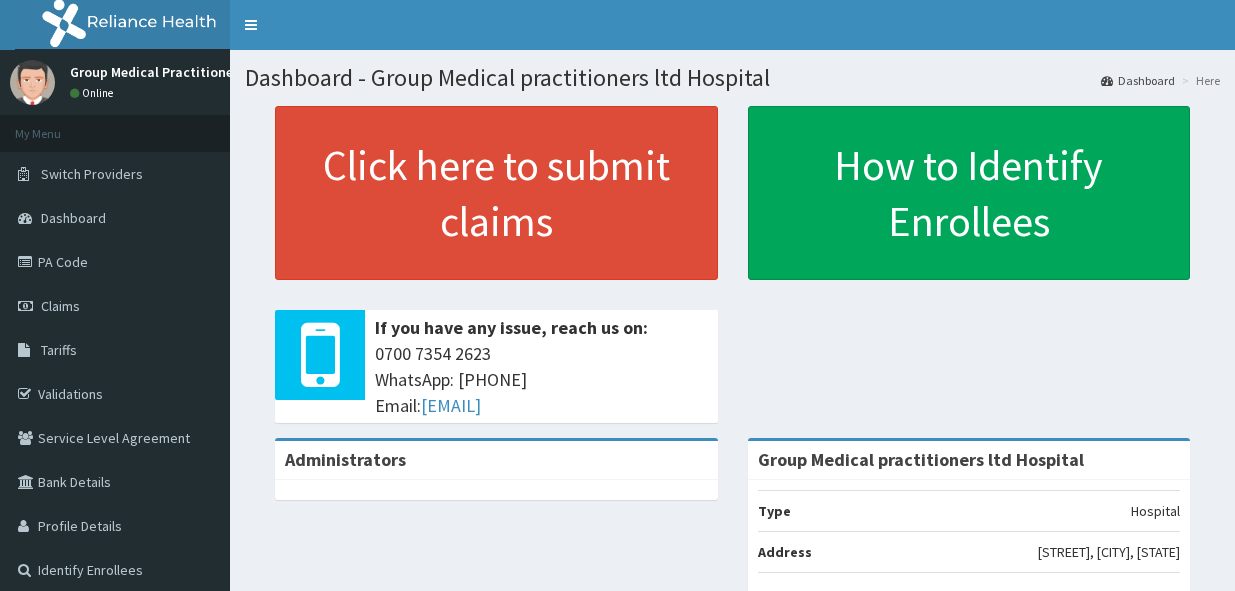 scroll, scrollTop: 0, scrollLeft: 0, axis: both 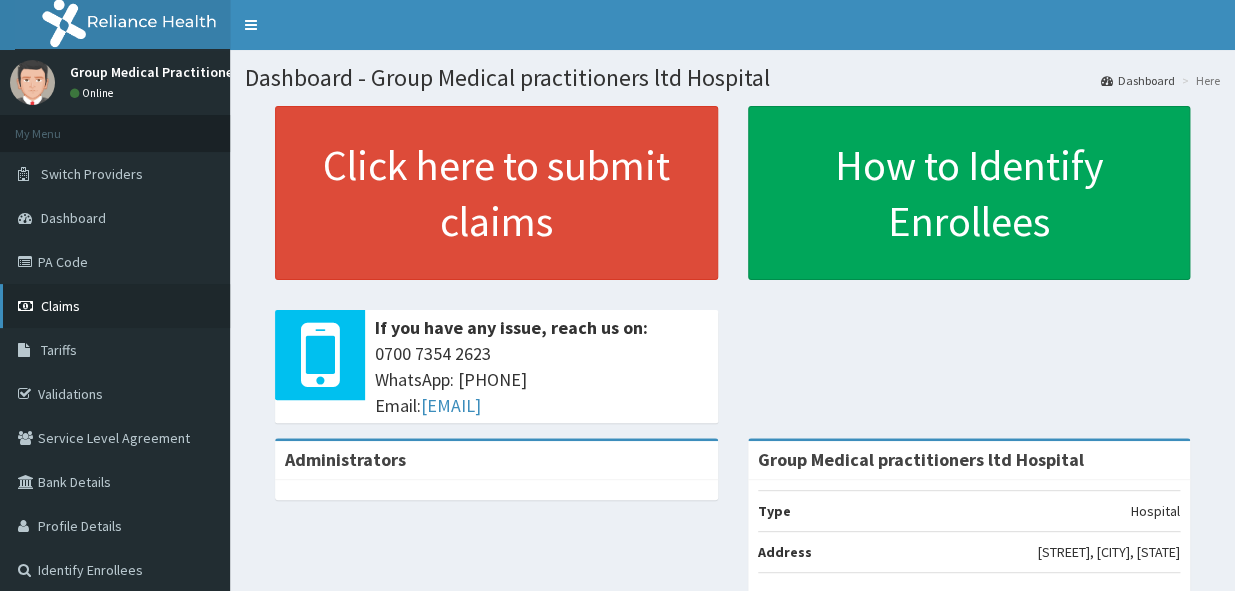 click on "Claims" at bounding box center (60, 306) 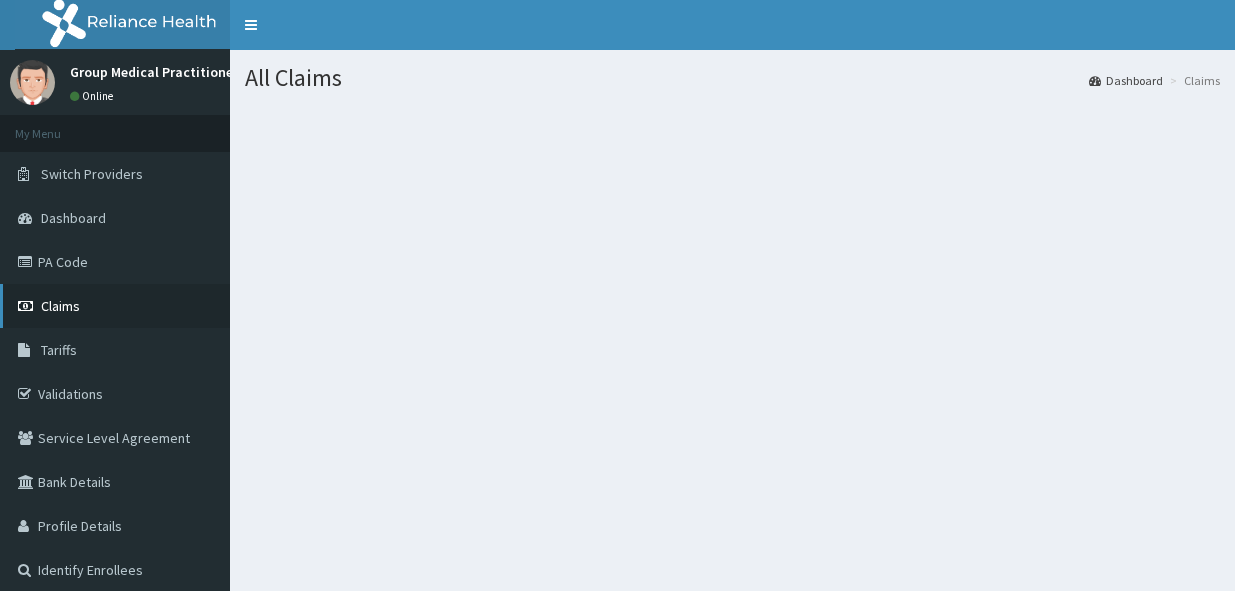 scroll, scrollTop: 0, scrollLeft: 0, axis: both 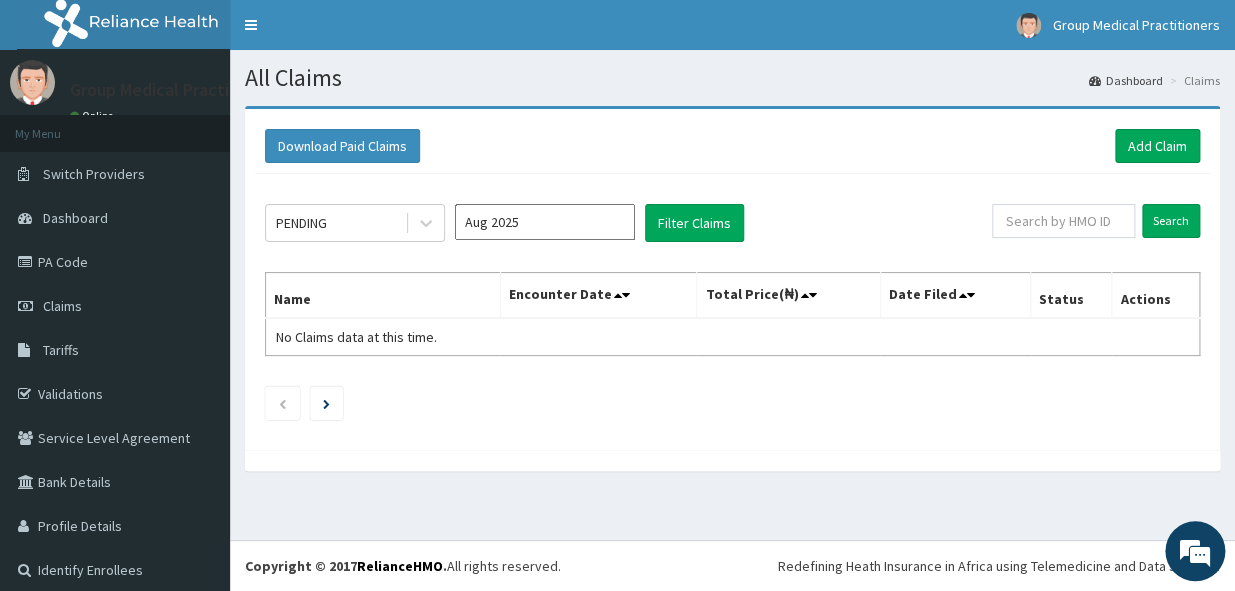 click on "Download Paid Claims Add Claim" at bounding box center (732, 146) 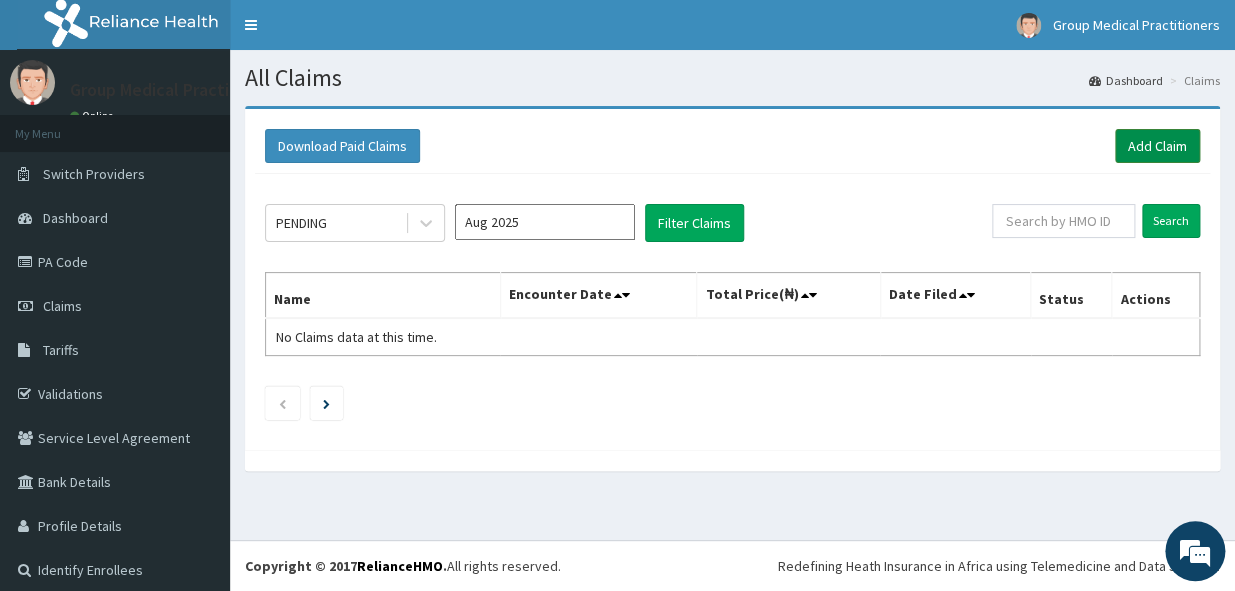 click on "Add Claim" at bounding box center [1157, 146] 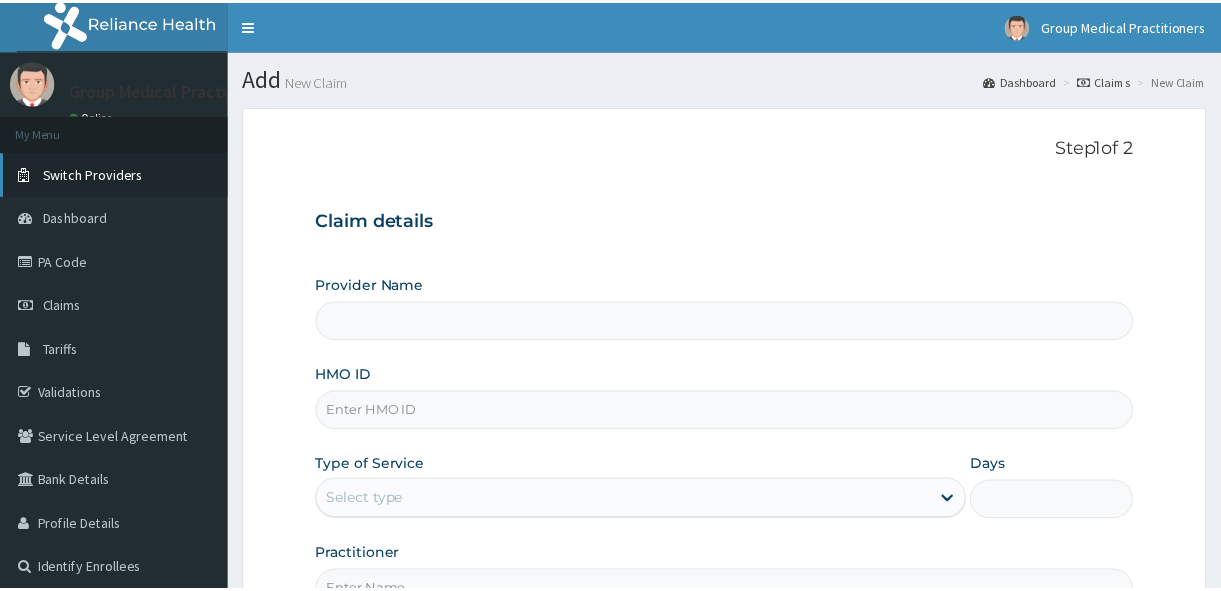 scroll, scrollTop: 0, scrollLeft: 0, axis: both 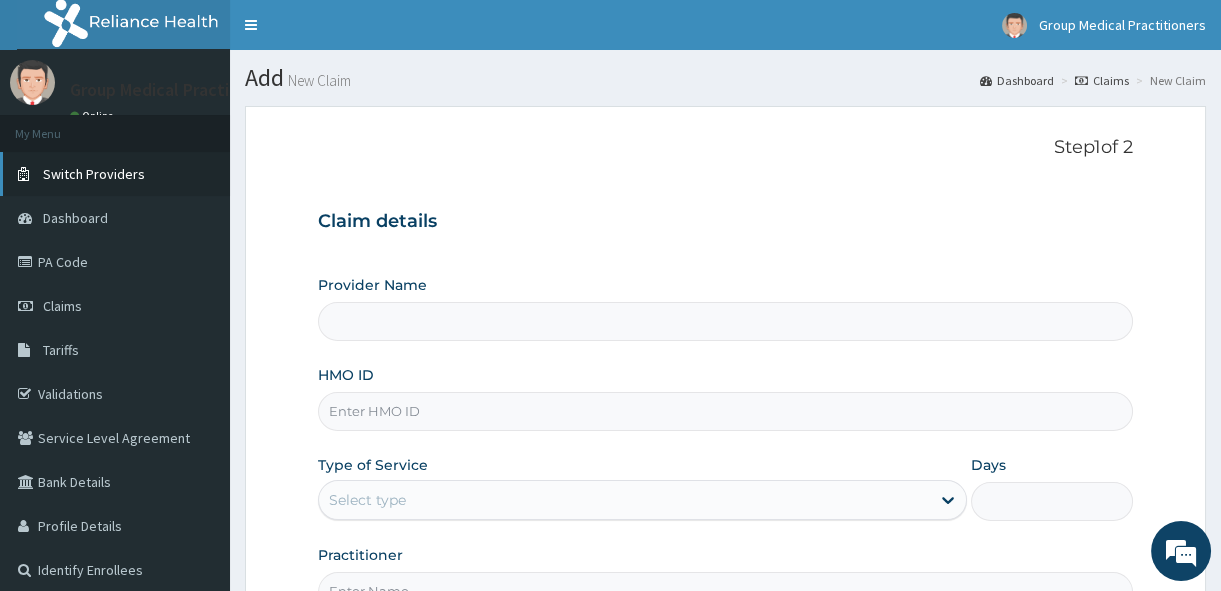 type on "Group Medical practitioners ltd Hospital" 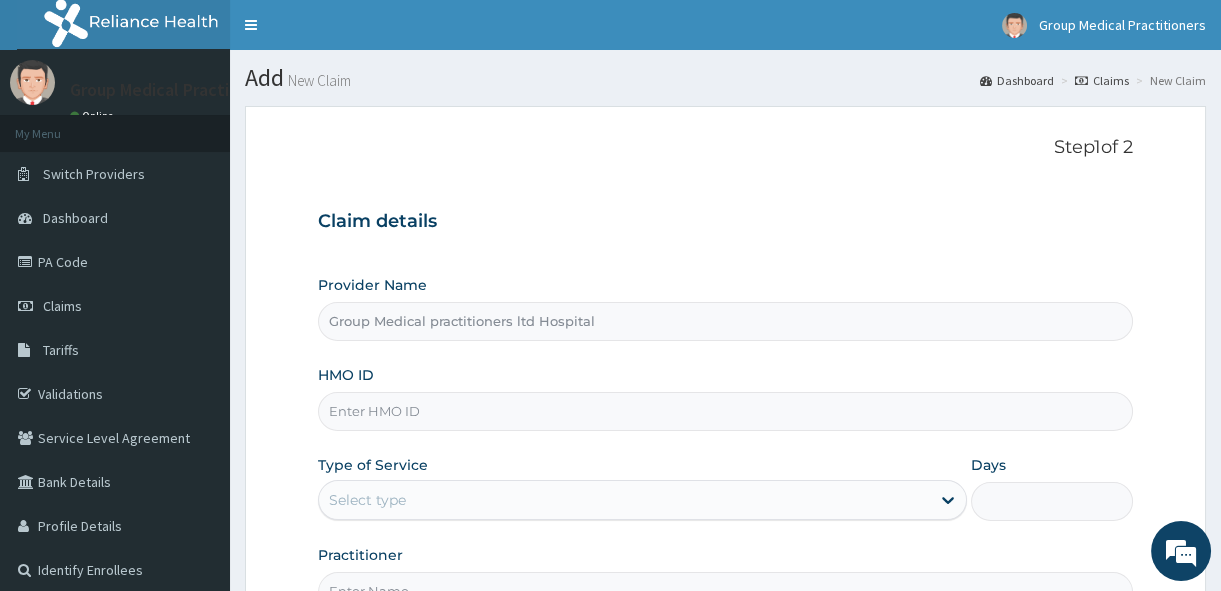 scroll, scrollTop: 0, scrollLeft: 0, axis: both 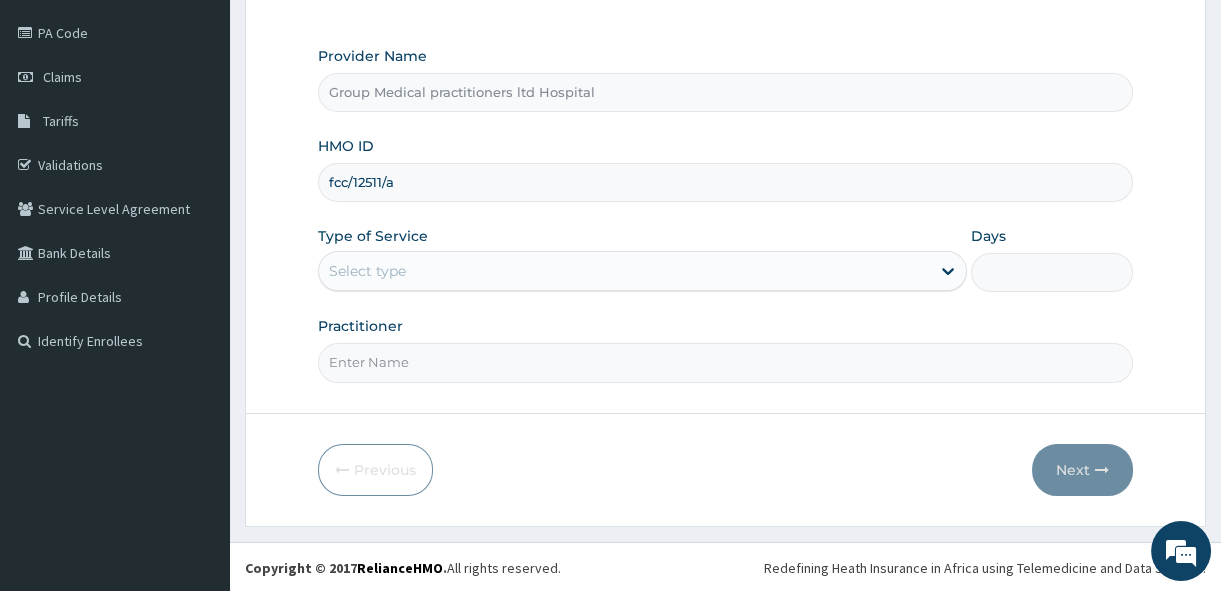 type on "fcc/12511/a" 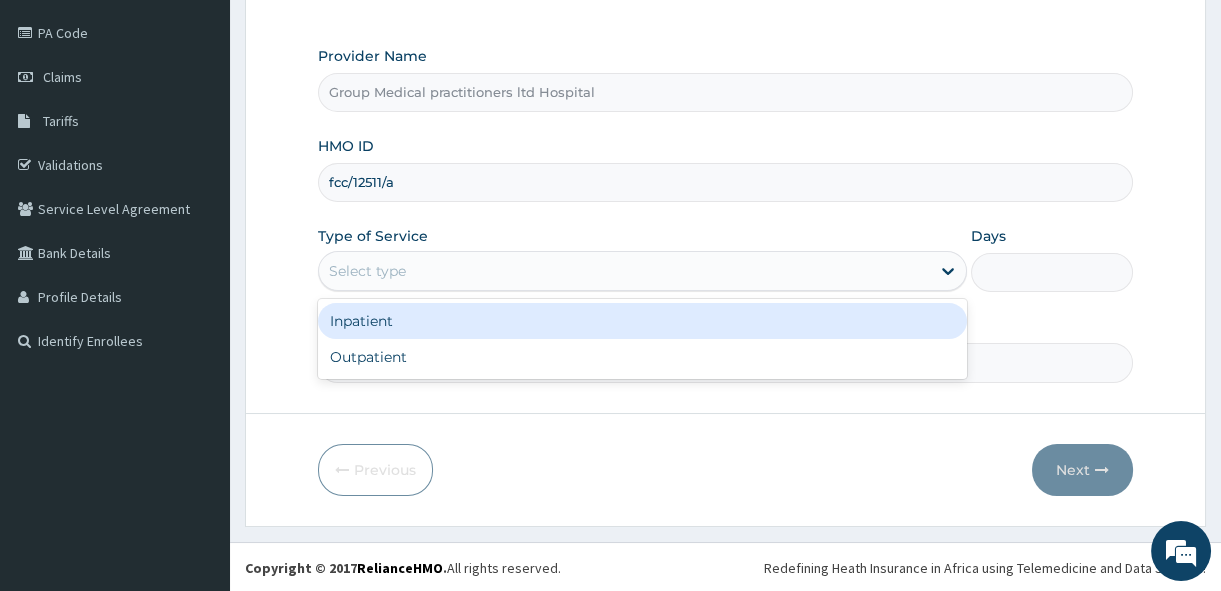 click on "Select type" at bounding box center [624, 271] 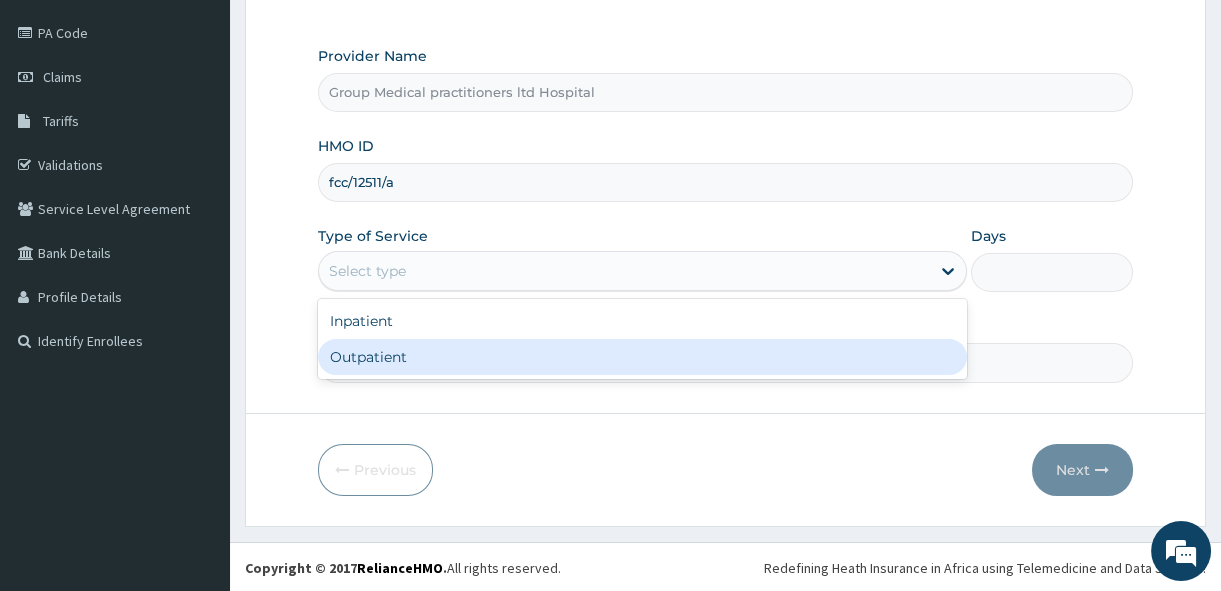 click on "Outpatient" at bounding box center (642, 357) 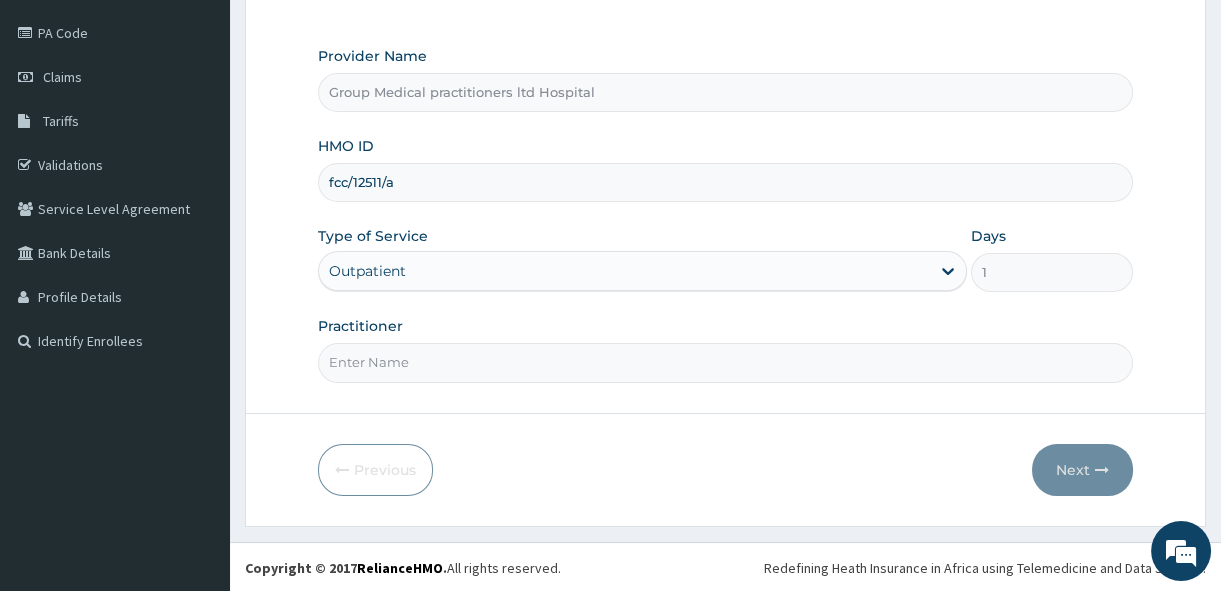 click on "Practitioner" at bounding box center [725, 362] 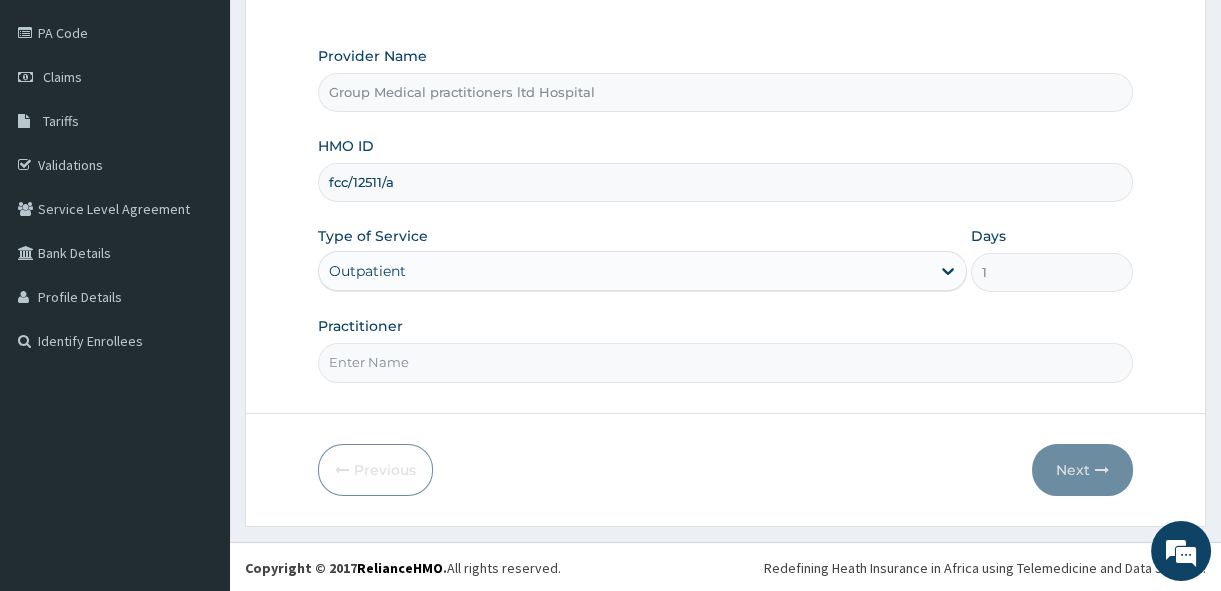 type on "MEDICAL PRACTITIONERS" 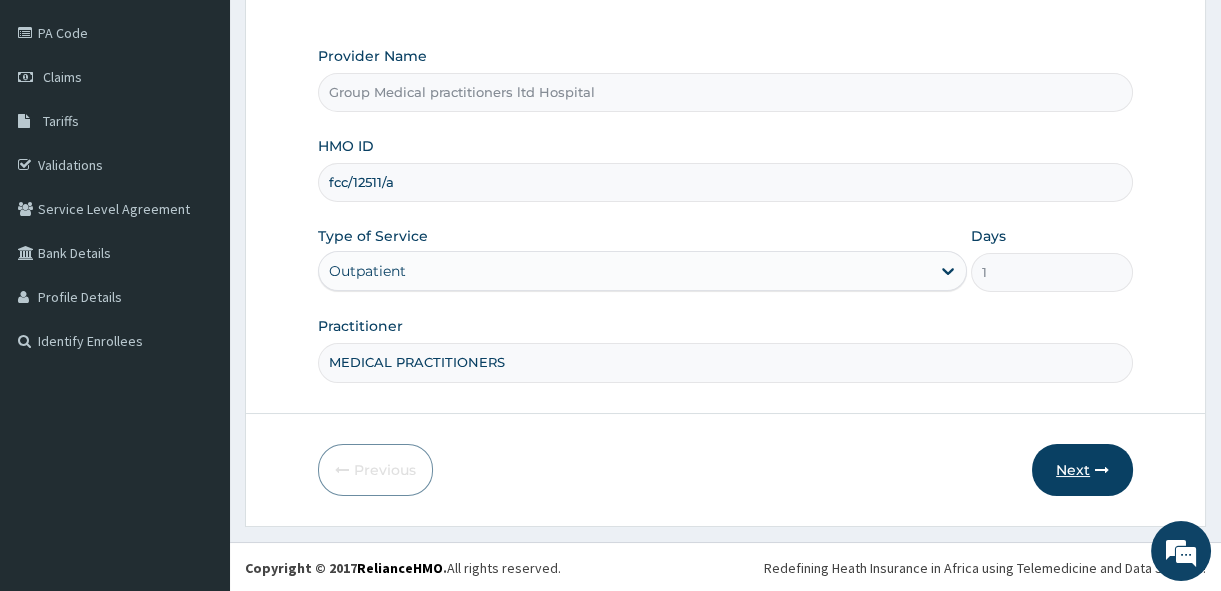 click on "Next" at bounding box center (1082, 470) 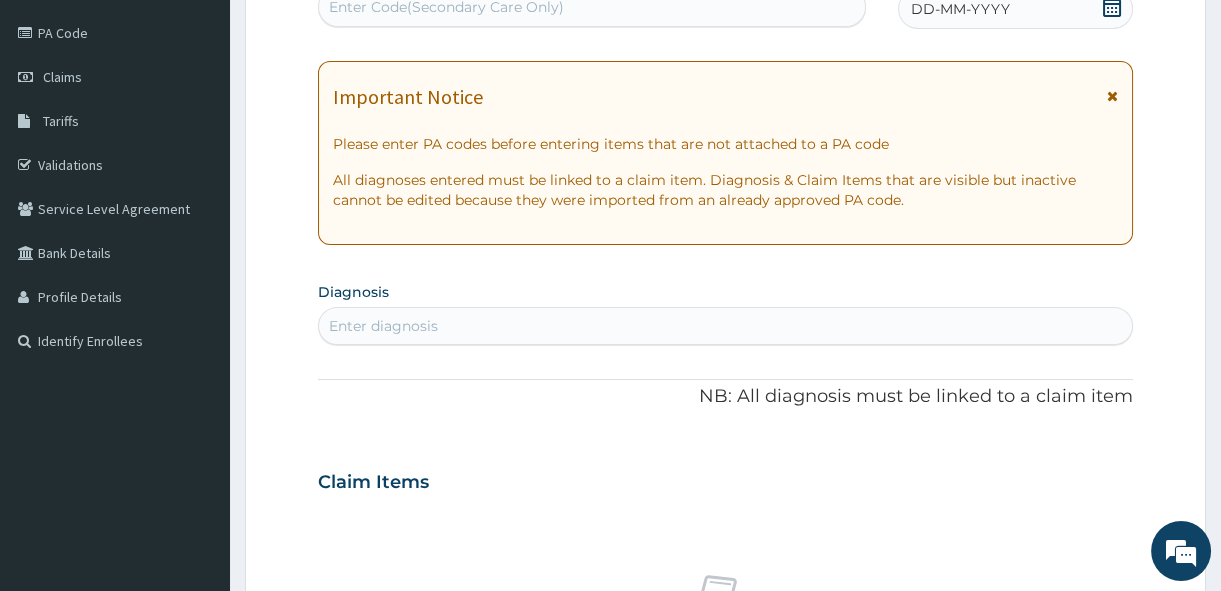 click 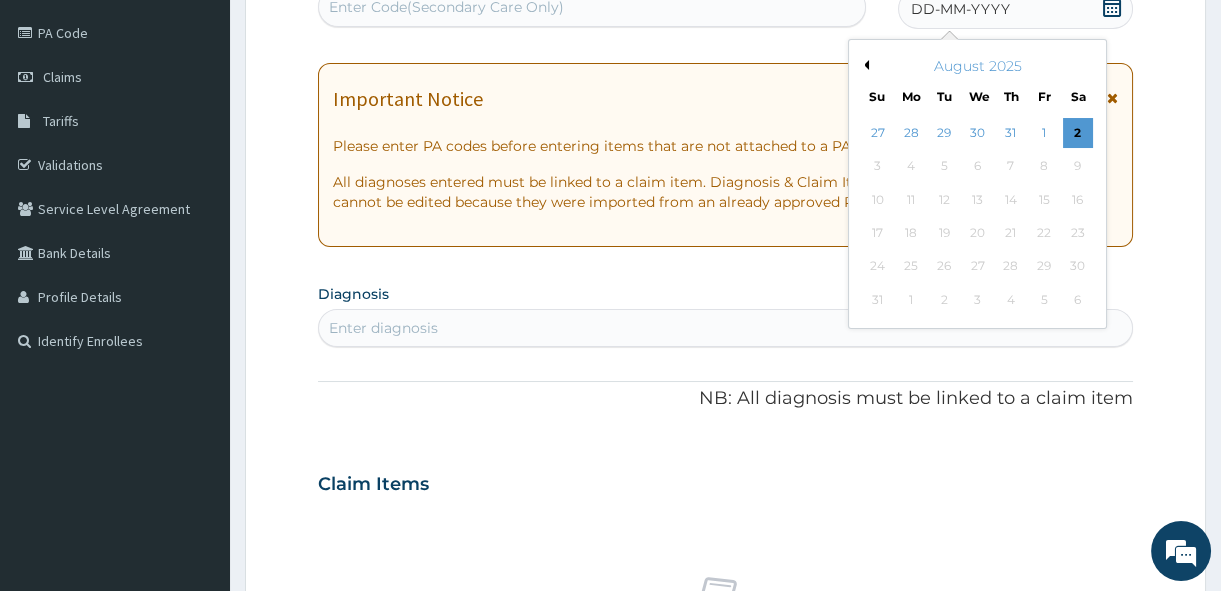 click on "Previous Month" at bounding box center [864, 65] 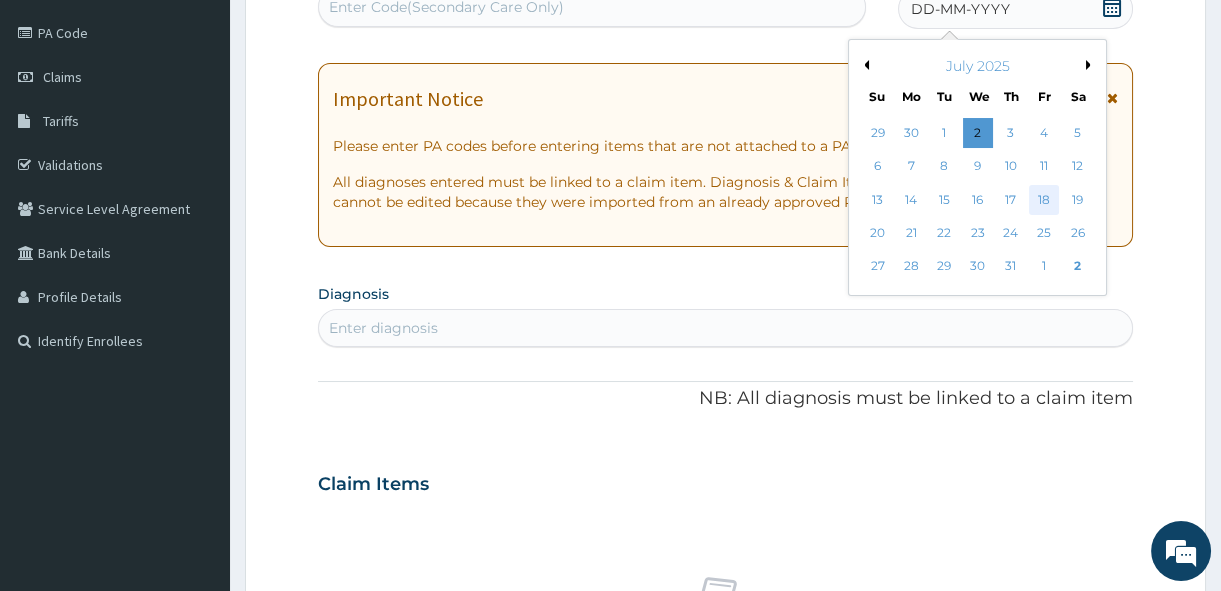 click on "18" at bounding box center (1044, 200) 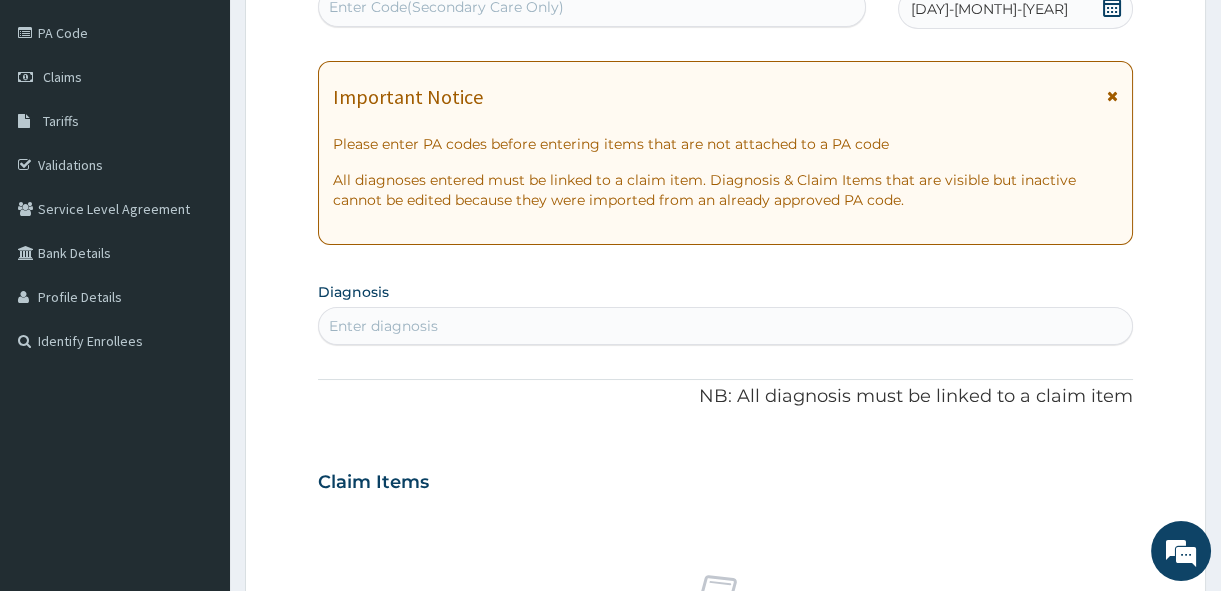 click on "Enter diagnosis" at bounding box center [383, 326] 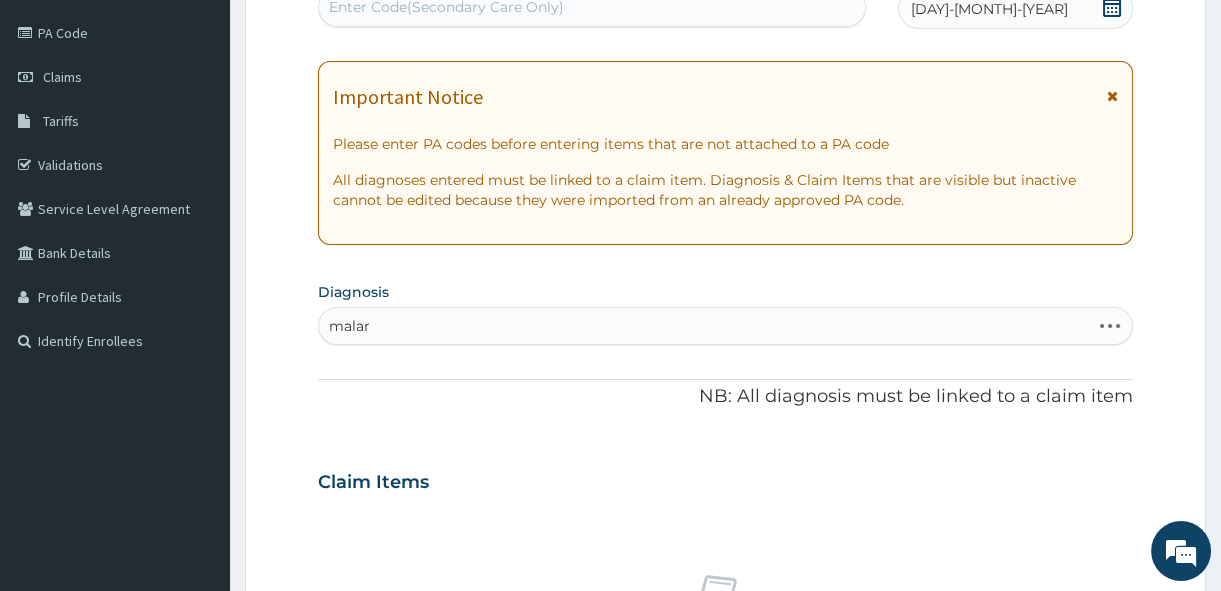 type on "malari" 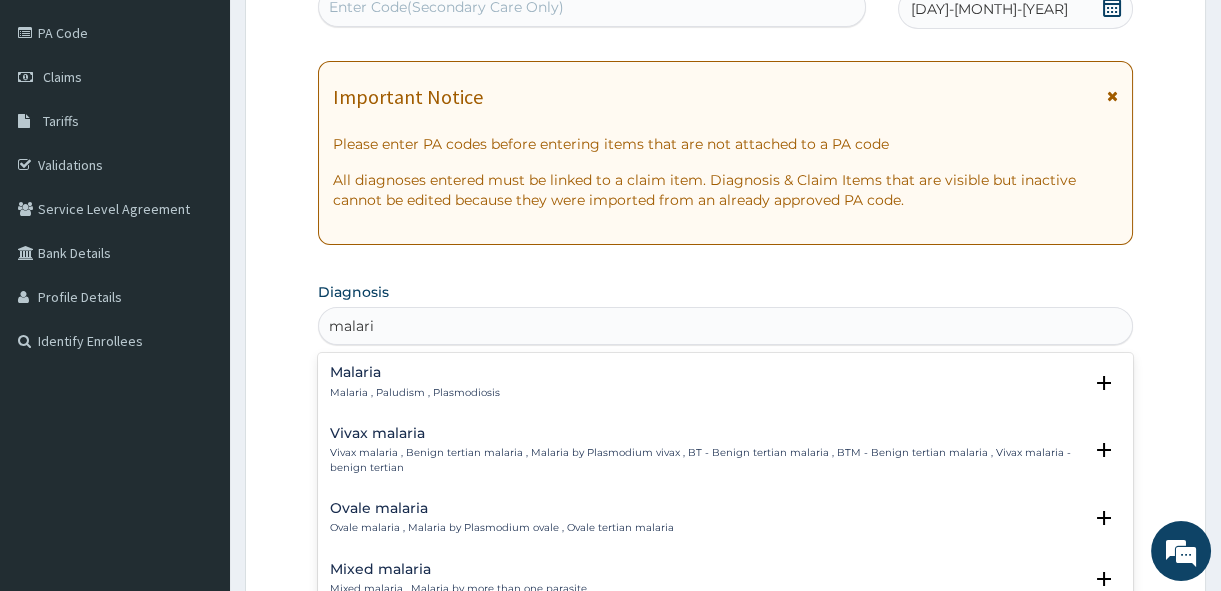 click on "Malaria" at bounding box center (415, 372) 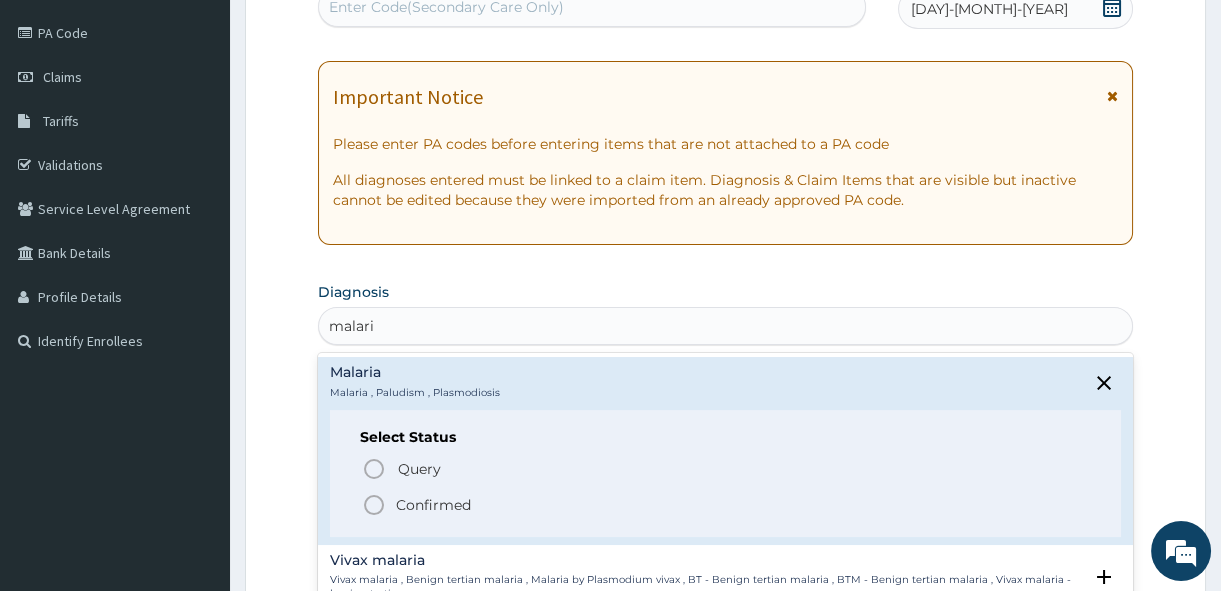 scroll, scrollTop: 90, scrollLeft: 0, axis: vertical 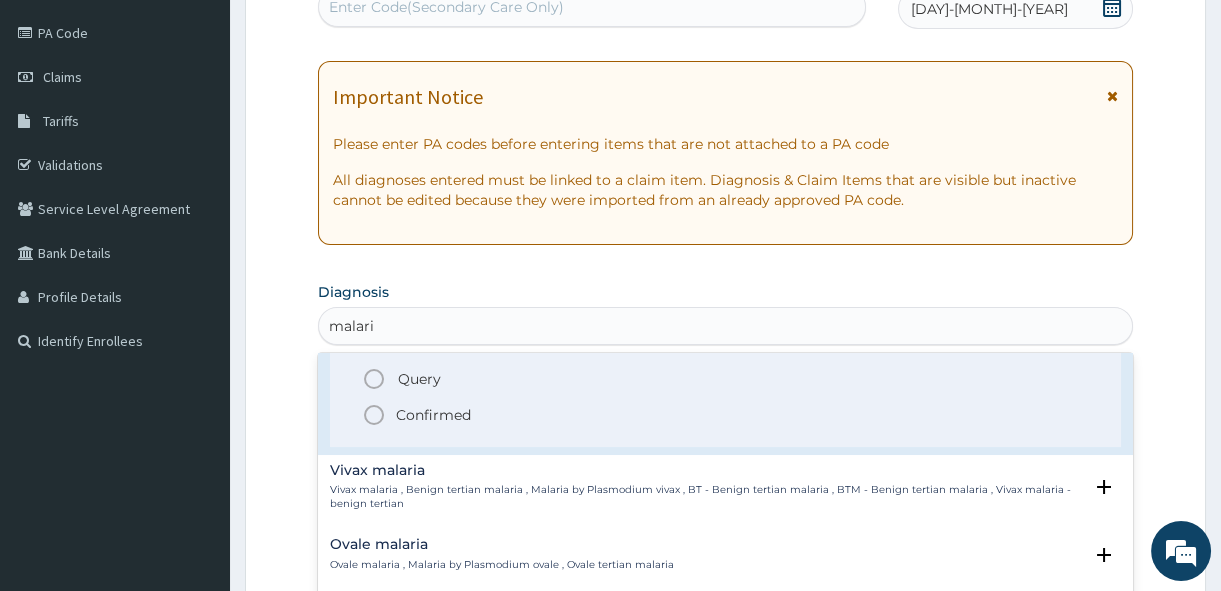 click 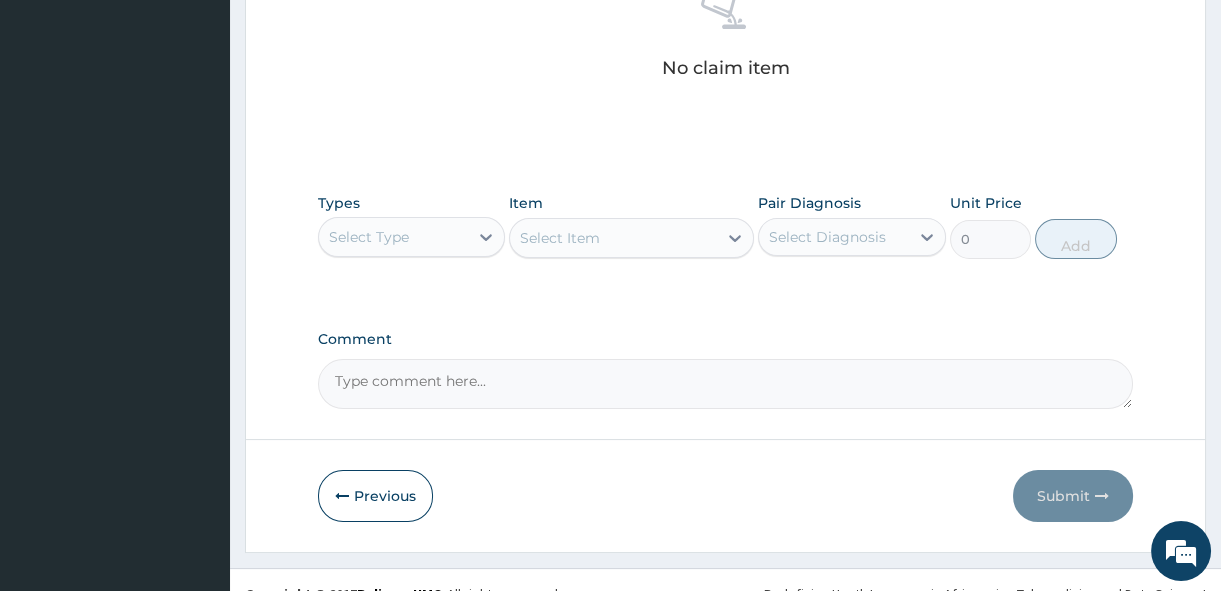 scroll, scrollTop: 850, scrollLeft: 0, axis: vertical 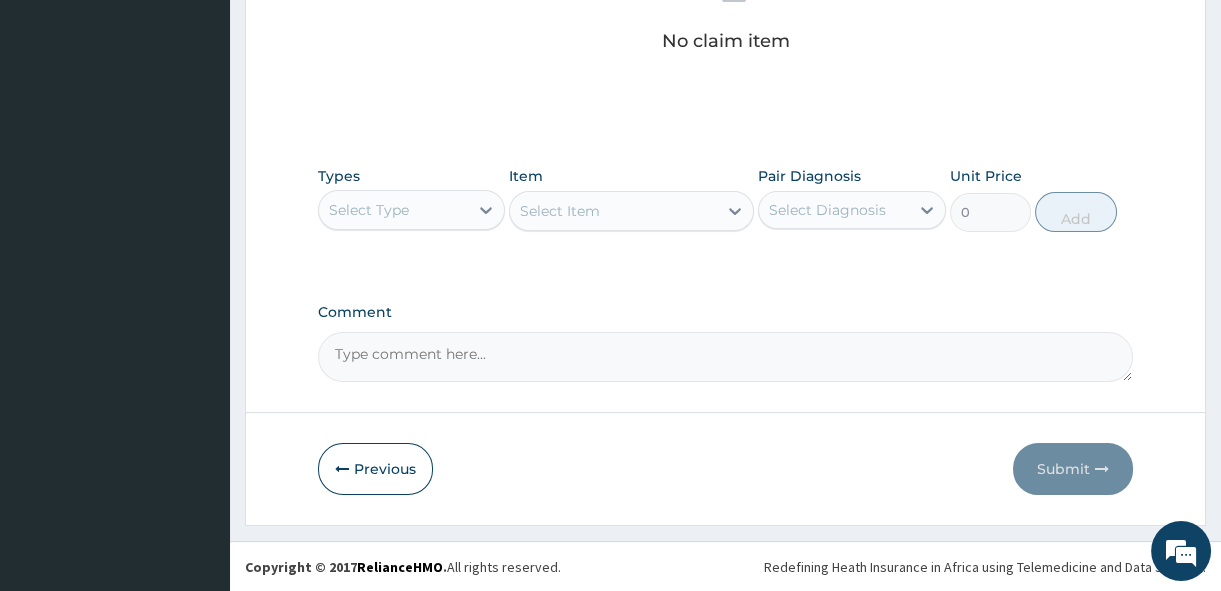 click on "Select Type" at bounding box center (393, 210) 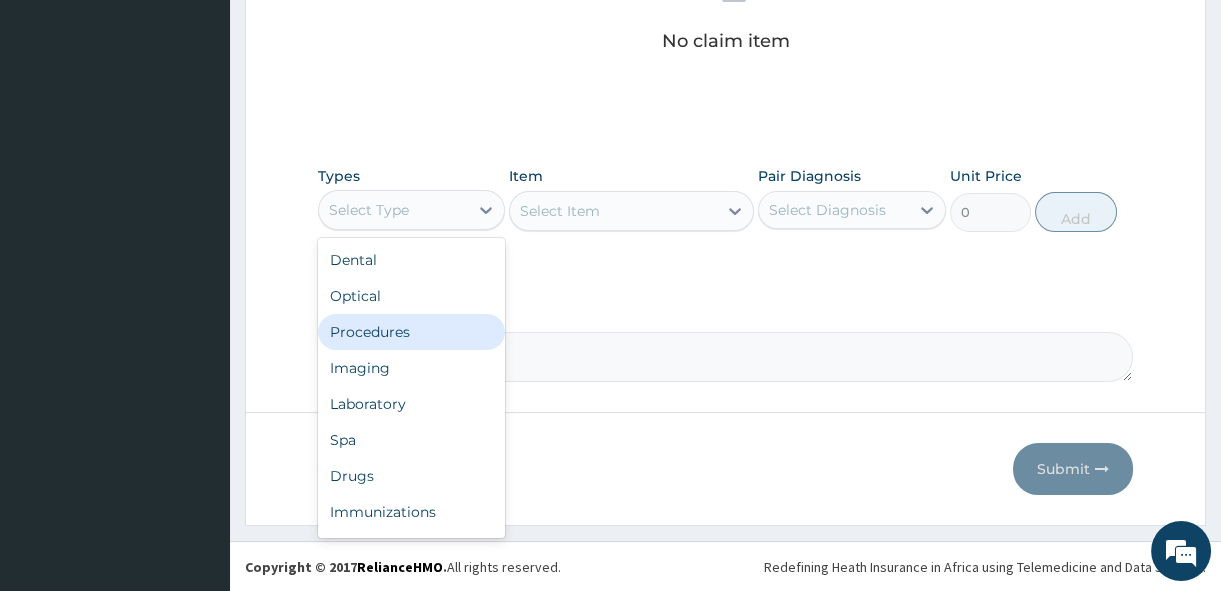 click on "Procedures" at bounding box center (411, 332) 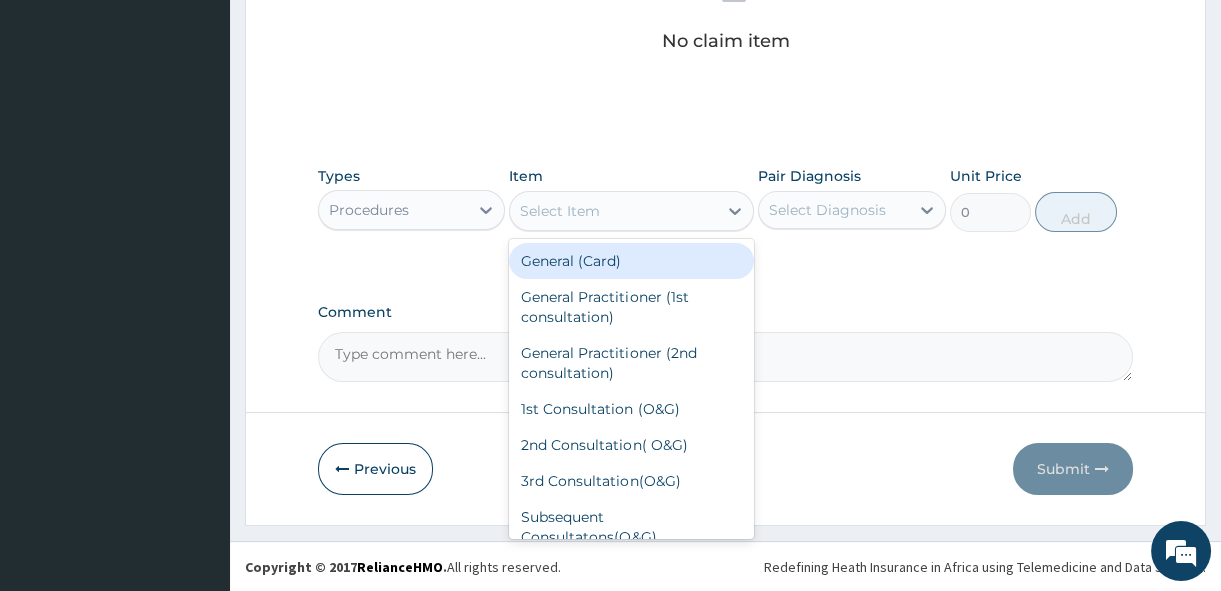 click on "Select Item" at bounding box center (613, 211) 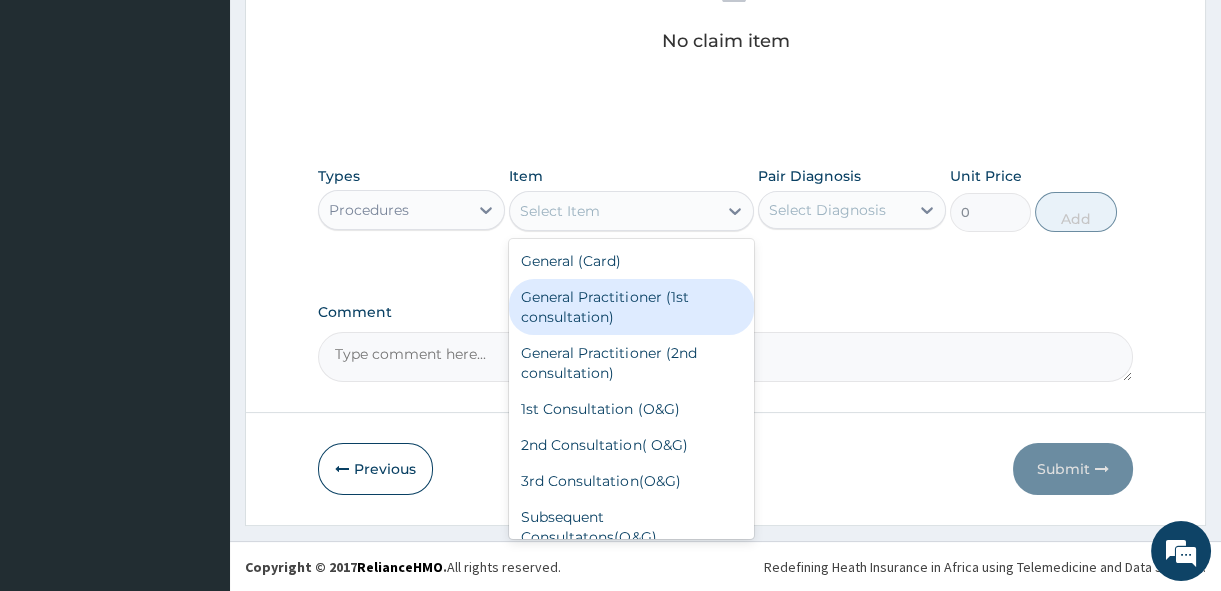 click on "General Practitioner (1st consultation)" at bounding box center [631, 307] 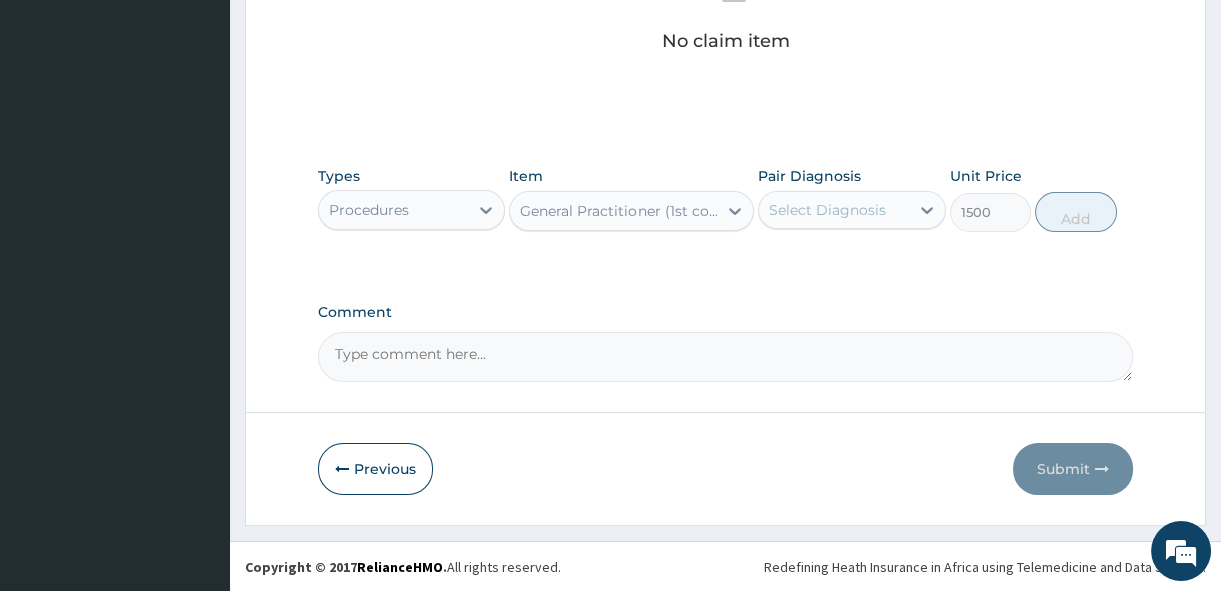 click on "Select Diagnosis" at bounding box center (827, 210) 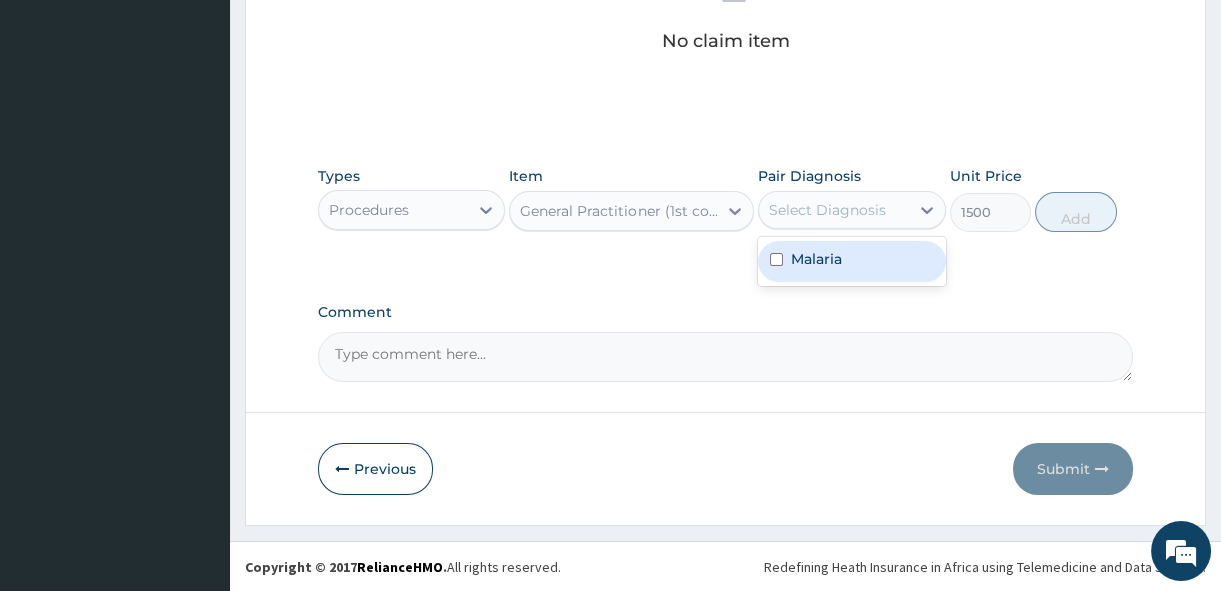 click on "Malaria" at bounding box center (851, 261) 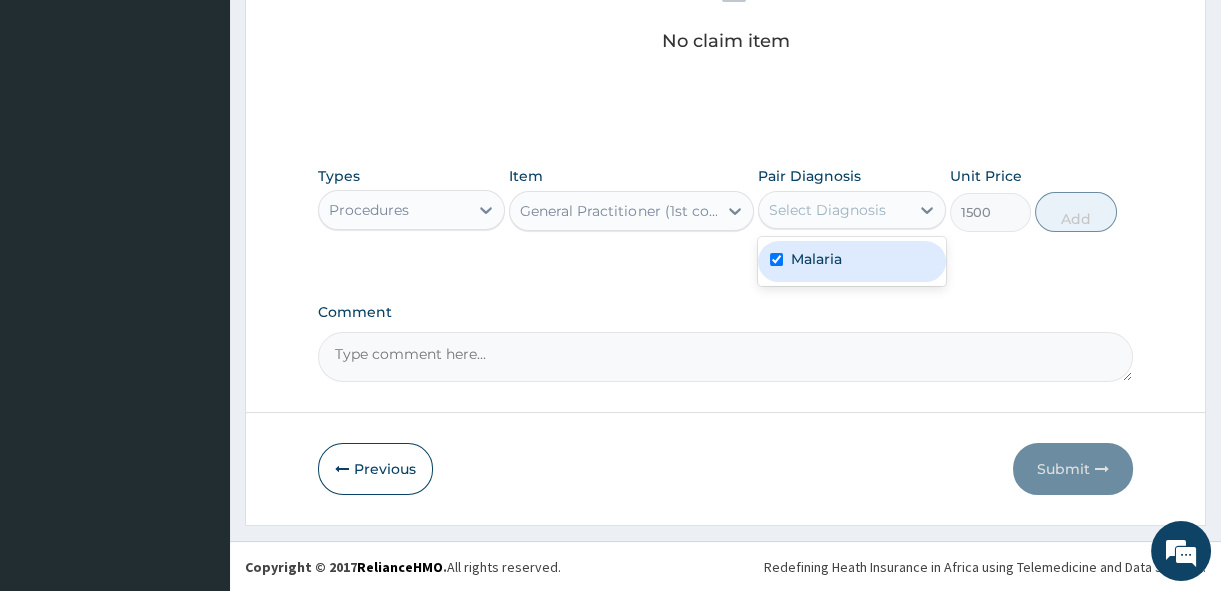 checkbox on "true" 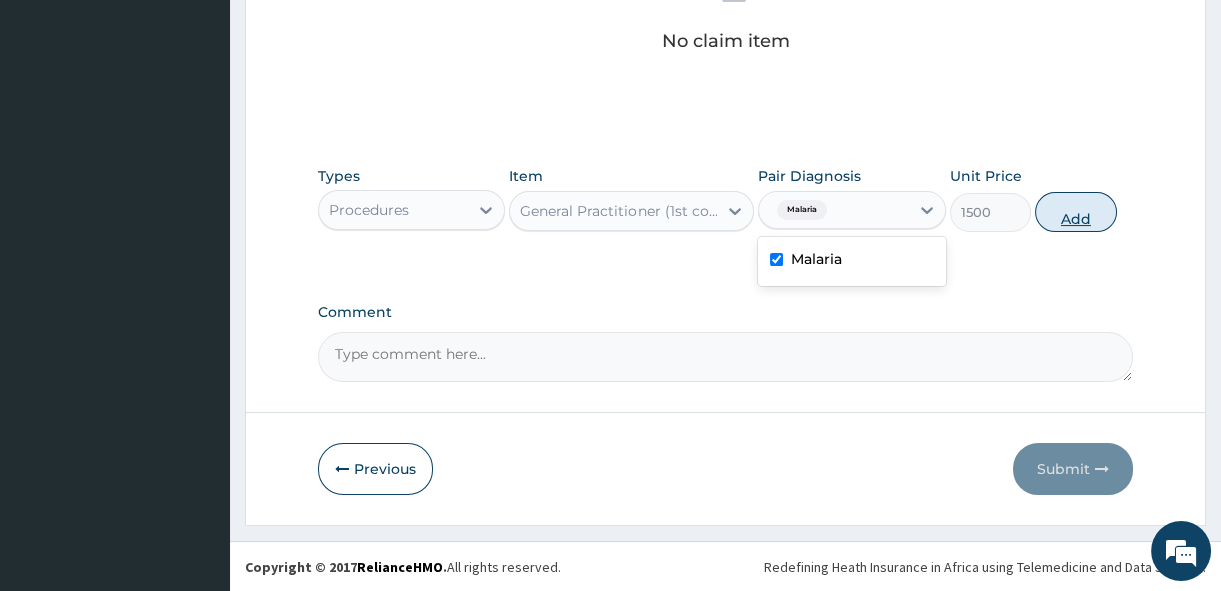 click on "Add" at bounding box center (1076, 212) 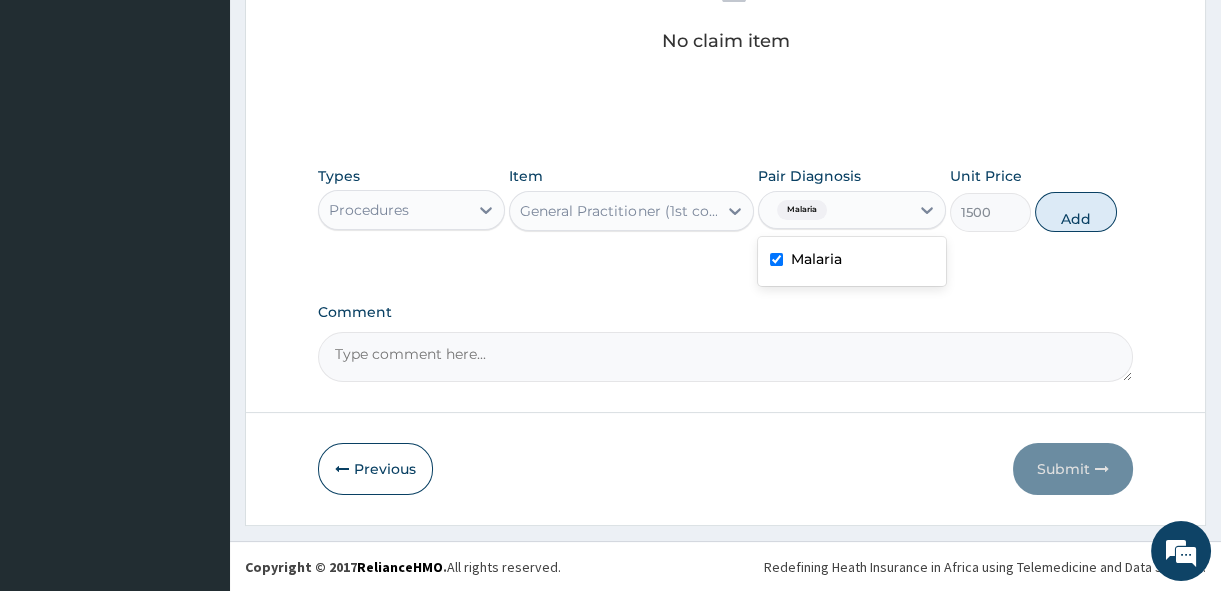 type on "0" 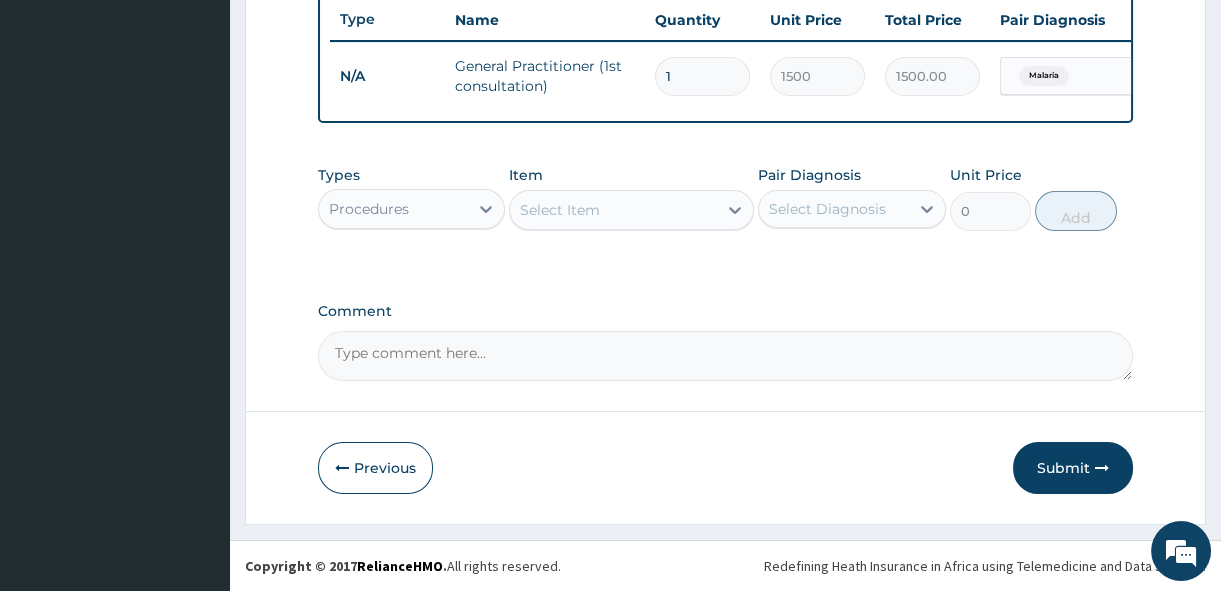 scroll, scrollTop: 768, scrollLeft: 0, axis: vertical 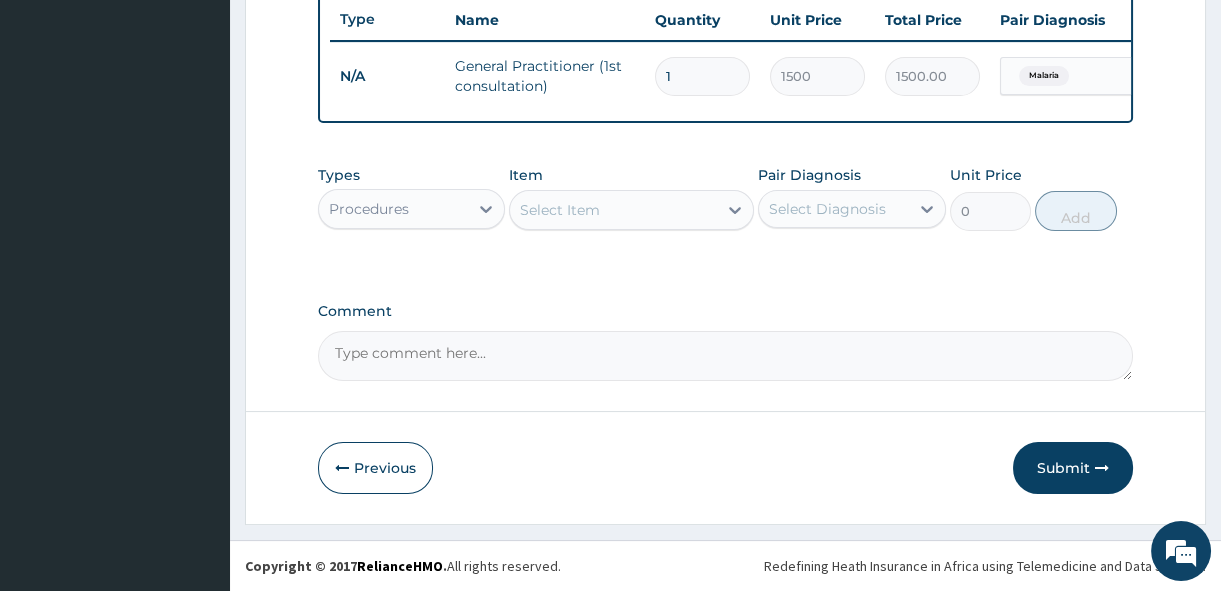 click on "Procedures" at bounding box center (369, 209) 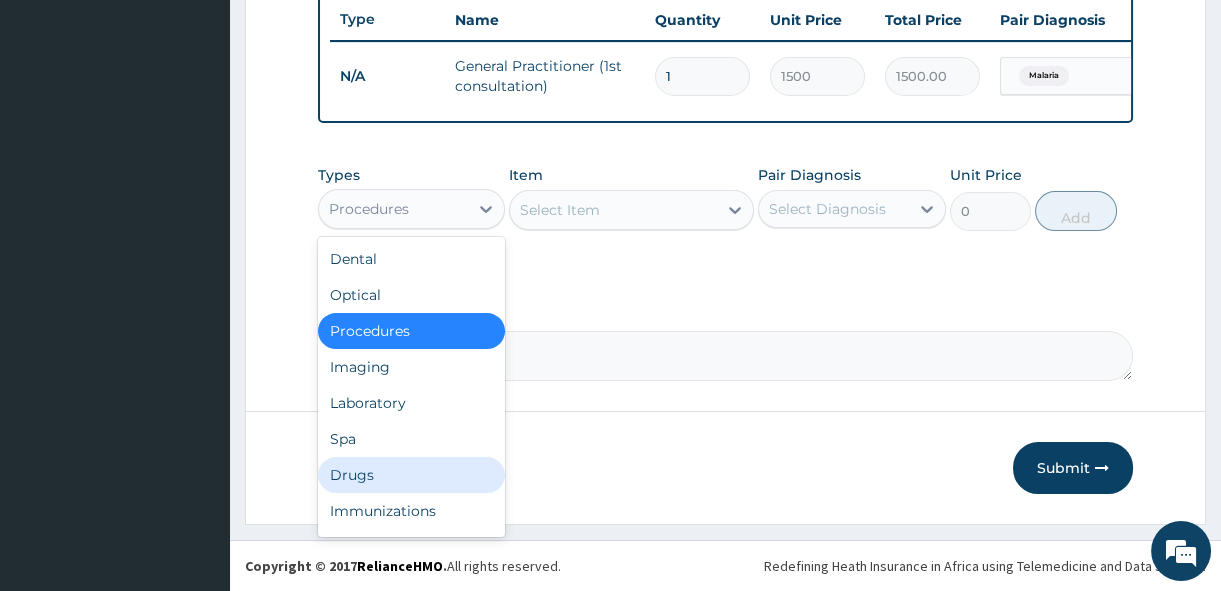 click on "Drugs" at bounding box center [411, 475] 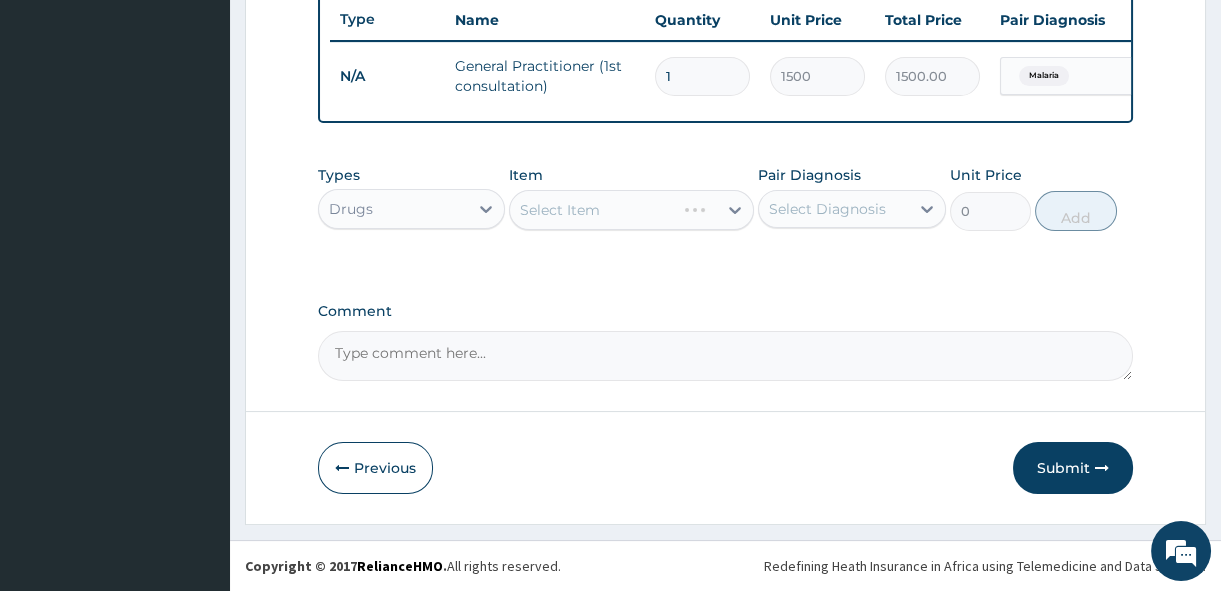click on "Select Item" at bounding box center [631, 210] 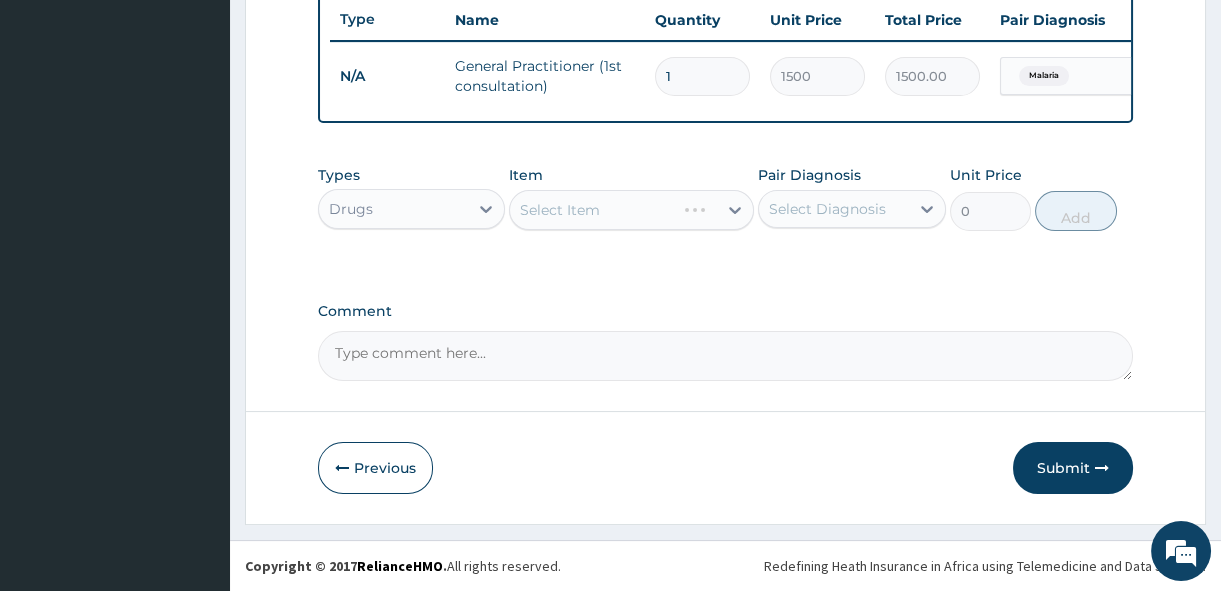 click on "Select Item" at bounding box center (631, 210) 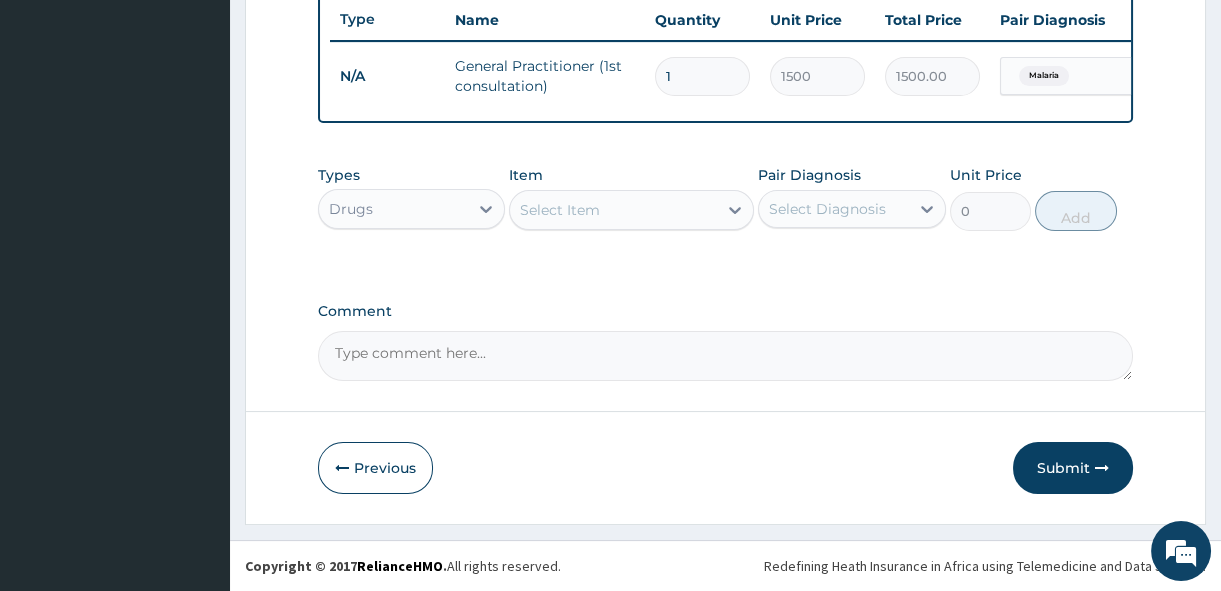 click on "Select Item" at bounding box center (613, 210) 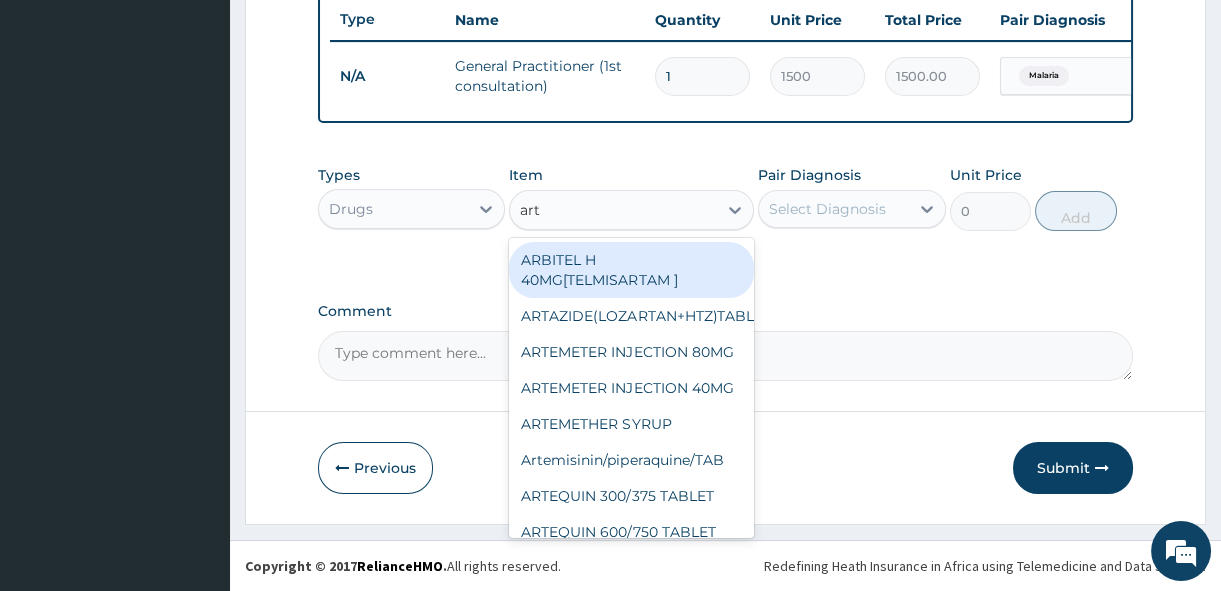 type on "arte" 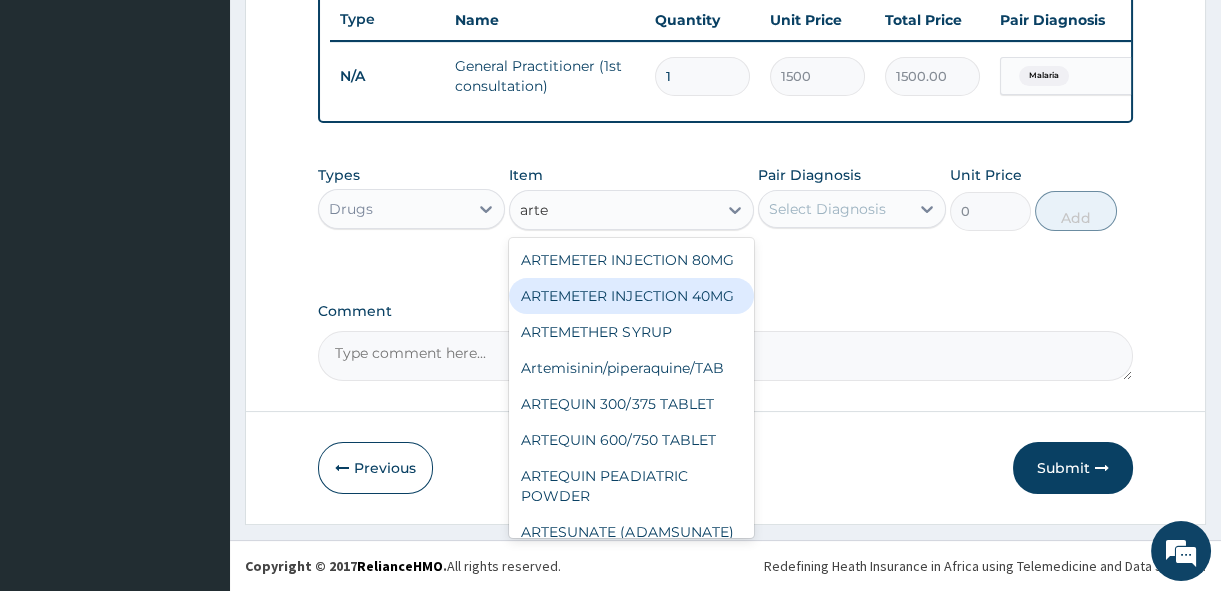 click on "ARTEMETER INJECTION 40MG" at bounding box center (631, 296) 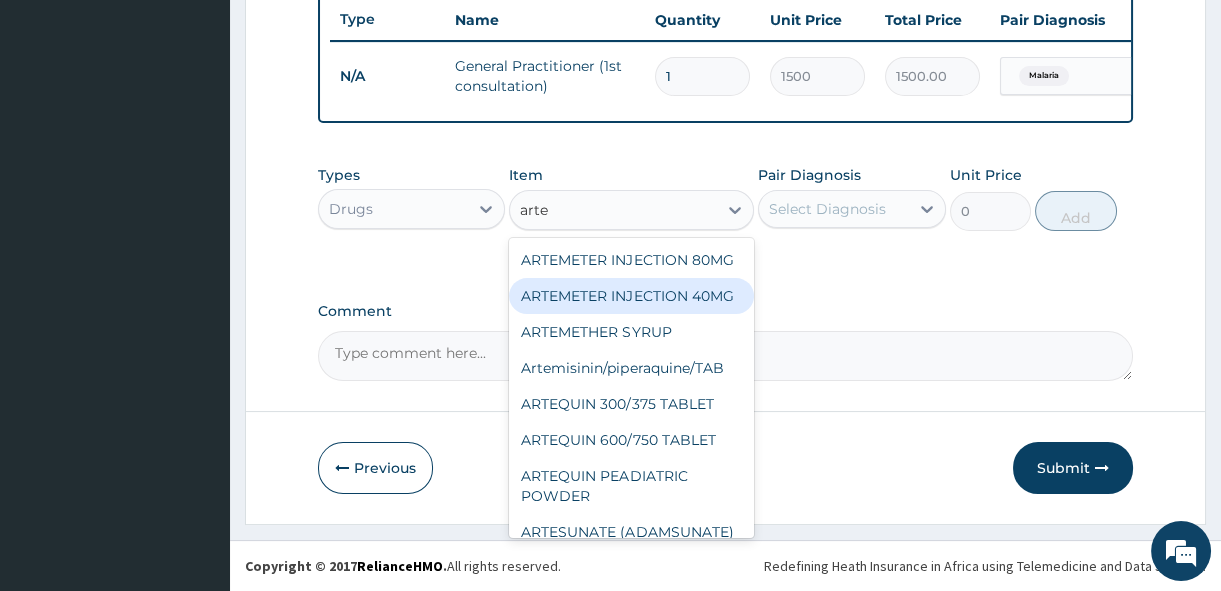 type 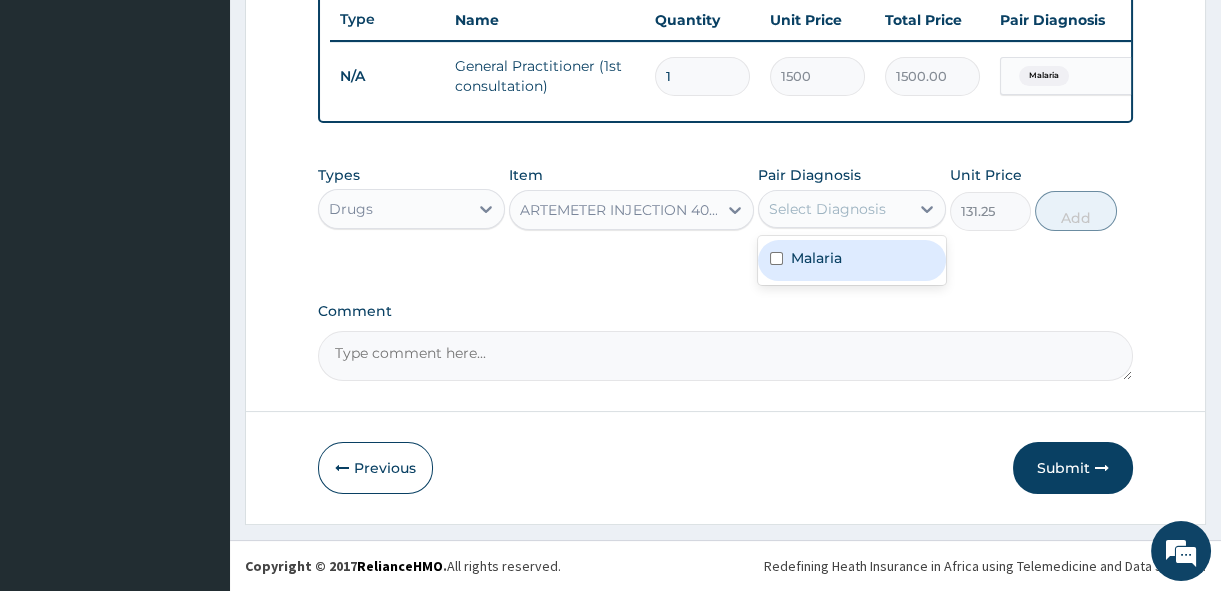 click on "Select Diagnosis" at bounding box center [827, 209] 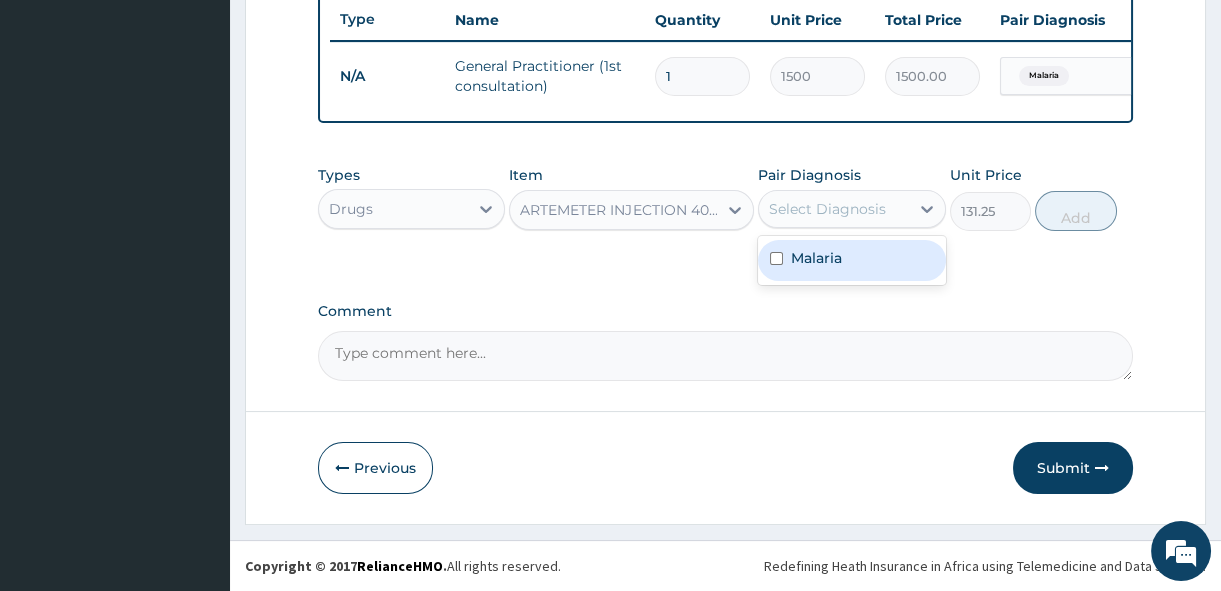 click on "Malaria" at bounding box center (851, 260) 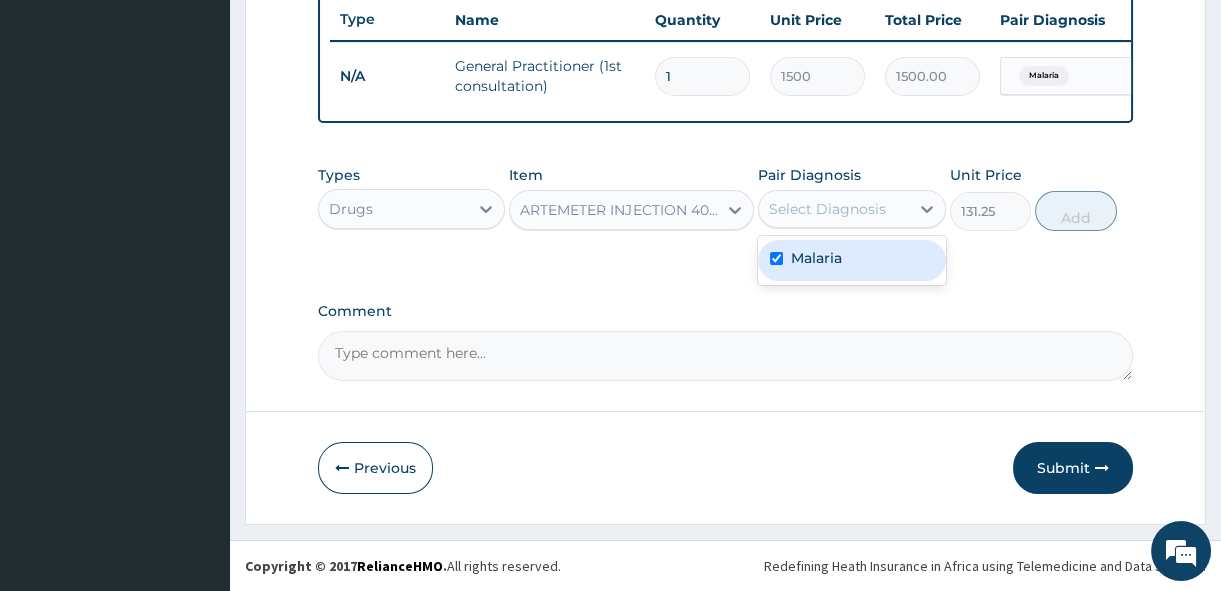 checkbox on "true" 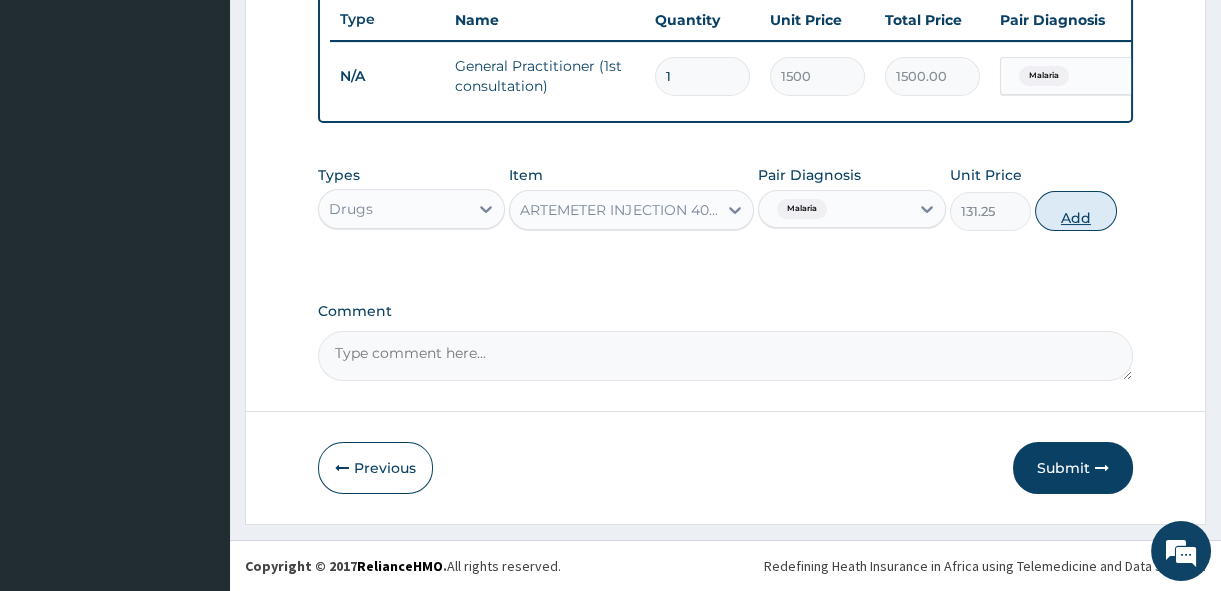 click on "Add" at bounding box center (1076, 211) 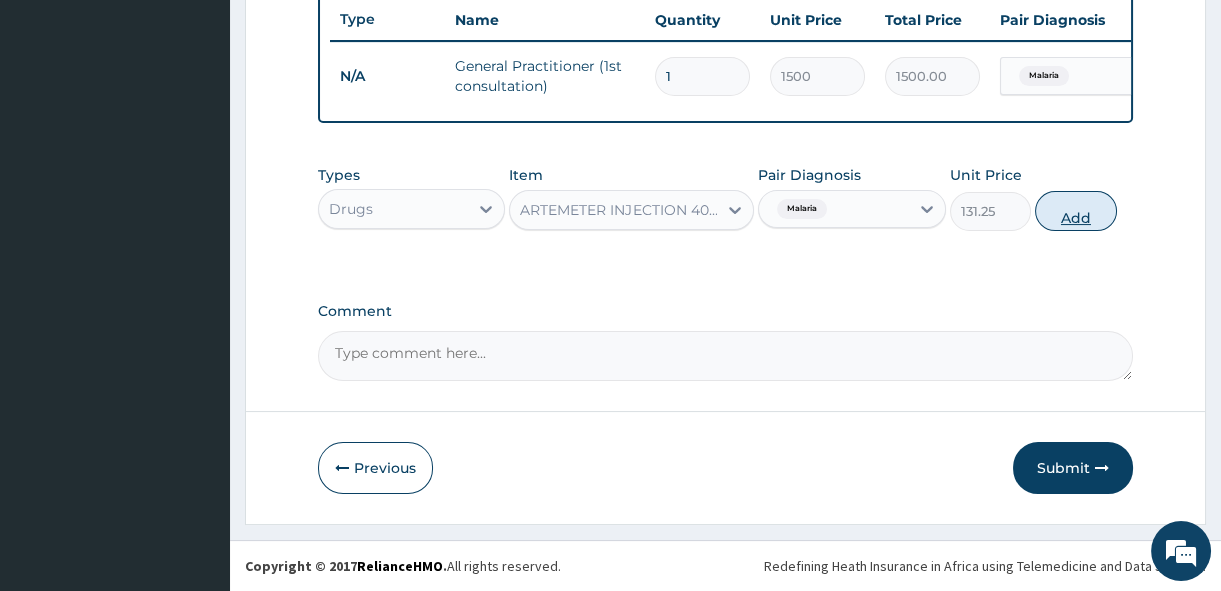 type on "0" 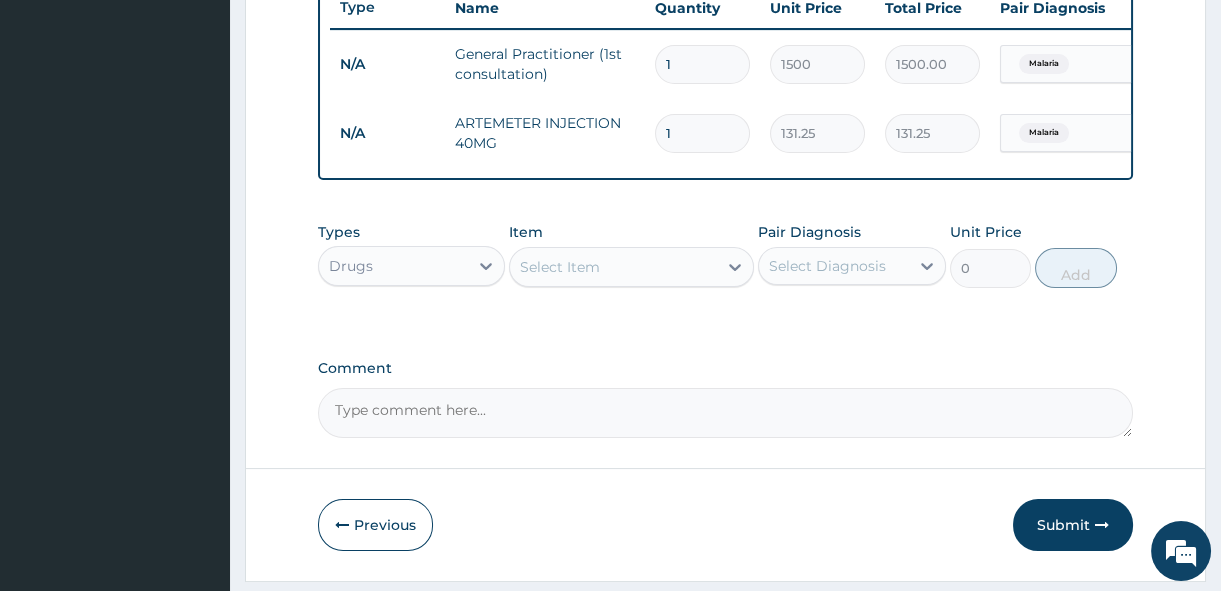 type 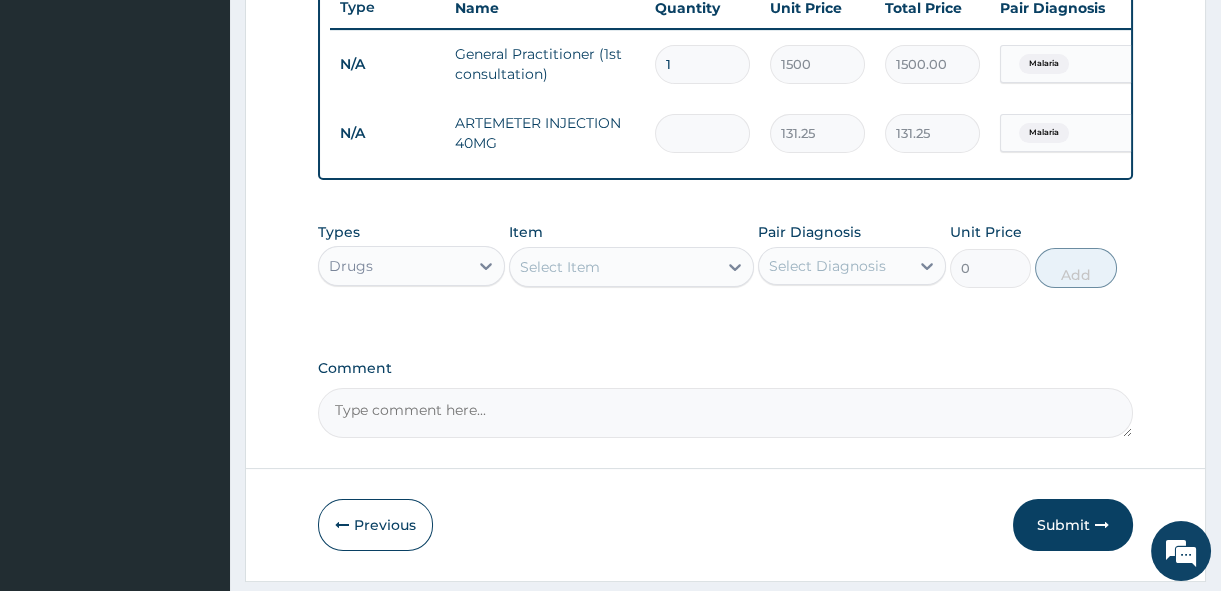 type on "0.00" 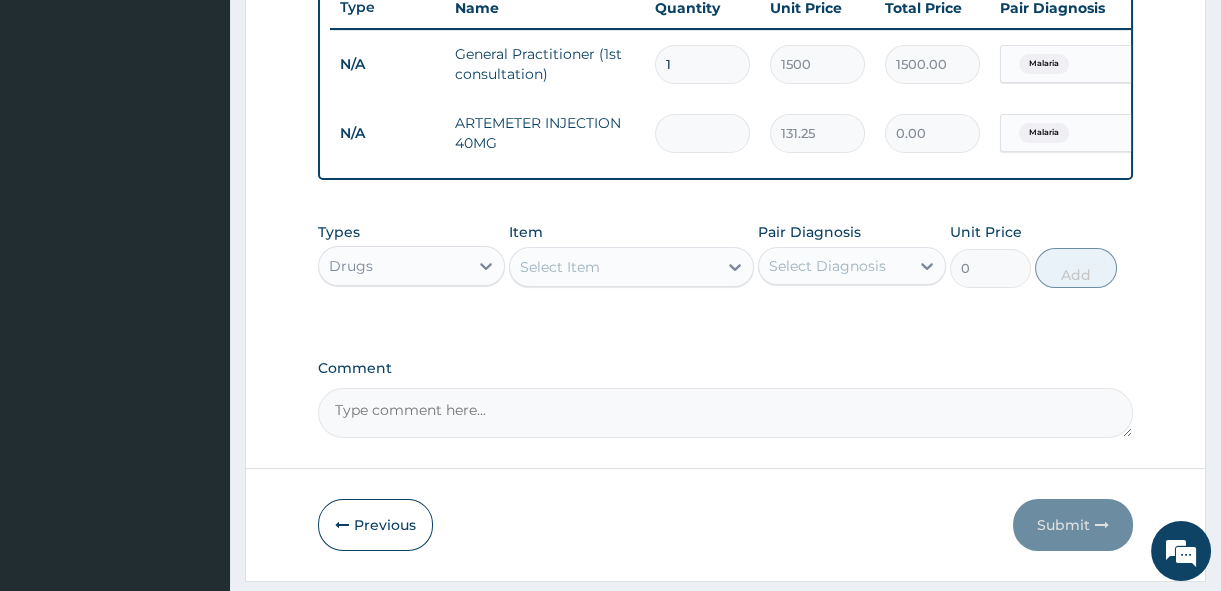 type on "4" 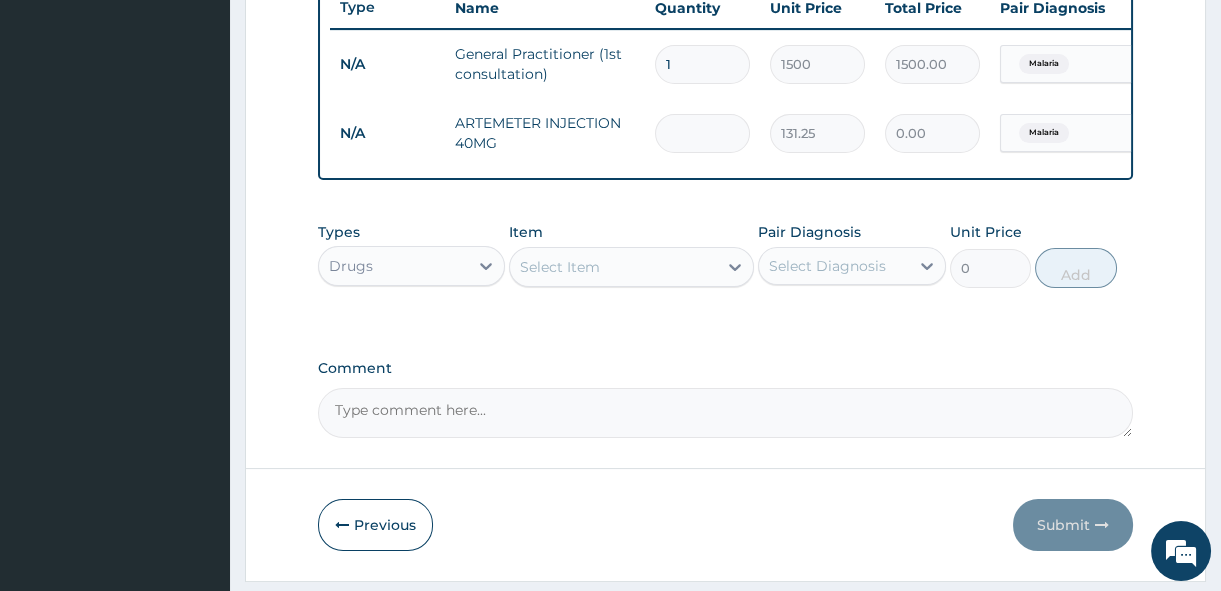 type on "525.00" 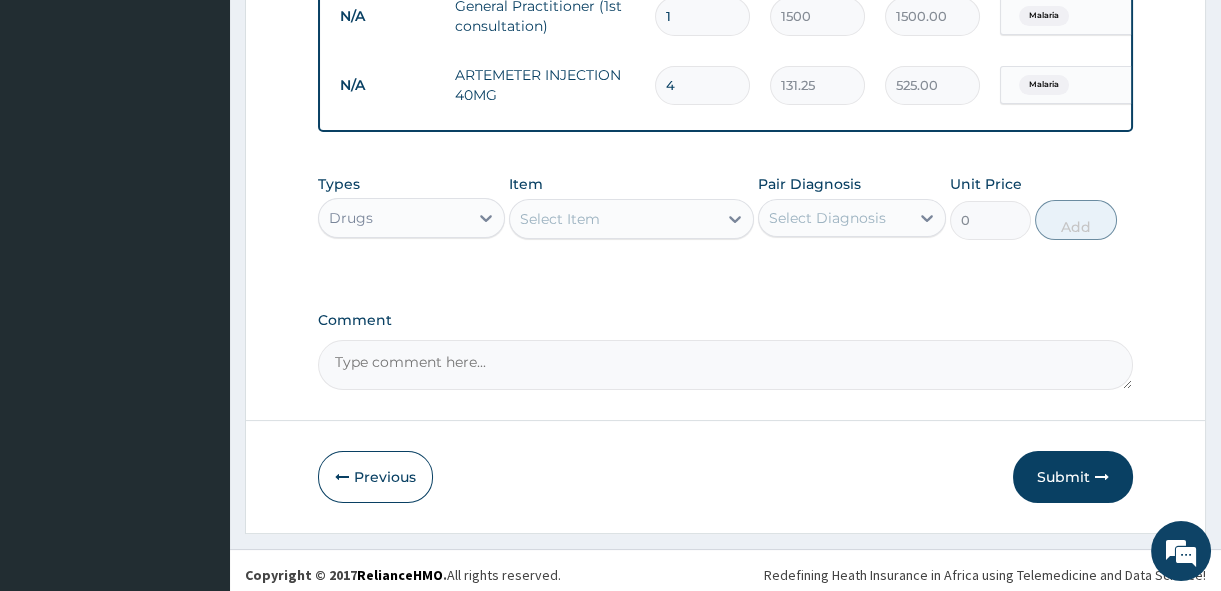scroll, scrollTop: 838, scrollLeft: 0, axis: vertical 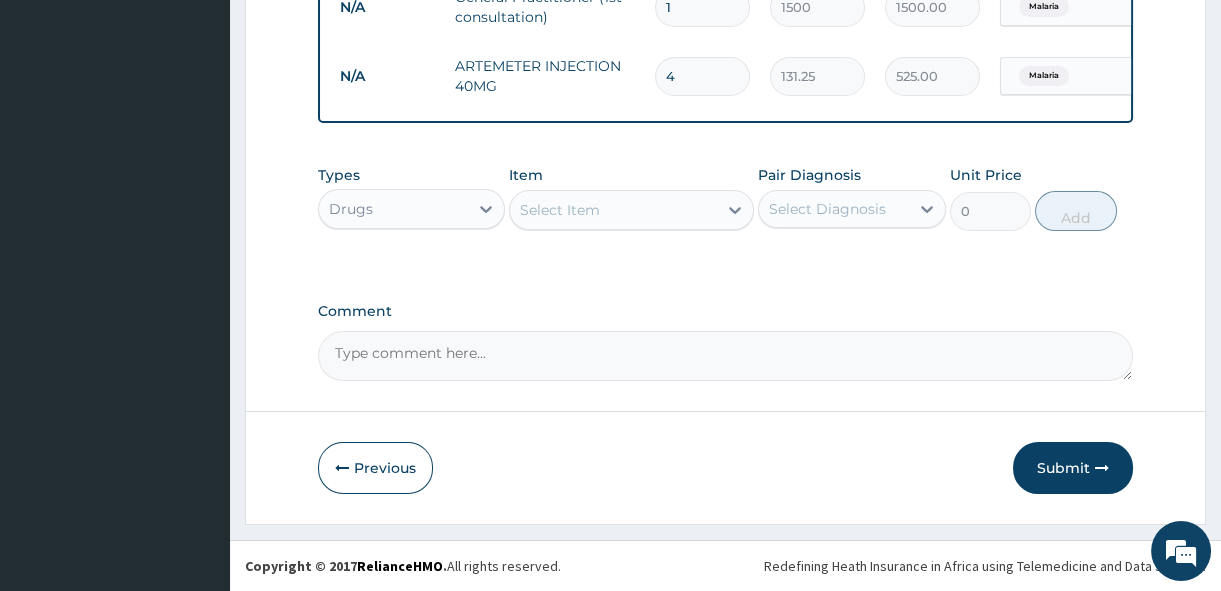 type on "4" 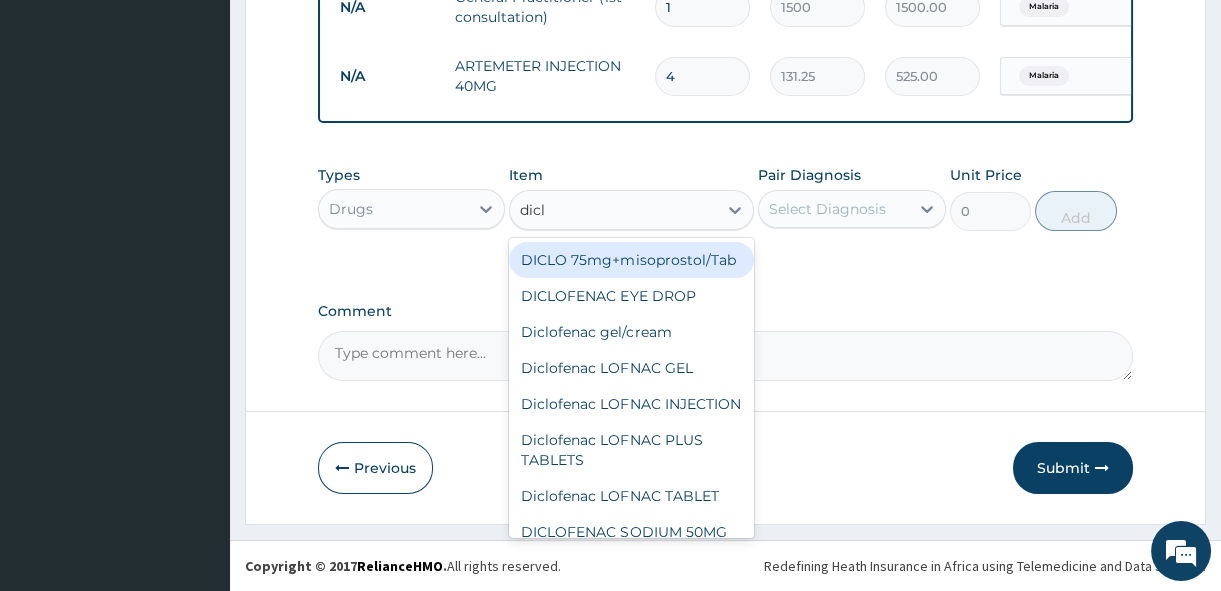 type on "diclo" 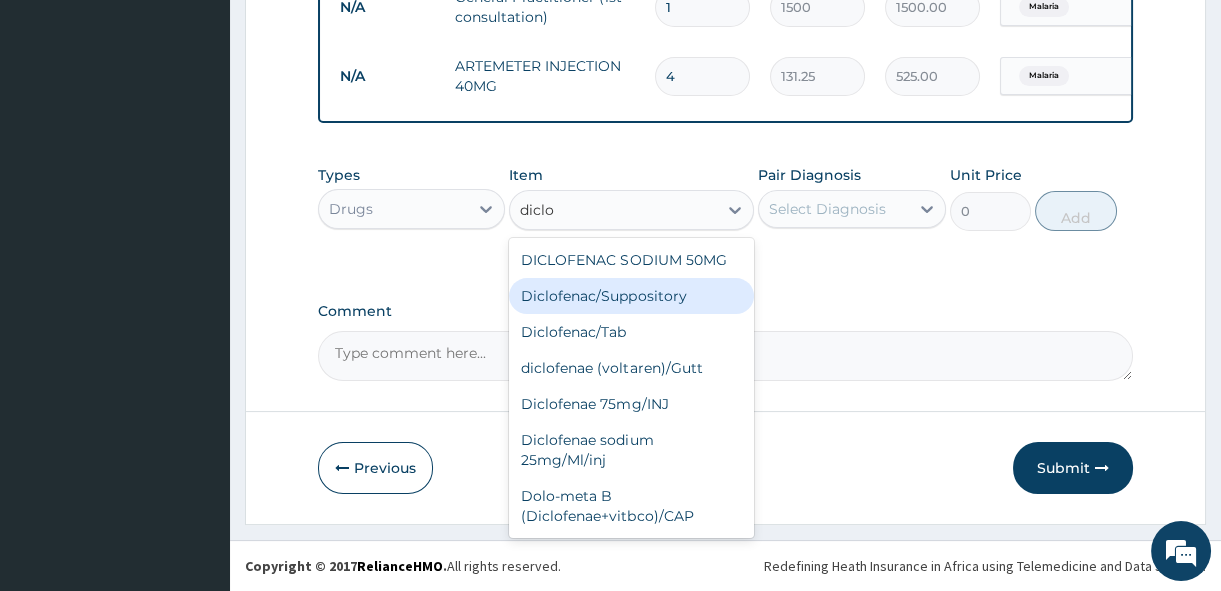scroll, scrollTop: 311, scrollLeft: 0, axis: vertical 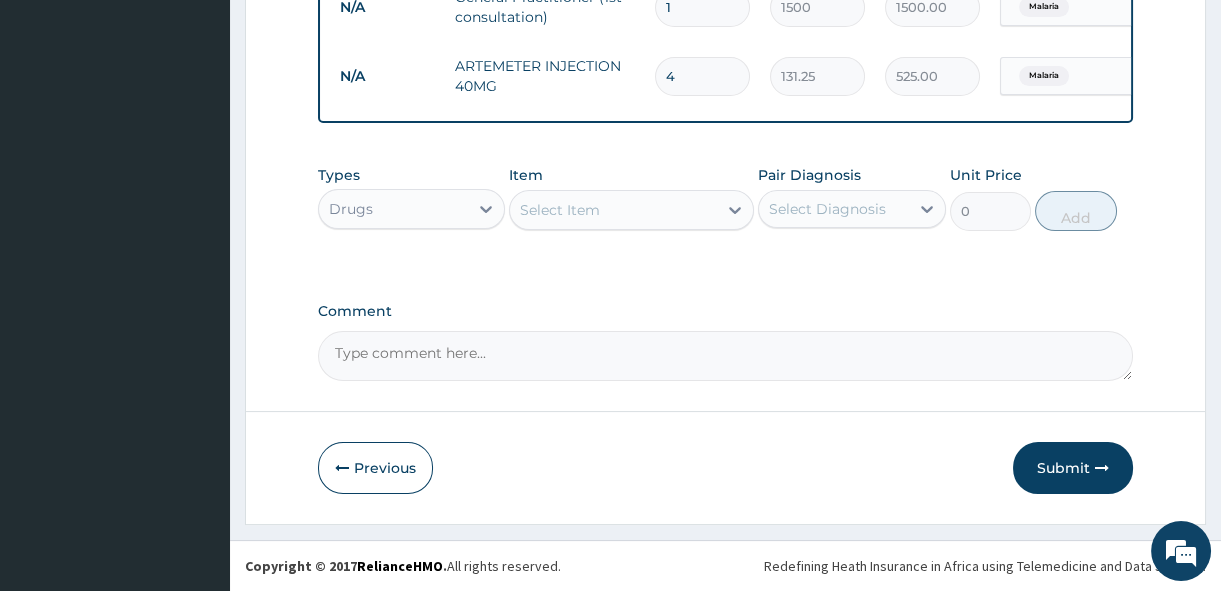 drag, startPoint x: 589, startPoint y: 212, endPoint x: 521, endPoint y: 212, distance: 68 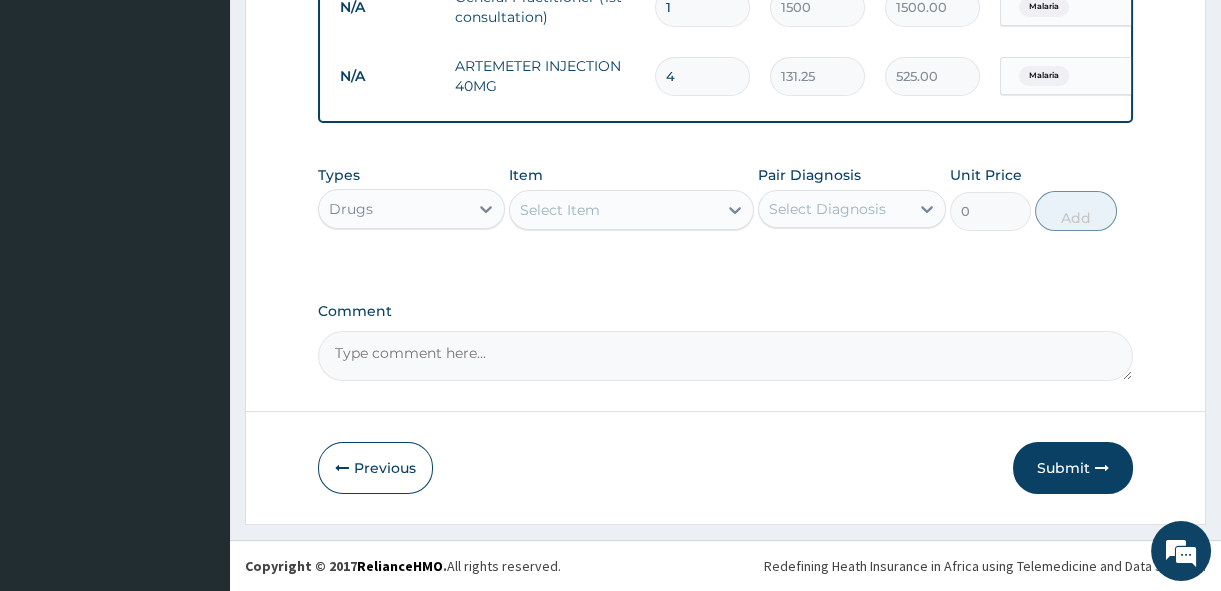 click on "Select Item" at bounding box center [613, 210] 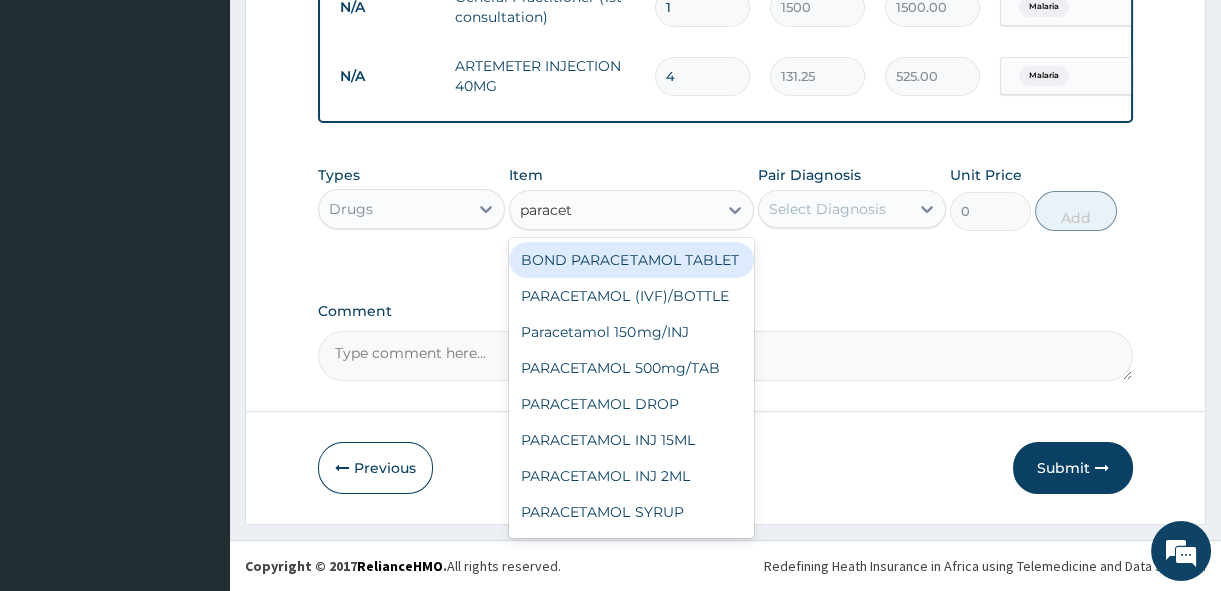 type on "paraceta" 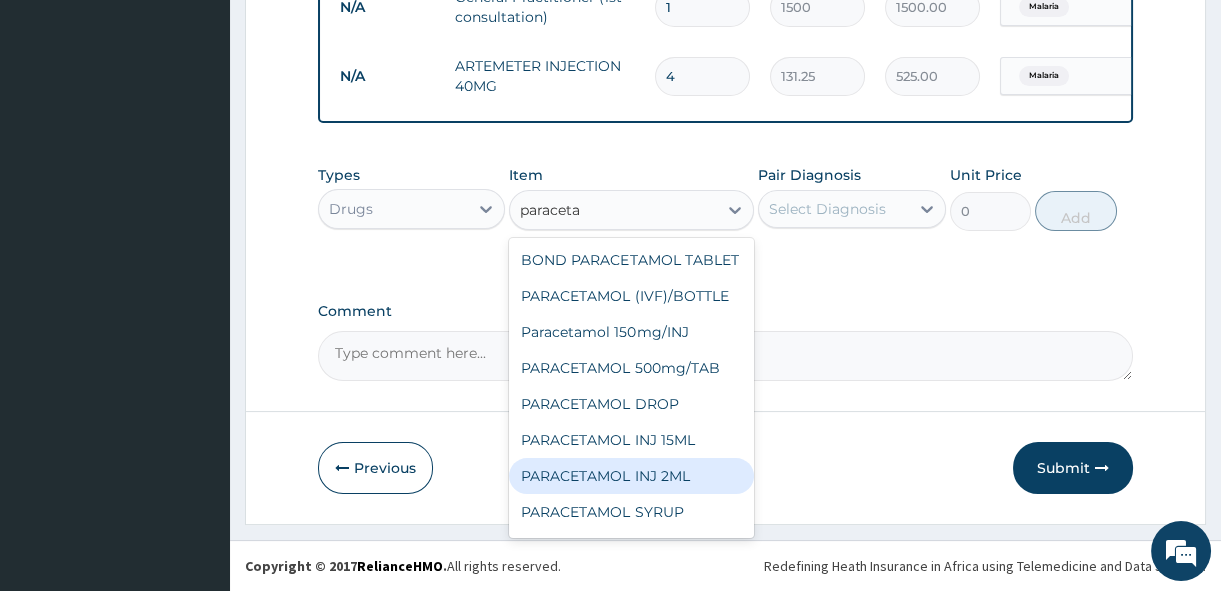 click on "PARACETAMOL INJ 2ML" at bounding box center [631, 476] 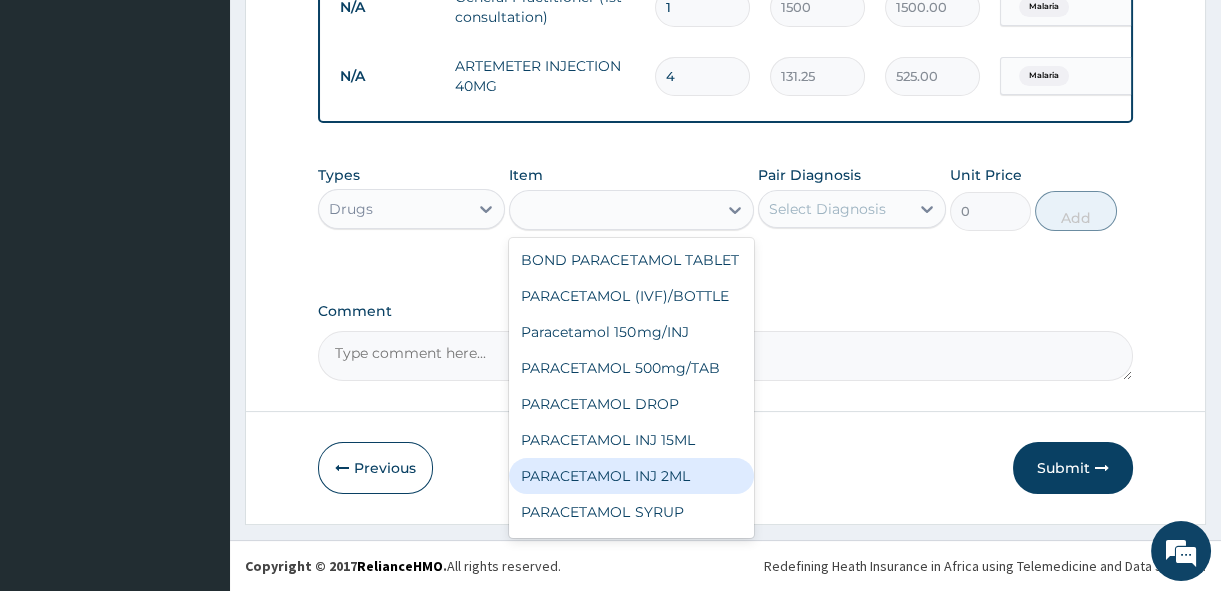 type on "210" 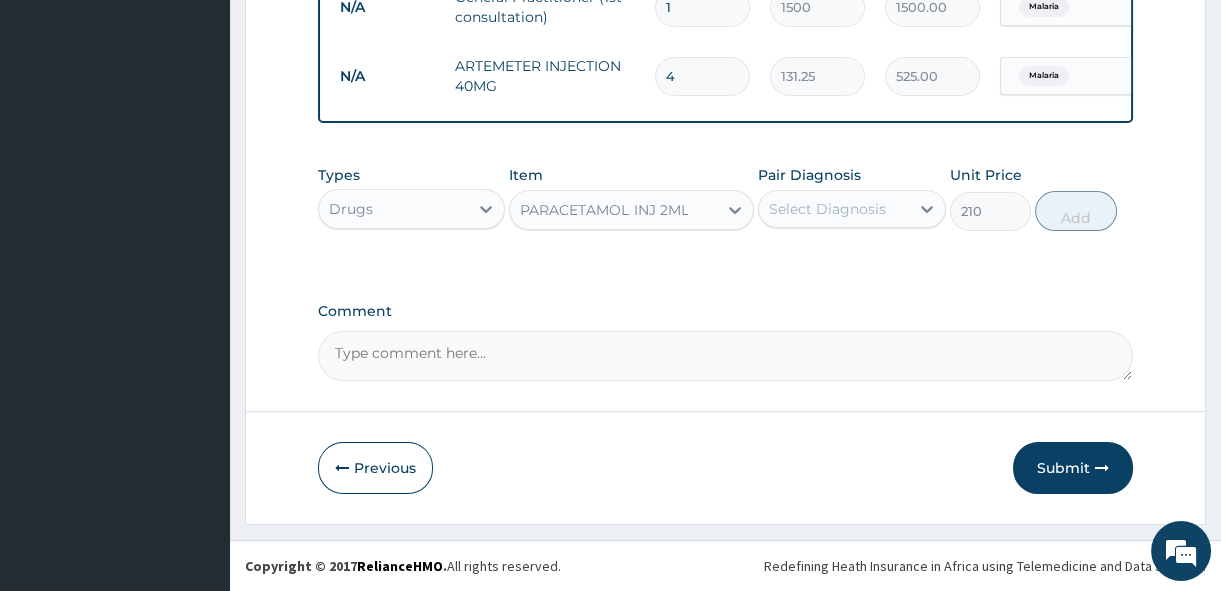click on "Select Diagnosis" at bounding box center (827, 209) 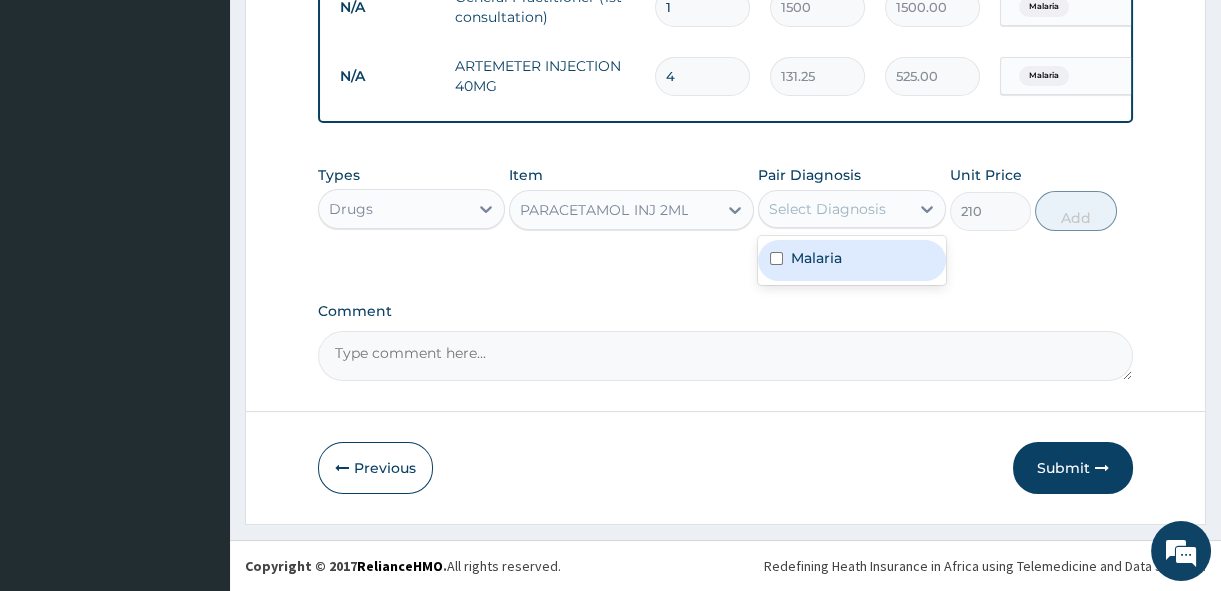 click on "Malaria" at bounding box center [816, 258] 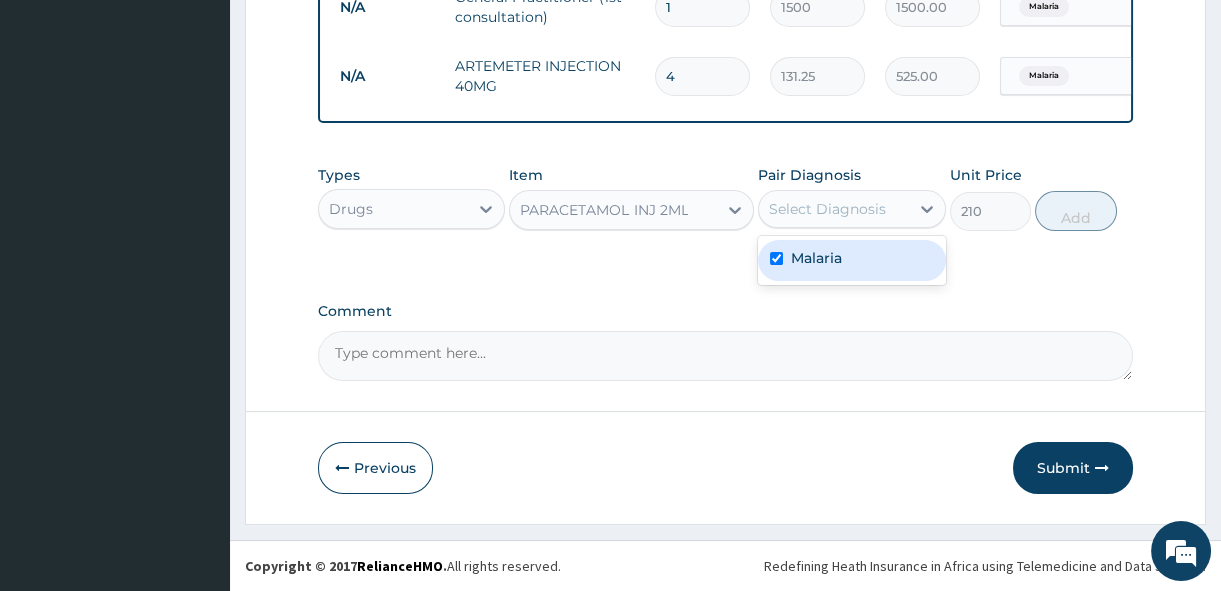 checkbox on "true" 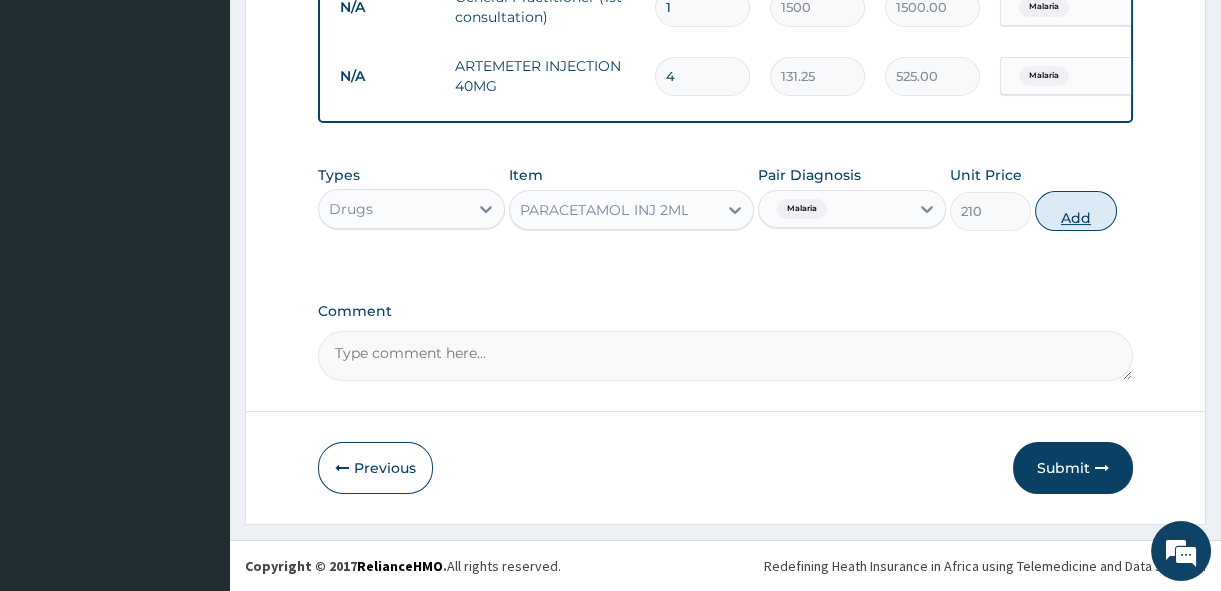 click on "Add" at bounding box center [1076, 211] 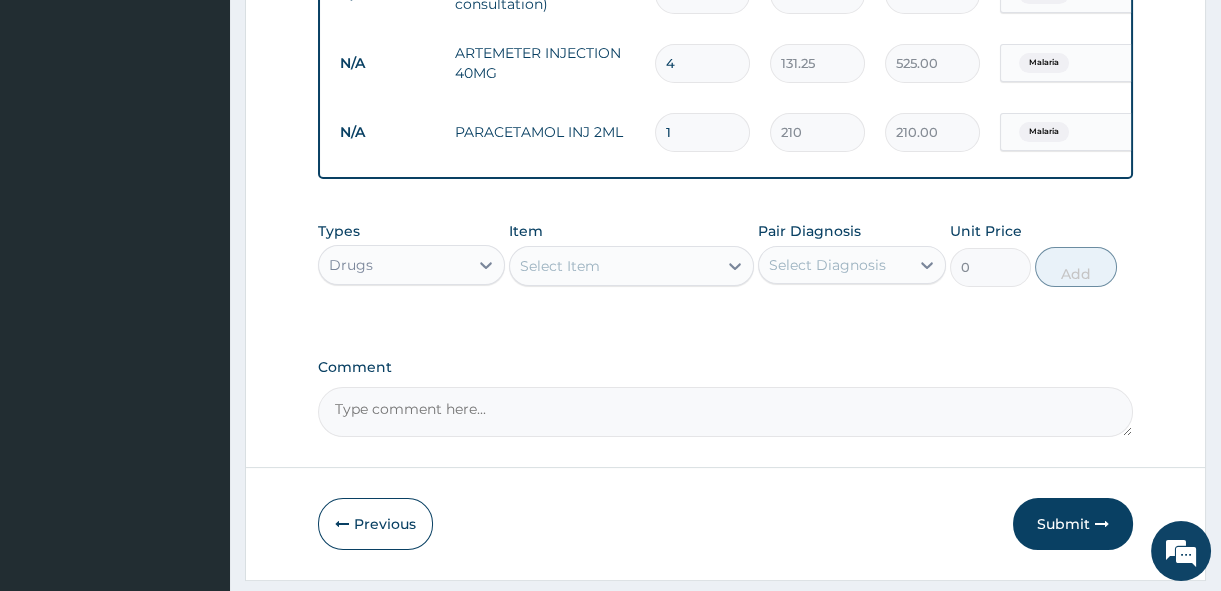 type on "10" 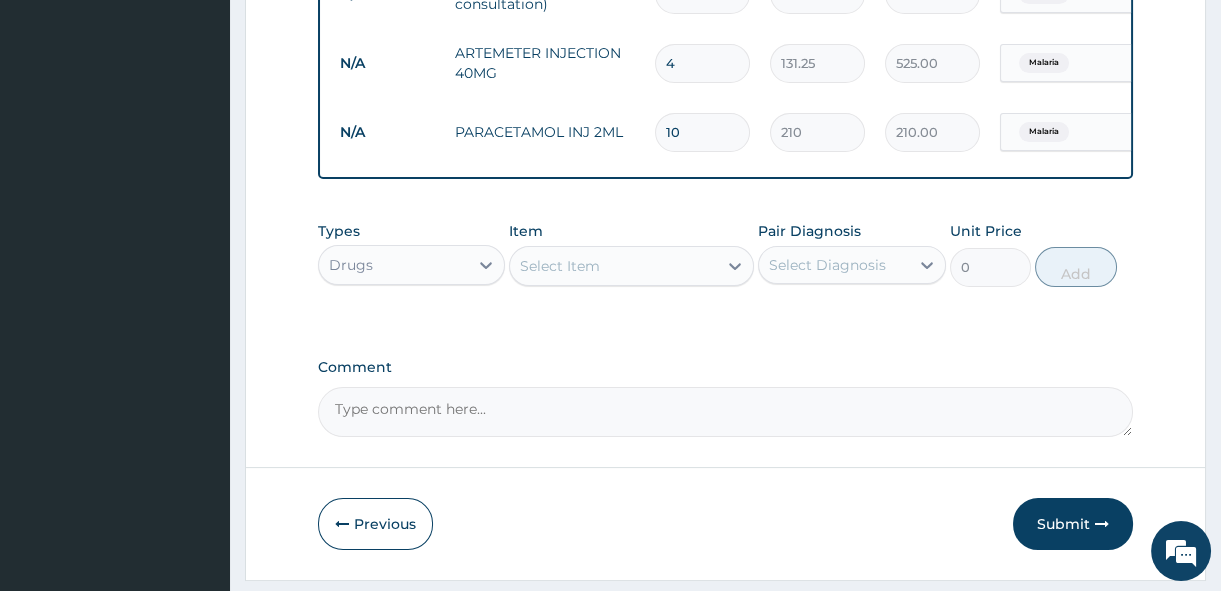 type on "2100.00" 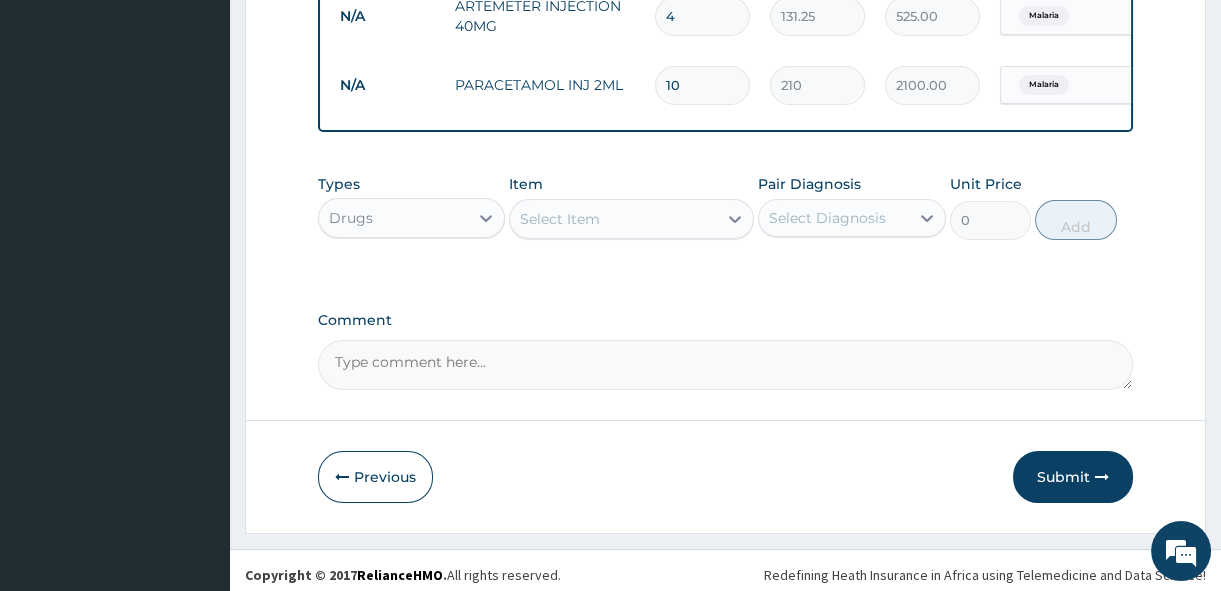 scroll, scrollTop: 907, scrollLeft: 0, axis: vertical 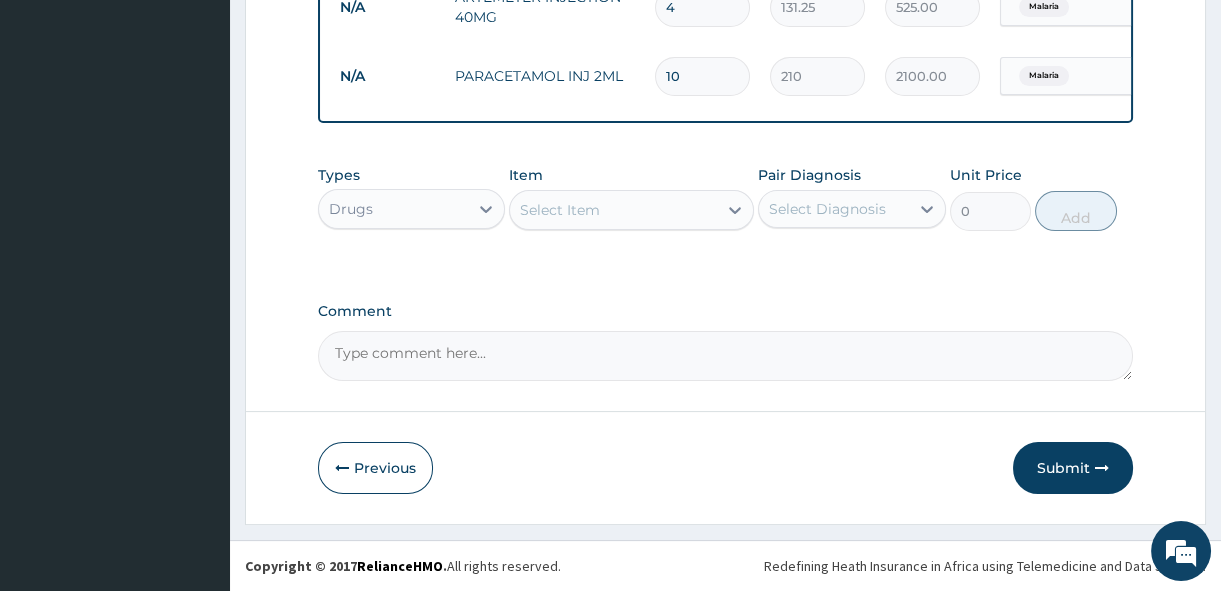 type on "10" 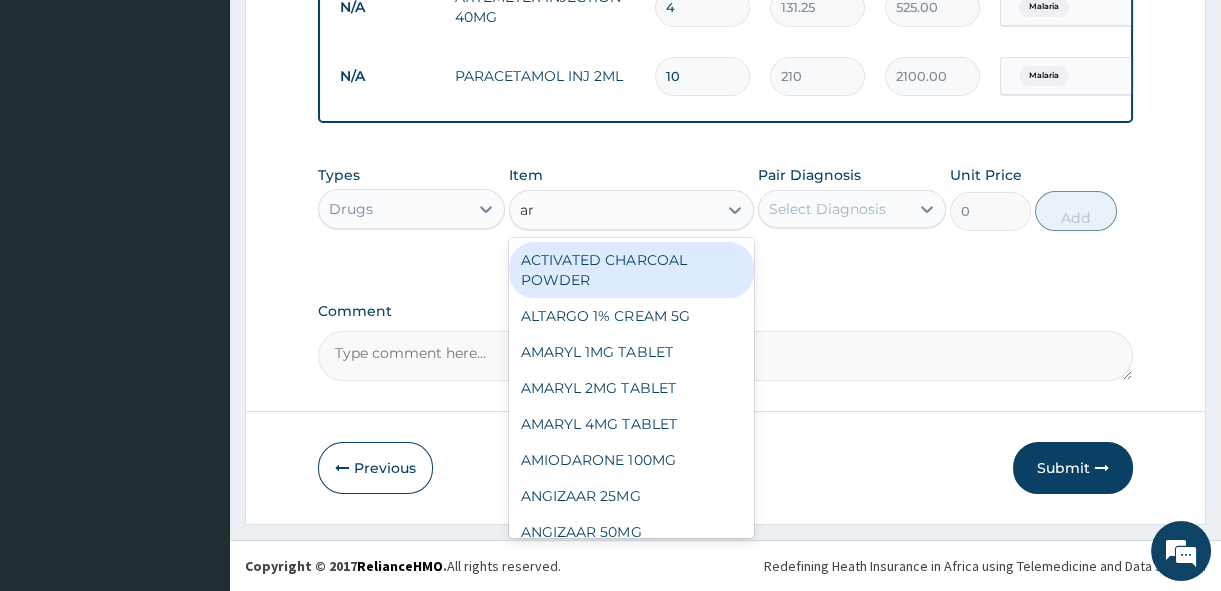 type on "a" 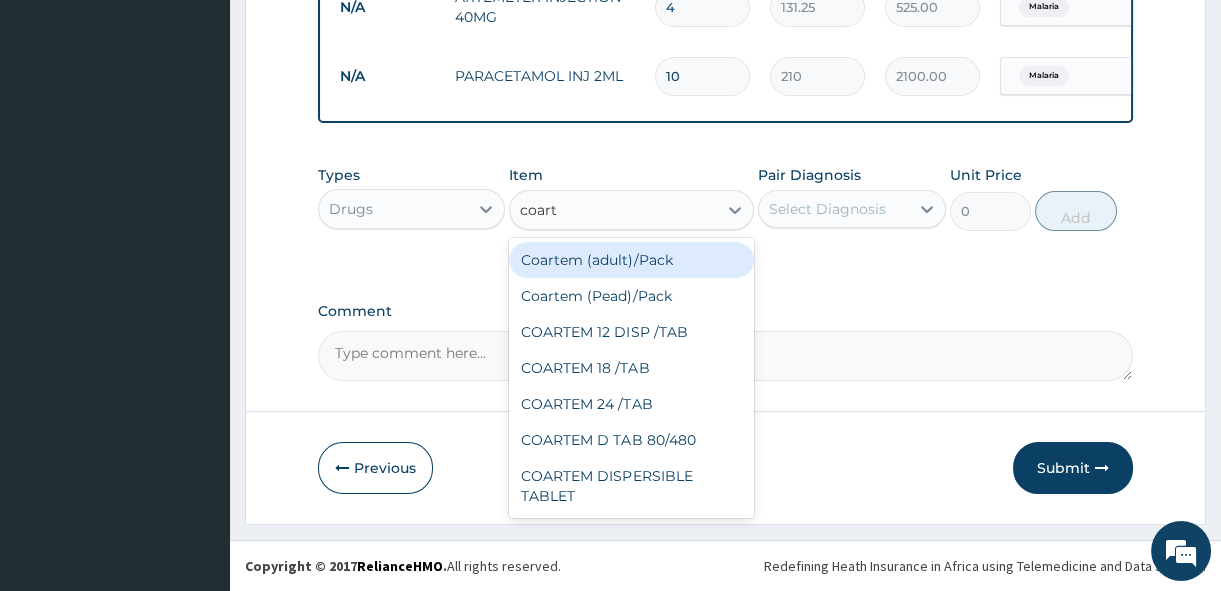 type on "coarte" 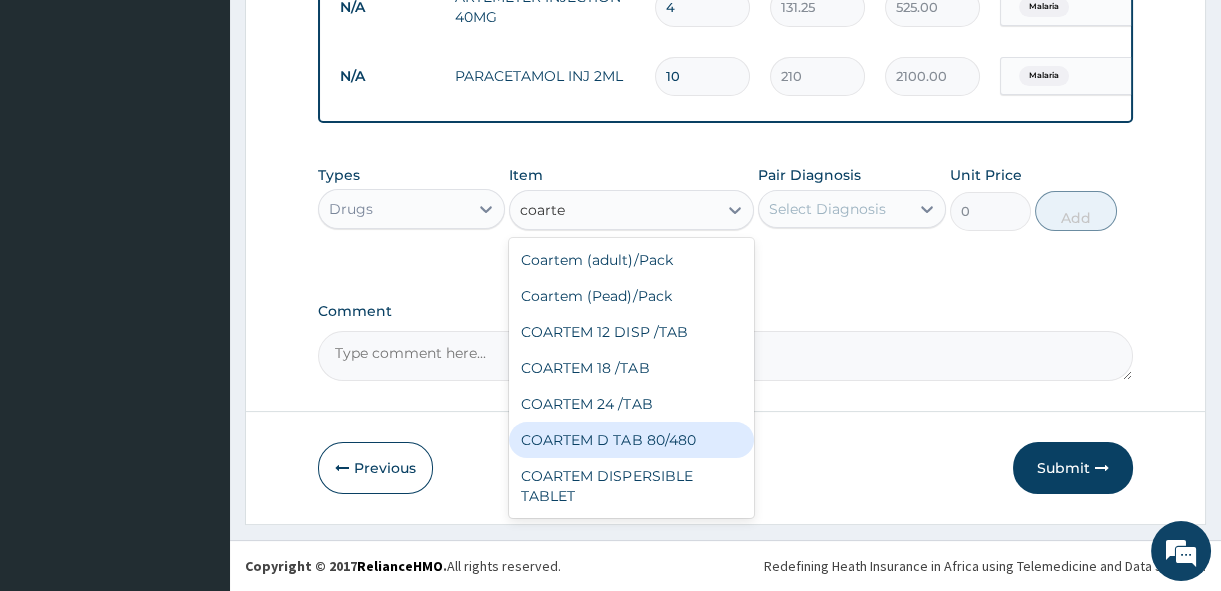 click on "COARTEM D TAB 80/480" at bounding box center (631, 440) 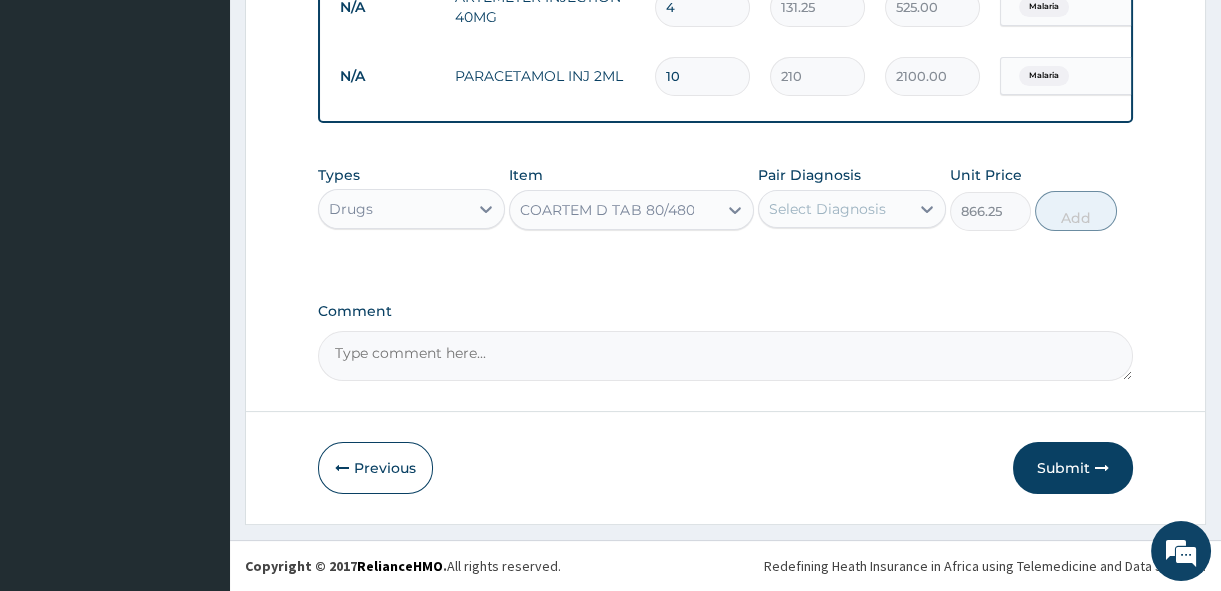 click on "Select Diagnosis" at bounding box center [827, 209] 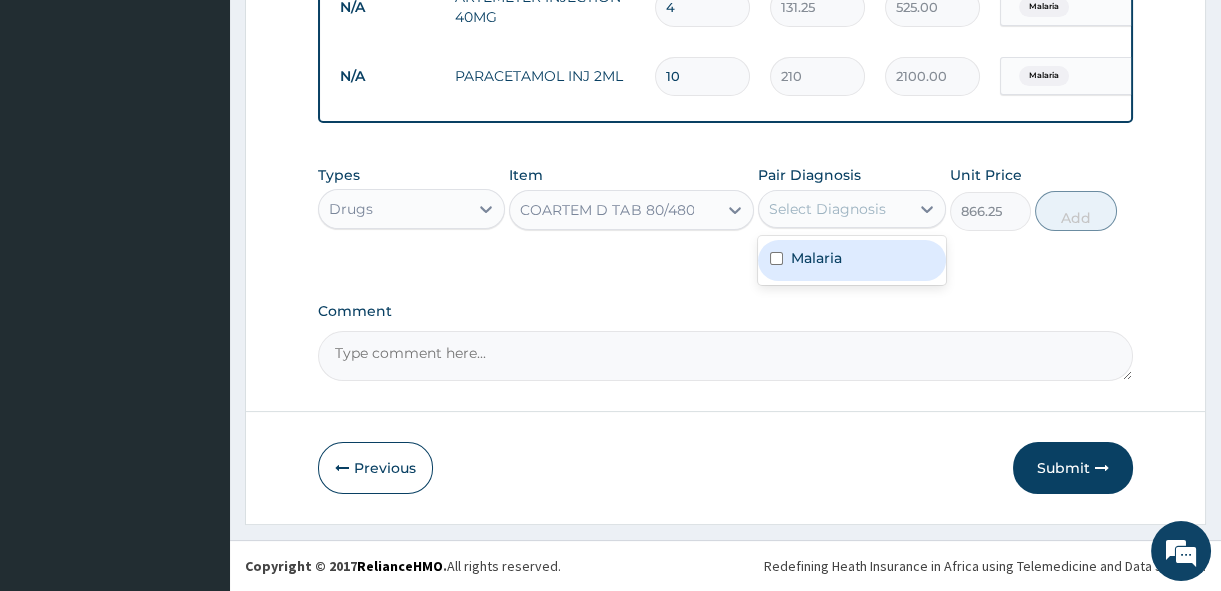 click on "Malaria" at bounding box center (851, 260) 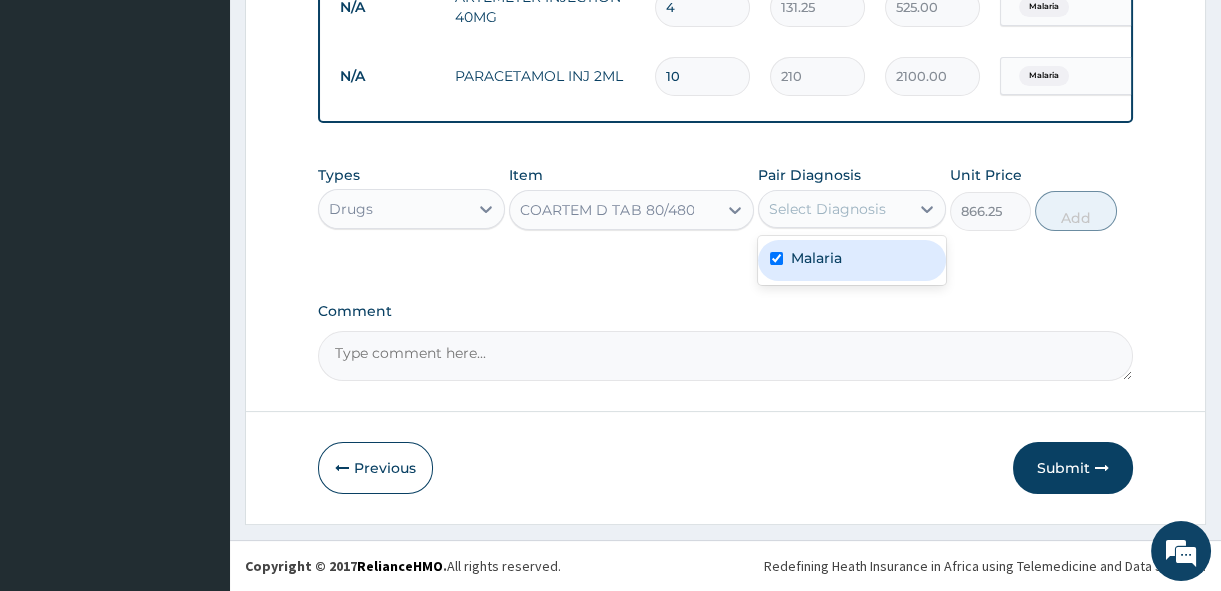 checkbox on "true" 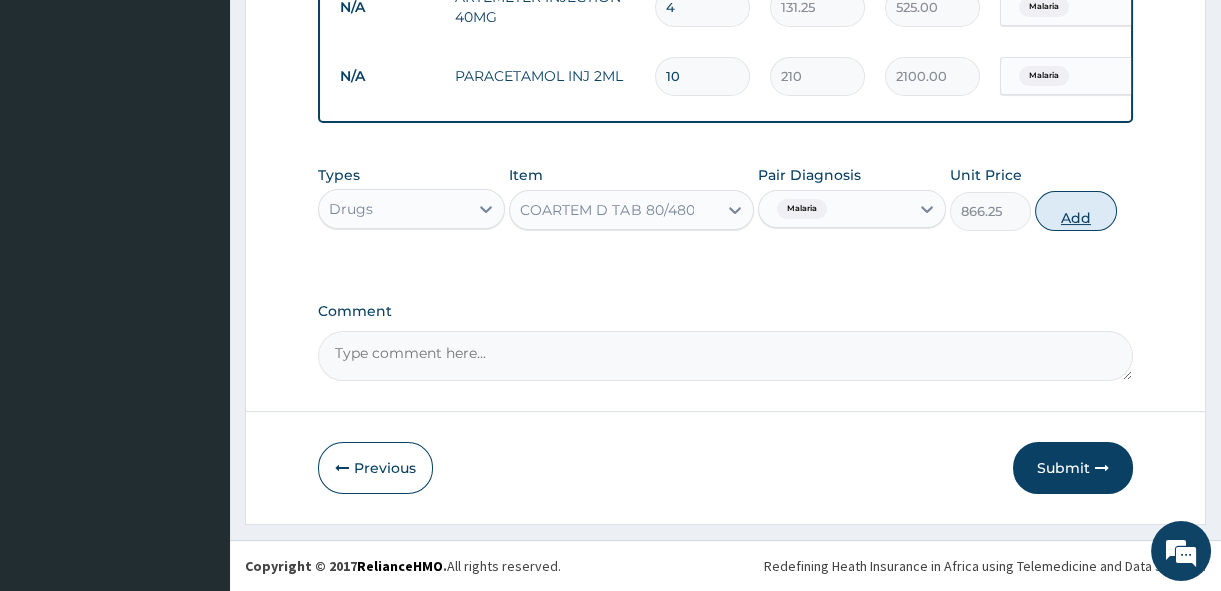 click on "Add" at bounding box center [1076, 211] 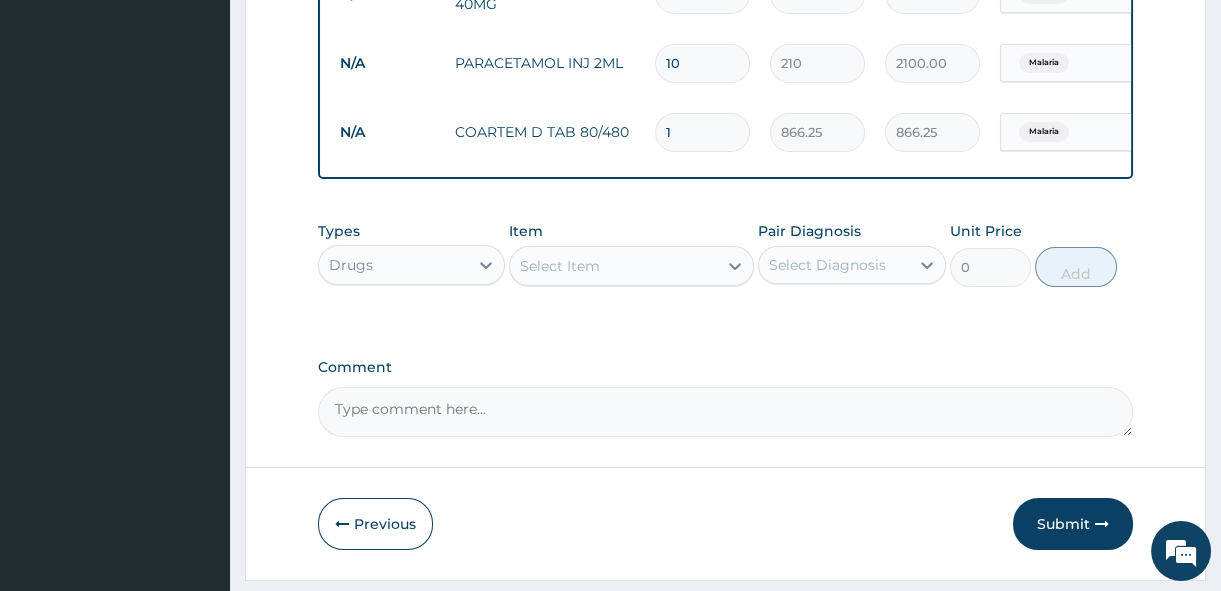 type 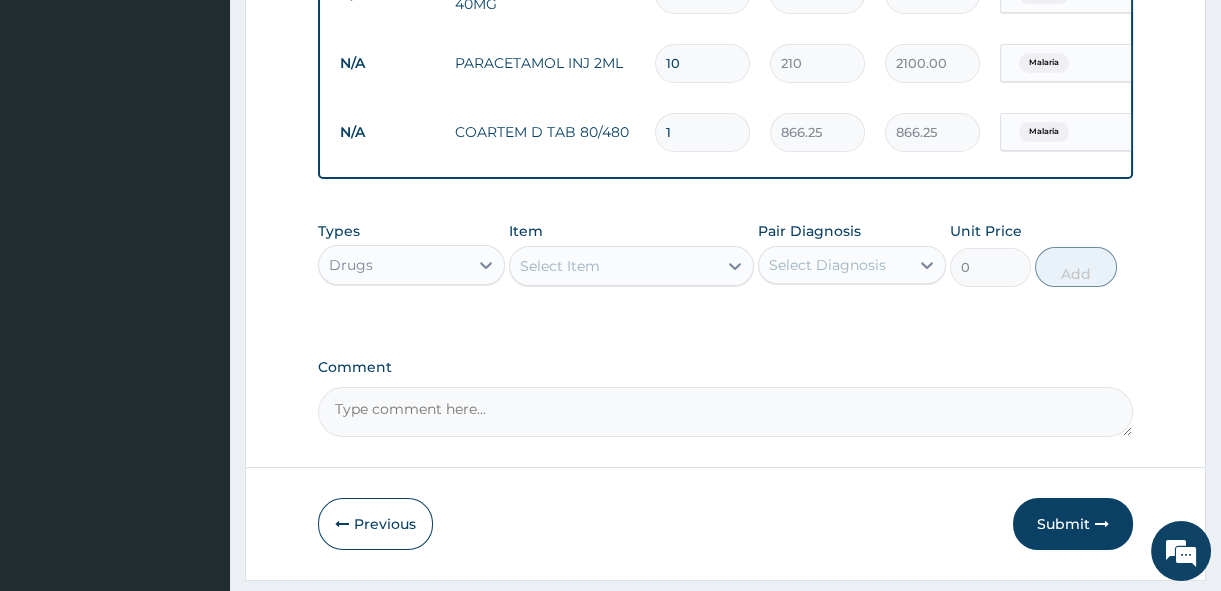 type on "0.00" 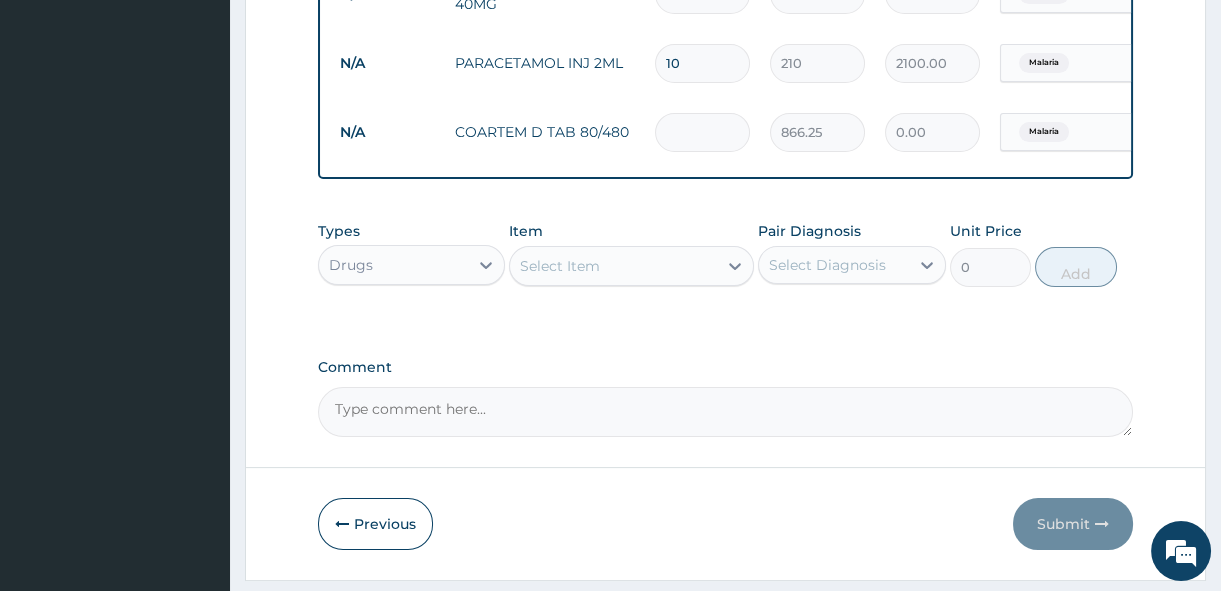 type on "6" 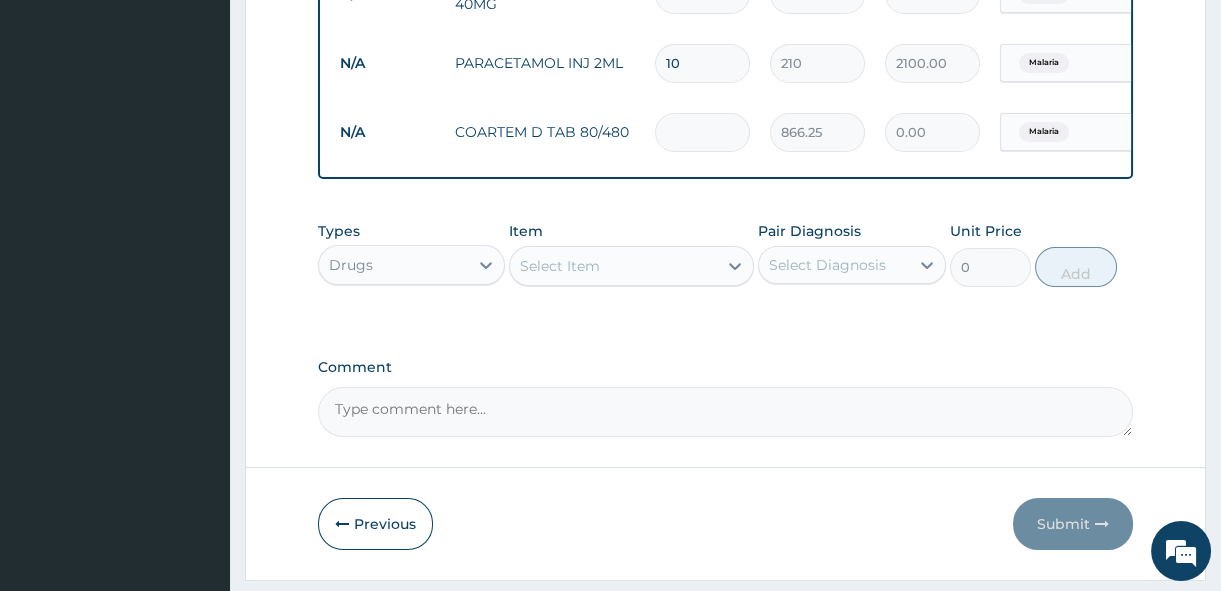 type on "5197.50" 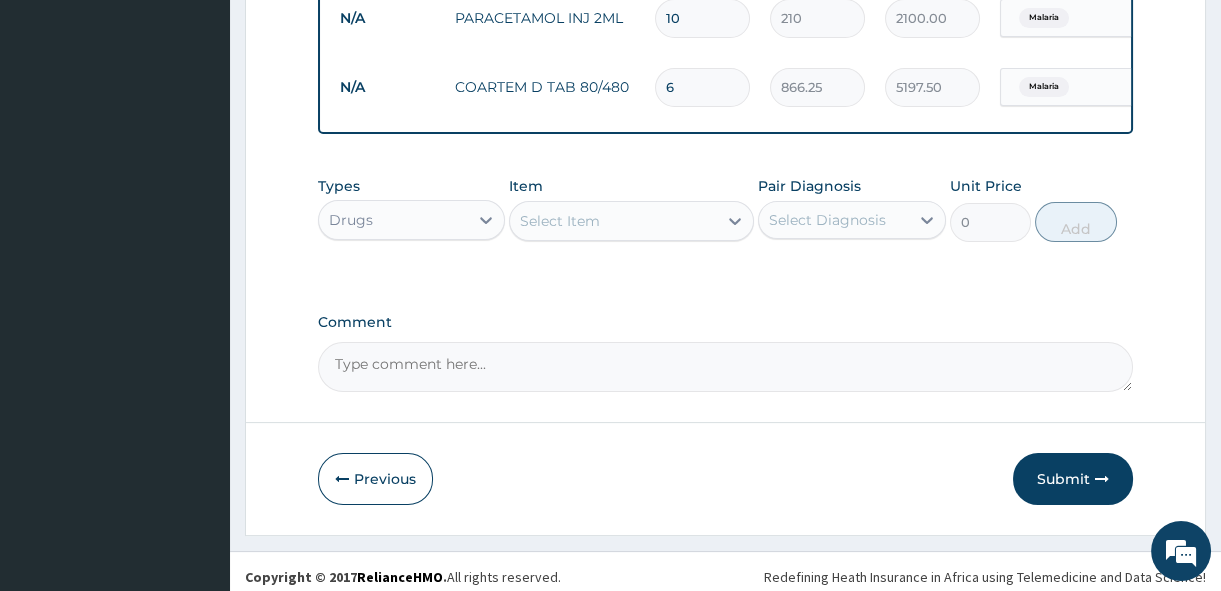 scroll, scrollTop: 976, scrollLeft: 0, axis: vertical 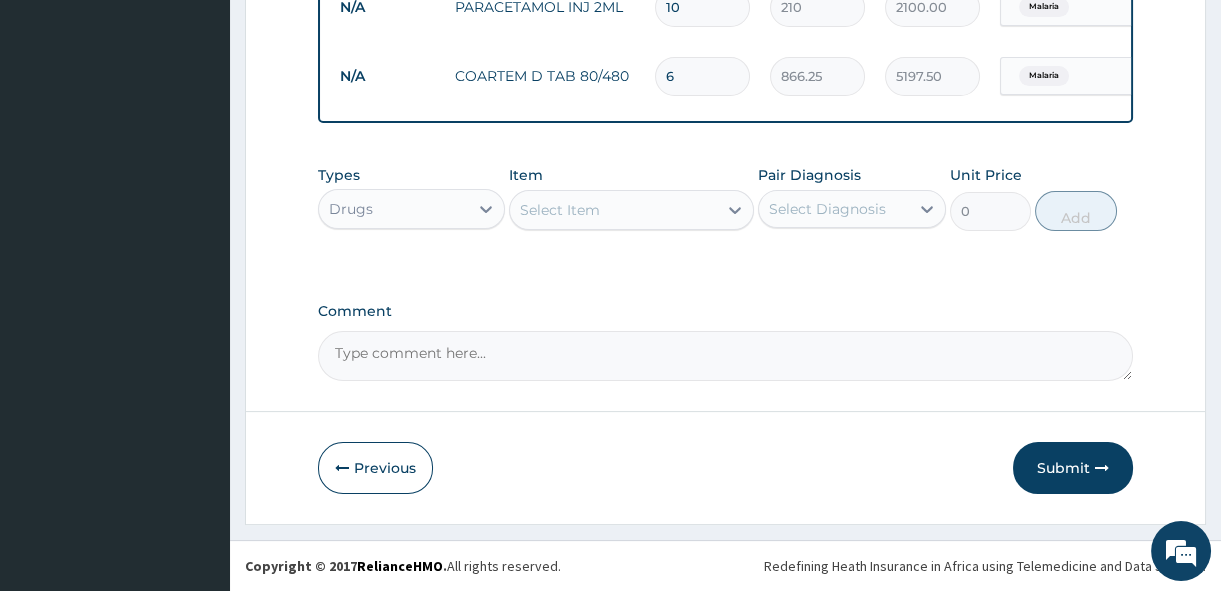 type on "6" 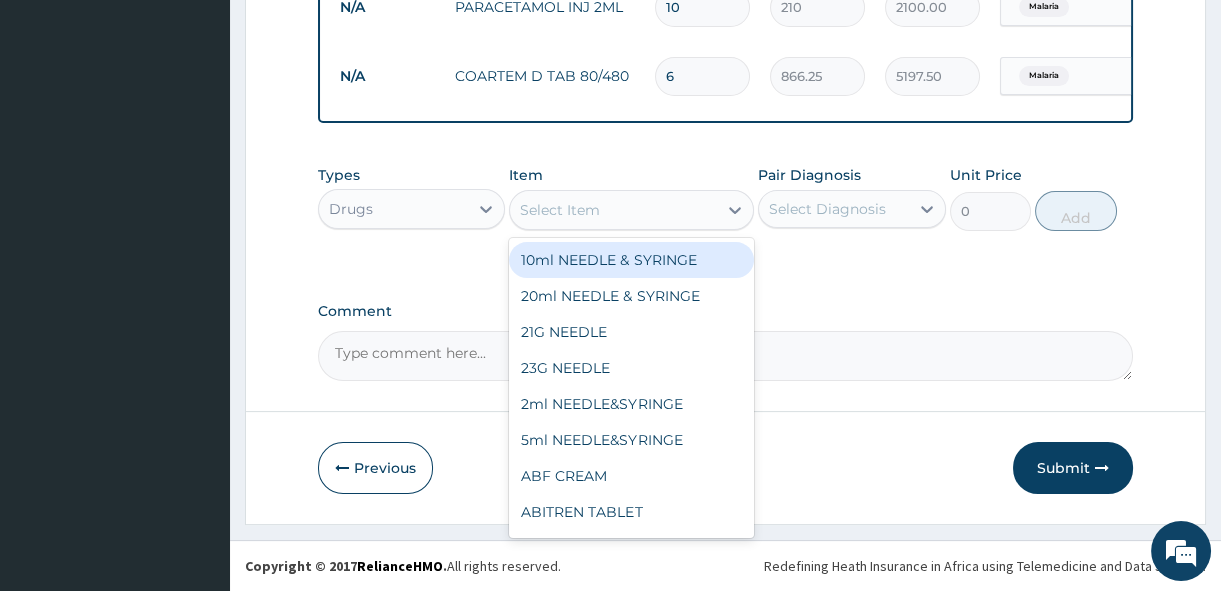 type on "p" 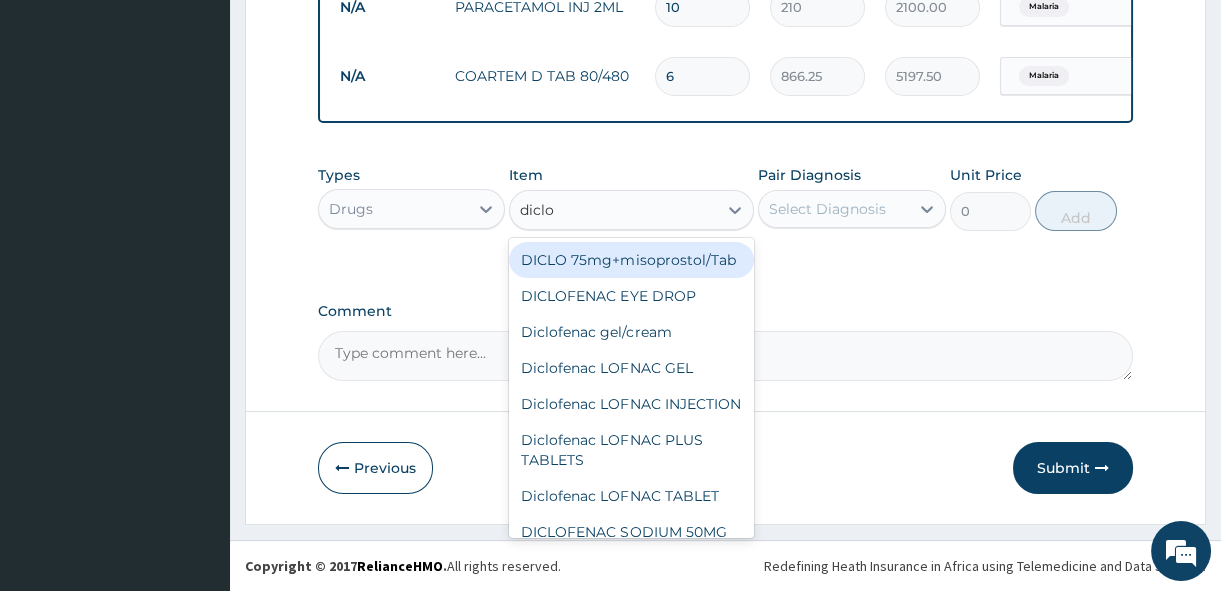 type on "diclof" 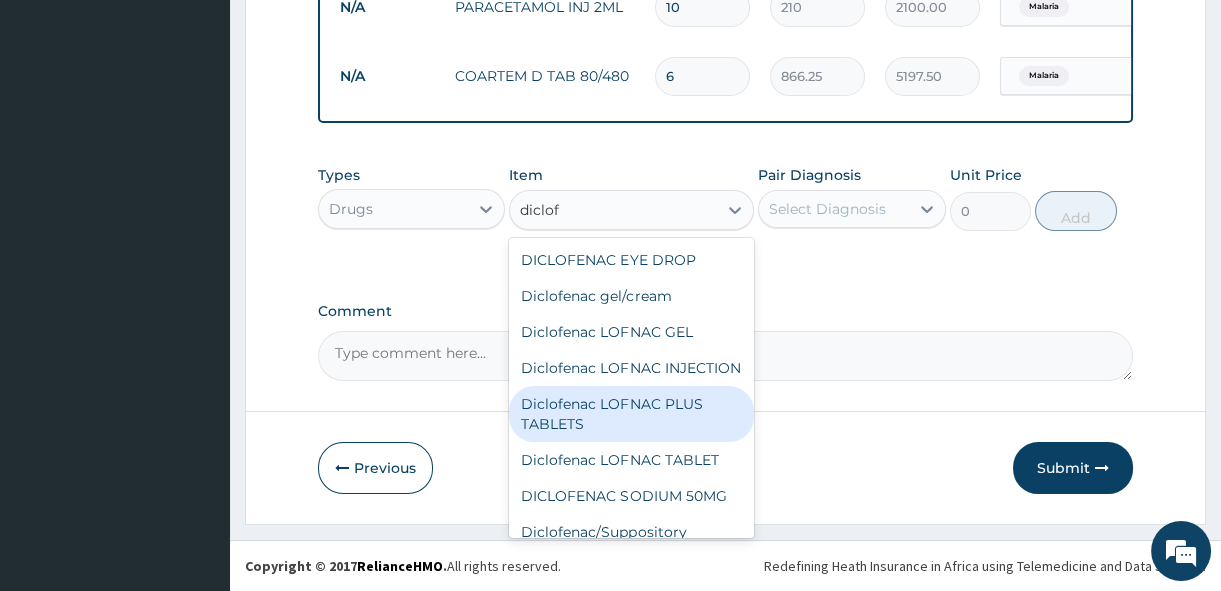 click on "Diclofenac LOFNAC PLUS TABLETS" at bounding box center (631, 414) 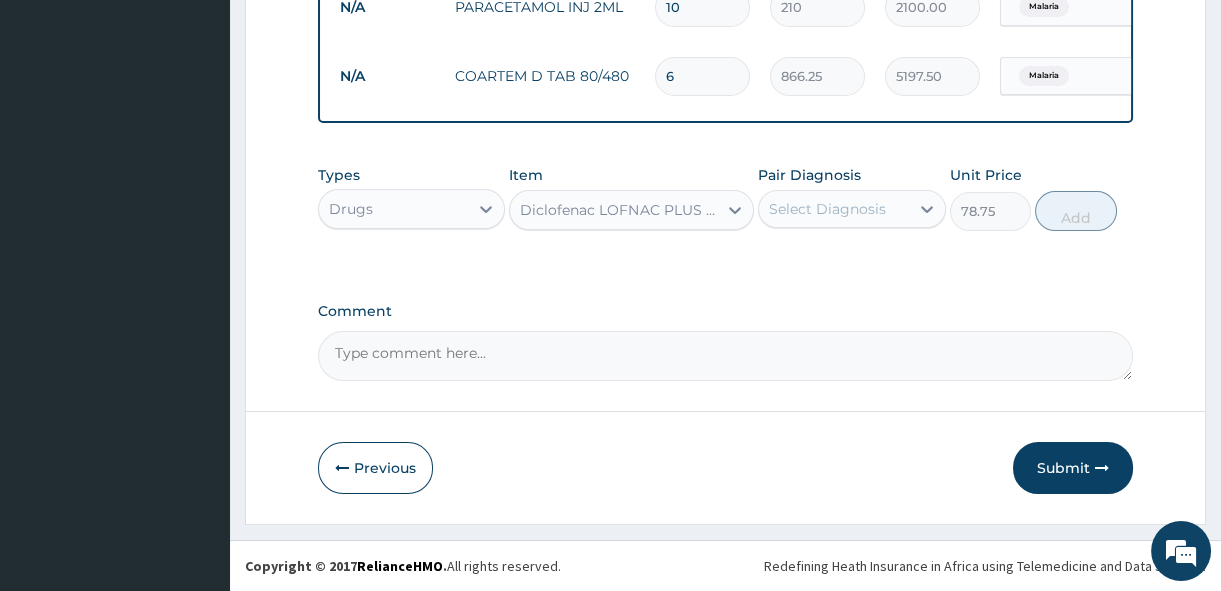 click on "Select Diagnosis" at bounding box center (827, 209) 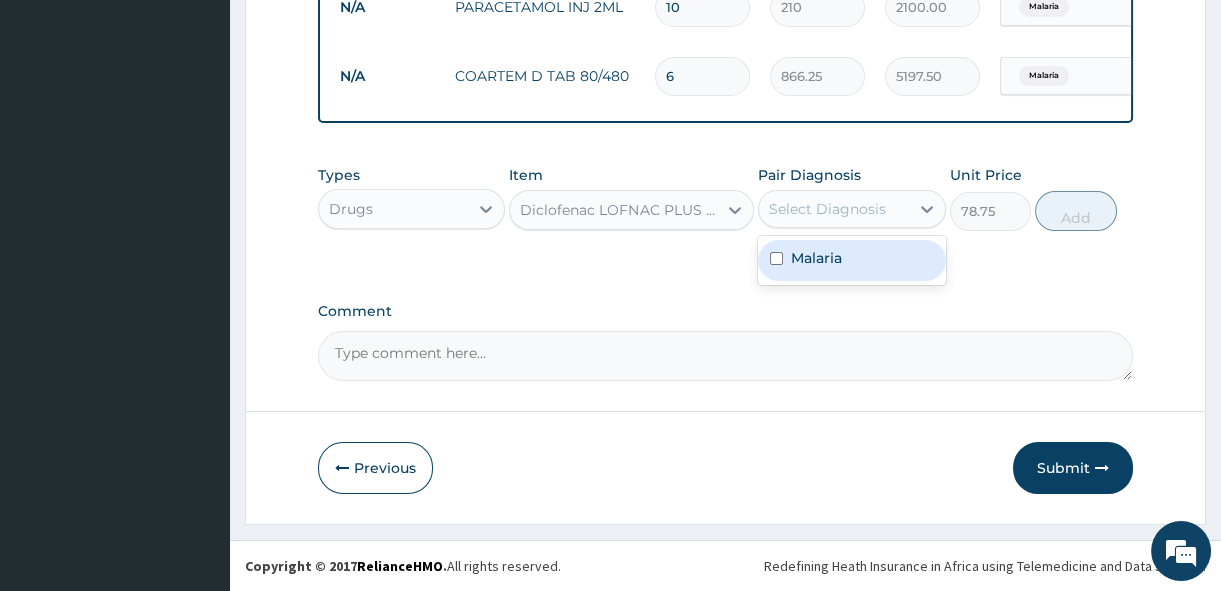 click on "Malaria" at bounding box center [816, 258] 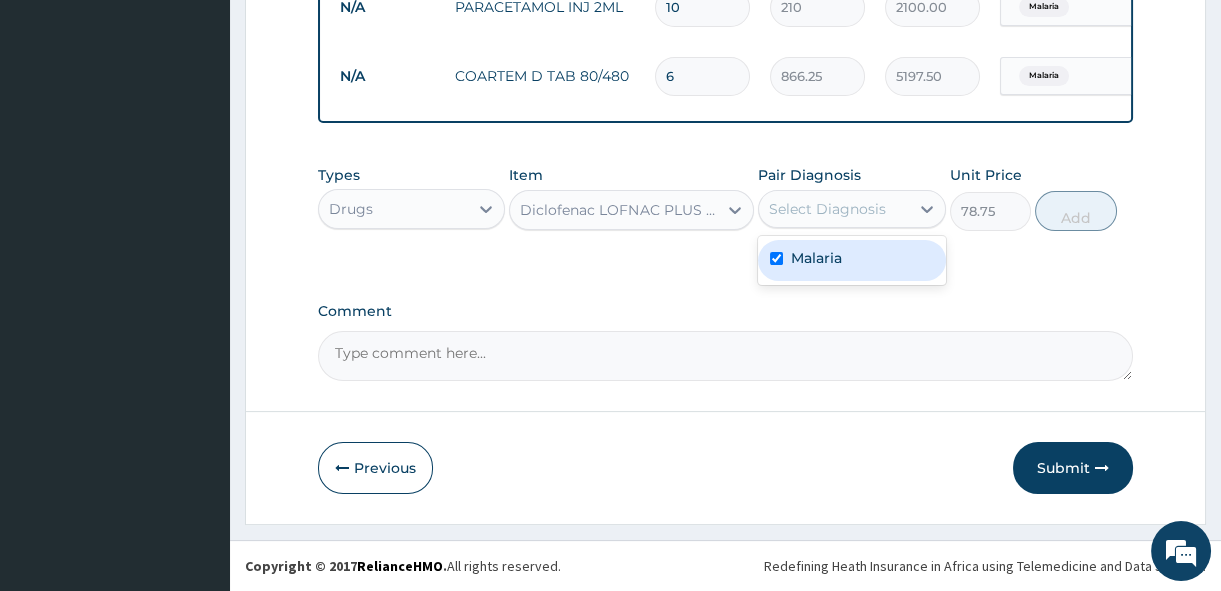 checkbox on "true" 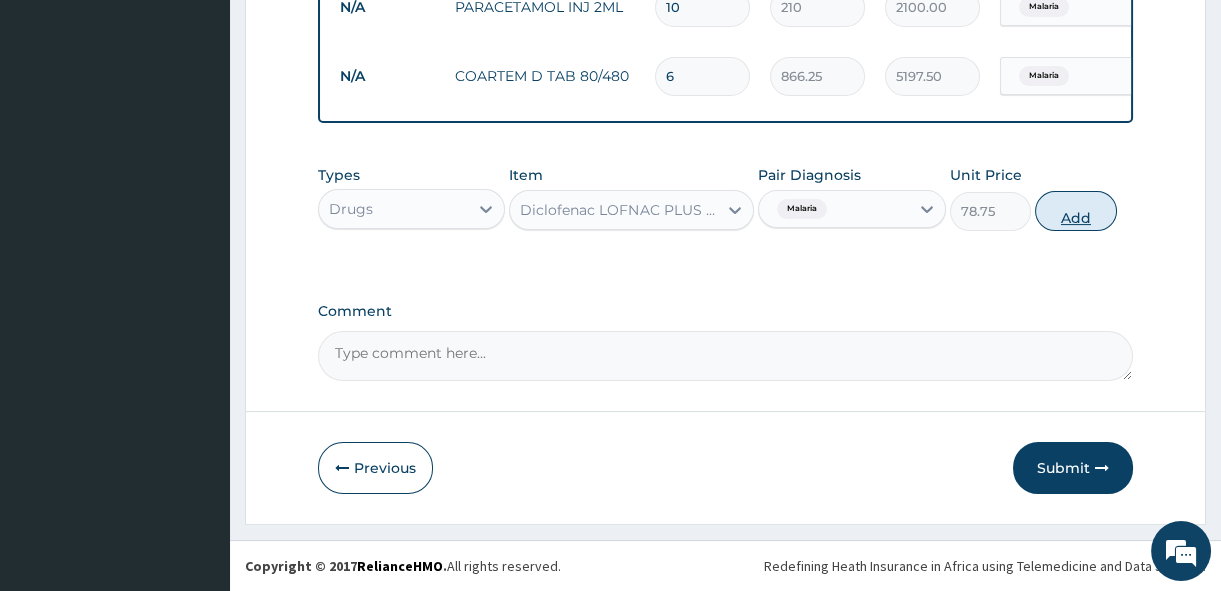 click on "Add" at bounding box center [1076, 211] 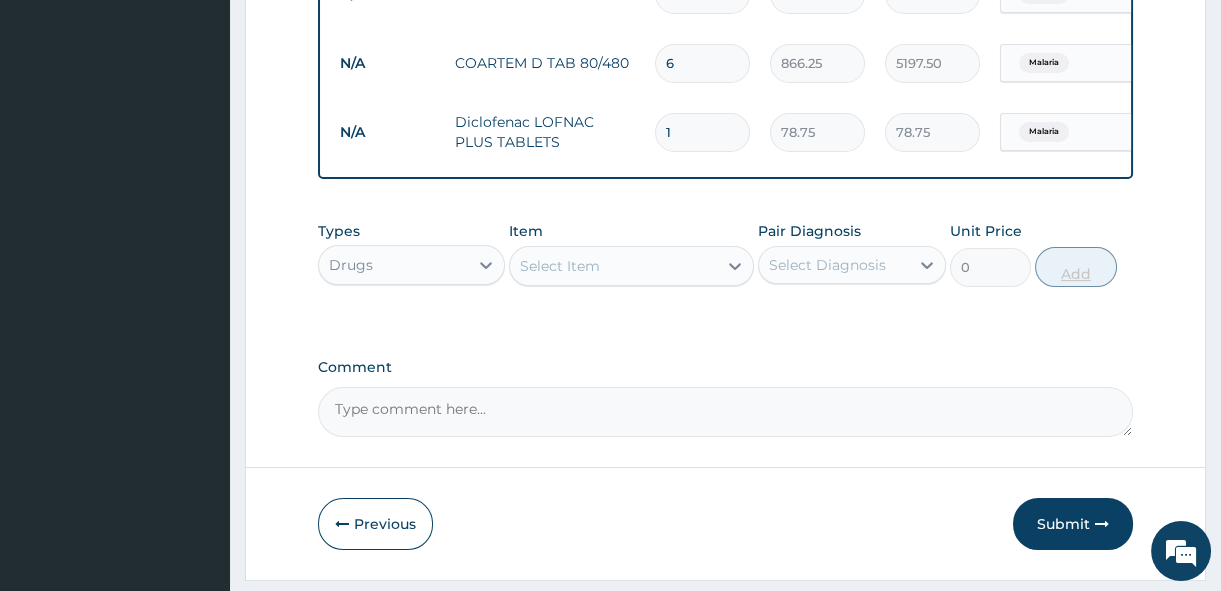 type on "21" 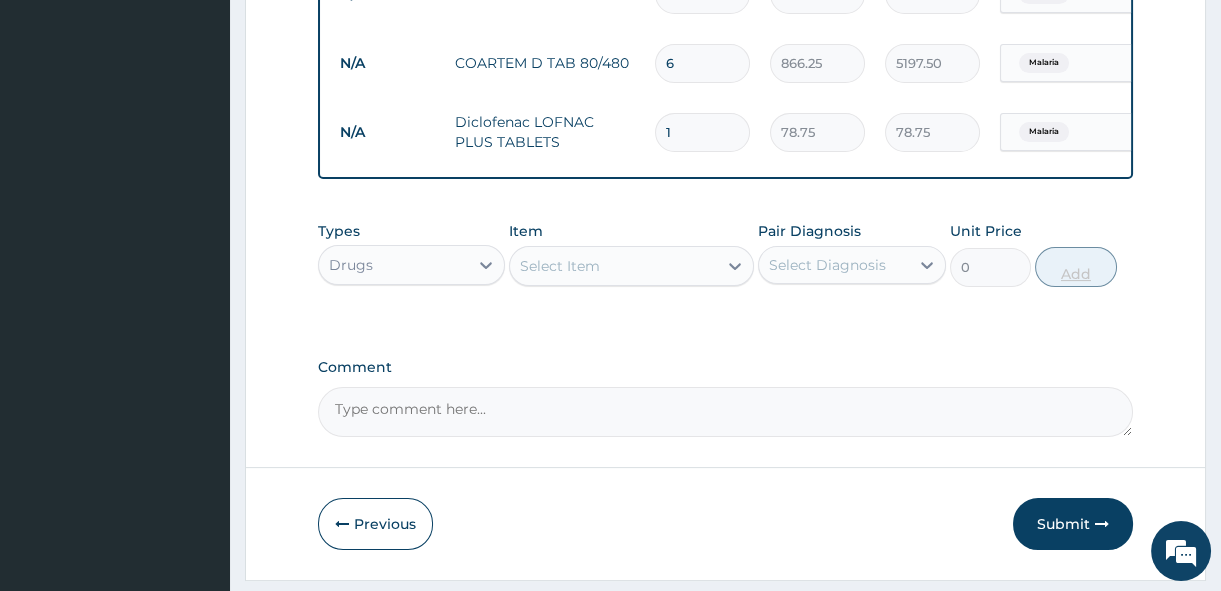 type on "1653.75" 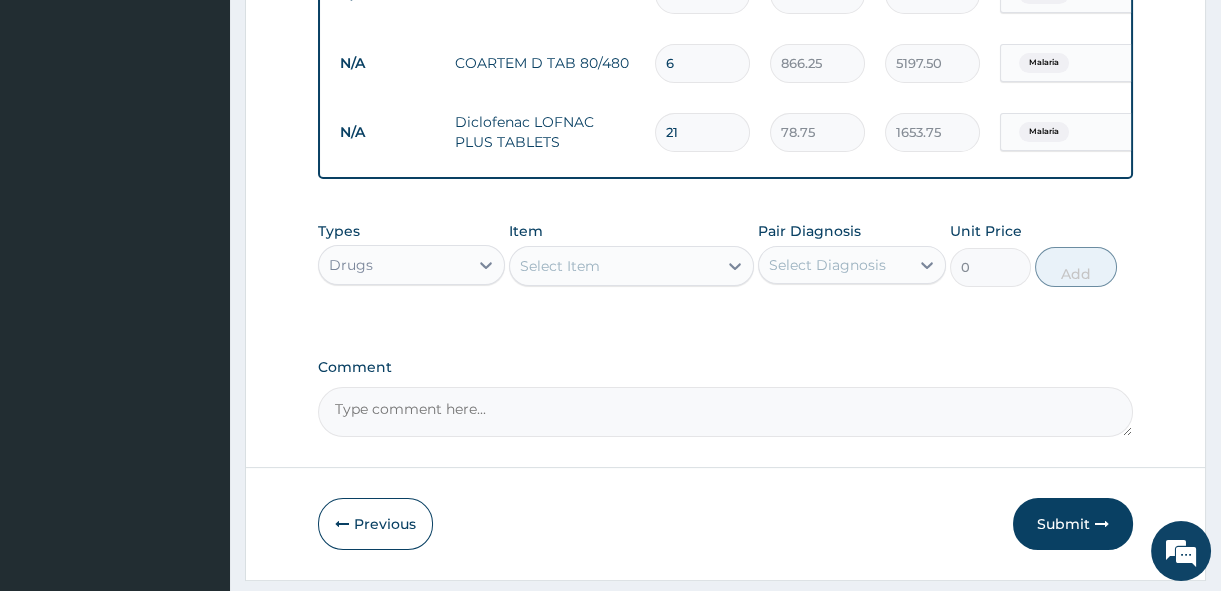 type on "21" 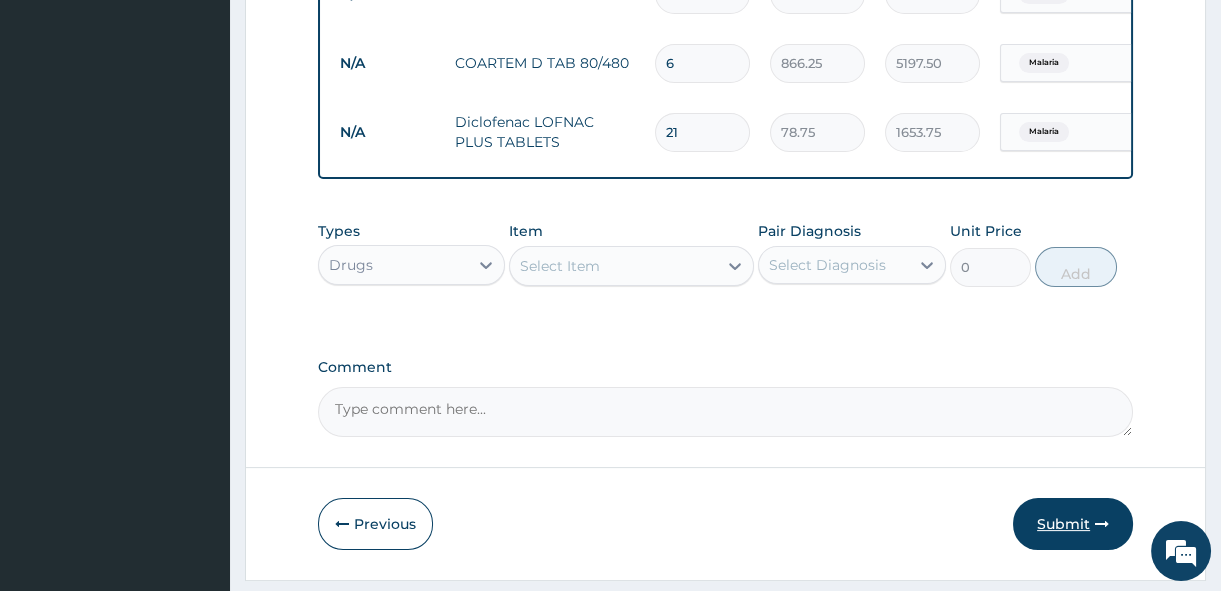 click on "Submit" at bounding box center (1073, 524) 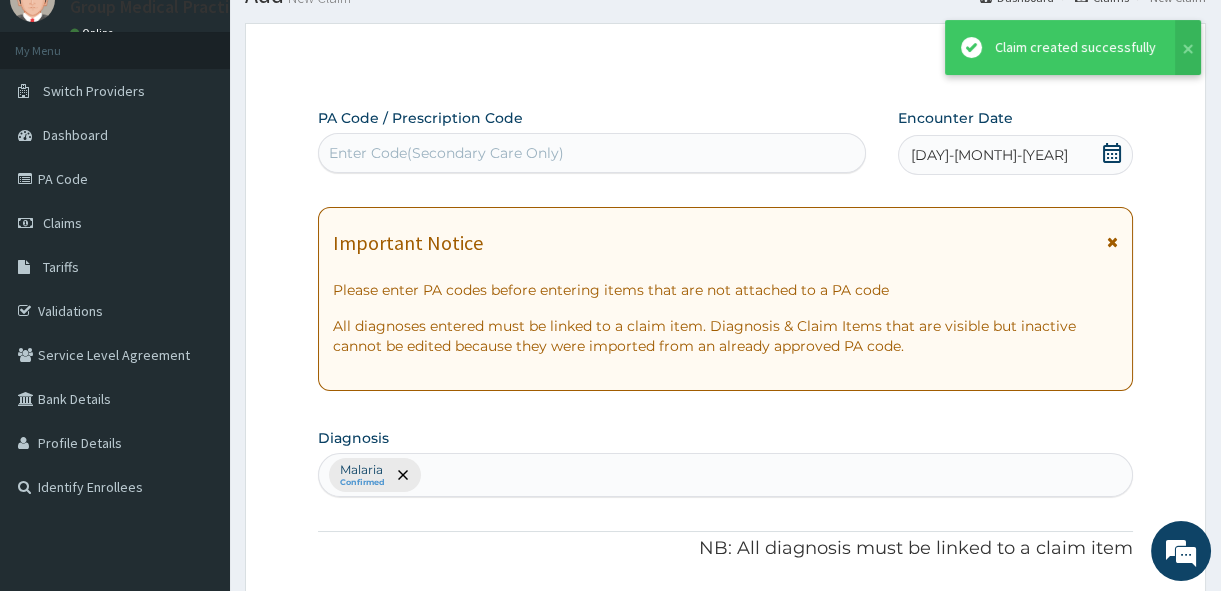 scroll, scrollTop: 976, scrollLeft: 0, axis: vertical 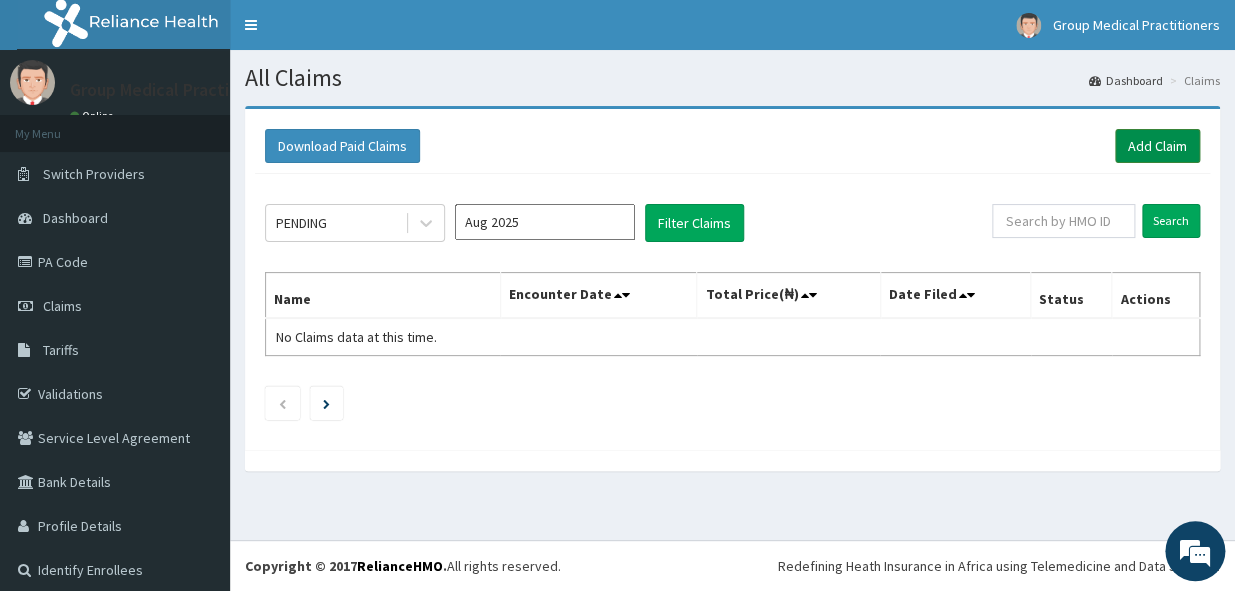 click on "Add Claim" at bounding box center (1157, 146) 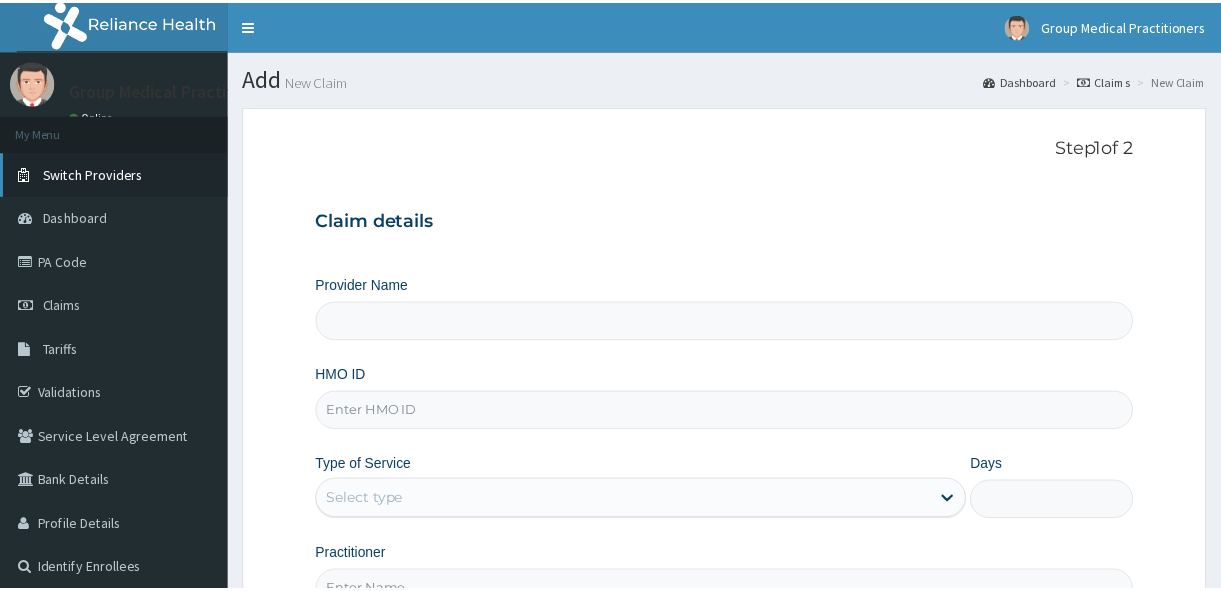 scroll, scrollTop: 0, scrollLeft: 0, axis: both 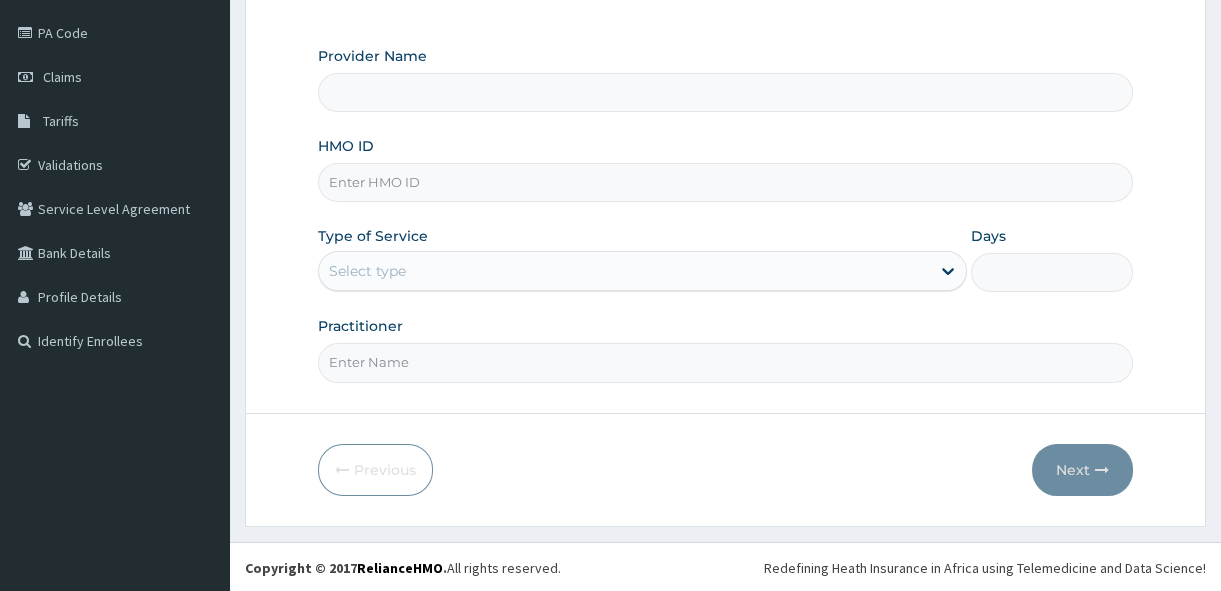 click on "HMO ID" at bounding box center (725, 182) 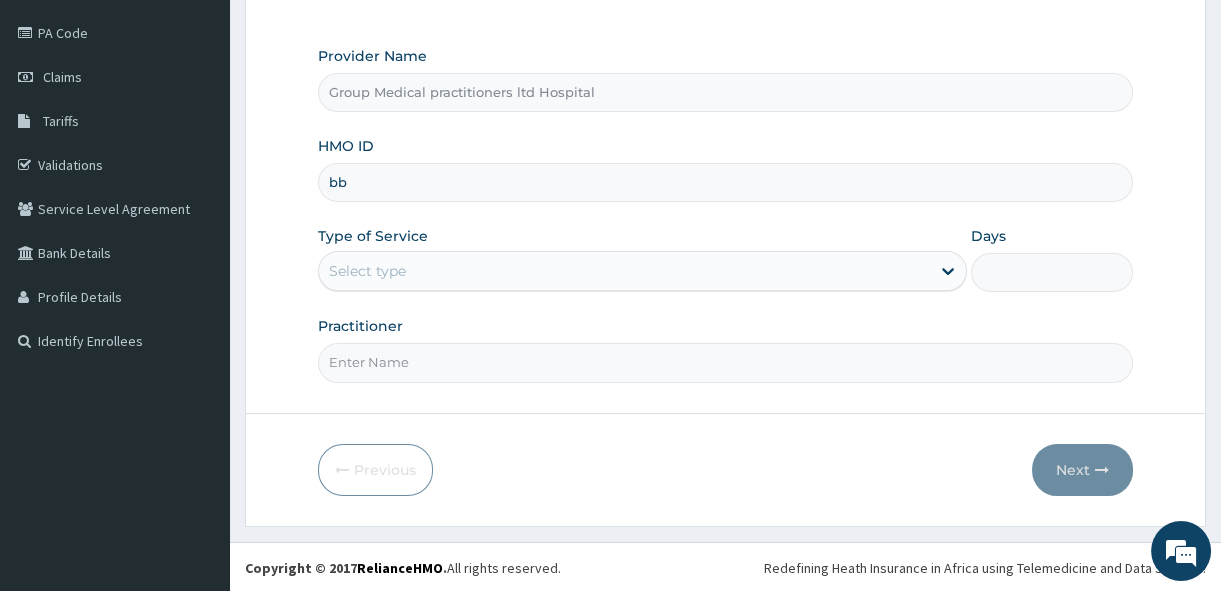 type on "b" 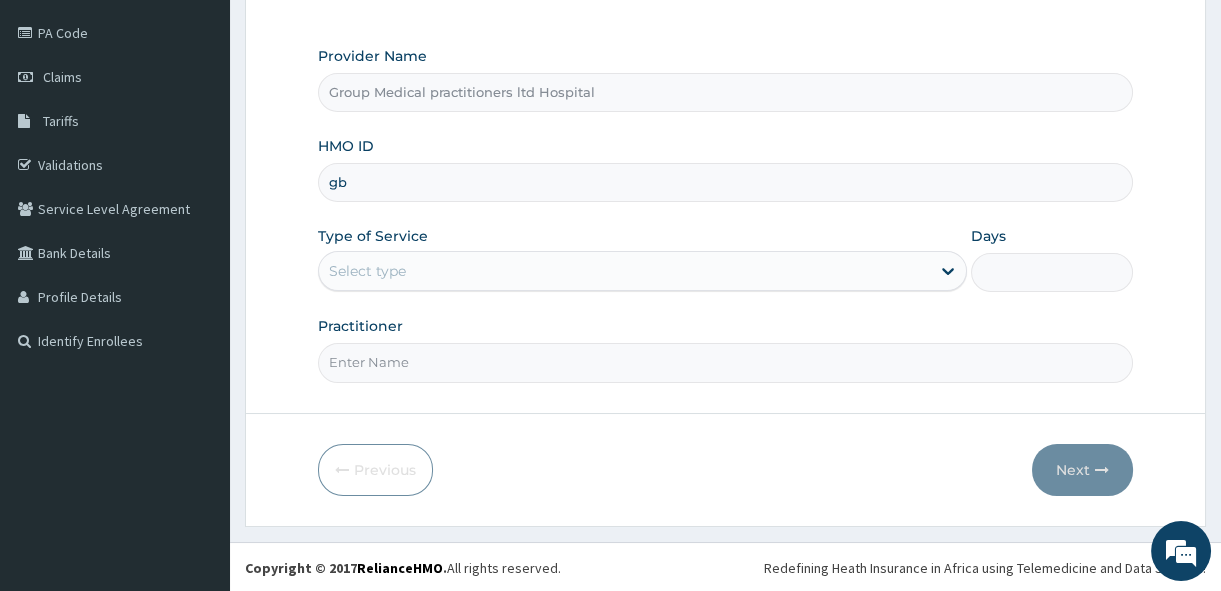 scroll, scrollTop: 0, scrollLeft: 0, axis: both 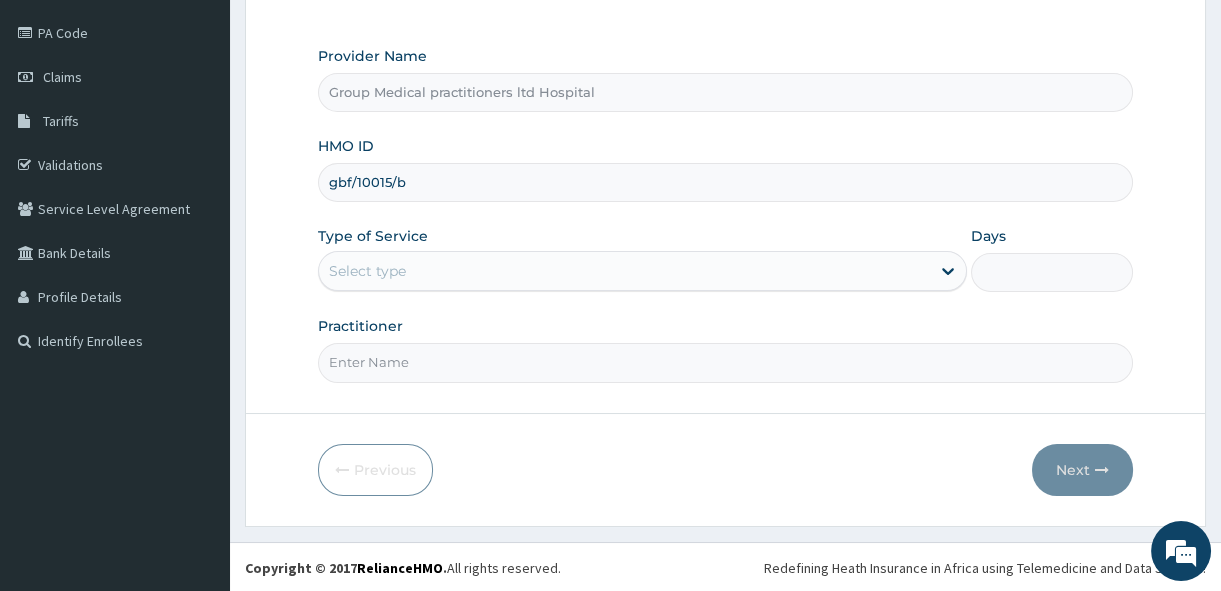 type on "gbf/10015/b" 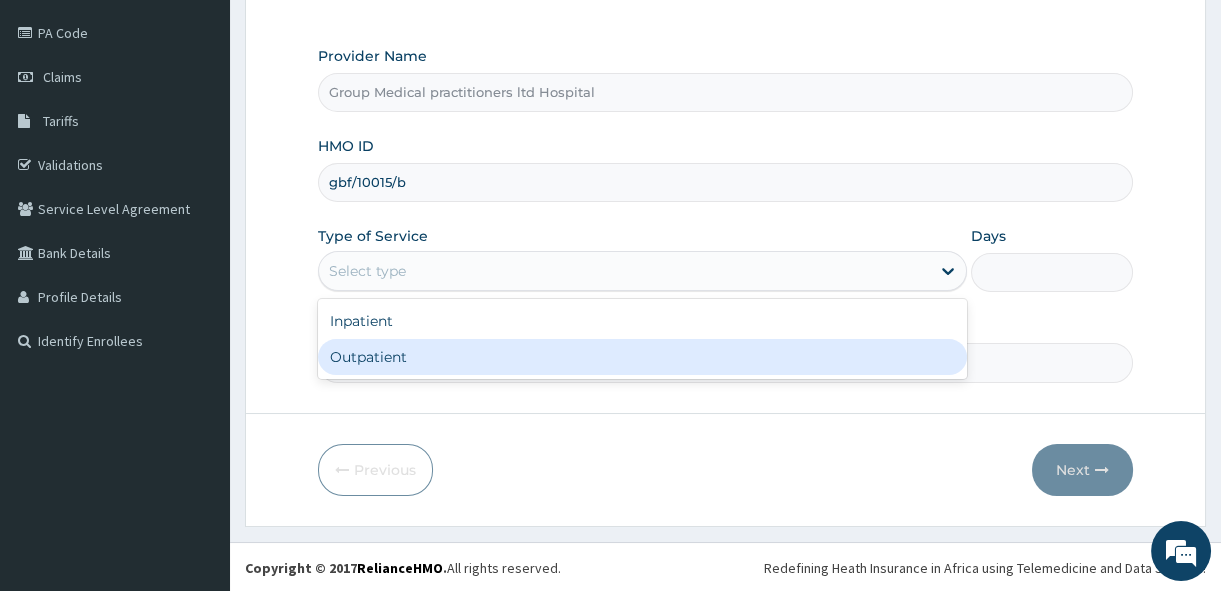 click on "Outpatient" at bounding box center (642, 357) 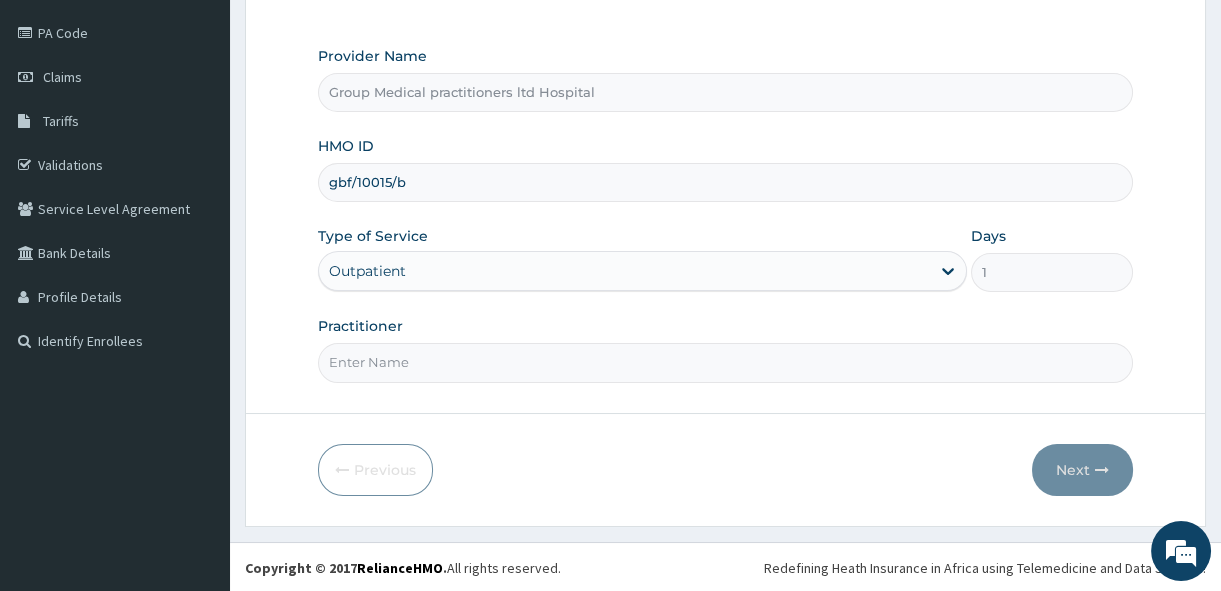 click on "Practitioner" at bounding box center (725, 362) 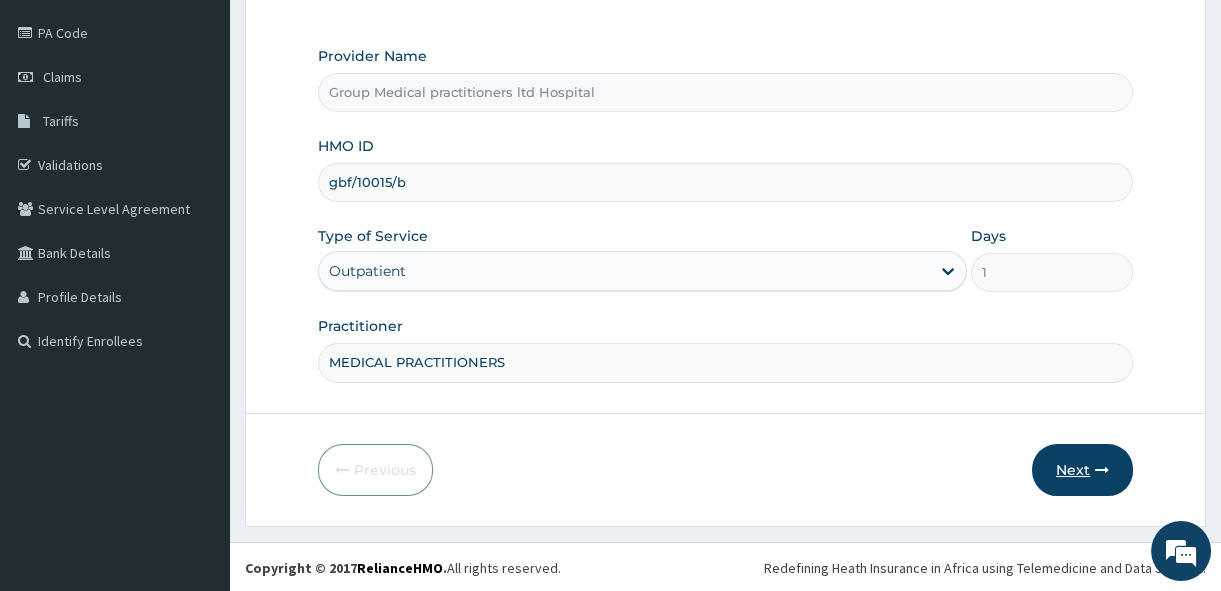 click on "Next" at bounding box center (1082, 470) 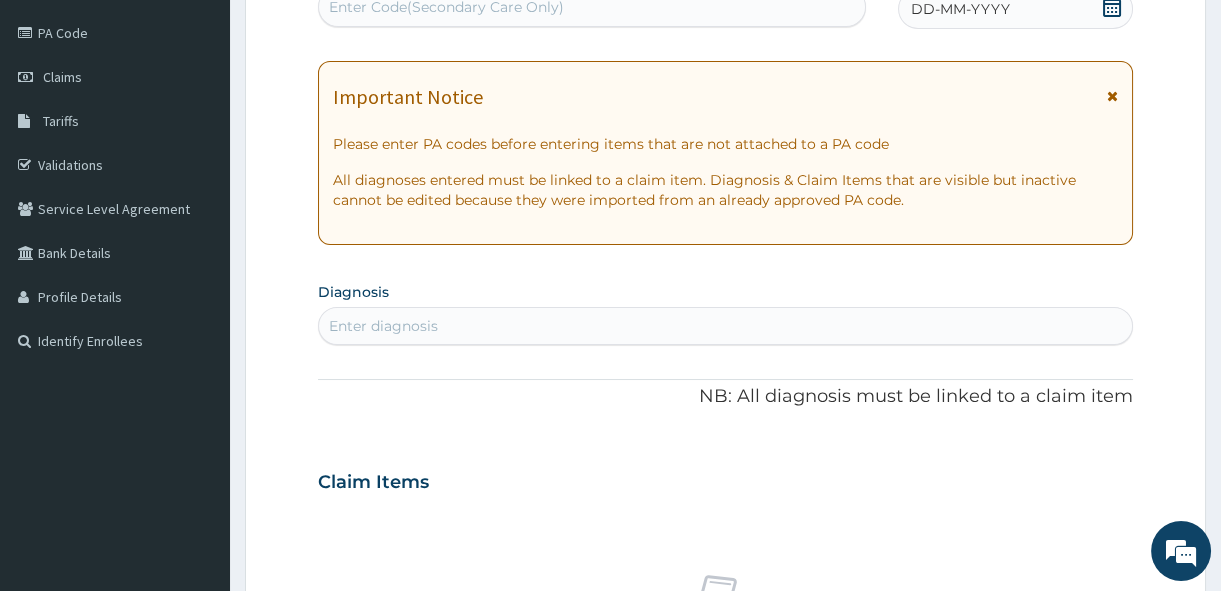 click 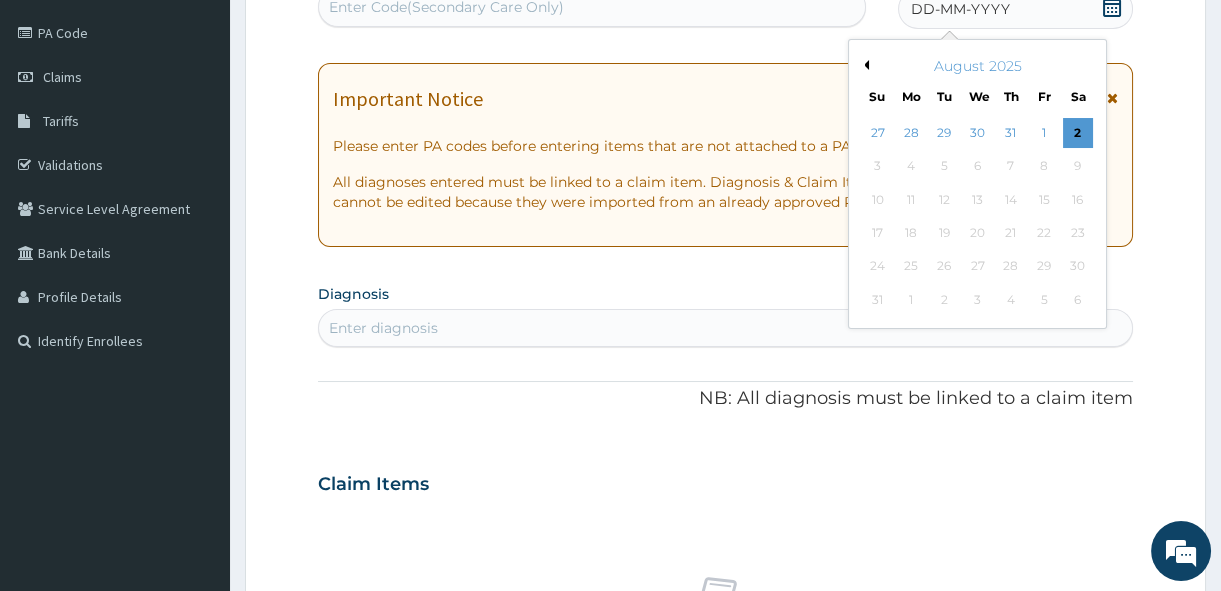 click on "Previous Month" at bounding box center [864, 65] 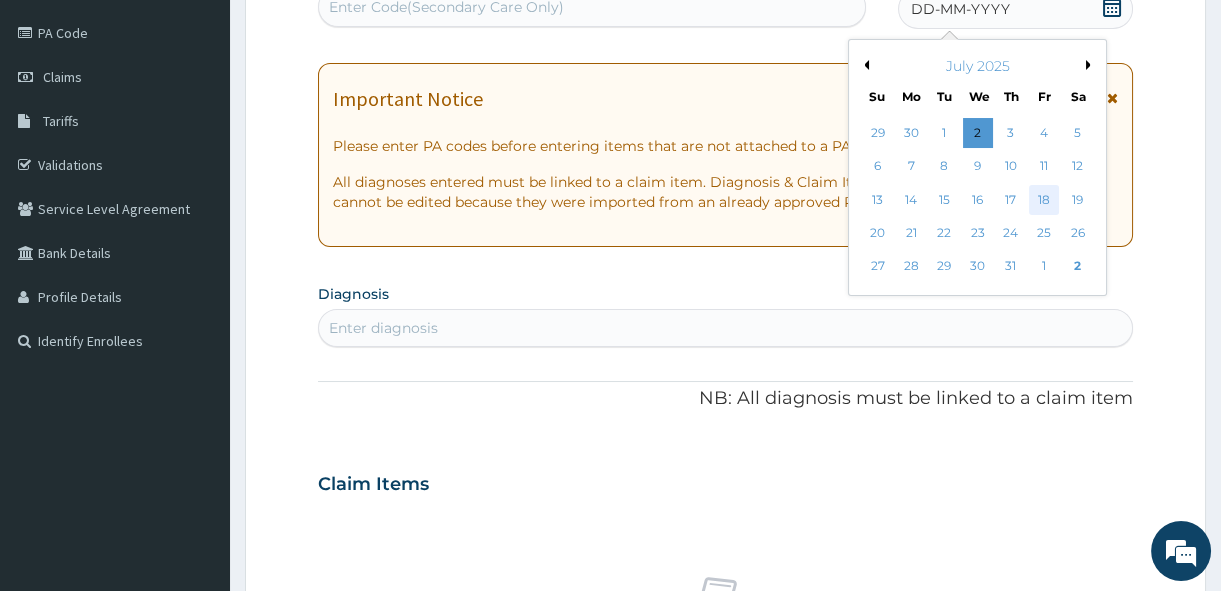 click on "18" at bounding box center (1044, 200) 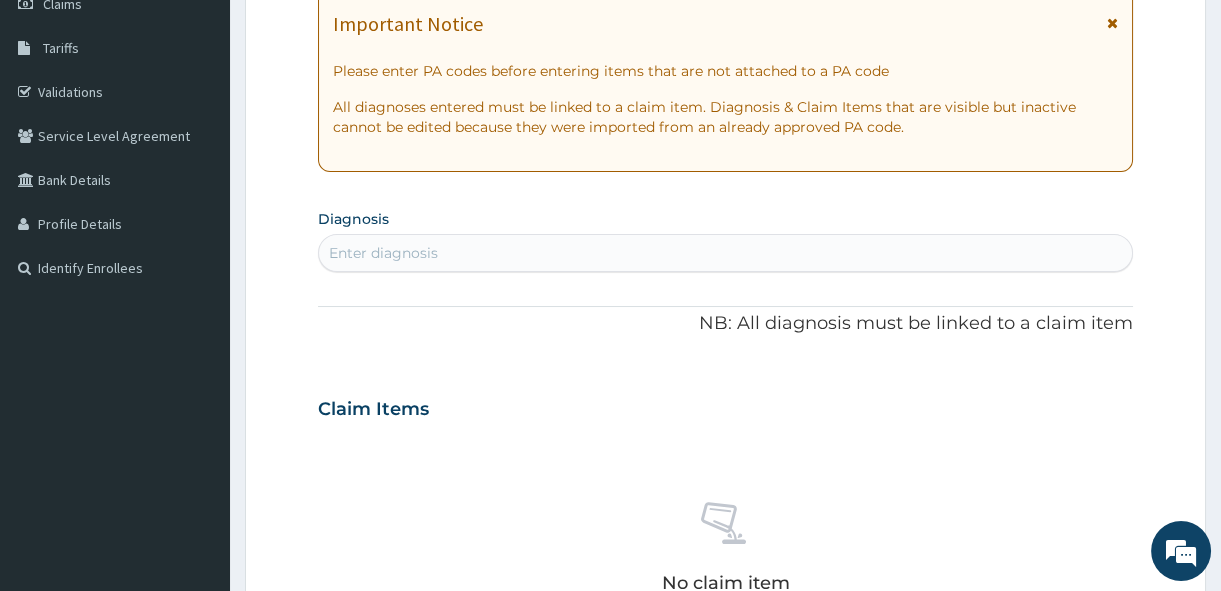 scroll, scrollTop: 501, scrollLeft: 0, axis: vertical 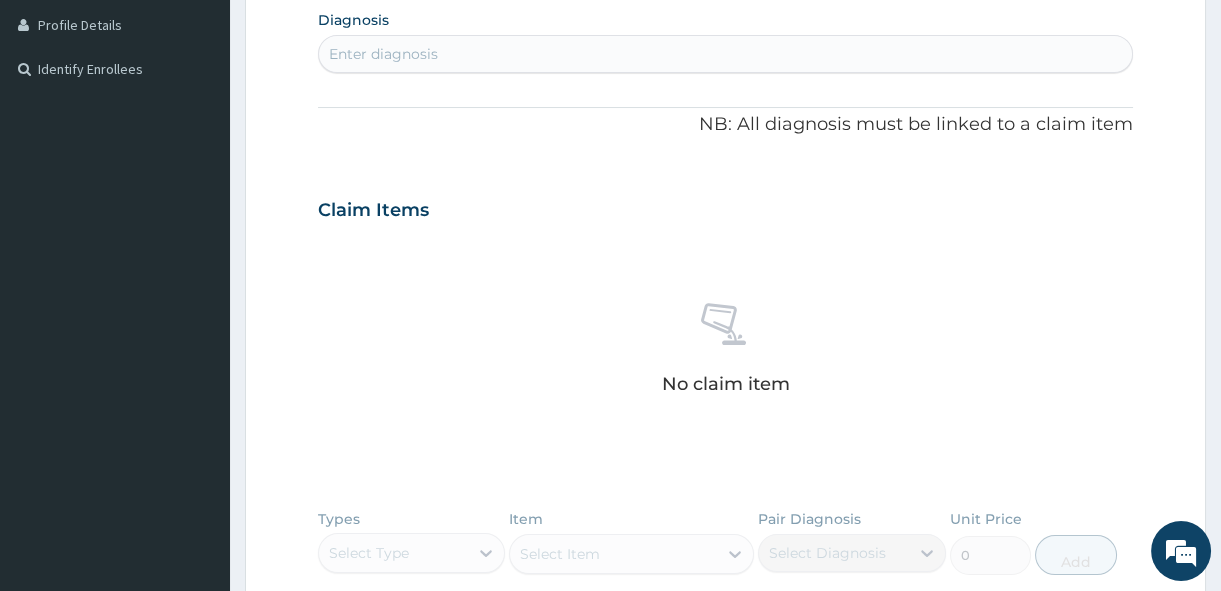 click on "Enter diagnosis" at bounding box center (725, 54) 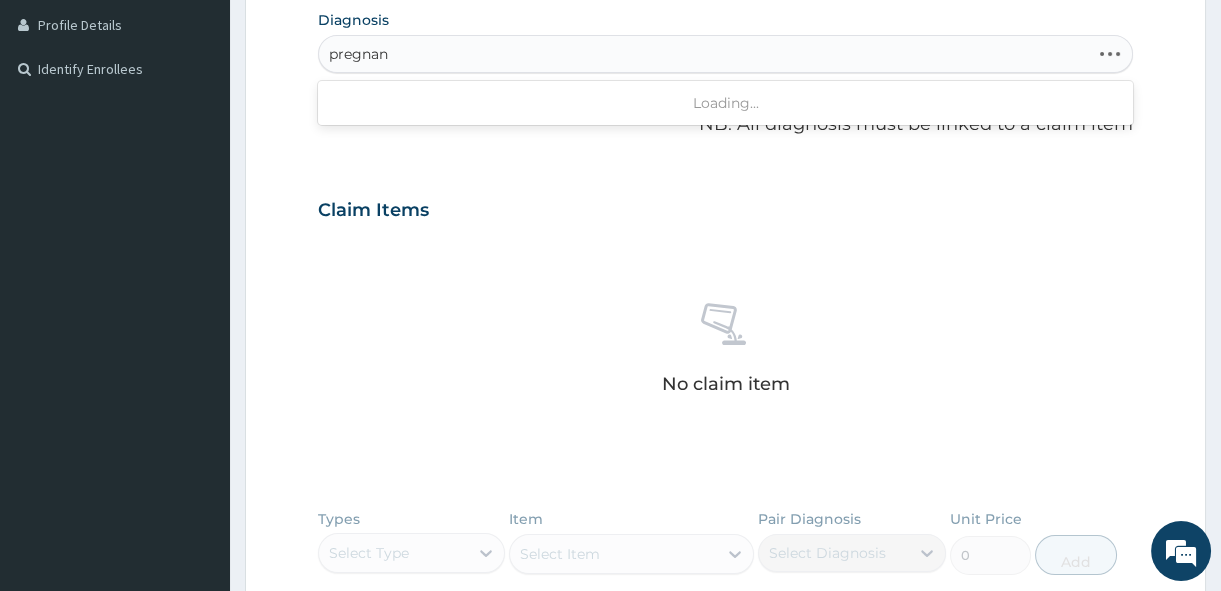 type on "pregnanc" 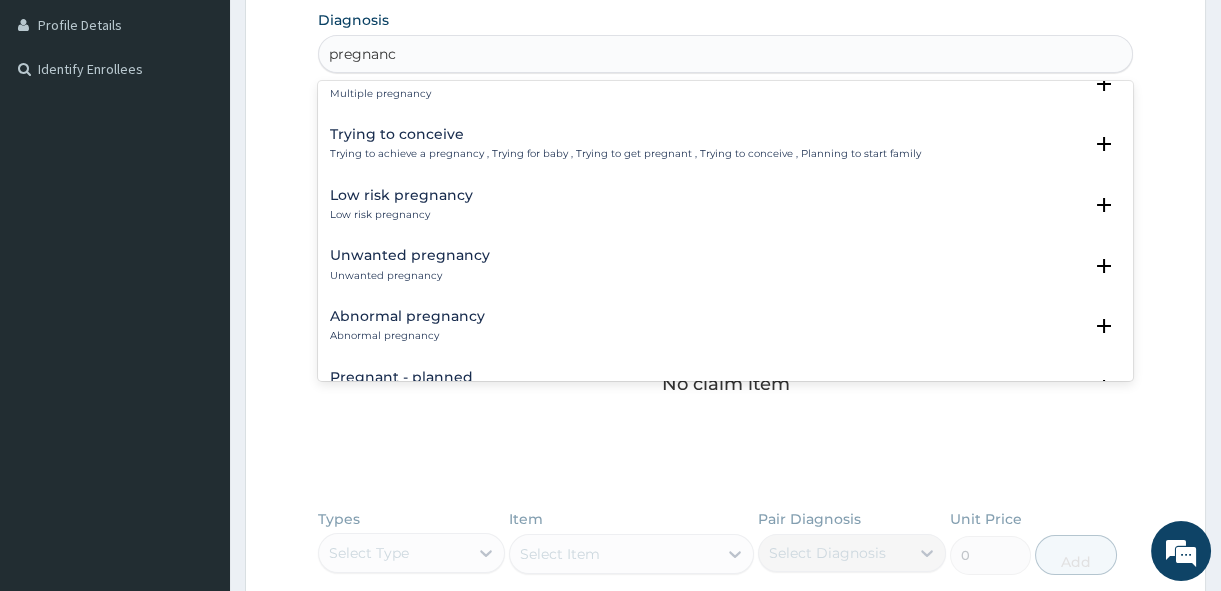 scroll, scrollTop: 1818, scrollLeft: 0, axis: vertical 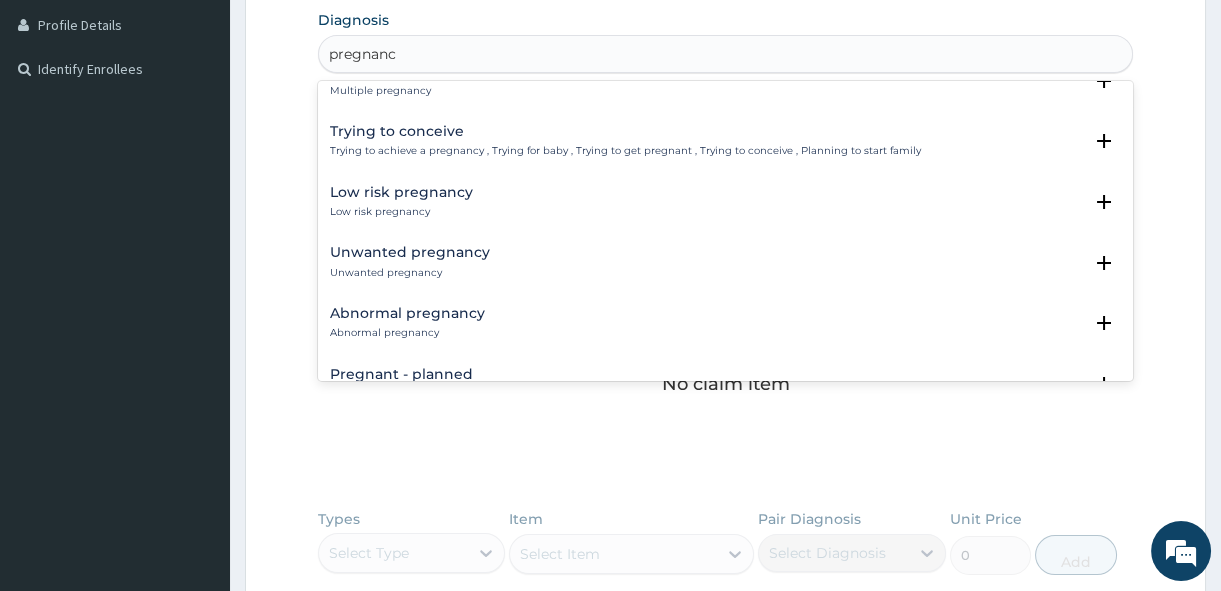 click on "Trying to achieve a pregnancy , Trying for baby , Trying to get pregnant , Trying to conceive , Planning to start family" at bounding box center [625, 151] 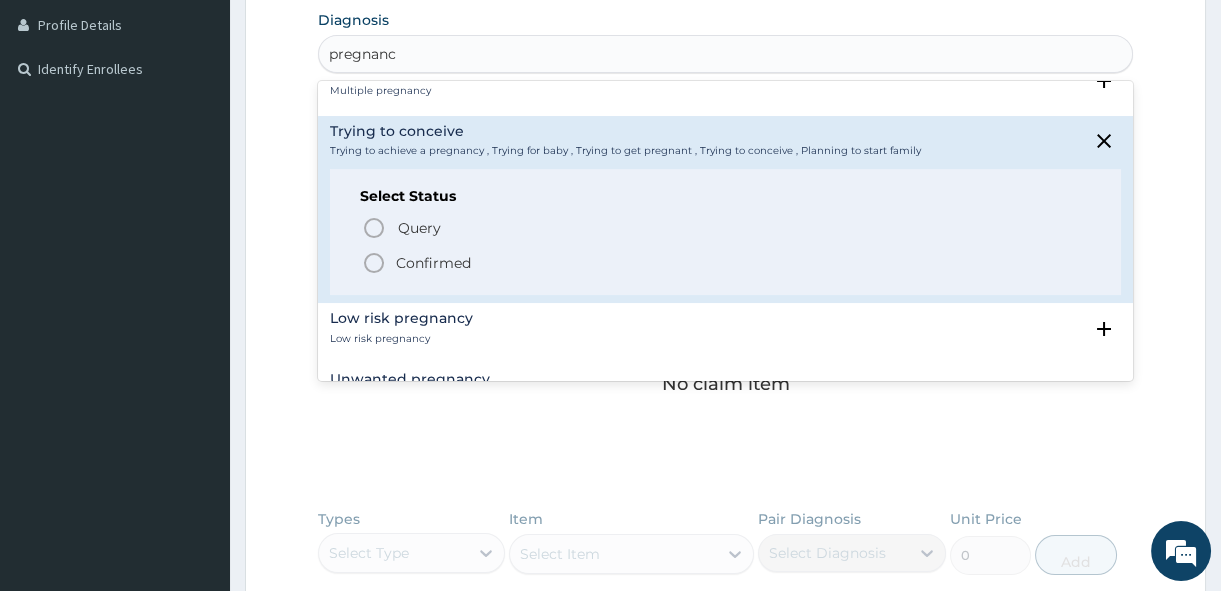 click 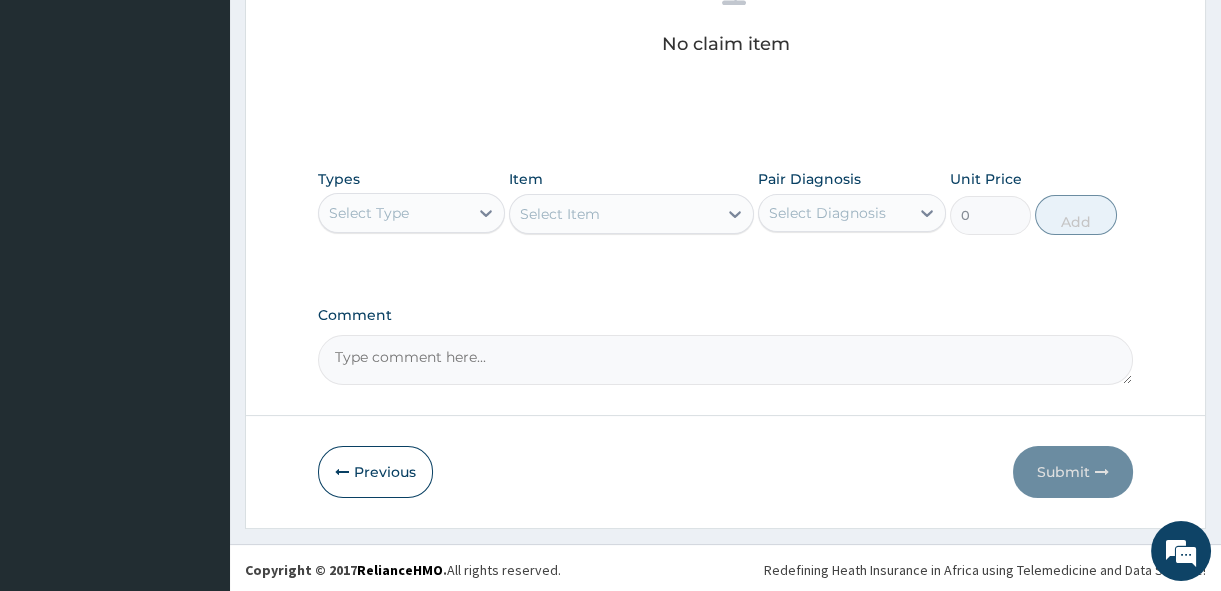 scroll, scrollTop: 850, scrollLeft: 0, axis: vertical 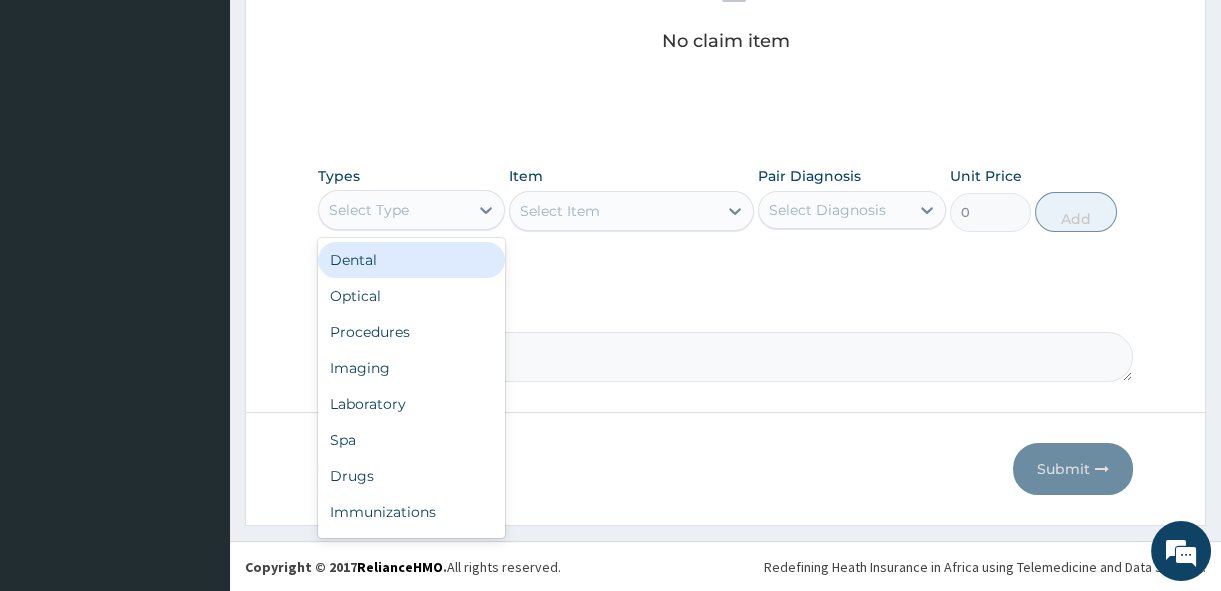 click on "Select Type" at bounding box center (369, 210) 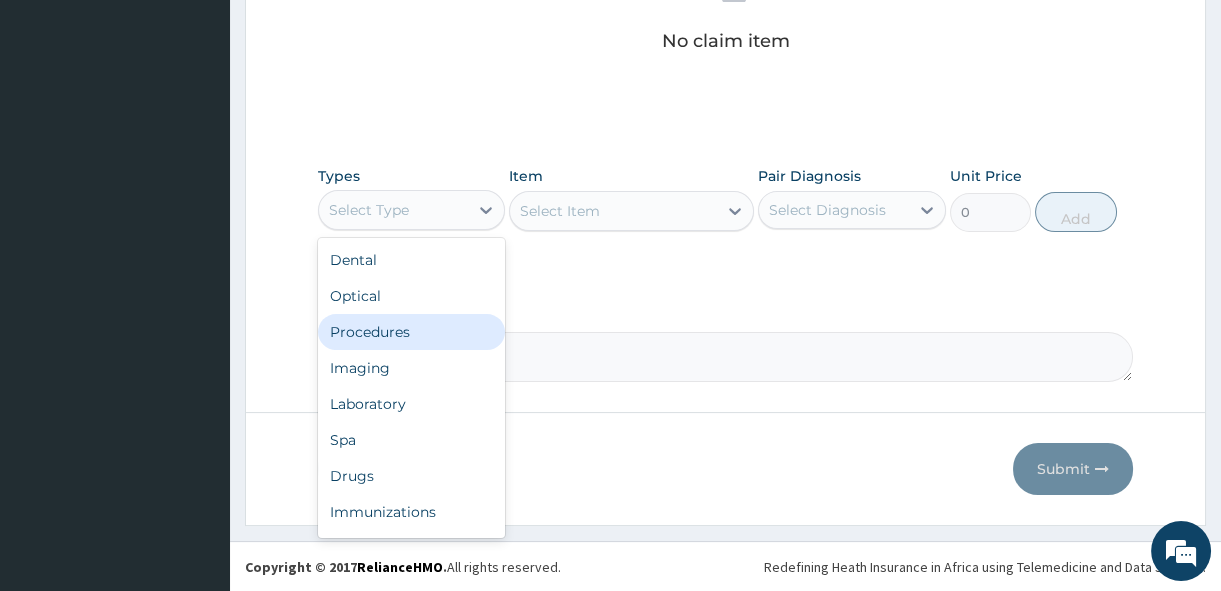 click on "Procedures" at bounding box center (411, 332) 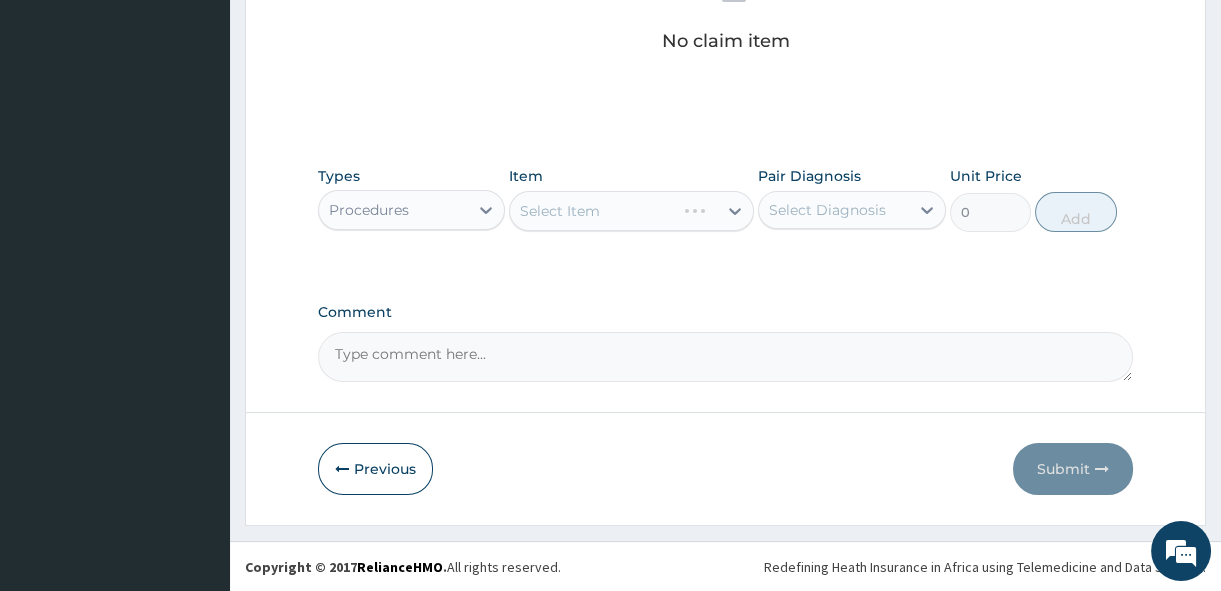 click on "Select Item" at bounding box center (560, 211) 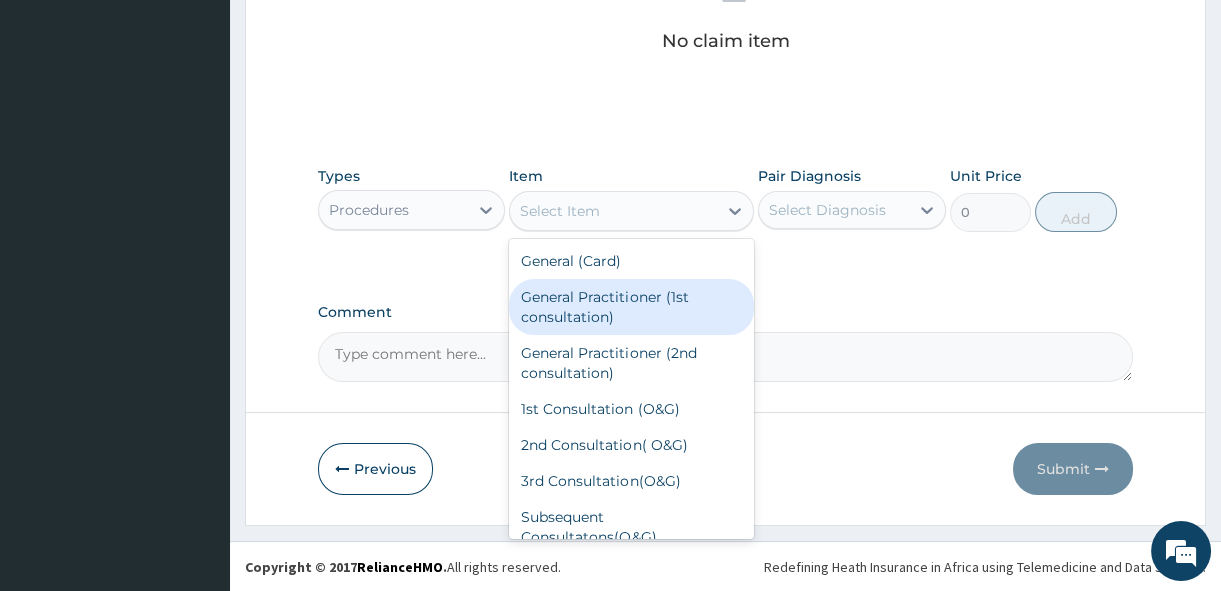 drag, startPoint x: 582, startPoint y: 302, endPoint x: 553, endPoint y: 294, distance: 30.083218 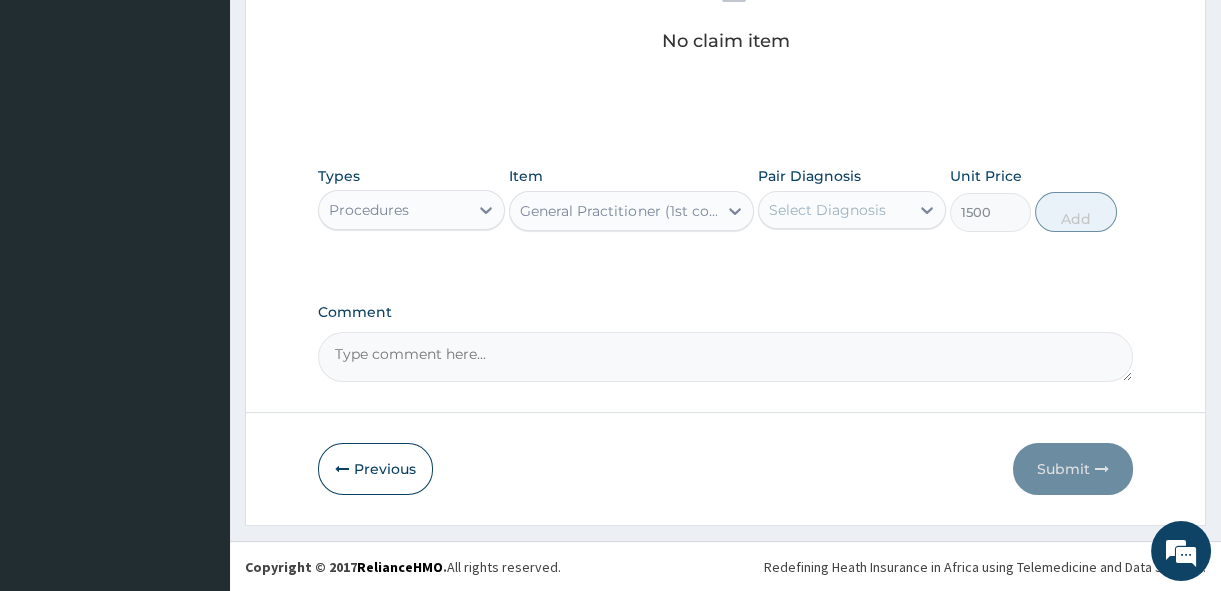 click on "Select Diagnosis" at bounding box center (827, 210) 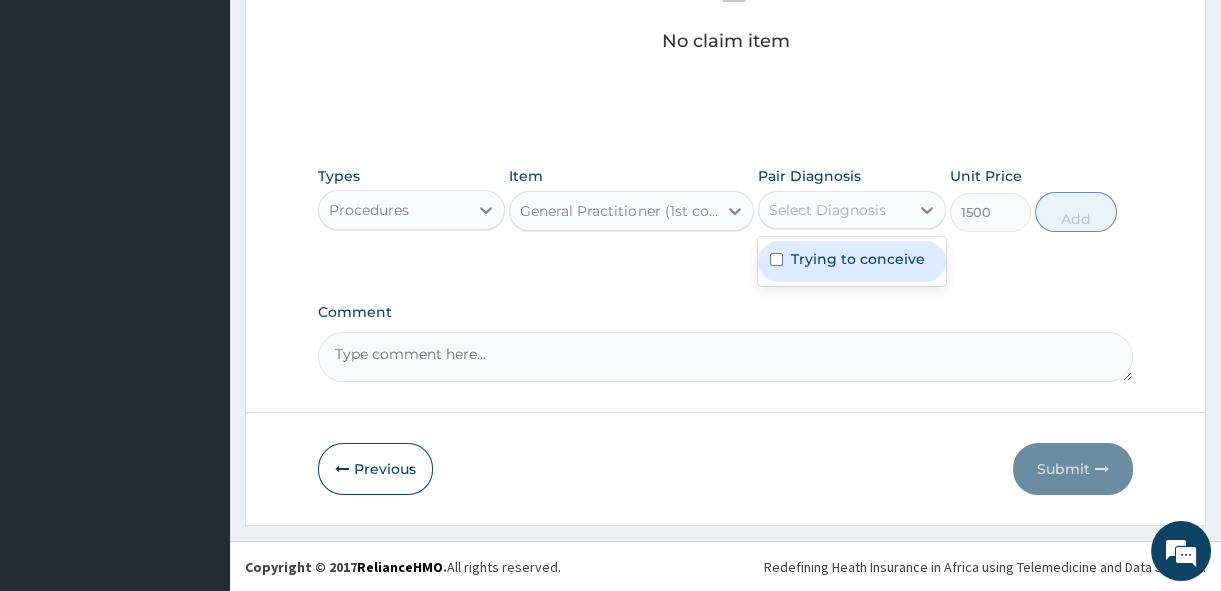 click on "Trying to conceive" at bounding box center [858, 259] 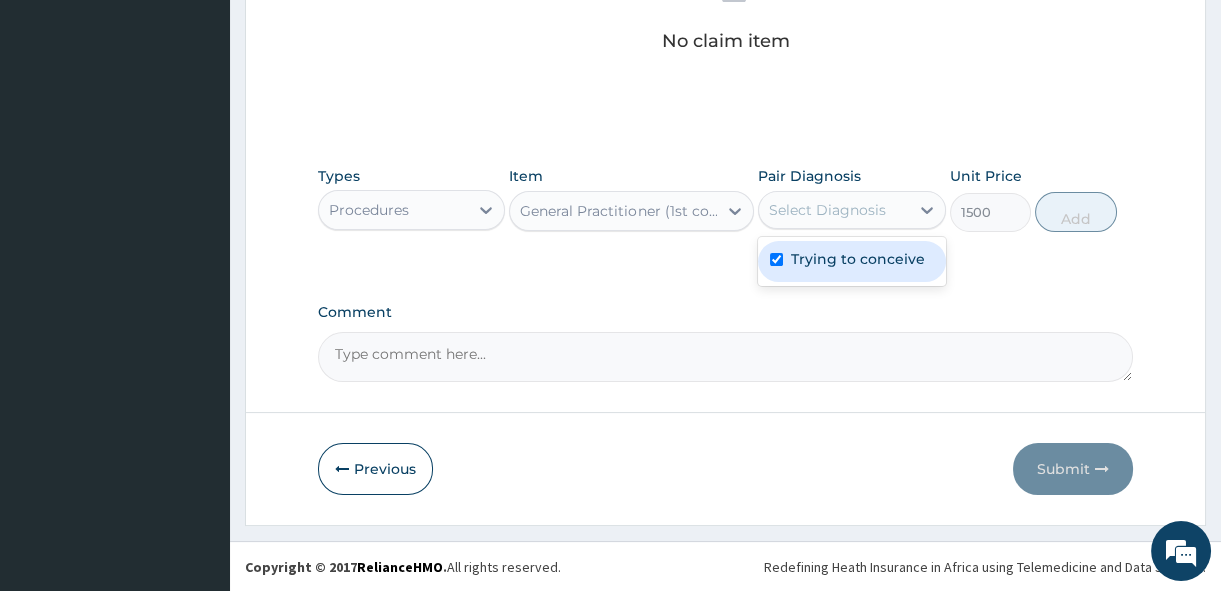checkbox on "true" 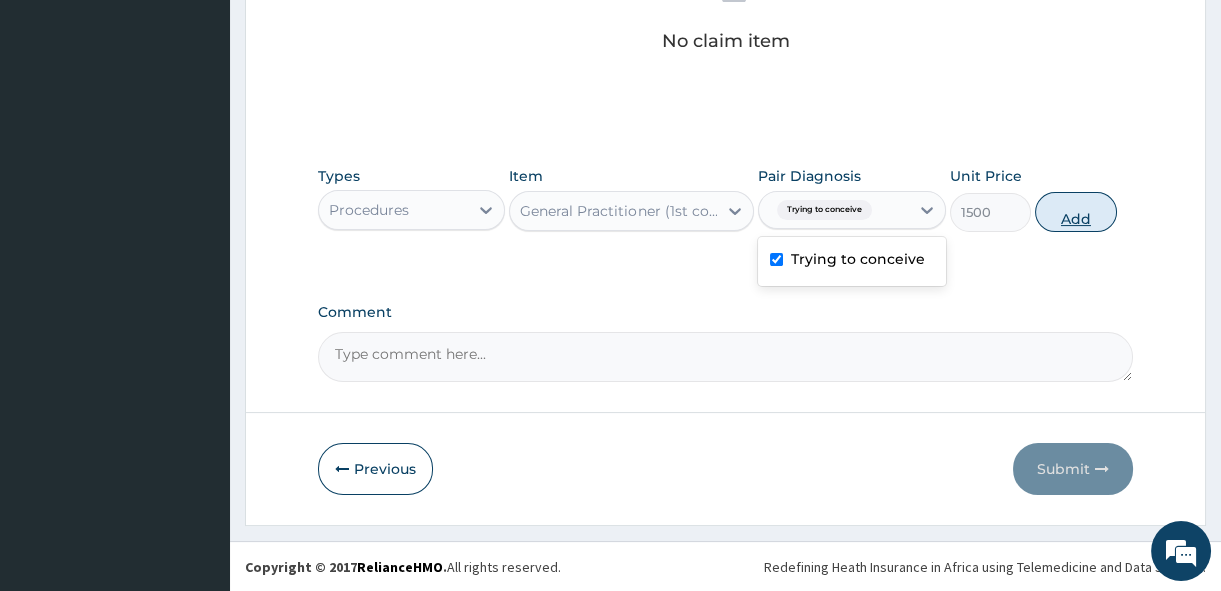 click on "Add" at bounding box center (1076, 212) 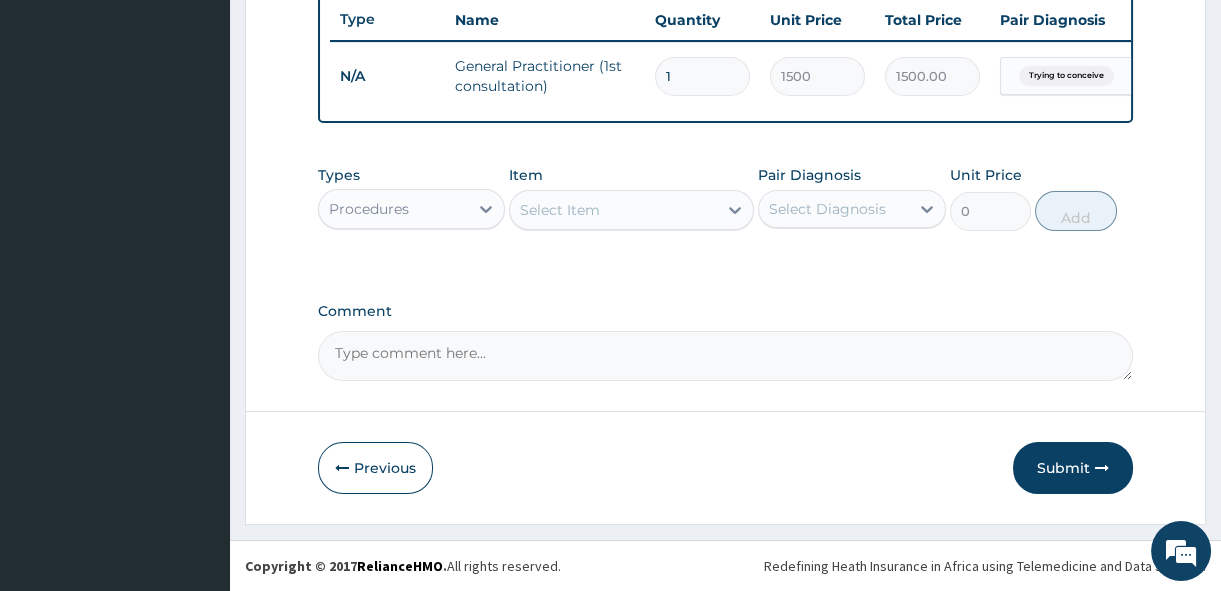 scroll, scrollTop: 768, scrollLeft: 0, axis: vertical 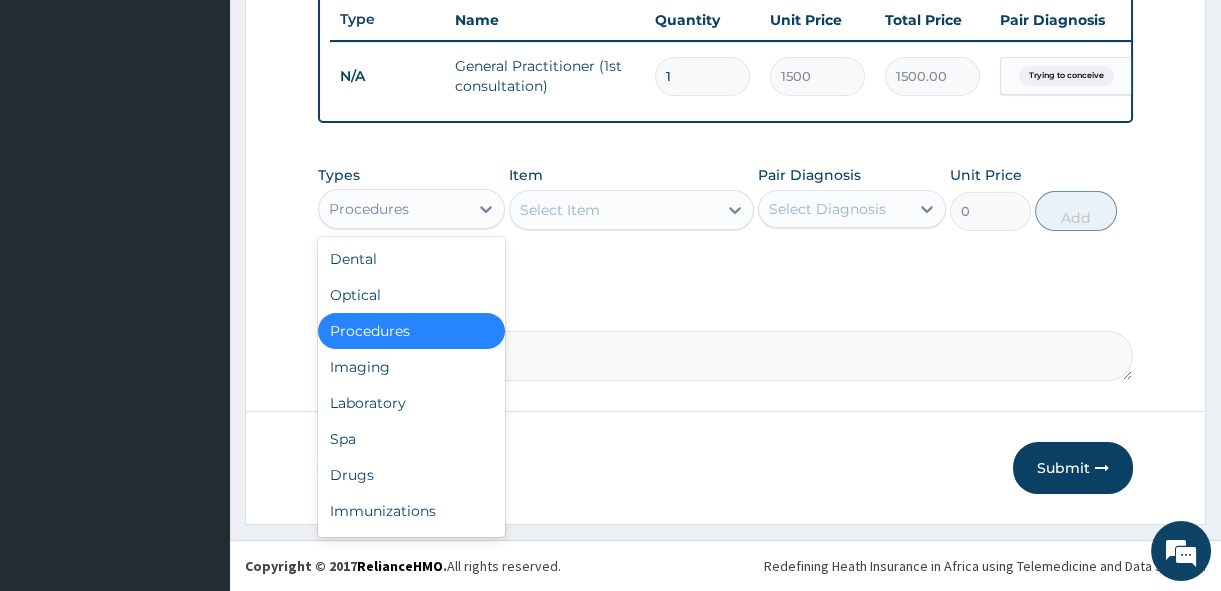 click on "Procedures" at bounding box center [369, 209] 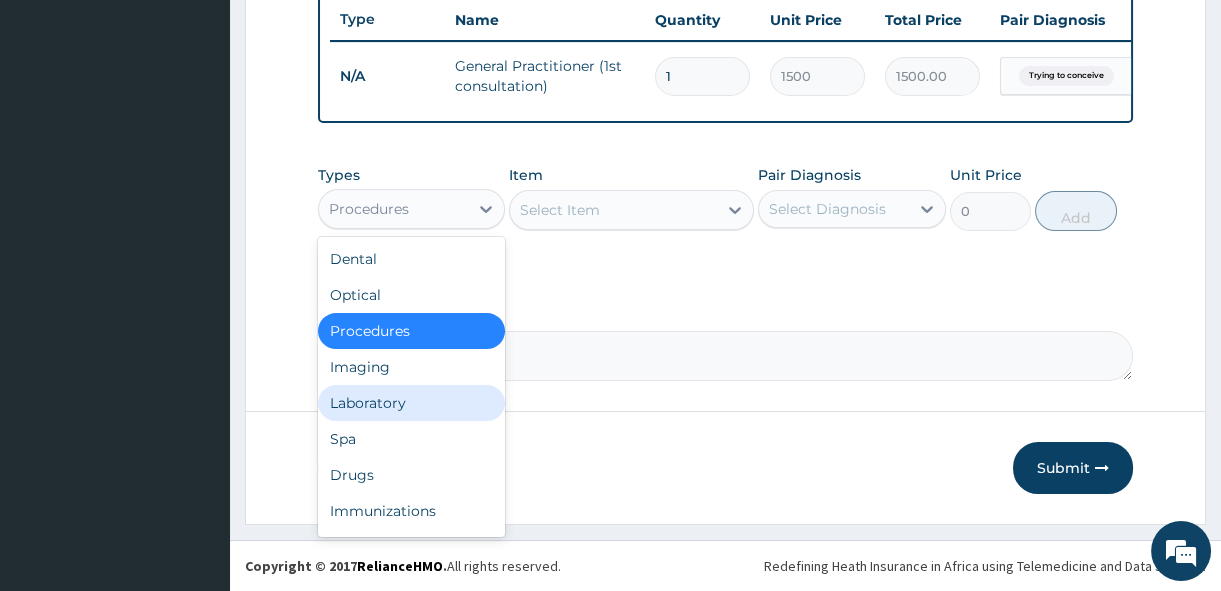click on "Laboratory" at bounding box center [411, 403] 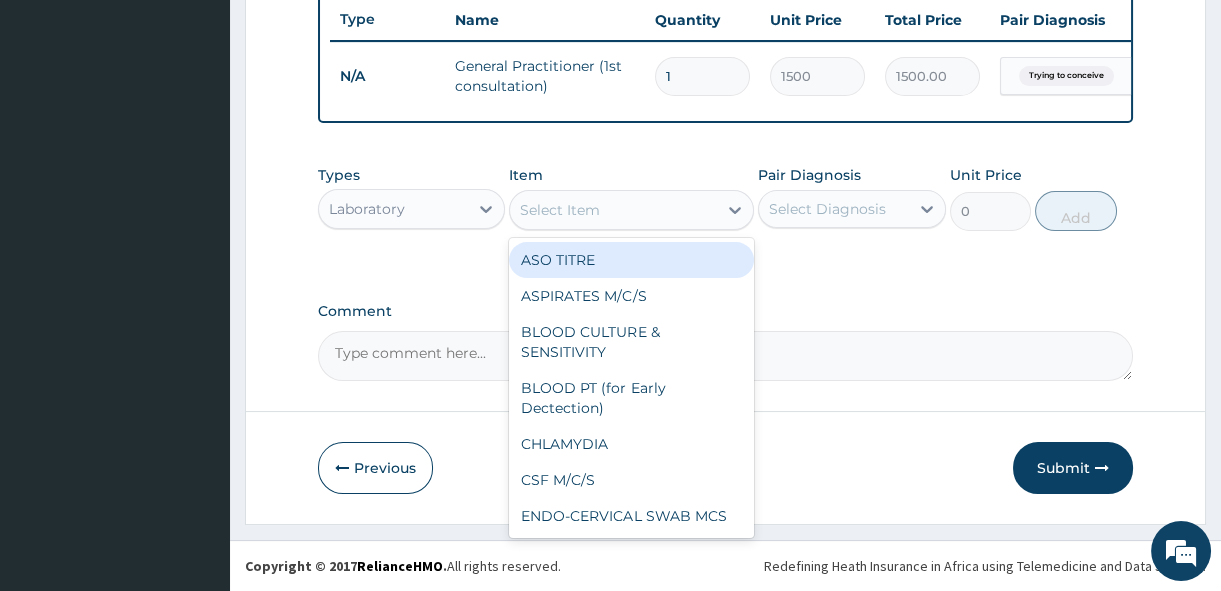 click on "Select Item" at bounding box center (613, 210) 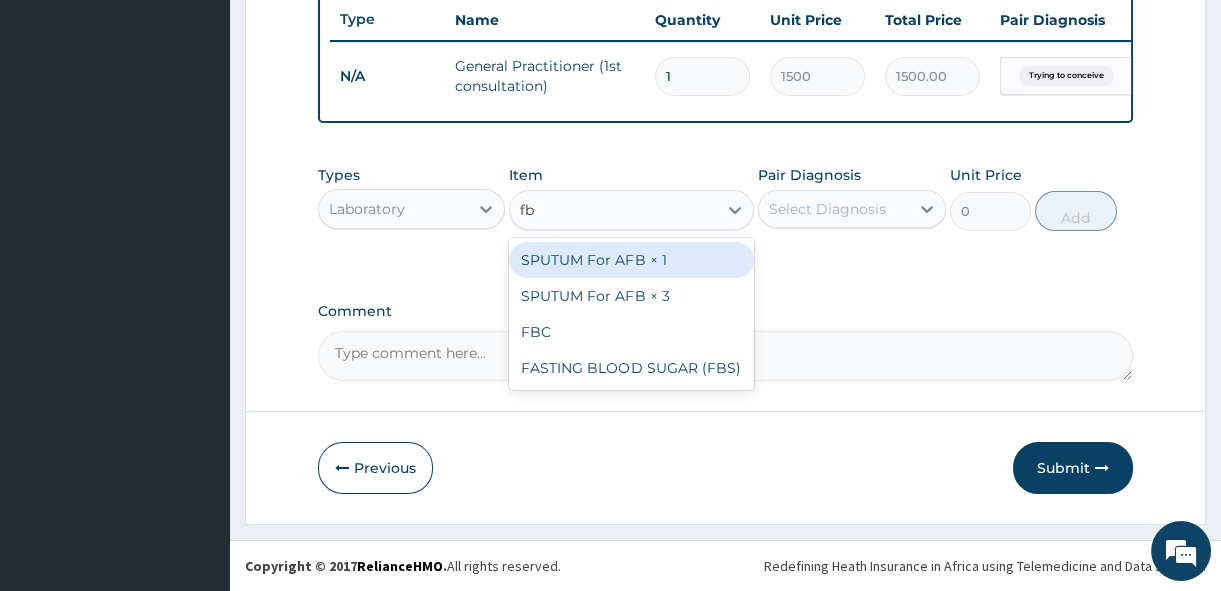 type on "fbc" 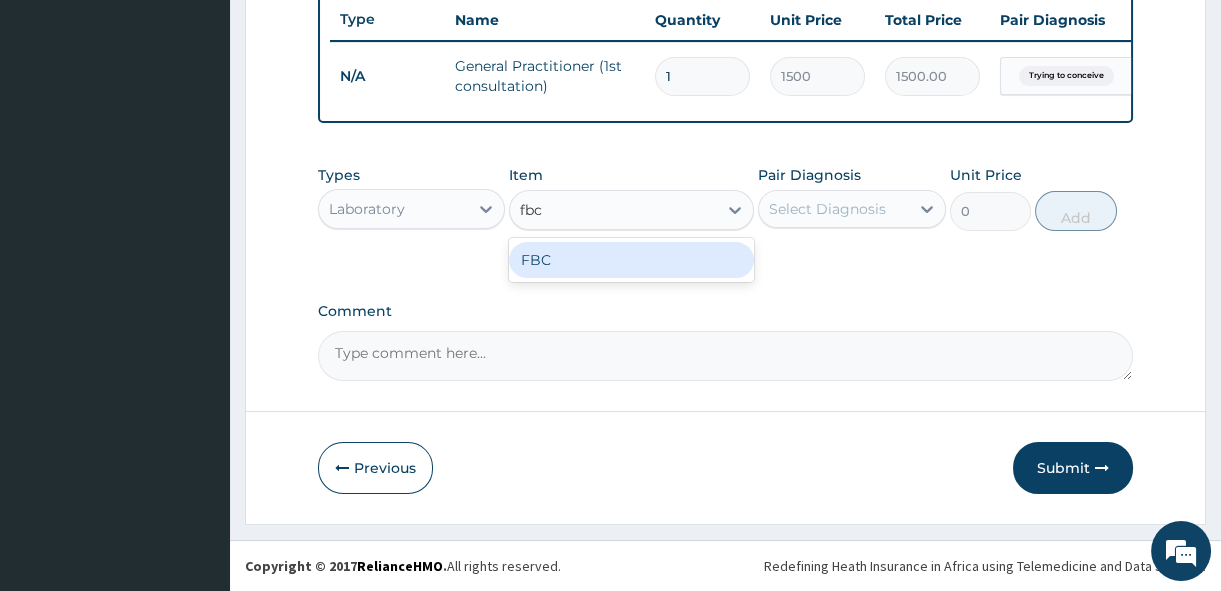 click on "FBC" at bounding box center (631, 260) 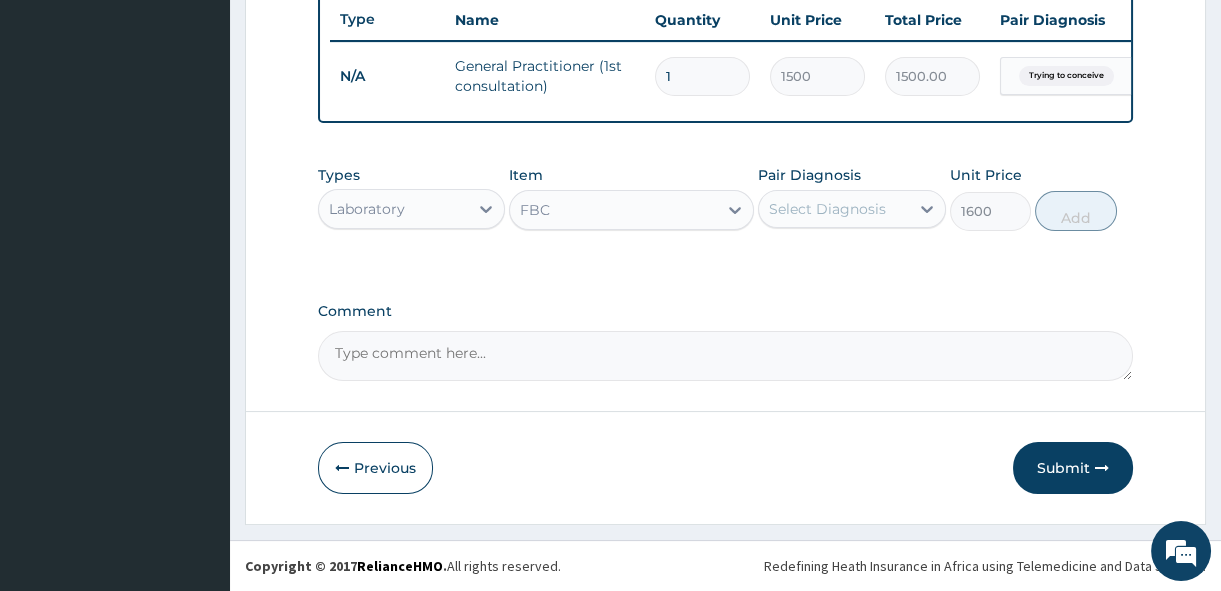 click on "Select Diagnosis" at bounding box center [833, 209] 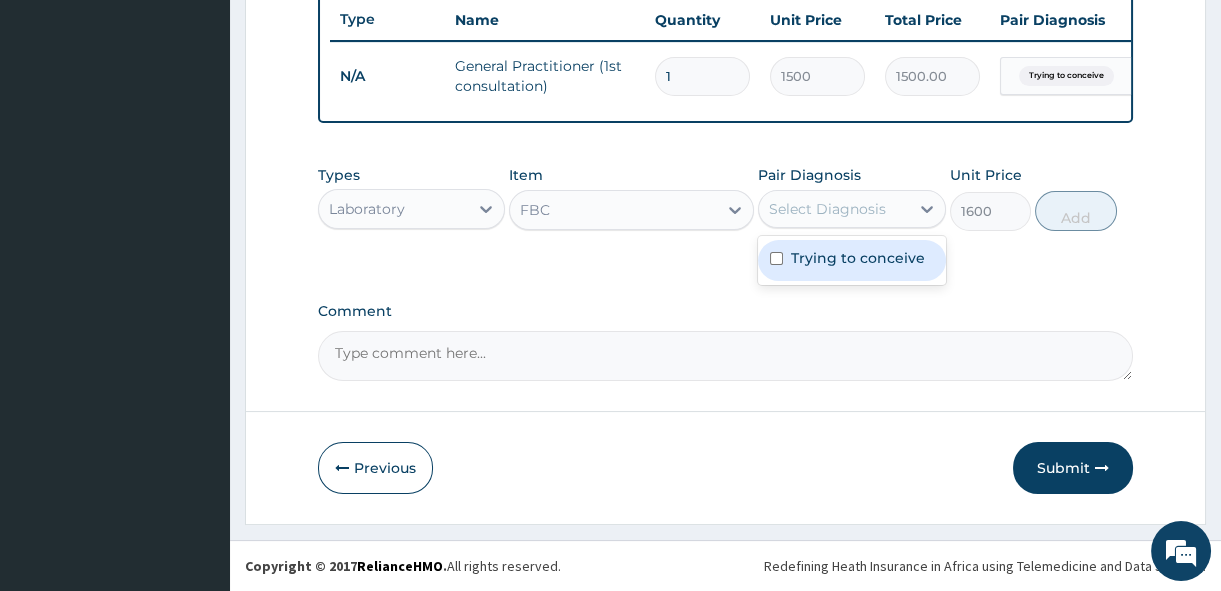 click on "Trying to conceive" at bounding box center (858, 258) 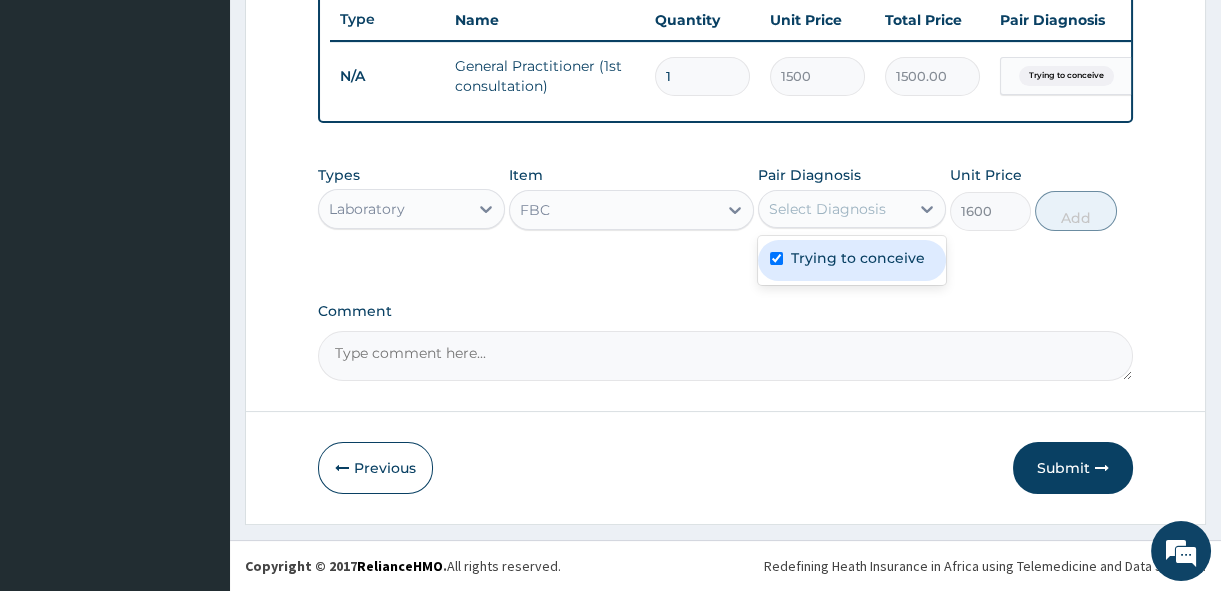 checkbox on "true" 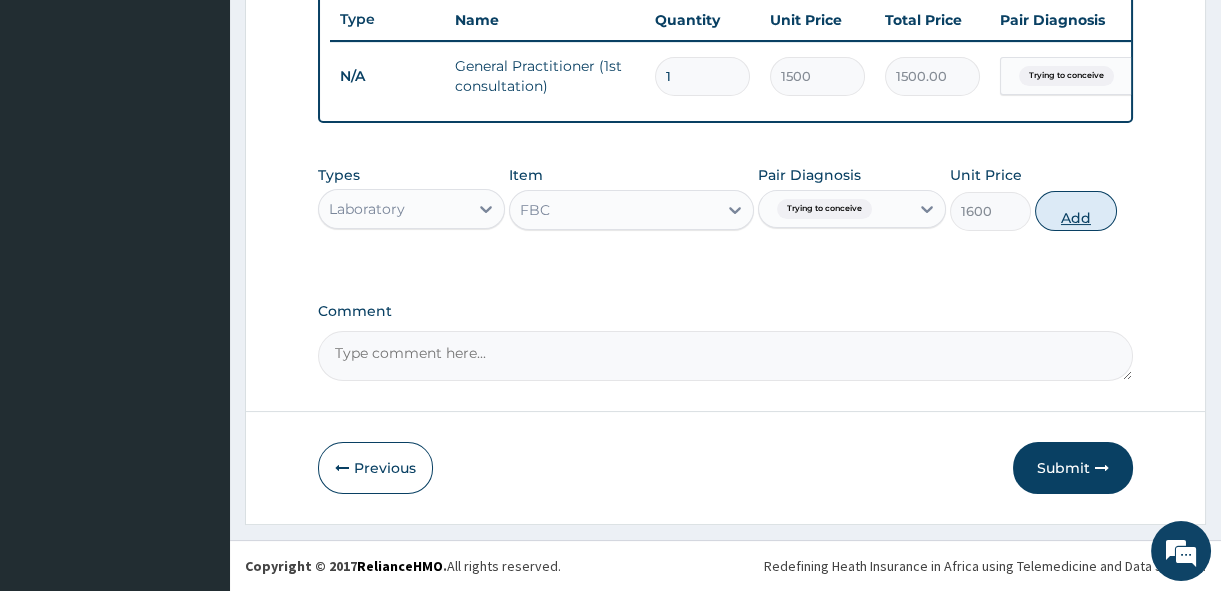 click on "Add" at bounding box center (1076, 211) 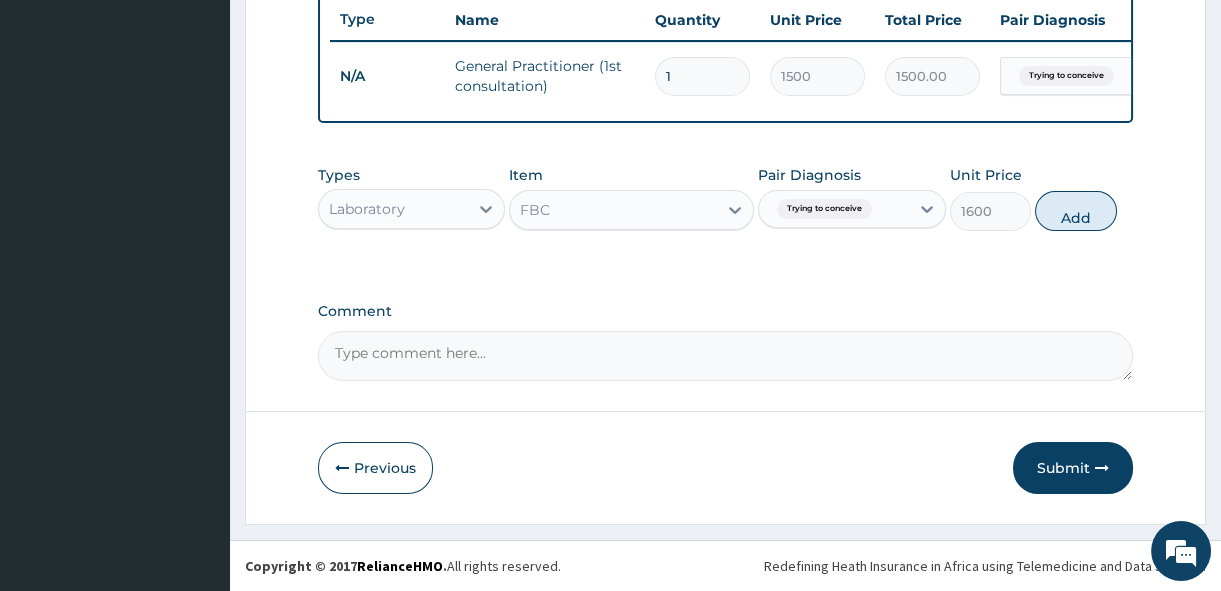 type on "0" 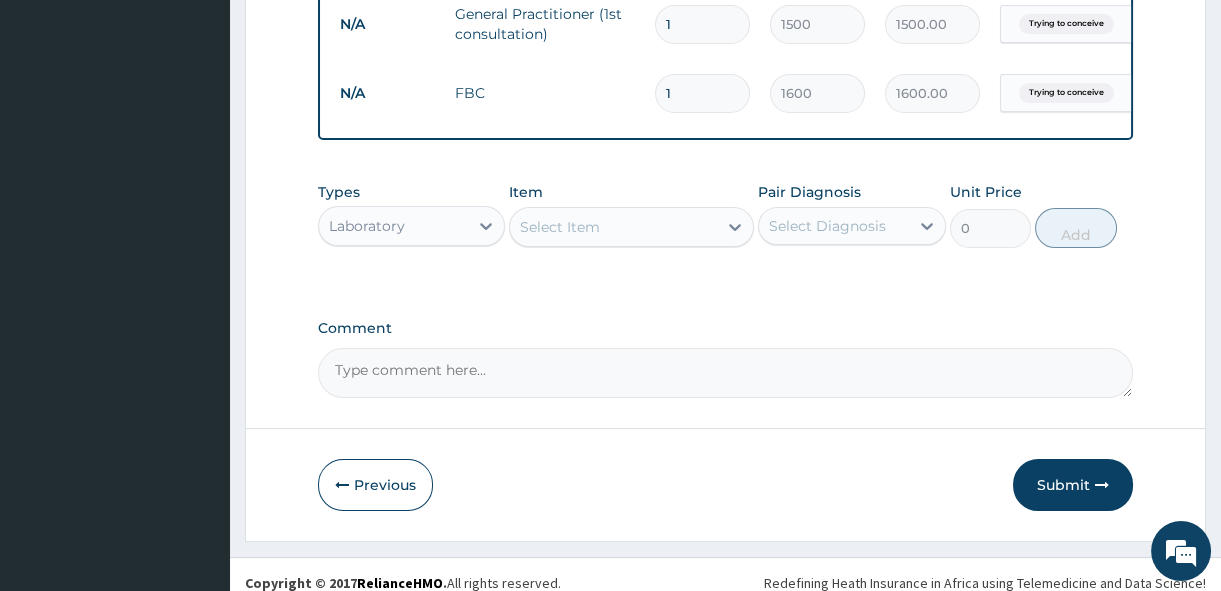 scroll, scrollTop: 838, scrollLeft: 0, axis: vertical 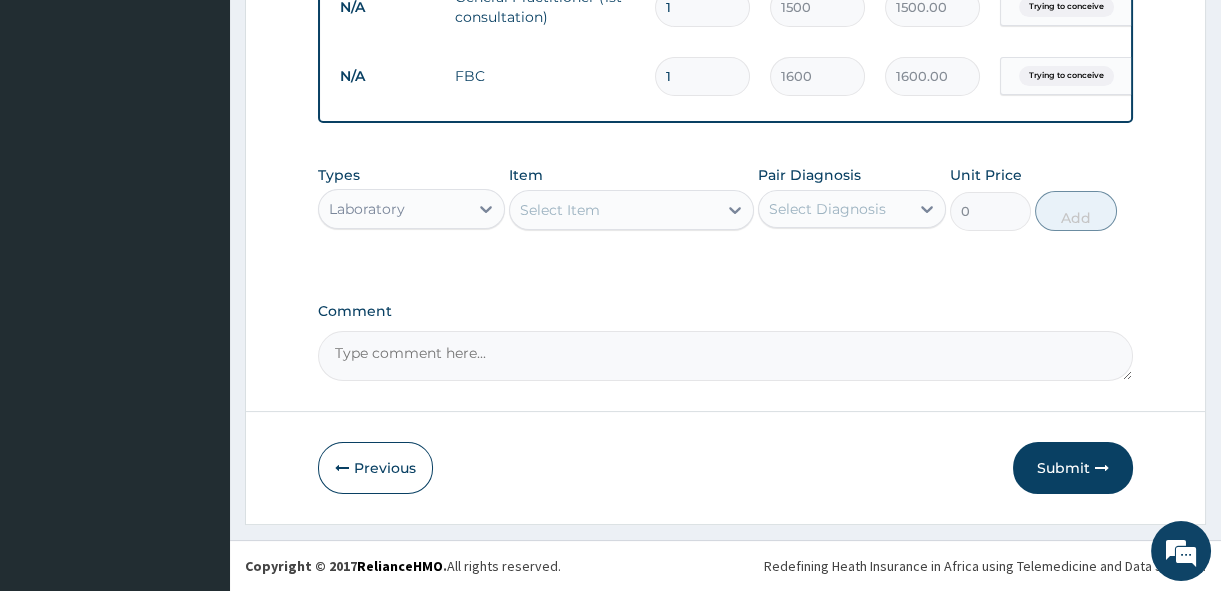 click on "Types Laboratory Item Select Item Pair Diagnosis Select Diagnosis Unit Price 0 Add" at bounding box center (725, 198) 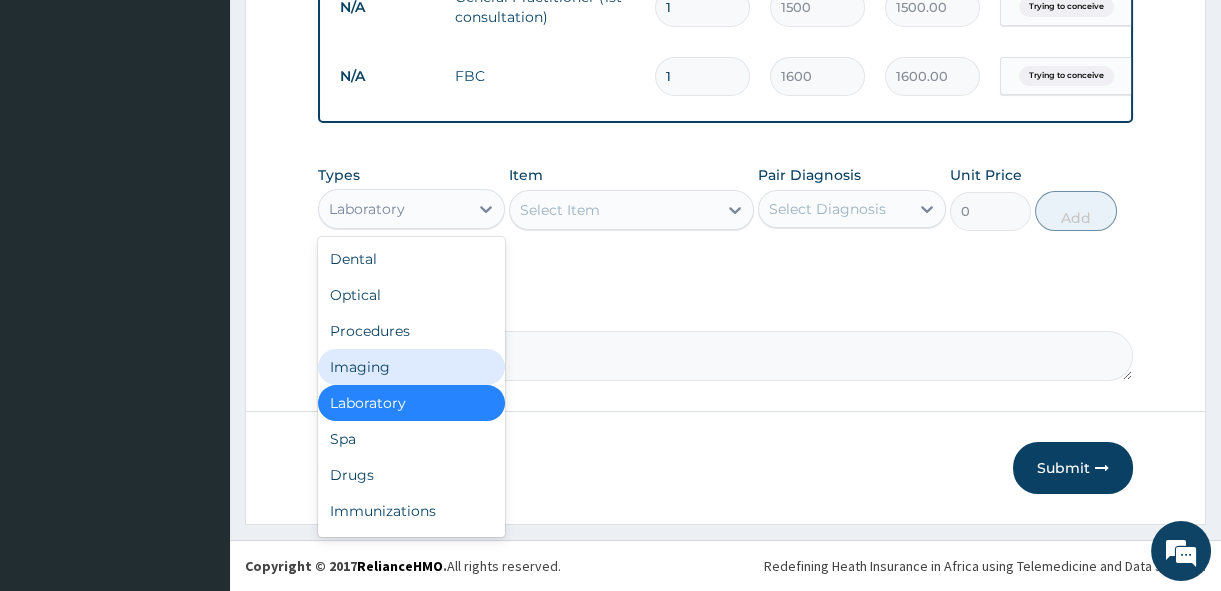 click on "Imaging" at bounding box center (411, 367) 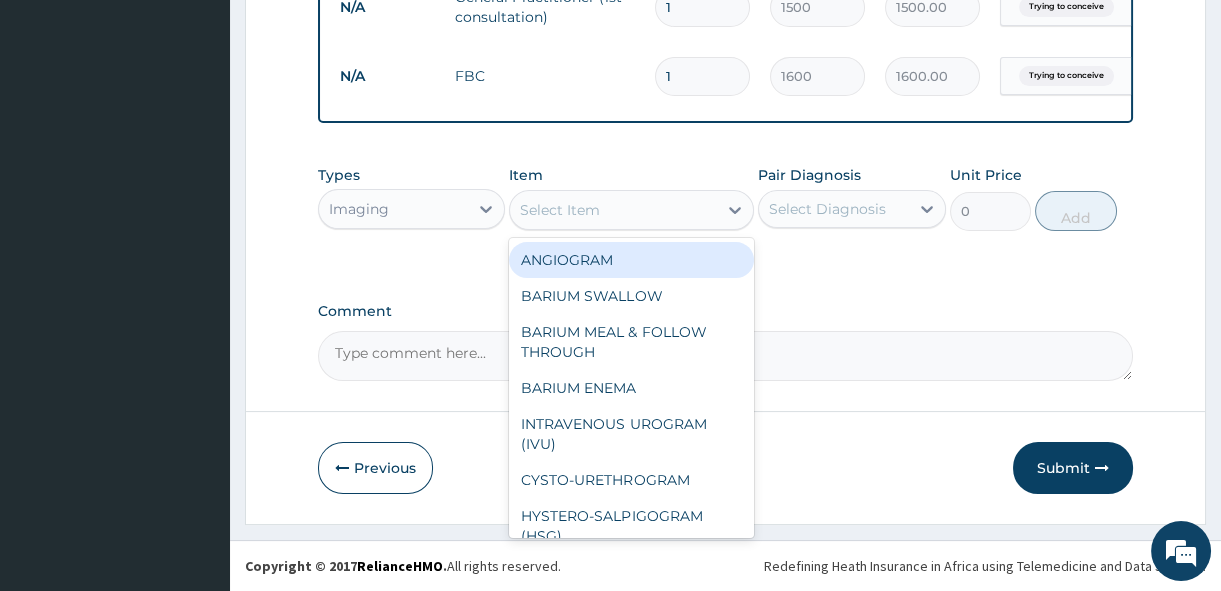 click on "Select Item" at bounding box center (613, 210) 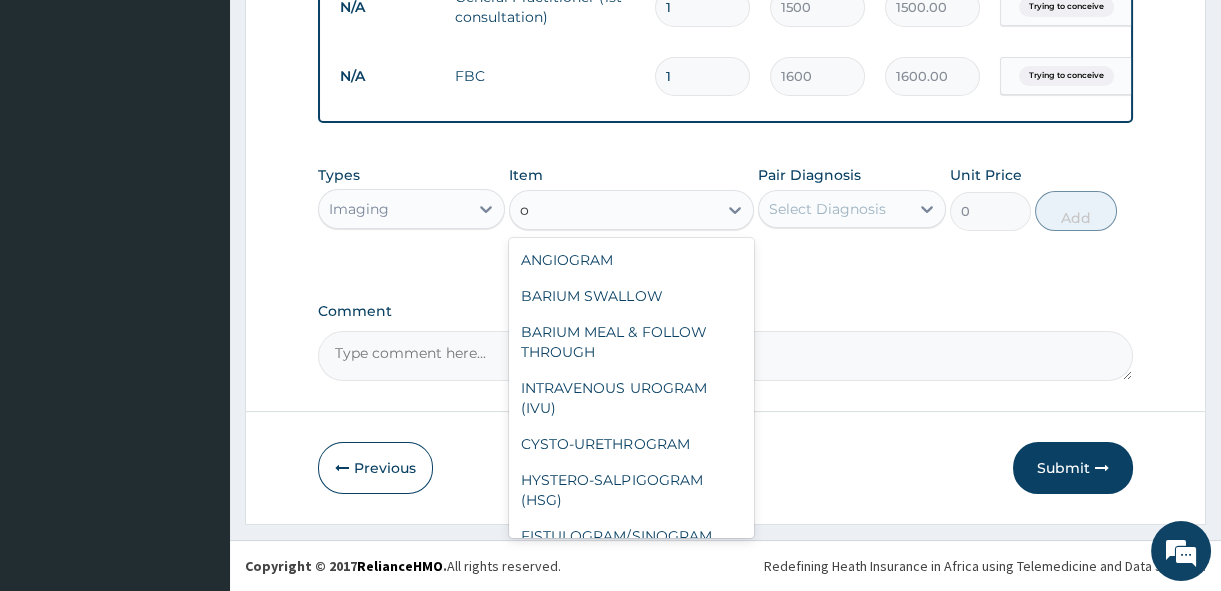 type on "ob" 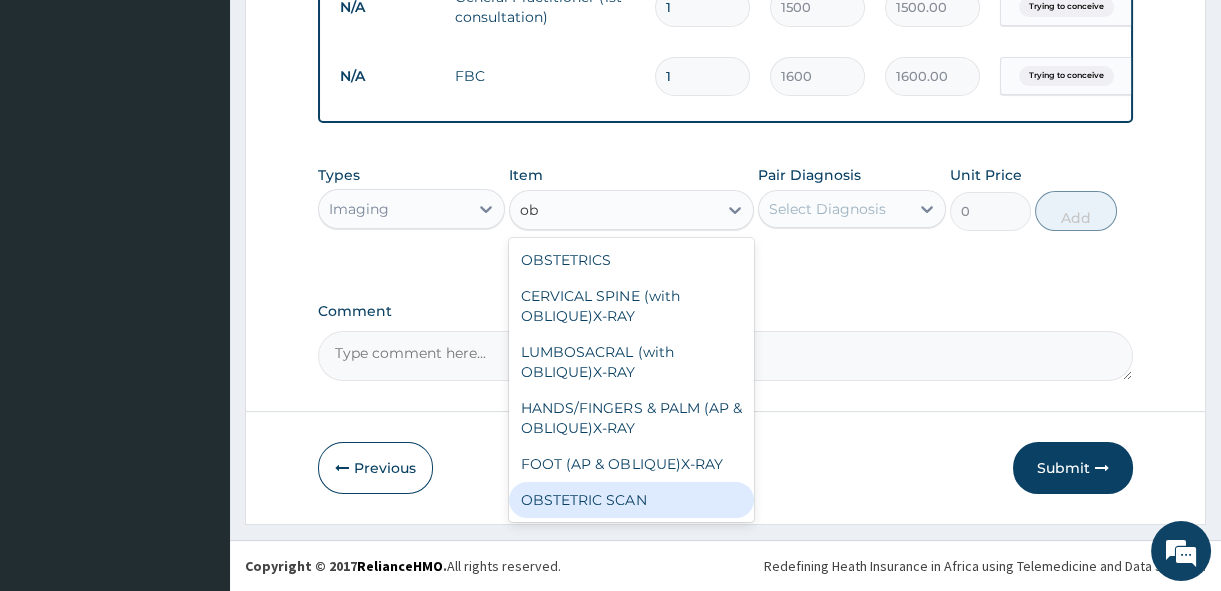 click on "OBSTETRIC SCAN" at bounding box center (631, 500) 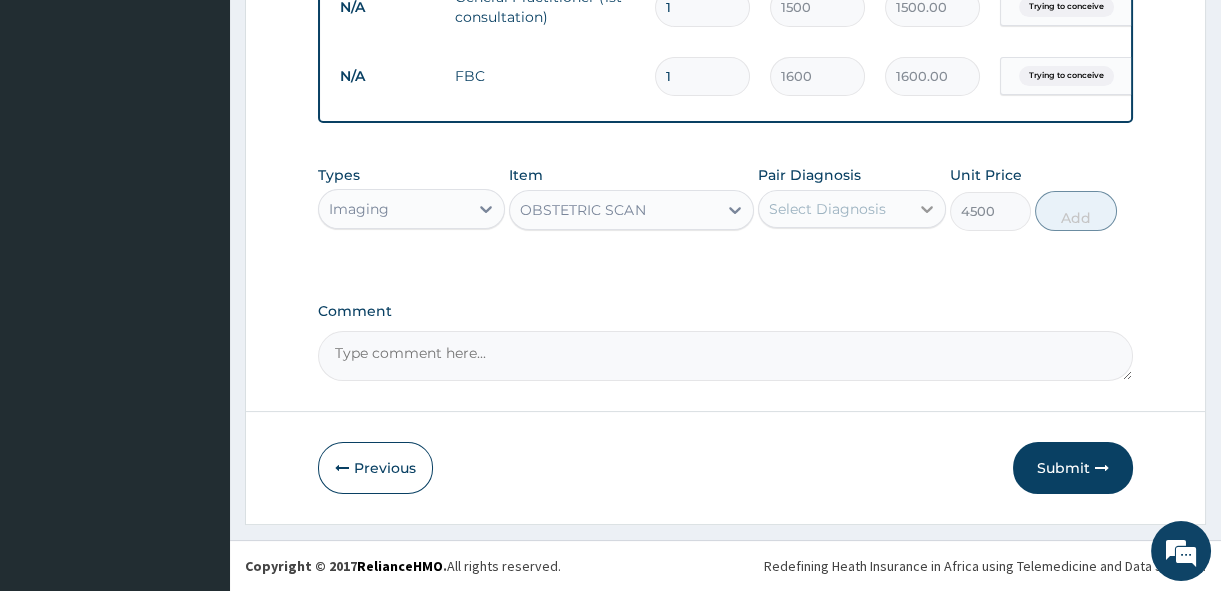 click at bounding box center [927, 209] 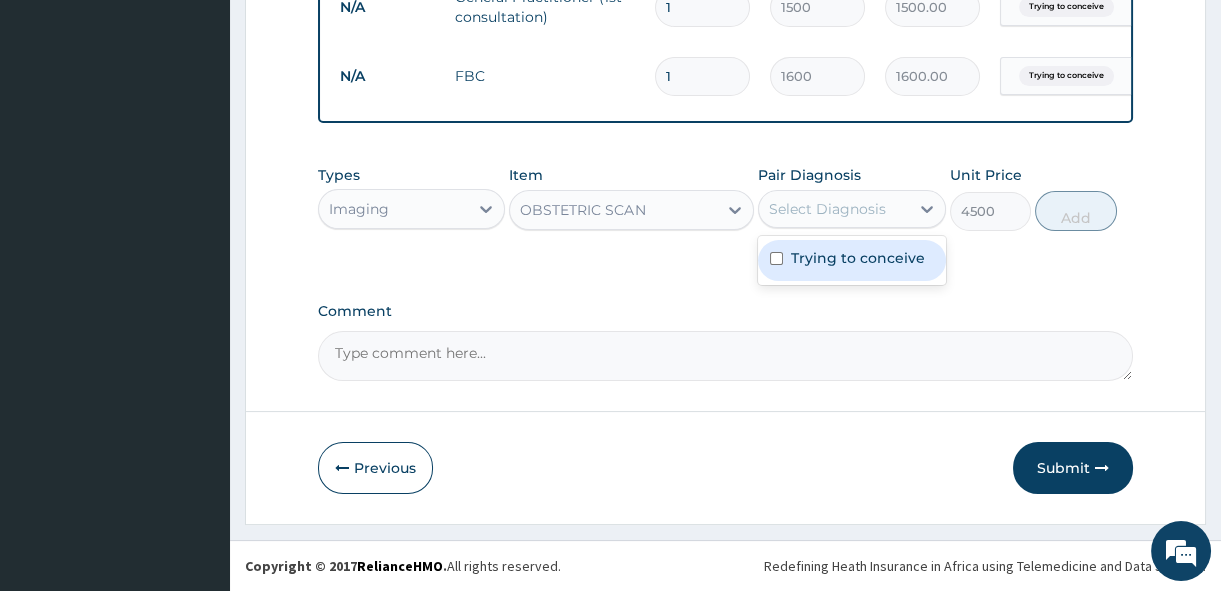 click on "Trying to conceive" at bounding box center [858, 258] 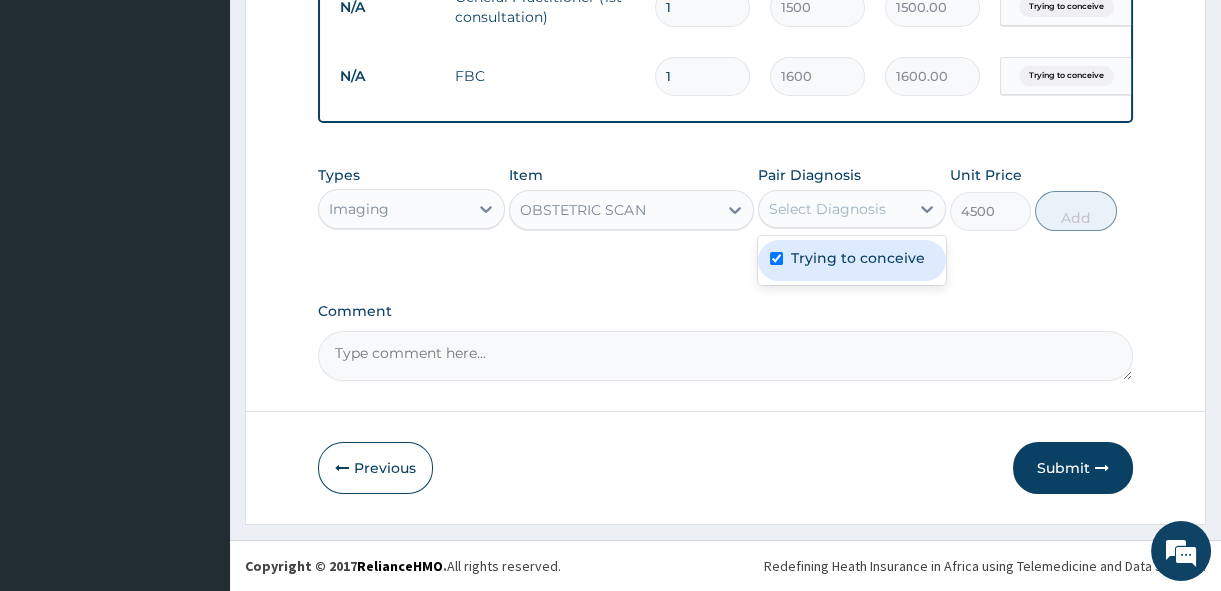 checkbox on "true" 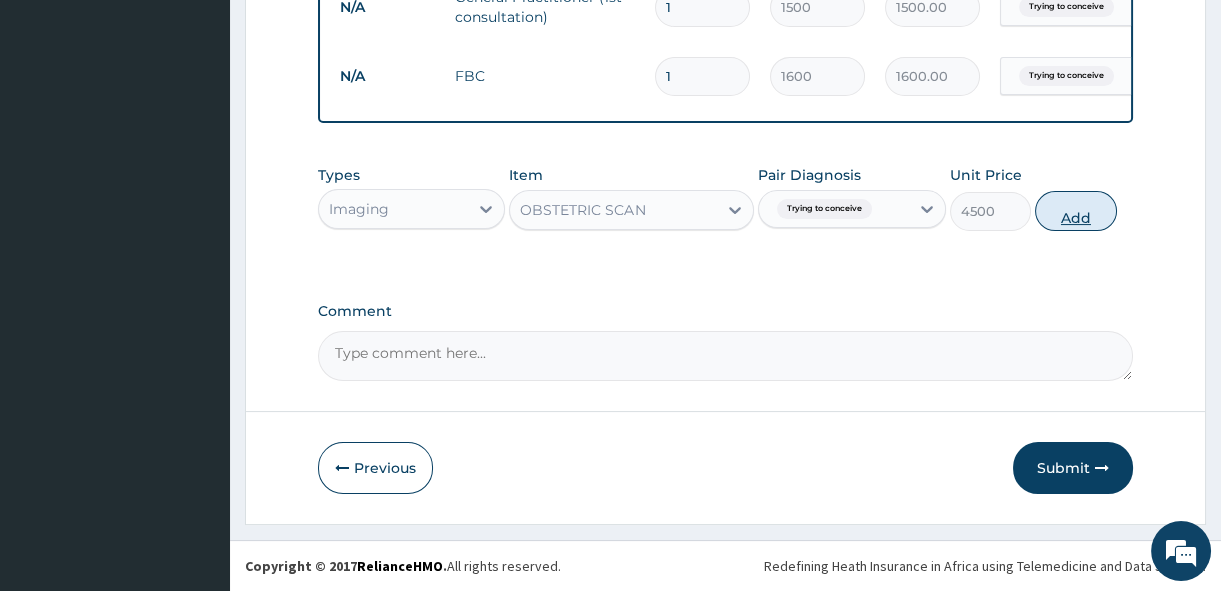 click on "Add" at bounding box center (1076, 211) 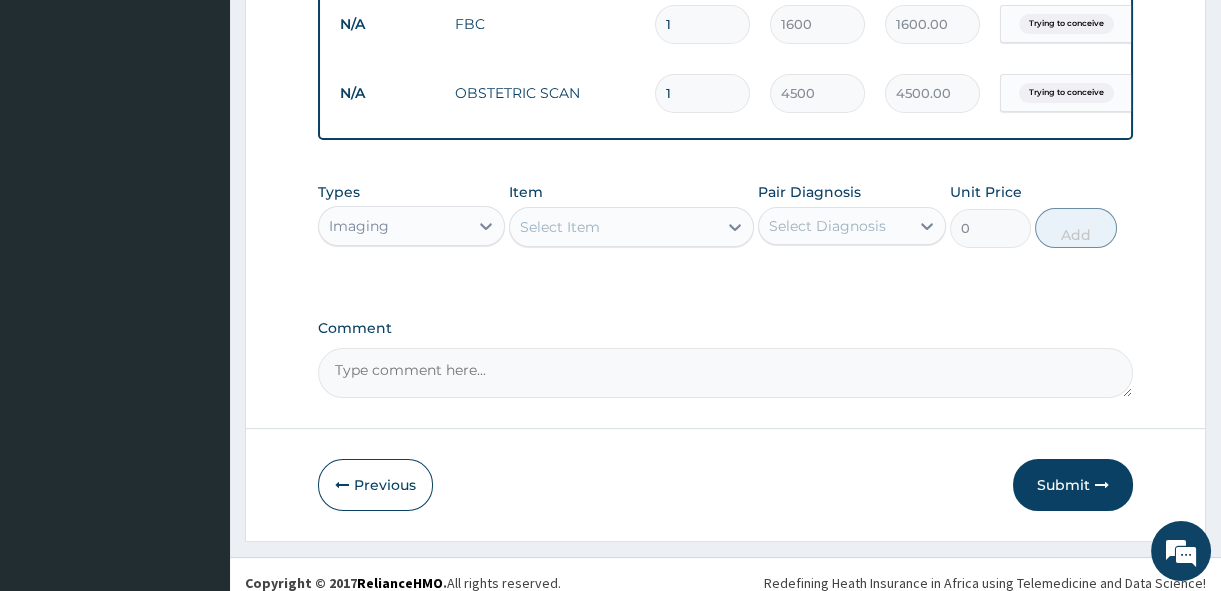 scroll, scrollTop: 907, scrollLeft: 0, axis: vertical 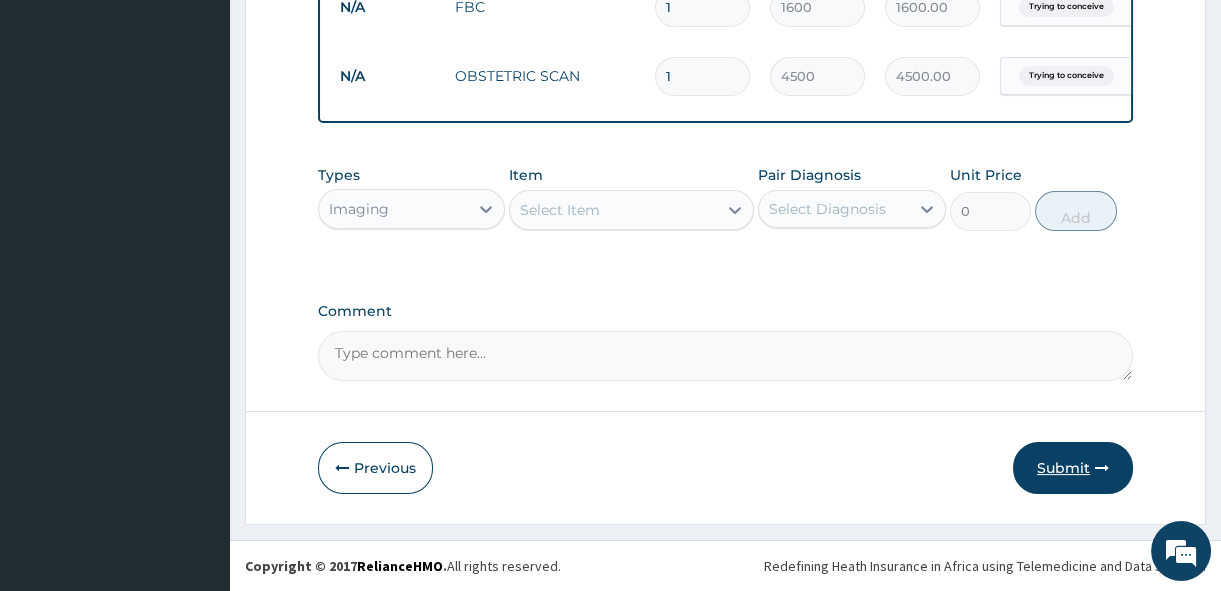 click on "Submit" at bounding box center [1073, 468] 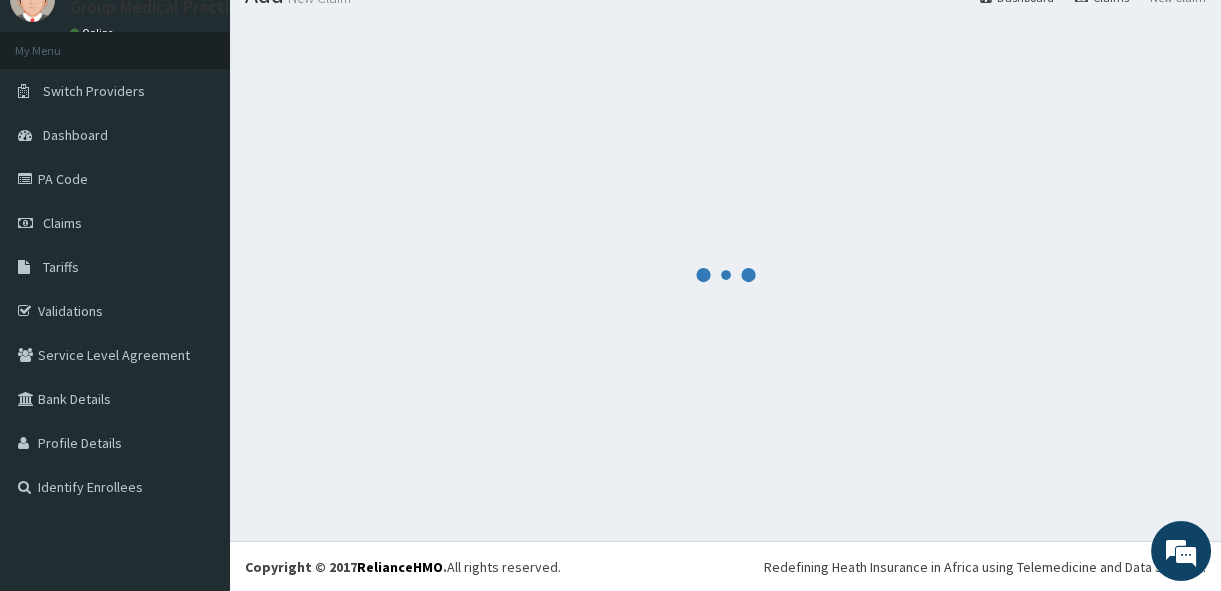 scroll, scrollTop: 907, scrollLeft: 0, axis: vertical 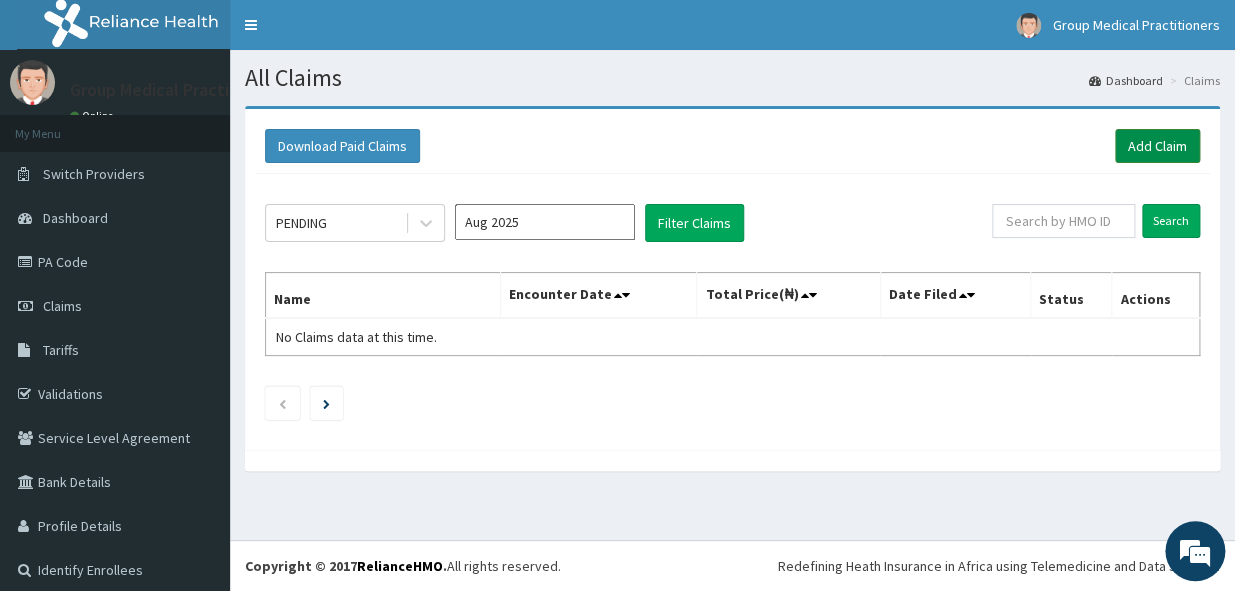 click on "Add Claim" at bounding box center (1157, 146) 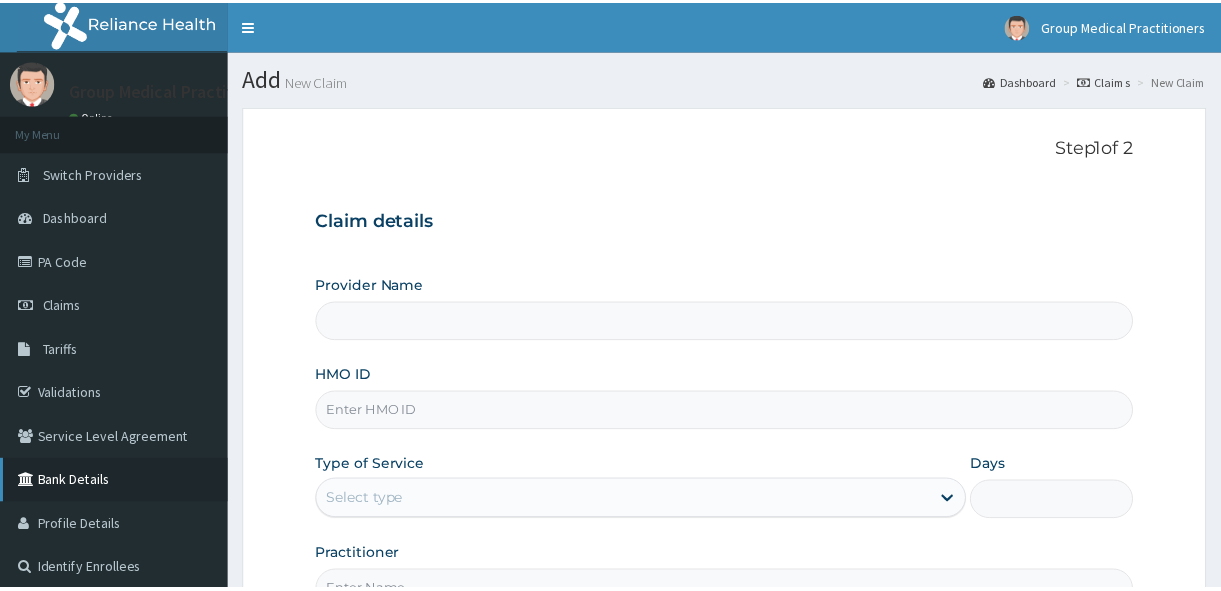 scroll, scrollTop: 0, scrollLeft: 0, axis: both 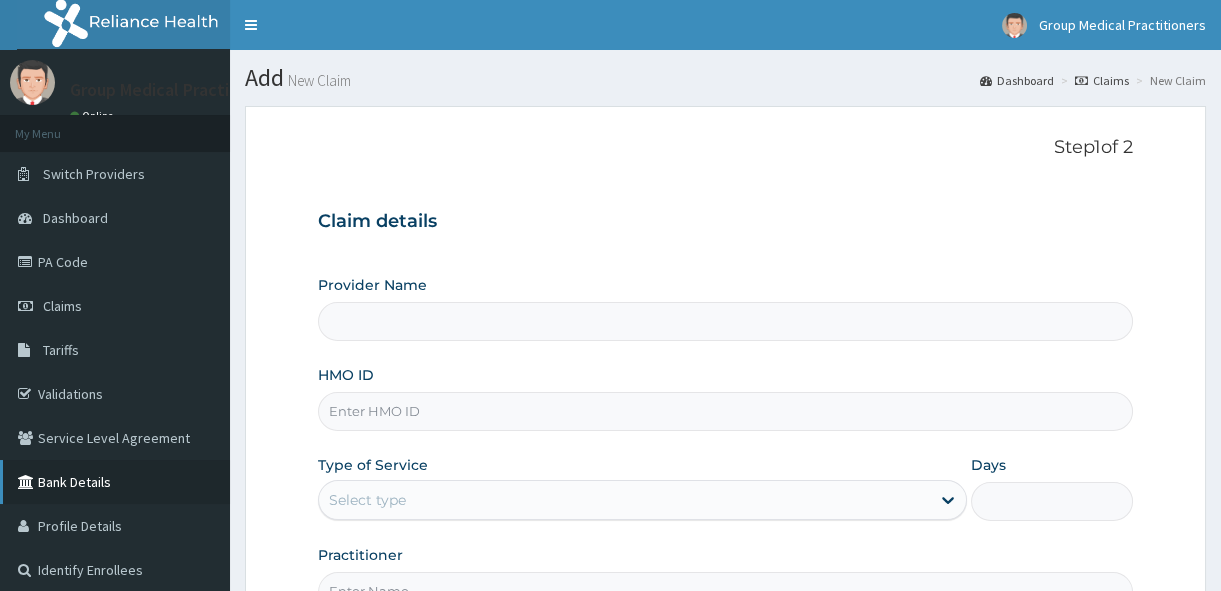 type on "Group Medical practitioners ltd Hospital" 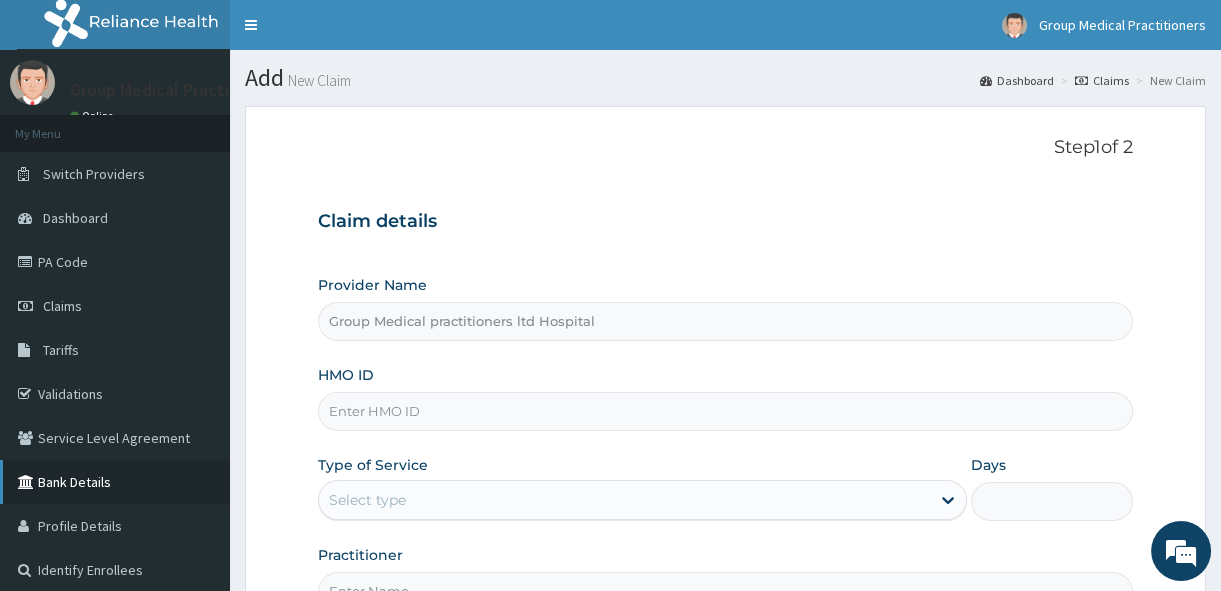 scroll, scrollTop: 0, scrollLeft: 0, axis: both 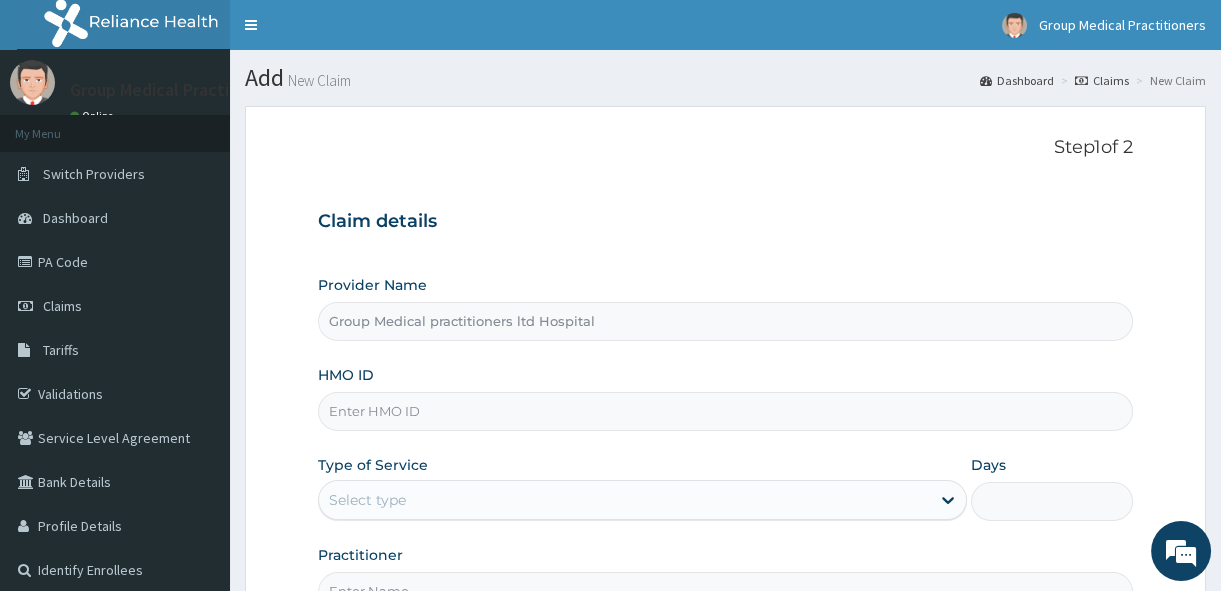 click on "HMO ID" at bounding box center [725, 411] 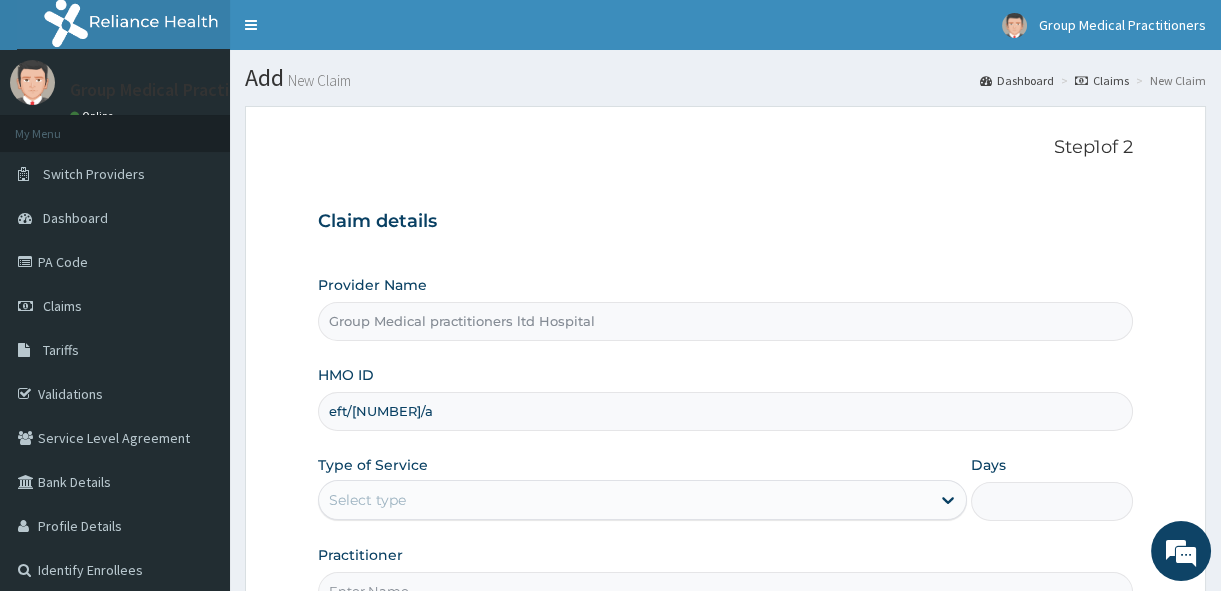 type on "eft/[NUMBER]/a" 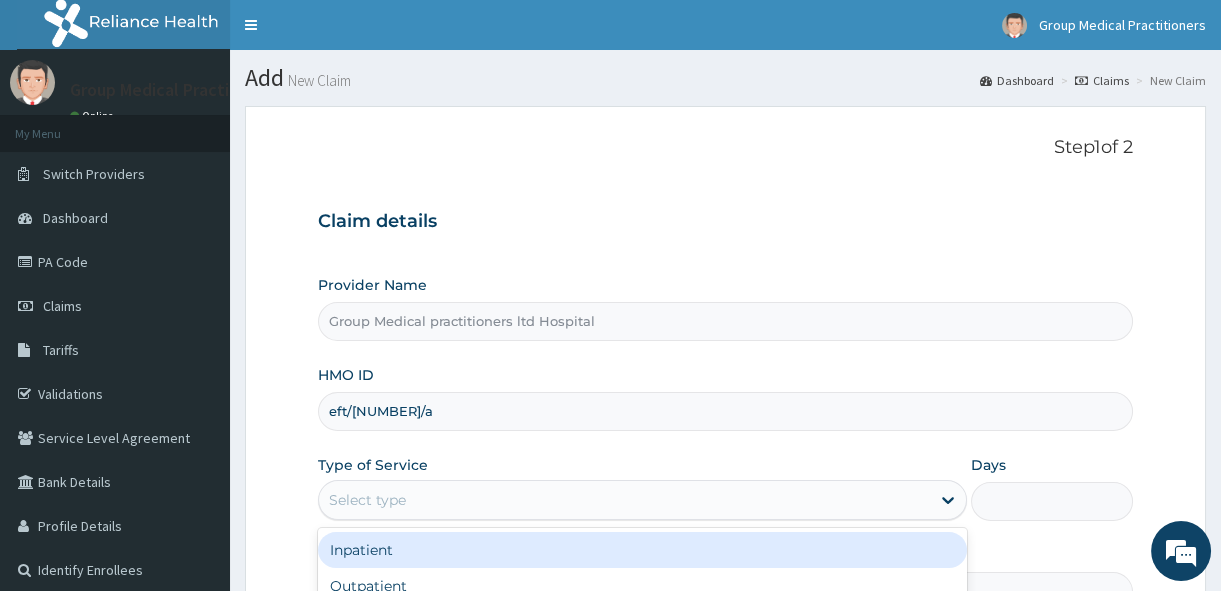 click on "Select type" at bounding box center (642, 500) 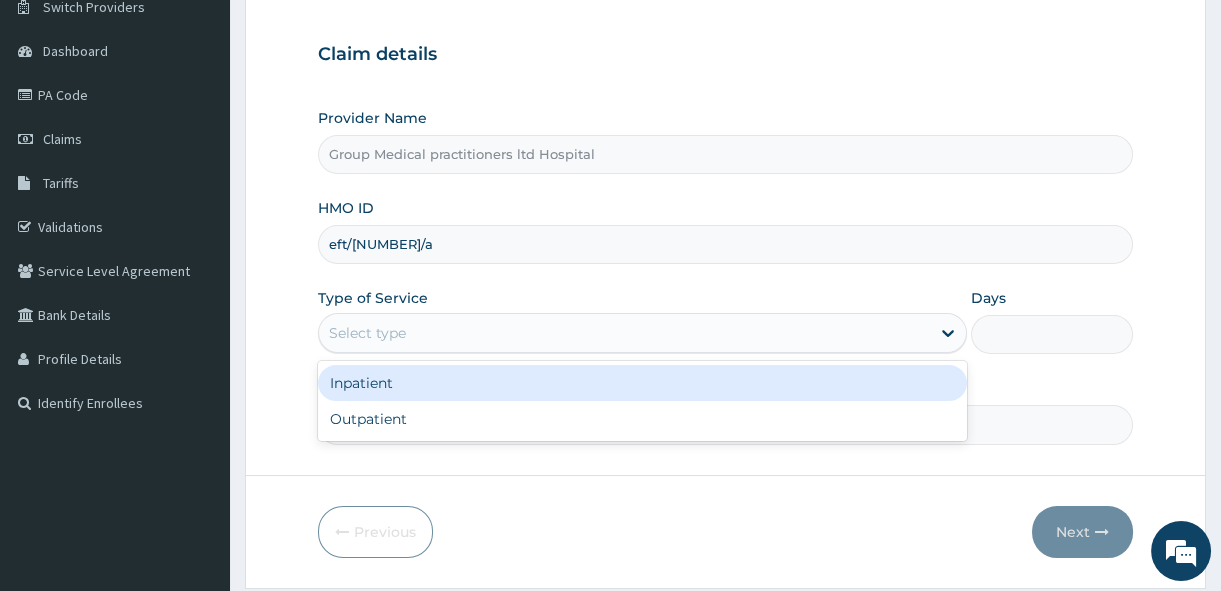 scroll, scrollTop: 229, scrollLeft: 0, axis: vertical 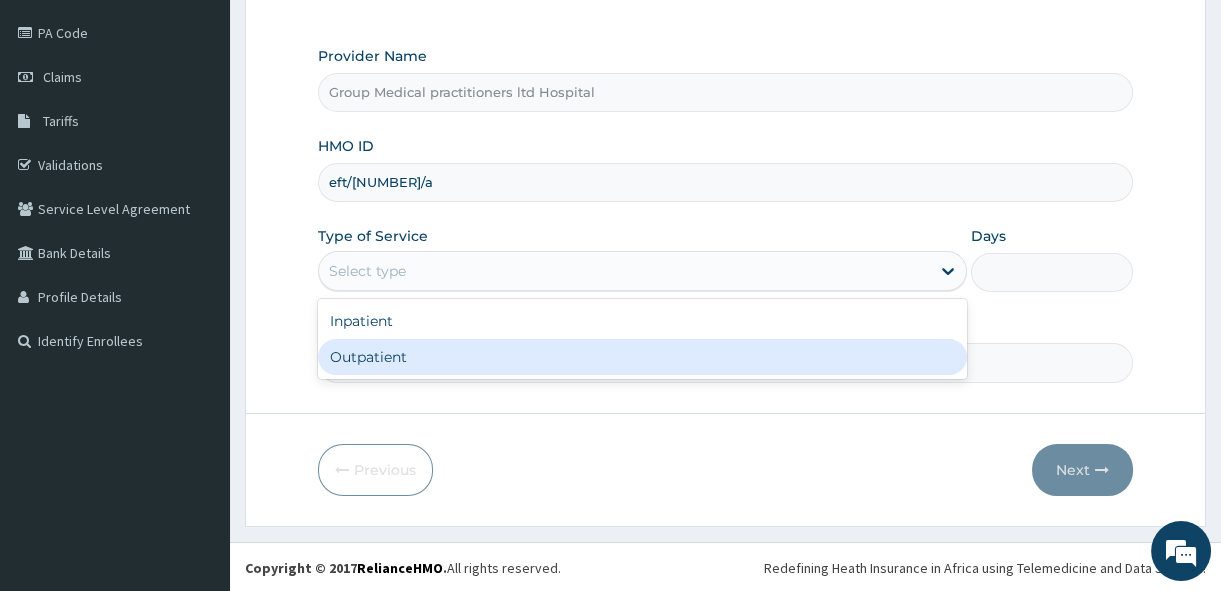 click on "Outpatient" at bounding box center [642, 357] 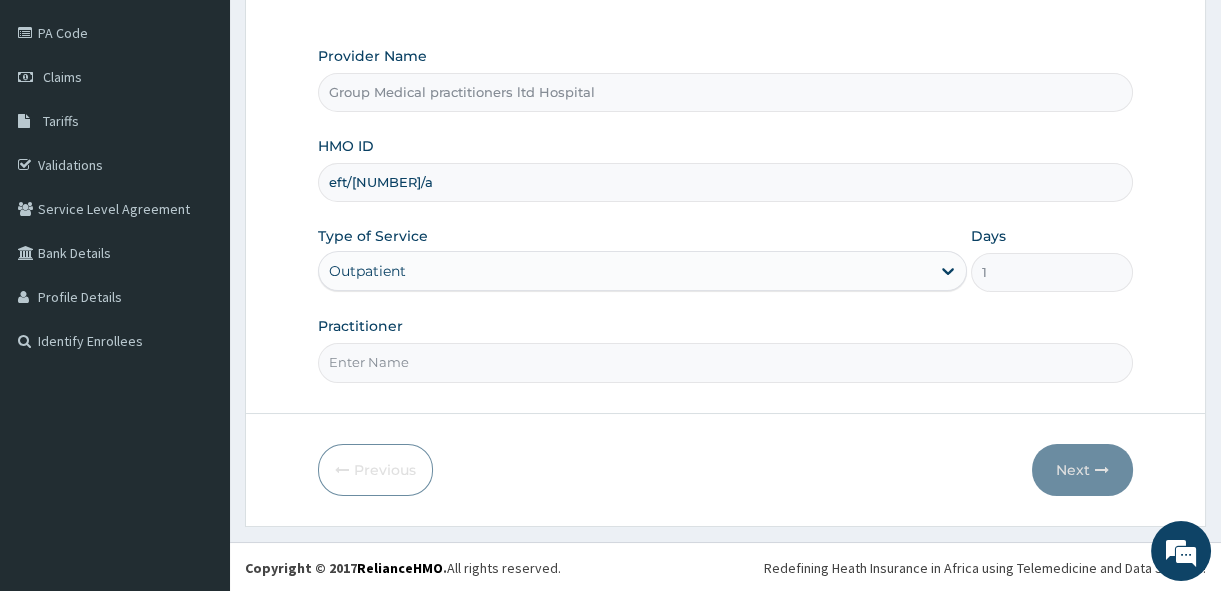 click on "Practitioner" at bounding box center (725, 362) 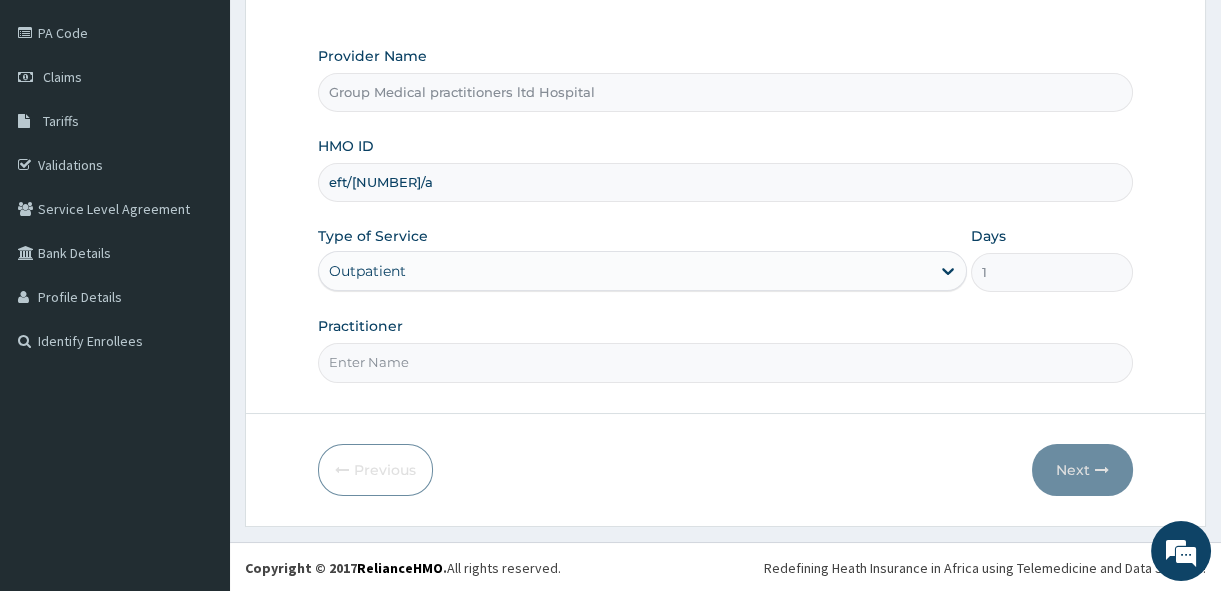 type on "MEDICAL PRACTITIONERS" 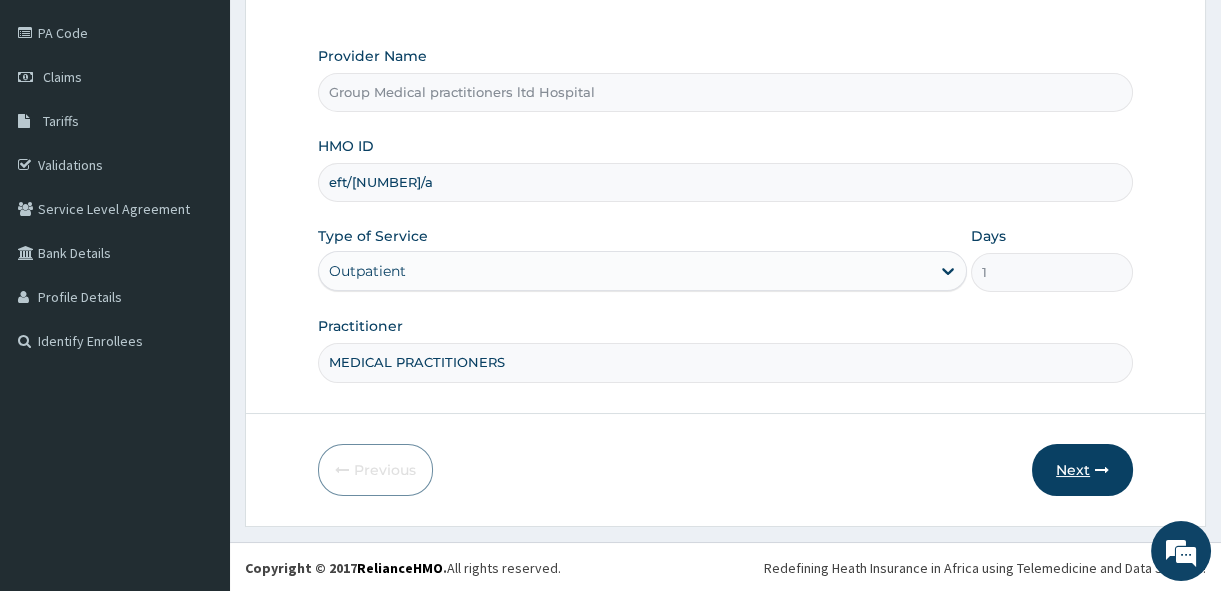click on "Next" at bounding box center (1082, 470) 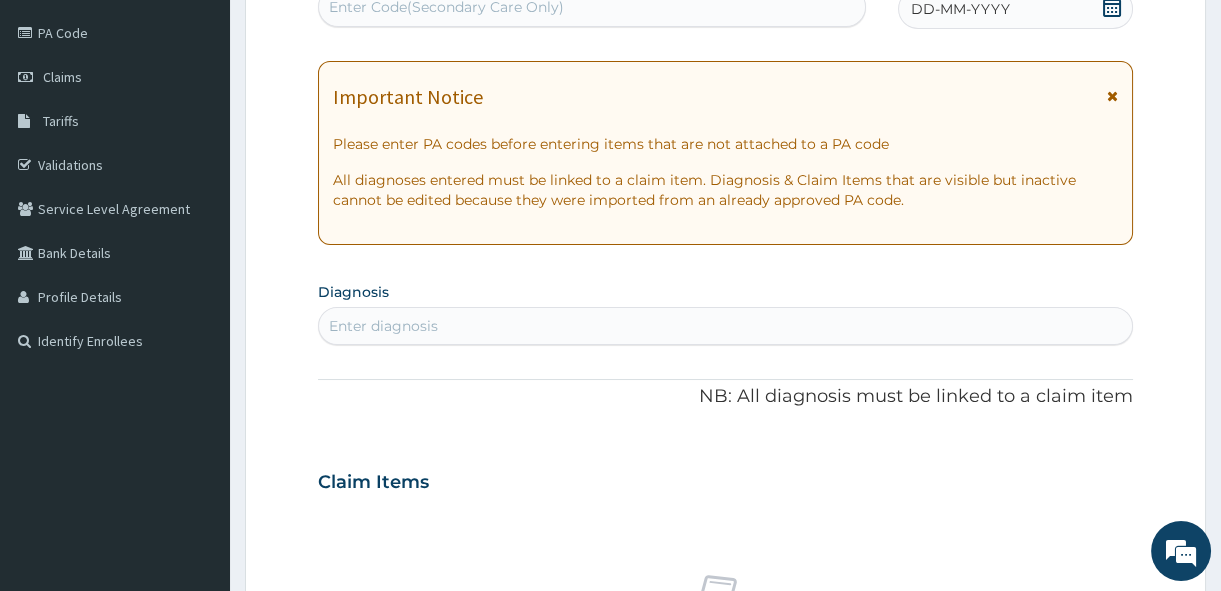 click 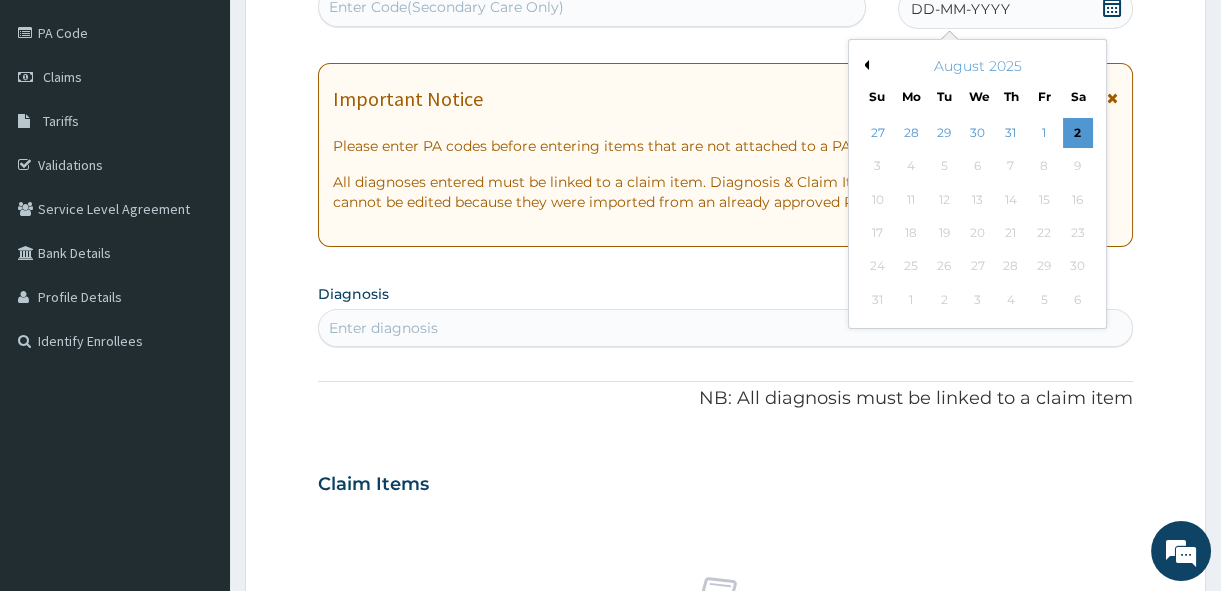 click on "August 2025" at bounding box center (977, 66) 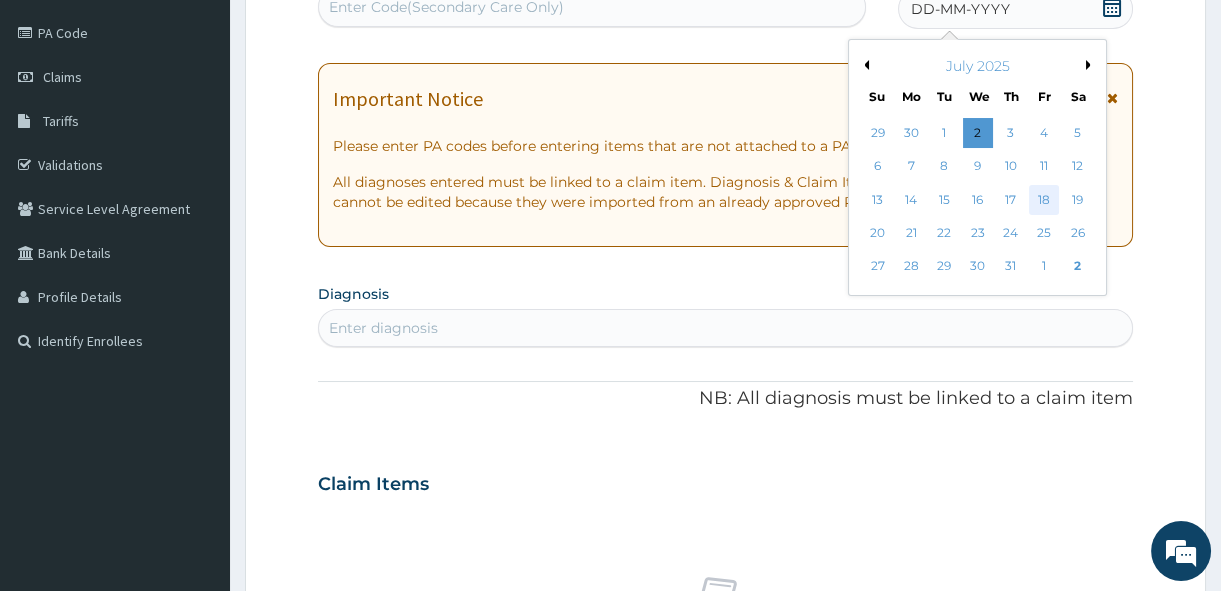 click on "18" at bounding box center [1044, 200] 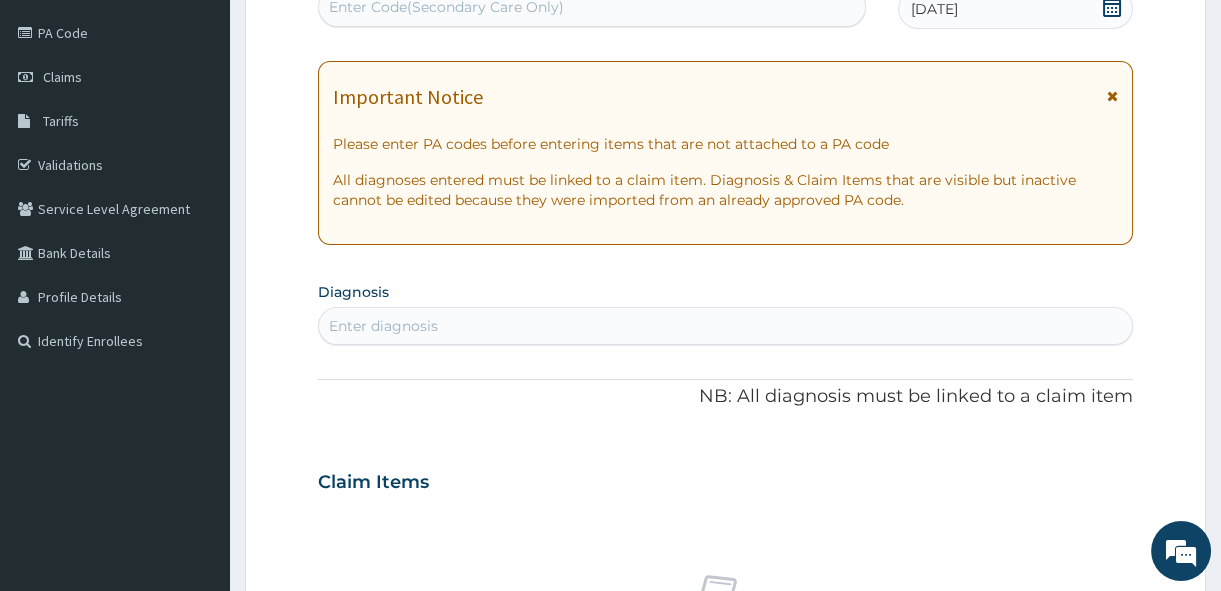 click at bounding box center (1112, 96) 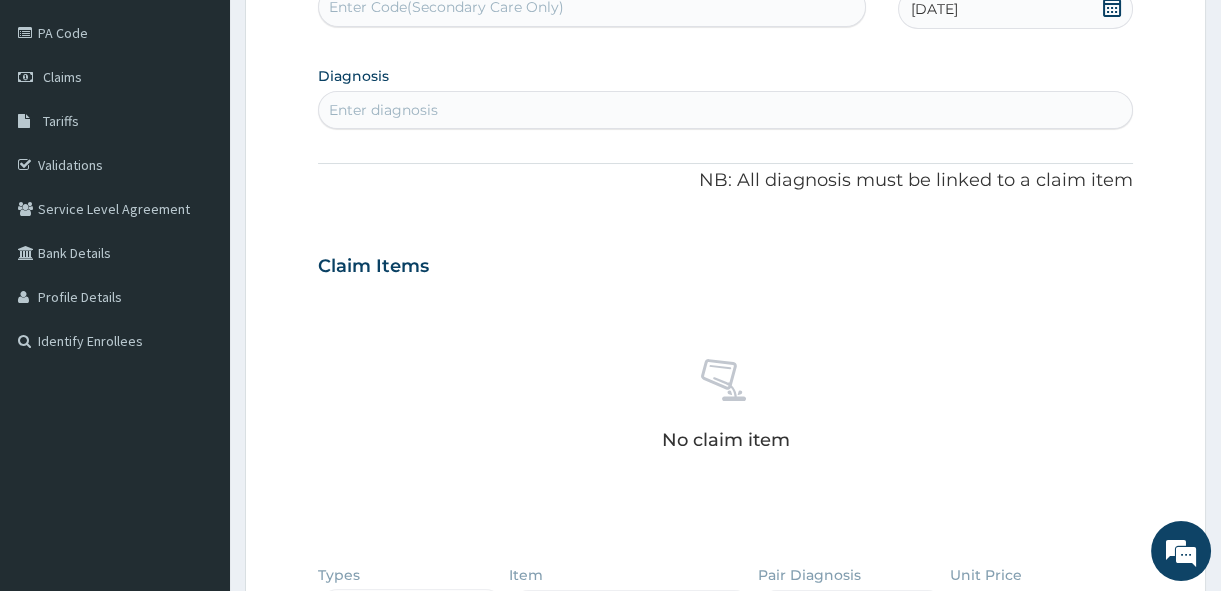 click on "Enter diagnosis" at bounding box center [725, 110] 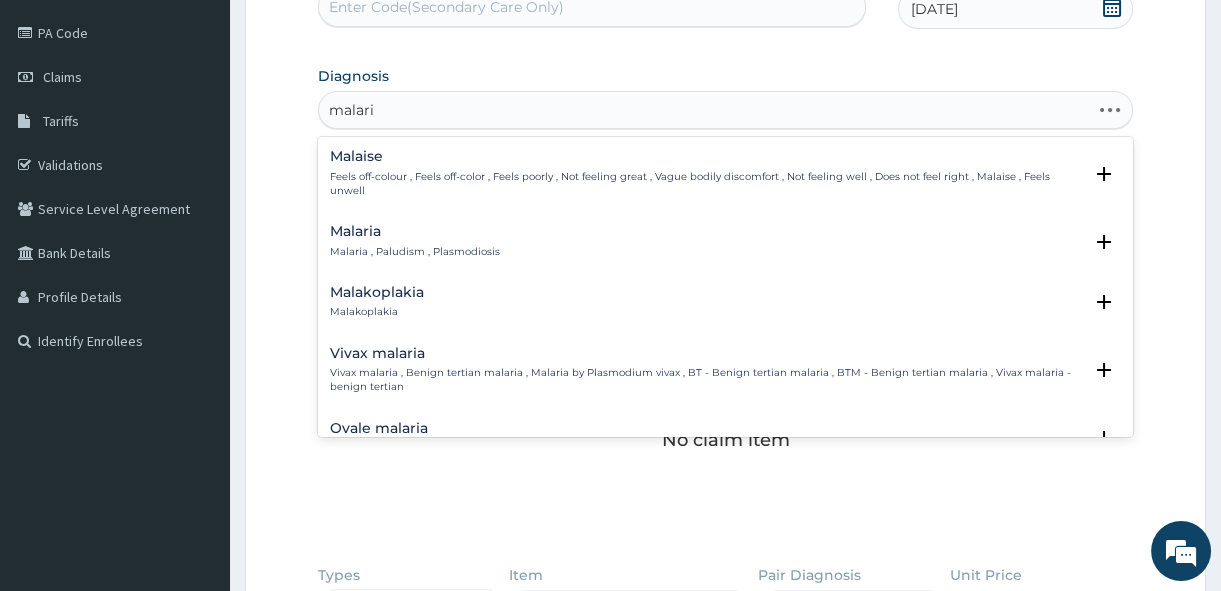 type on "malaria" 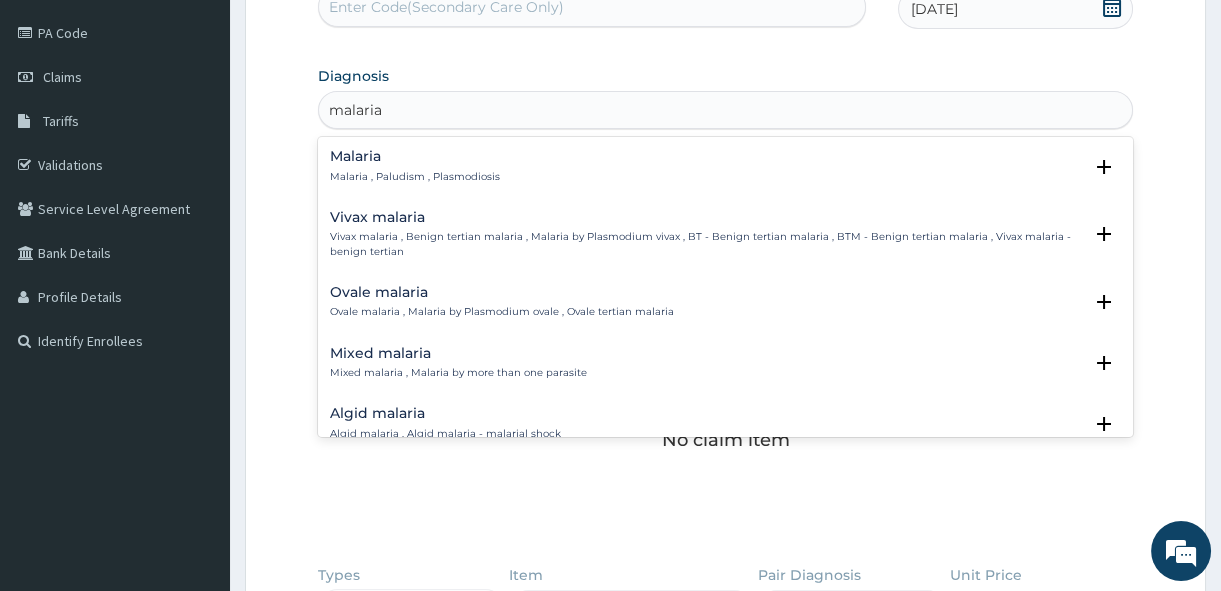 click on "Malaria" at bounding box center (415, 156) 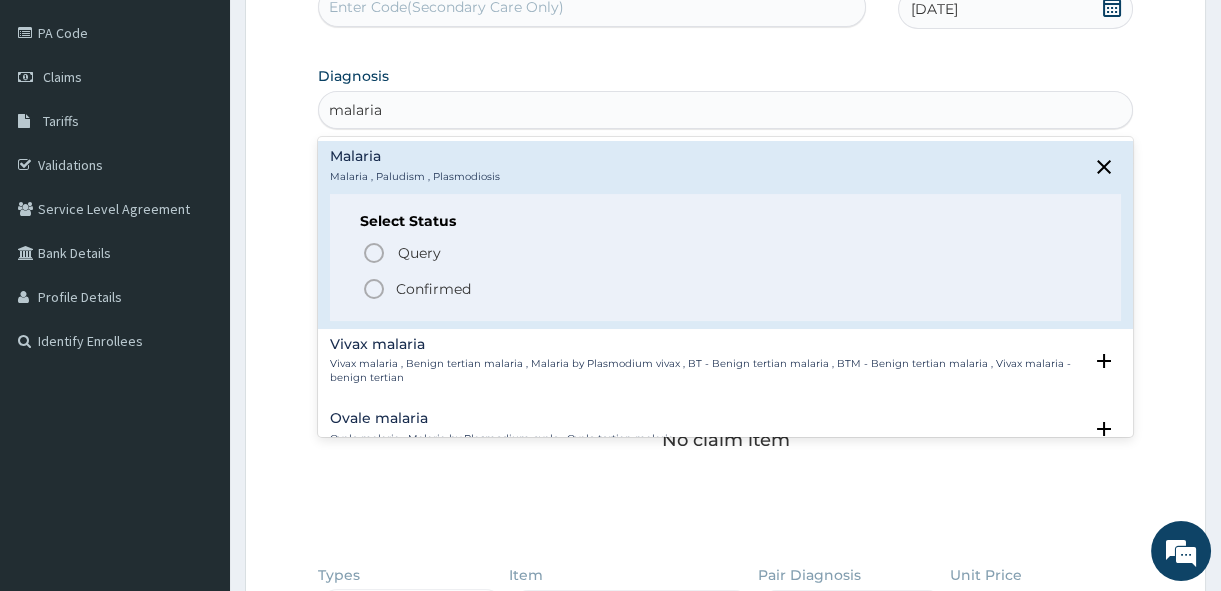 click 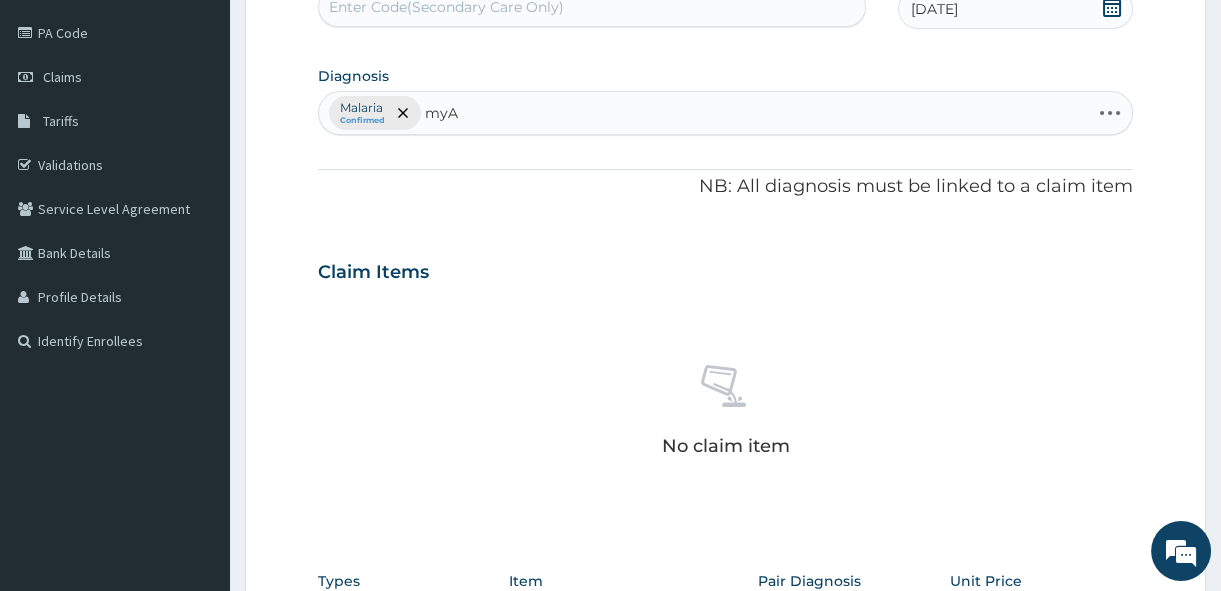 type on "myAL" 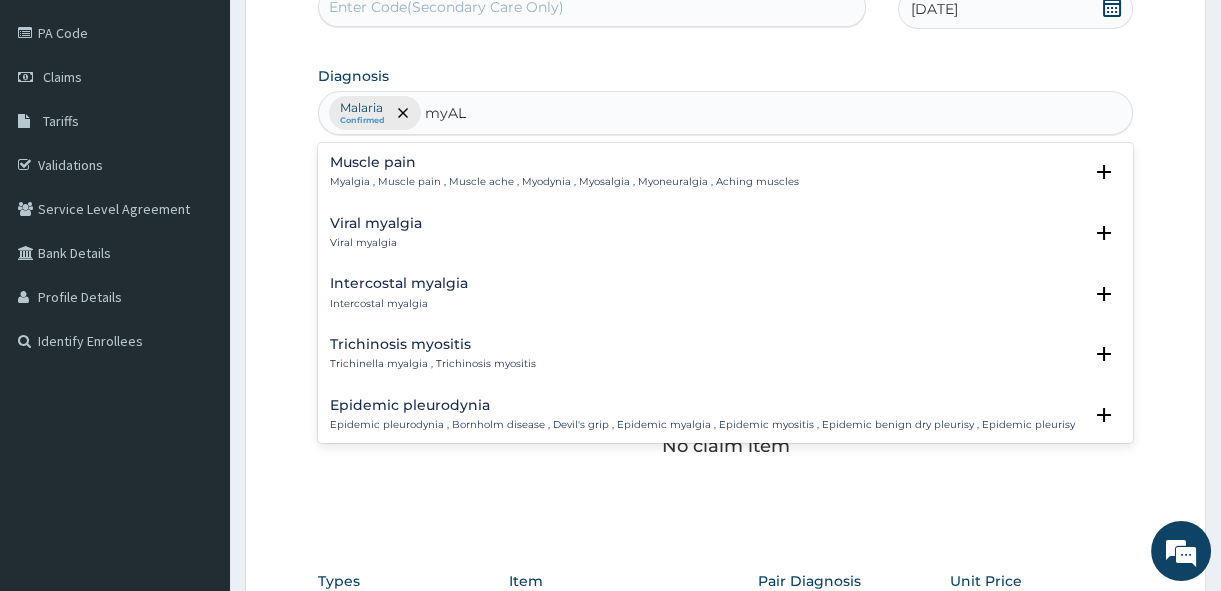 click on "Myalgia , Muscle pain , Muscle ache , Myodynia , Myosalgia , Myoneuralgia , Aching muscles" at bounding box center [564, 182] 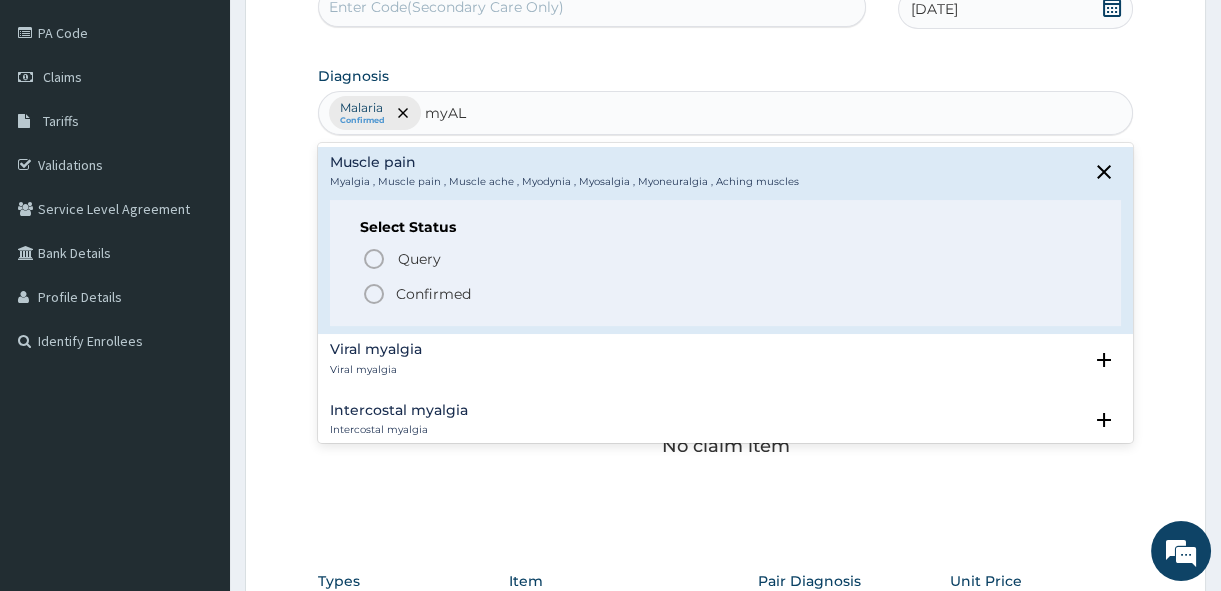 click 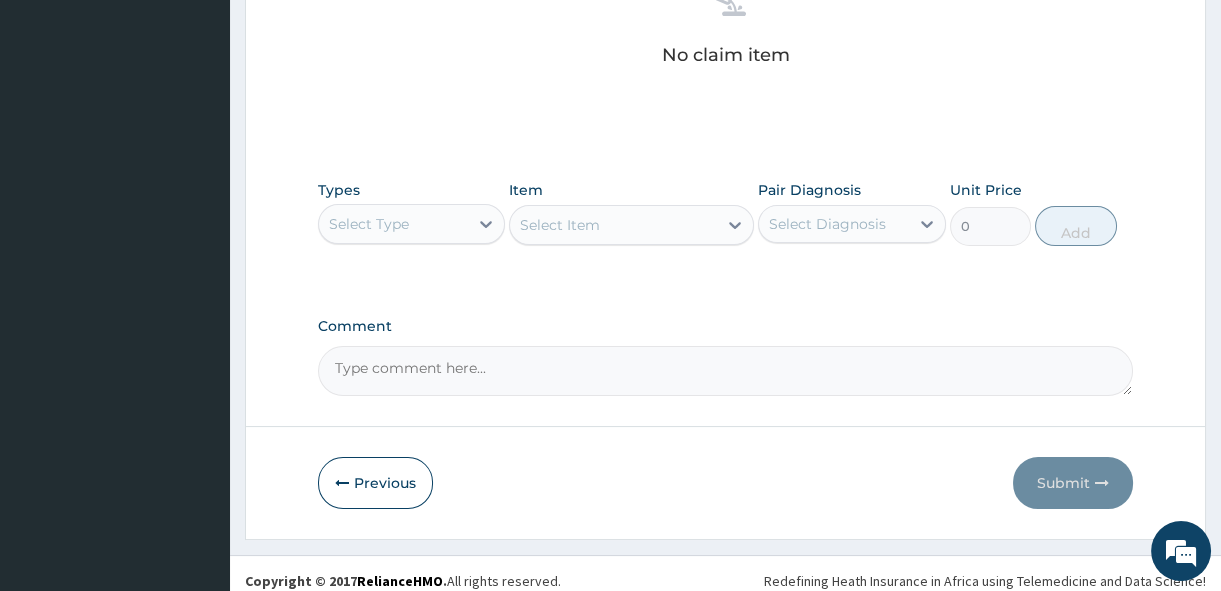 scroll, scrollTop: 634, scrollLeft: 0, axis: vertical 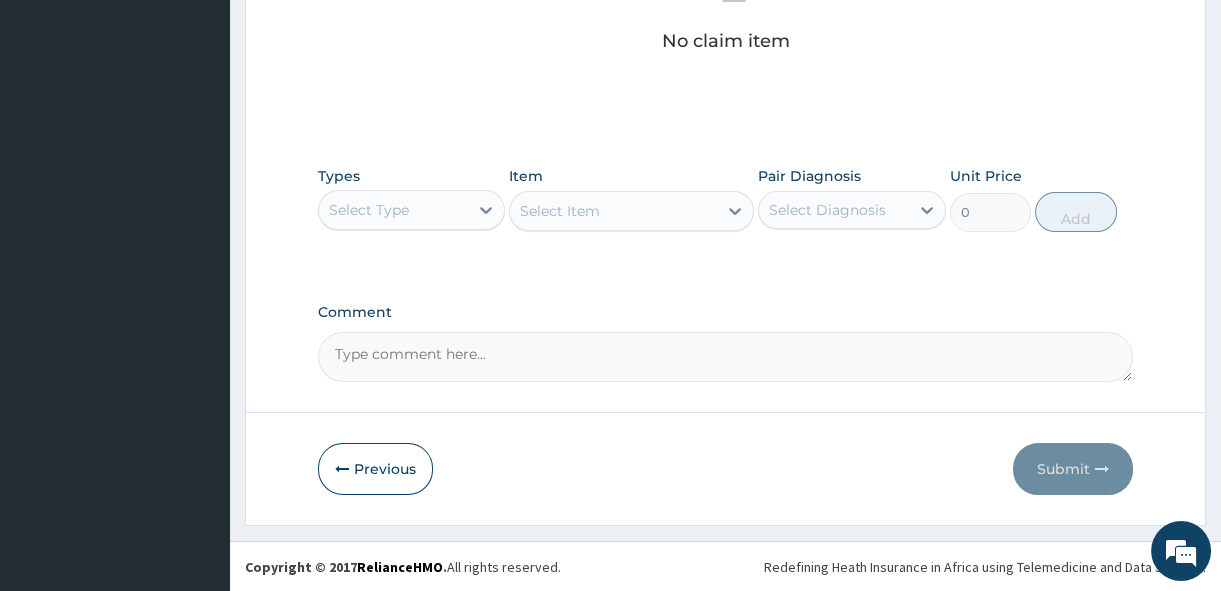 click on "Select Type" at bounding box center [393, 210] 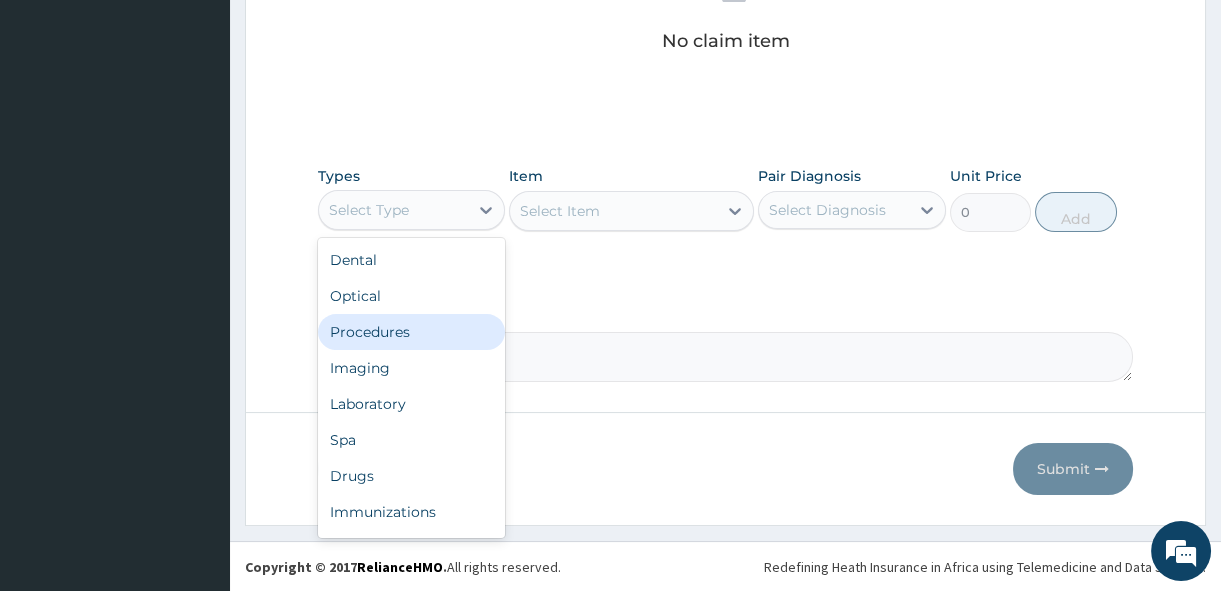 click on "Procedures" at bounding box center [411, 332] 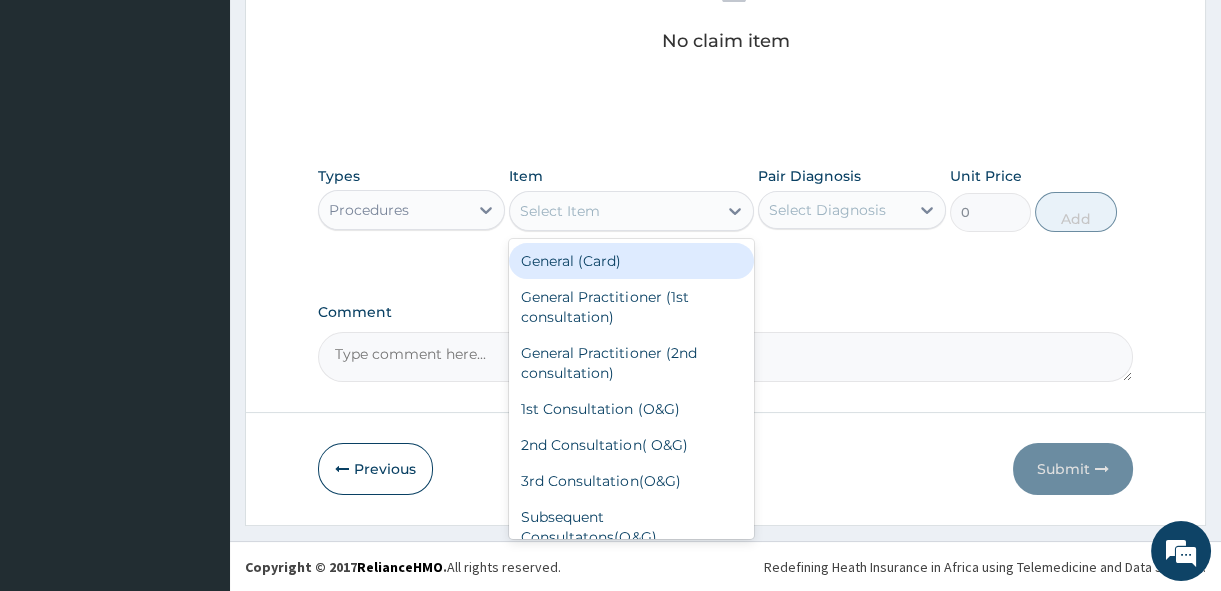 click on "Select Item" at bounding box center (613, 211) 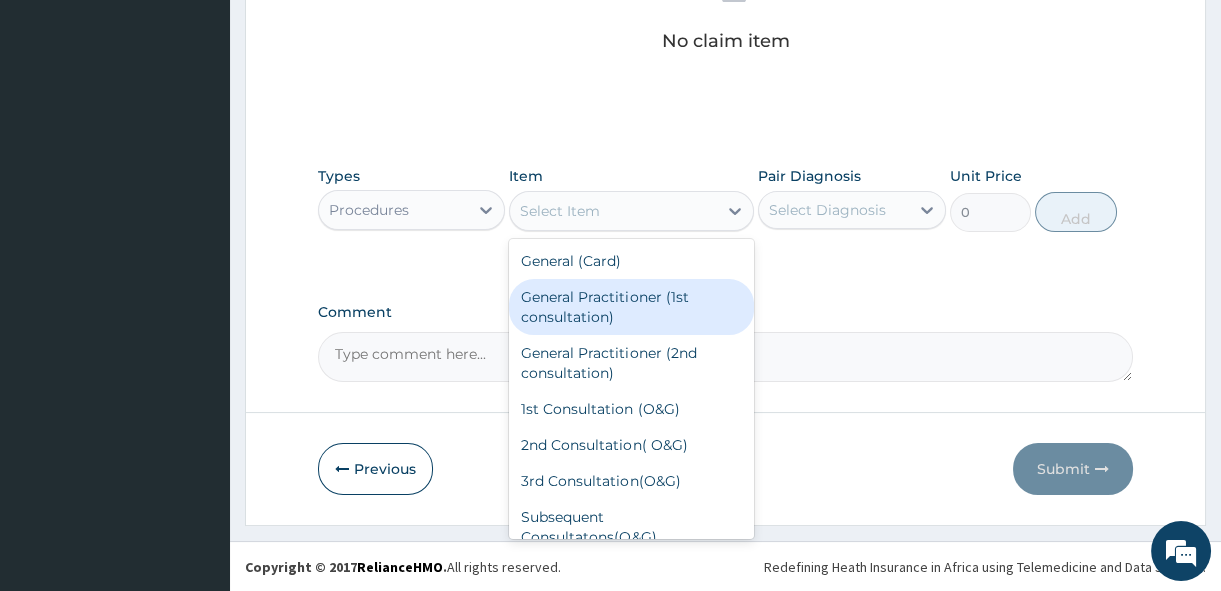 click on "General Practitioner (1st consultation)" at bounding box center [631, 307] 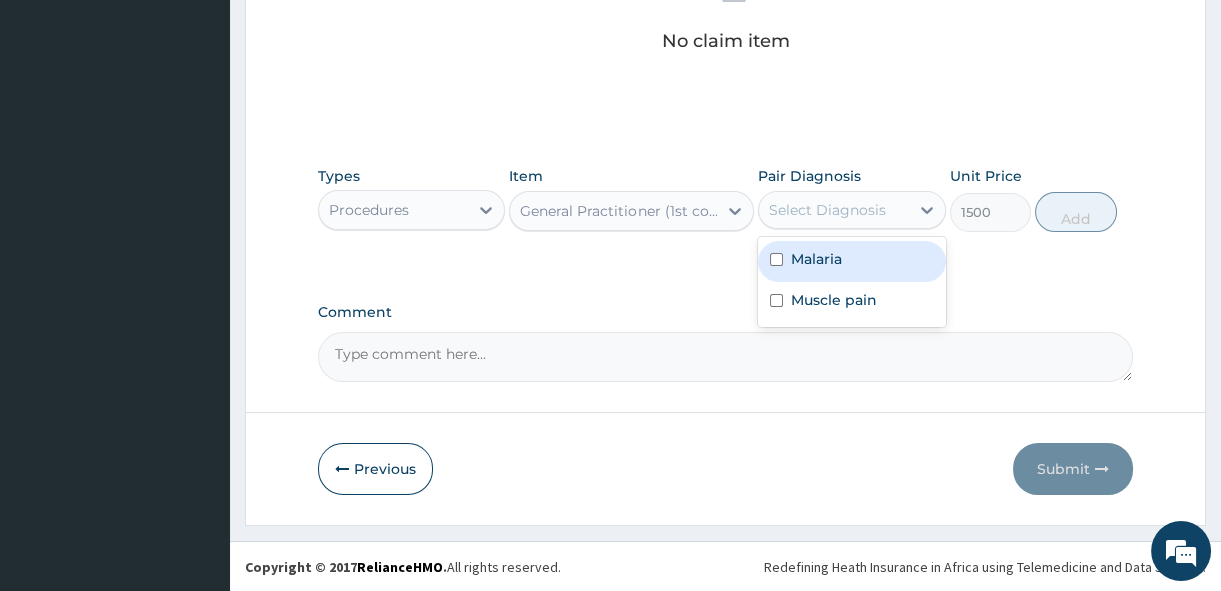 click on "Select Diagnosis" at bounding box center [827, 210] 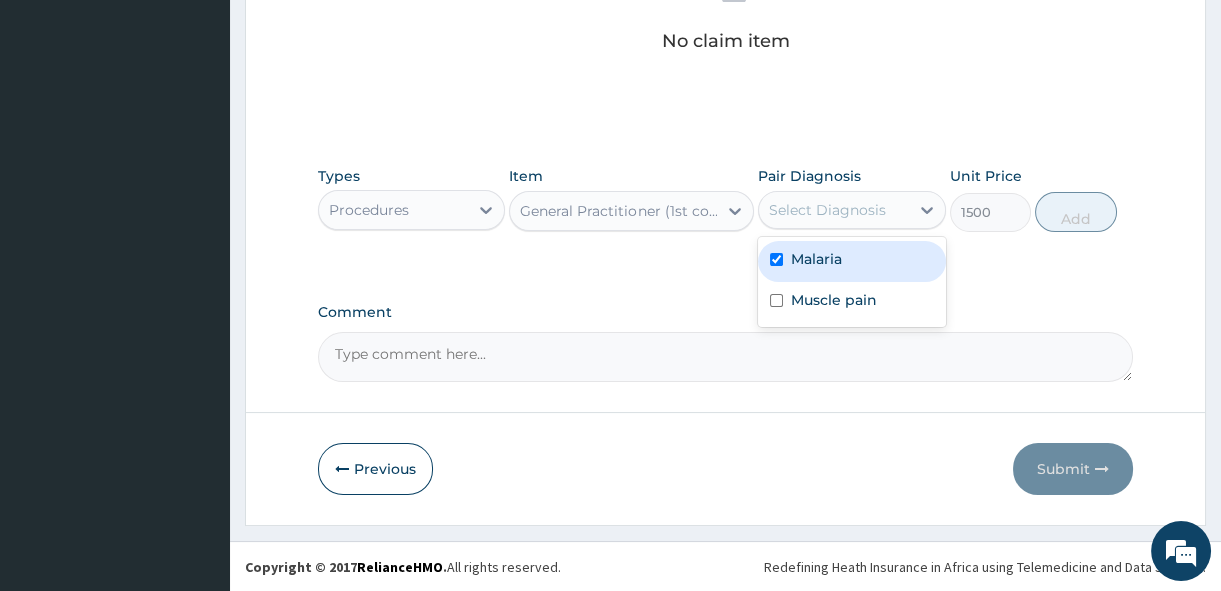 checkbox on "true" 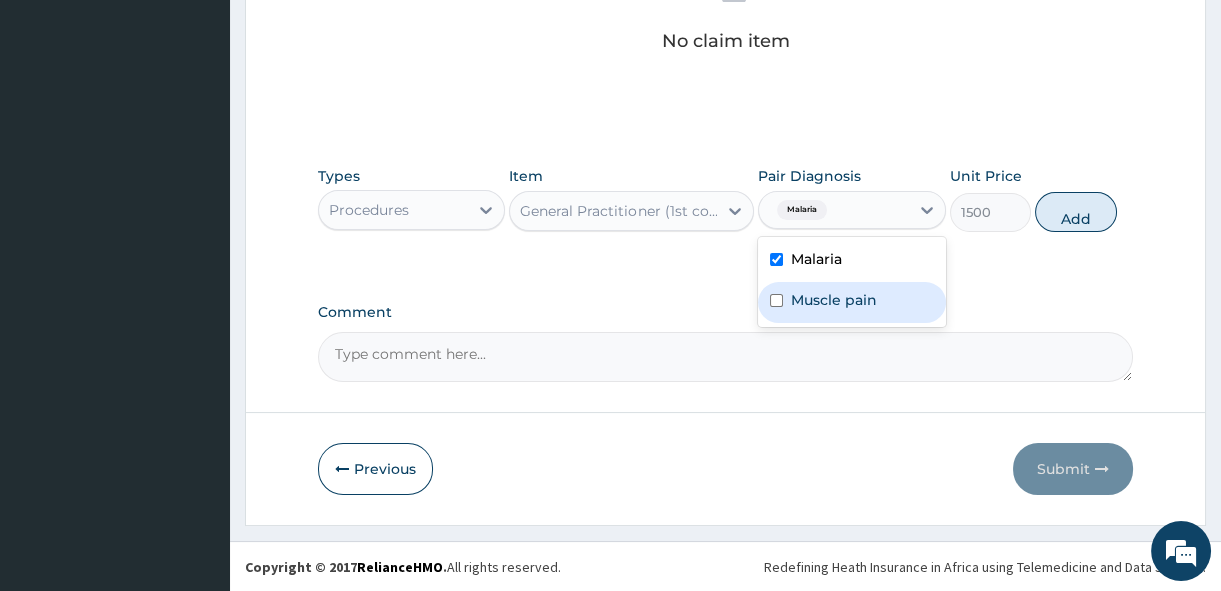 click on "Muscle pain" at bounding box center (851, 302) 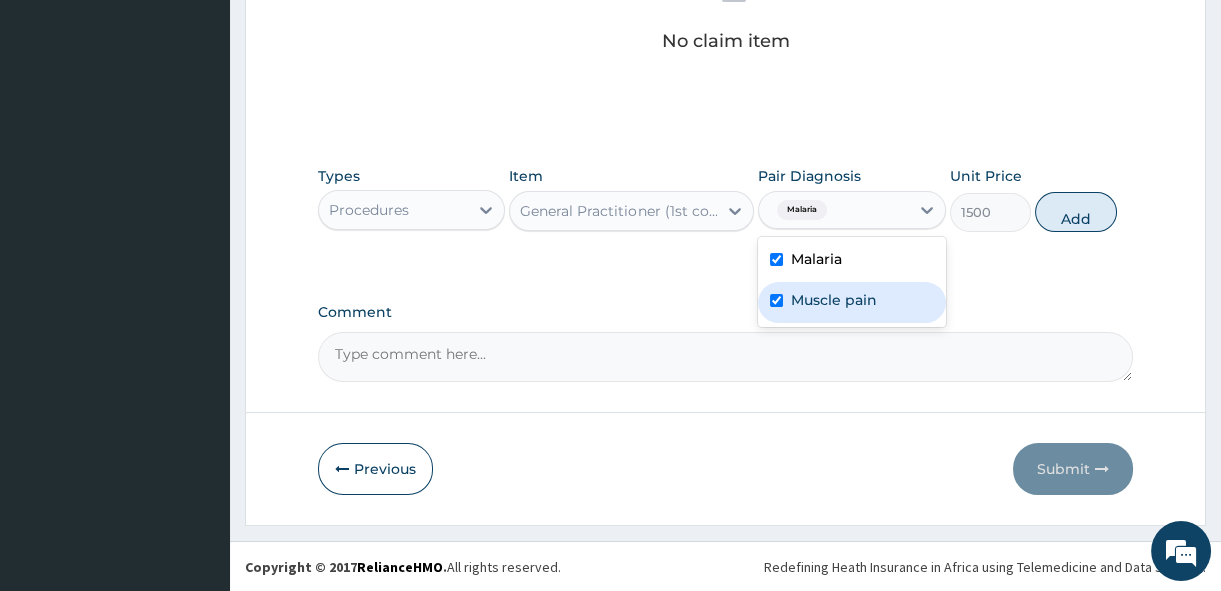 checkbox on "true" 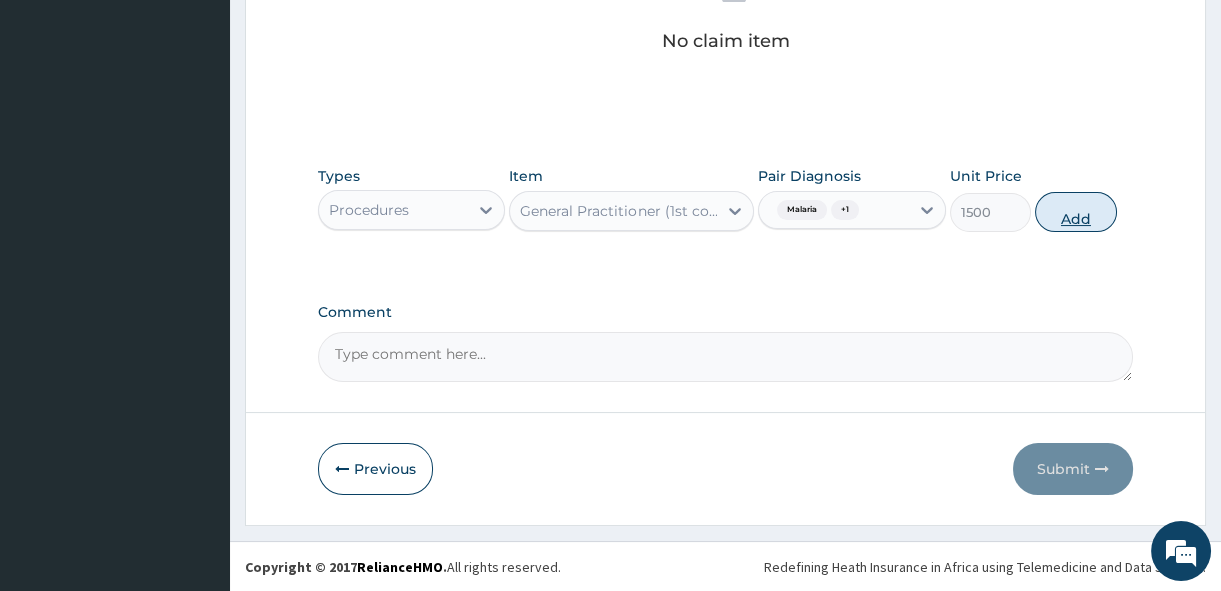 click on "Add" at bounding box center [1076, 212] 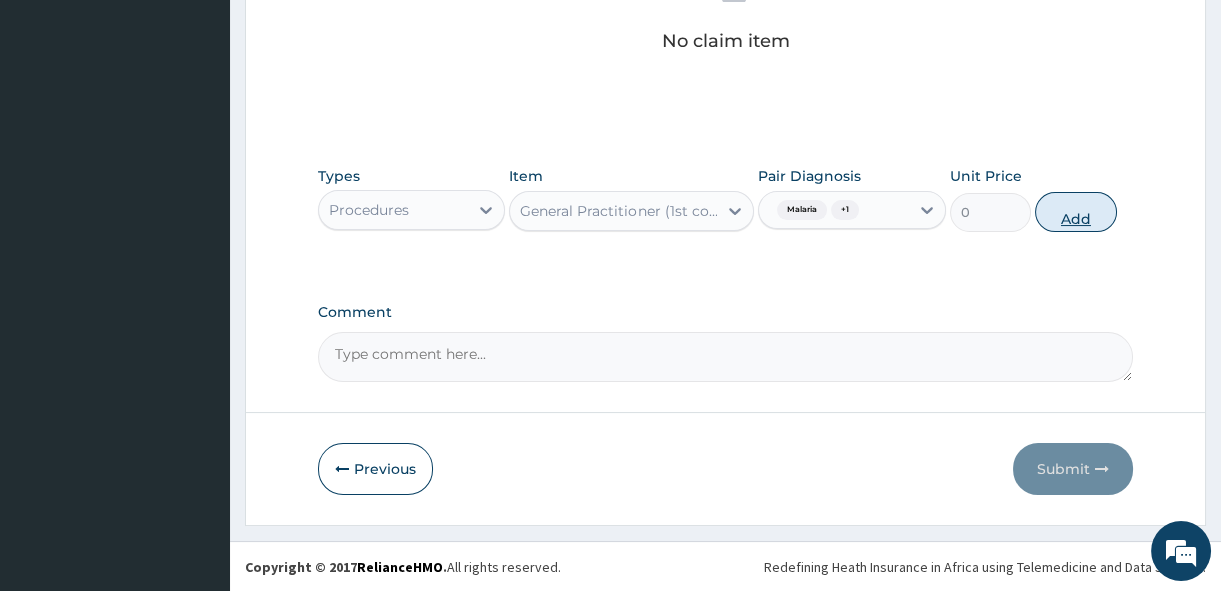 scroll, scrollTop: 552, scrollLeft: 0, axis: vertical 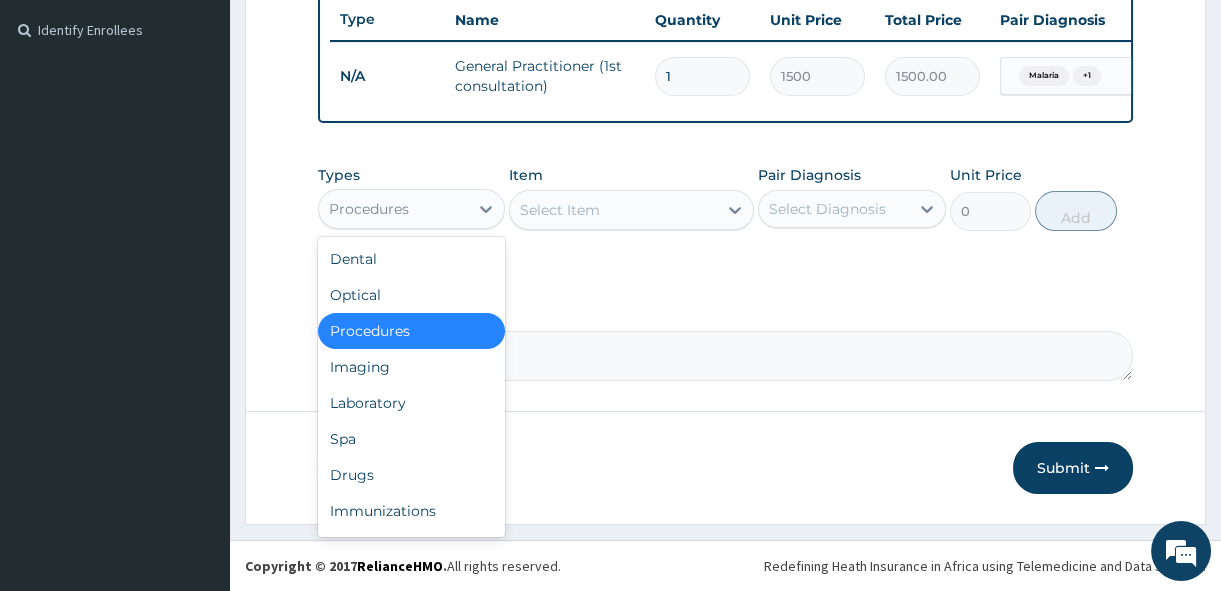 click on "Procedures" at bounding box center [393, 209] 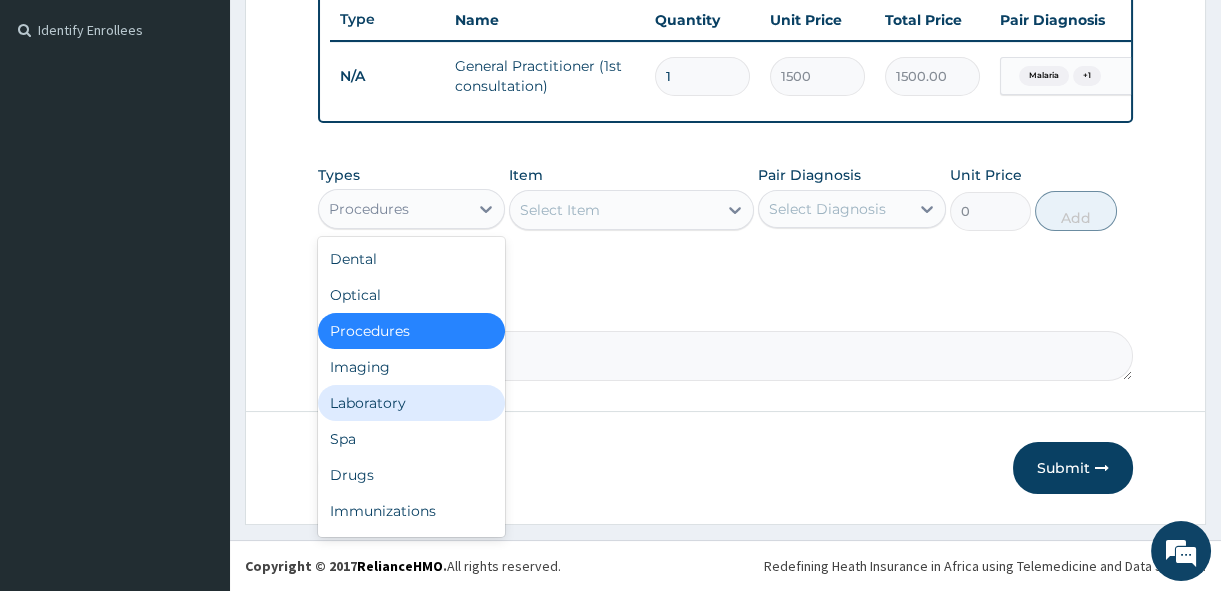 click on "Laboratory" at bounding box center [411, 403] 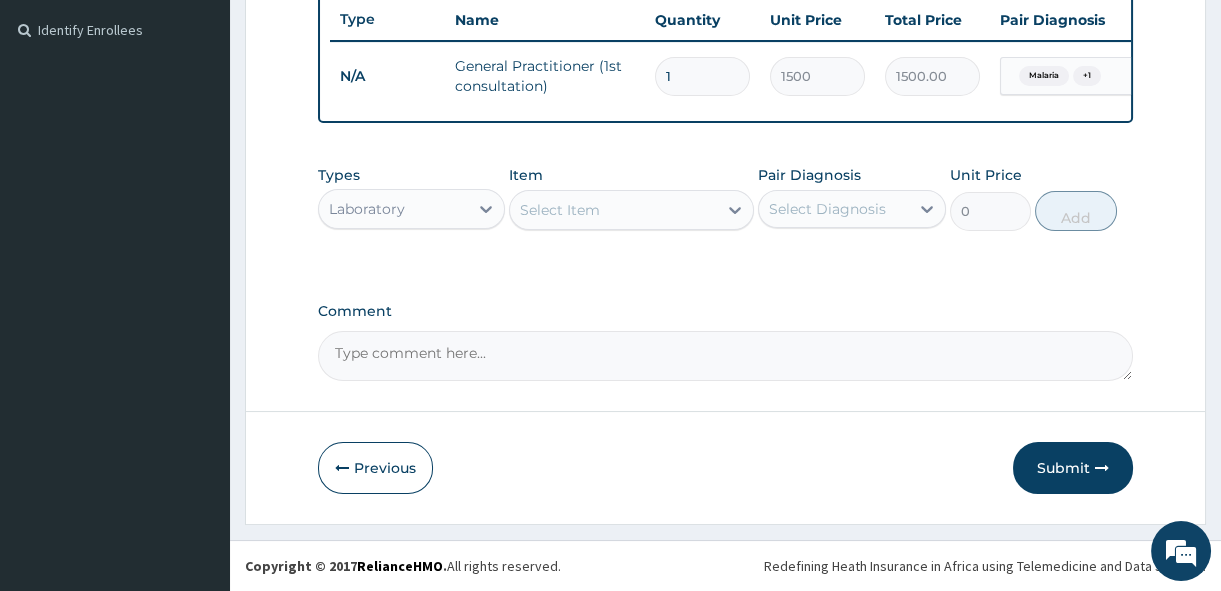 click on "Select Item" at bounding box center [631, 210] 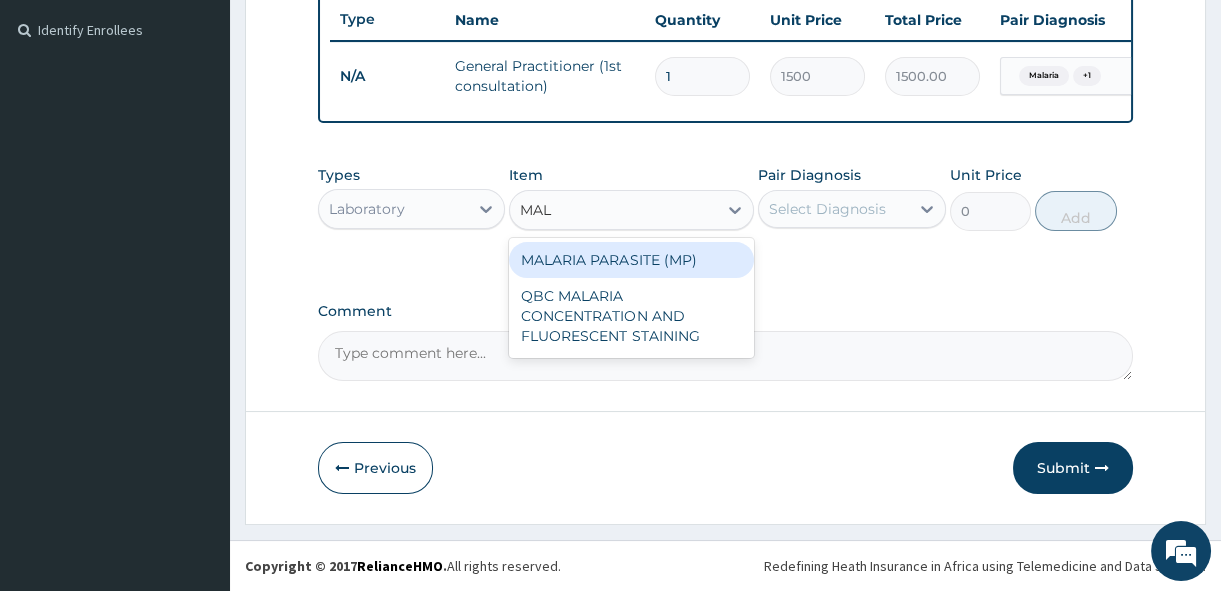 type on "MALA" 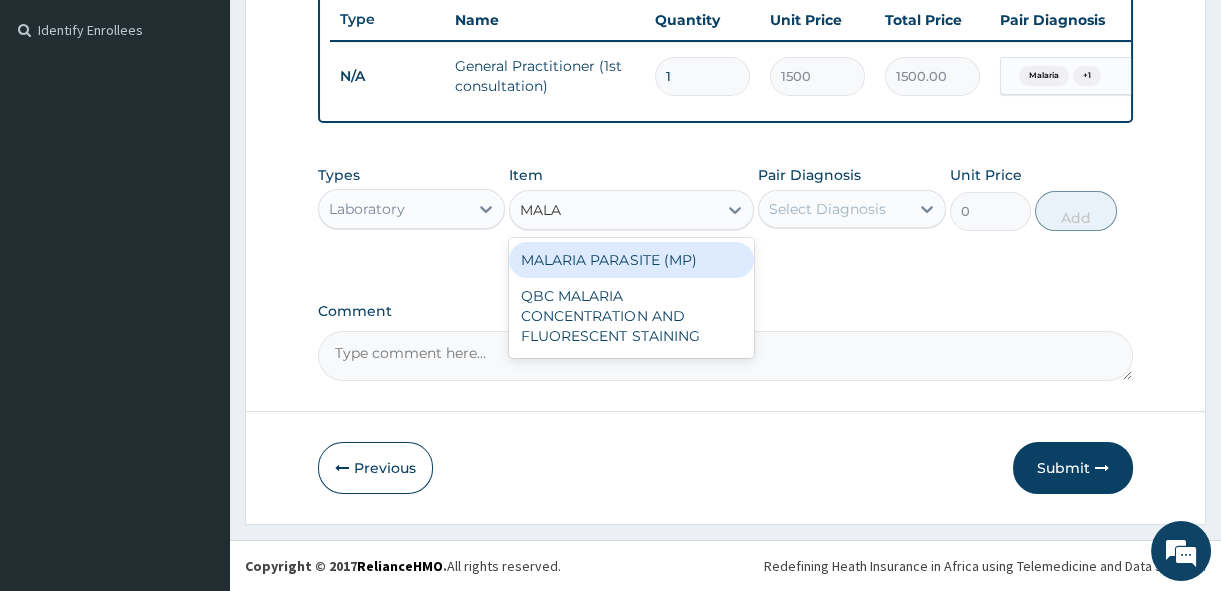 click on "MALARIA PARASITE (MP)" at bounding box center (631, 260) 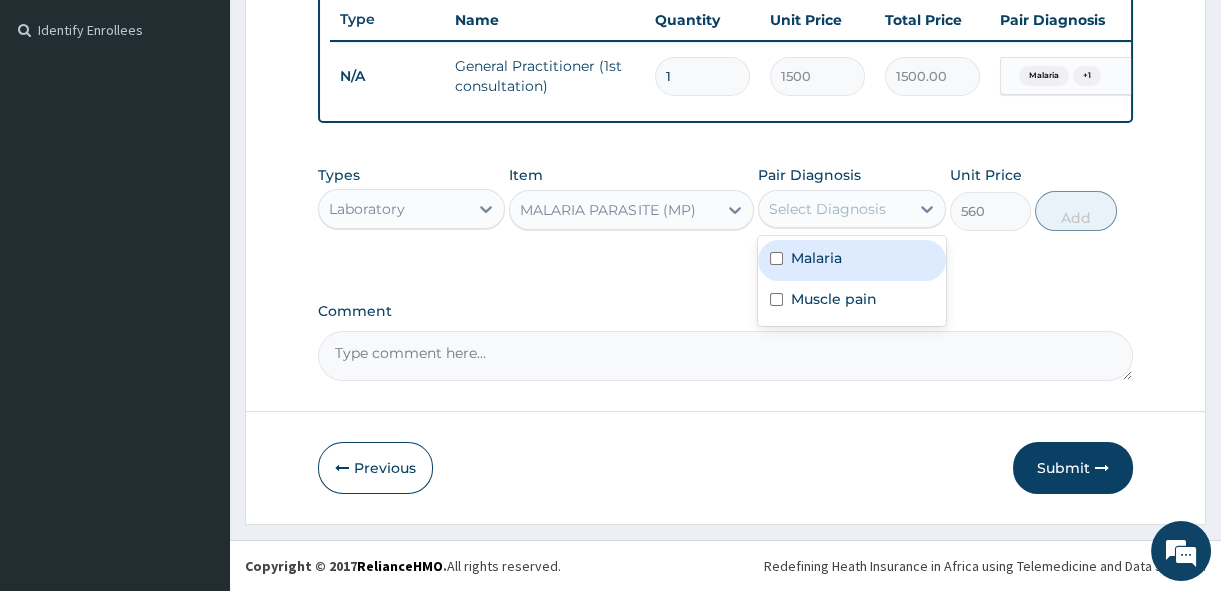 drag, startPoint x: 809, startPoint y: 207, endPoint x: 800, endPoint y: 219, distance: 15 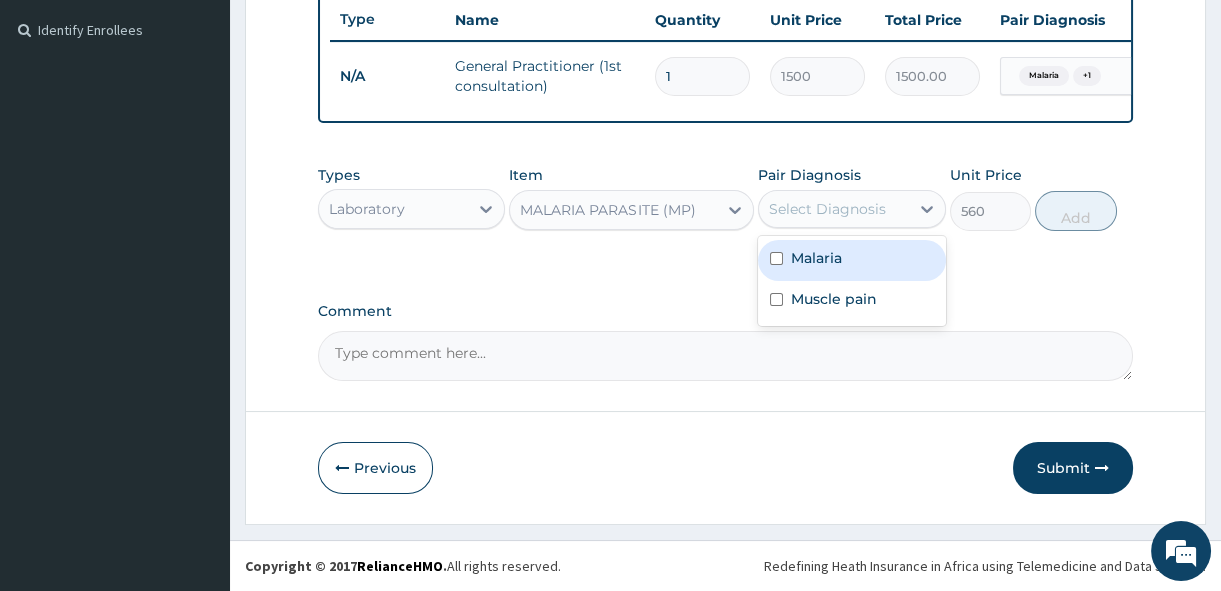 click on "Select Diagnosis" at bounding box center (827, 209) 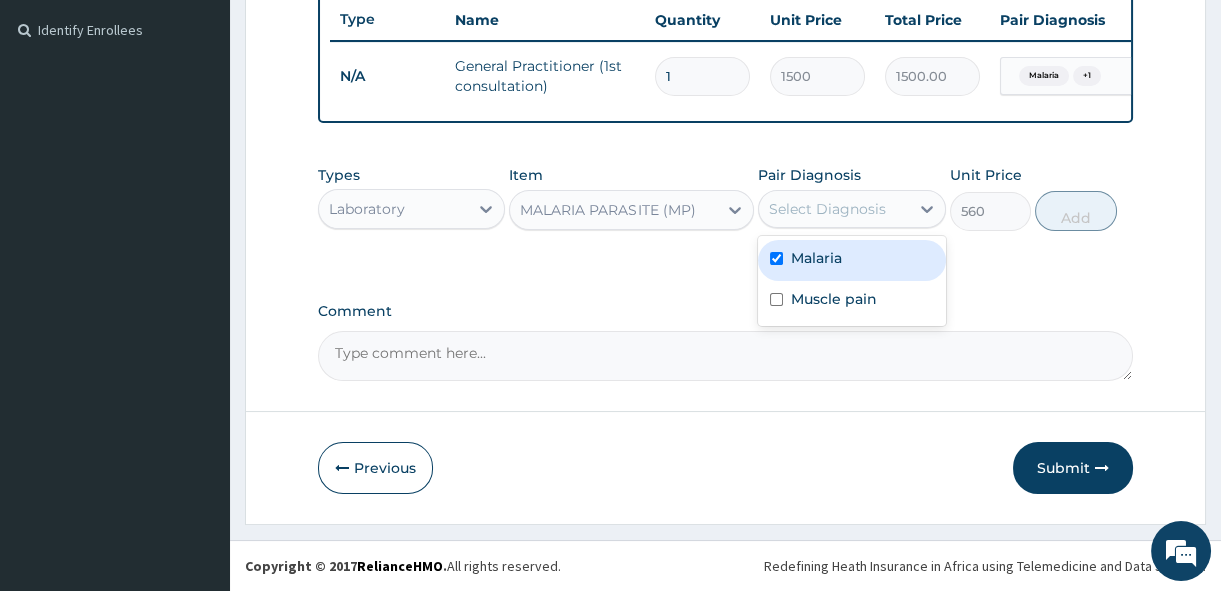 checkbox on "true" 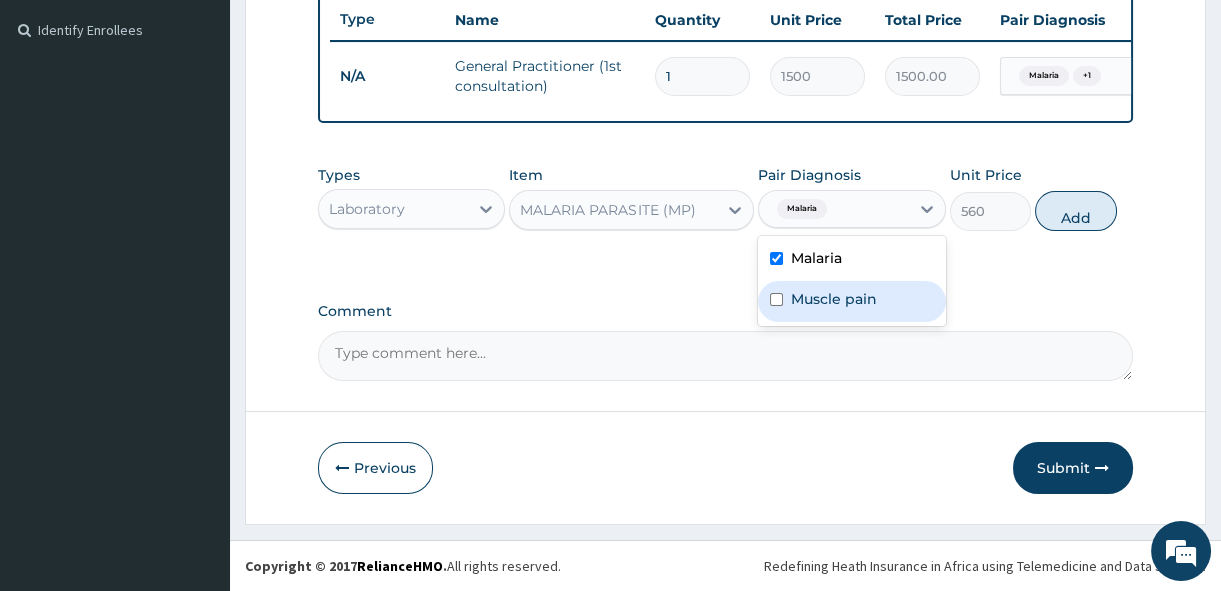 click on "Muscle pain" at bounding box center [834, 299] 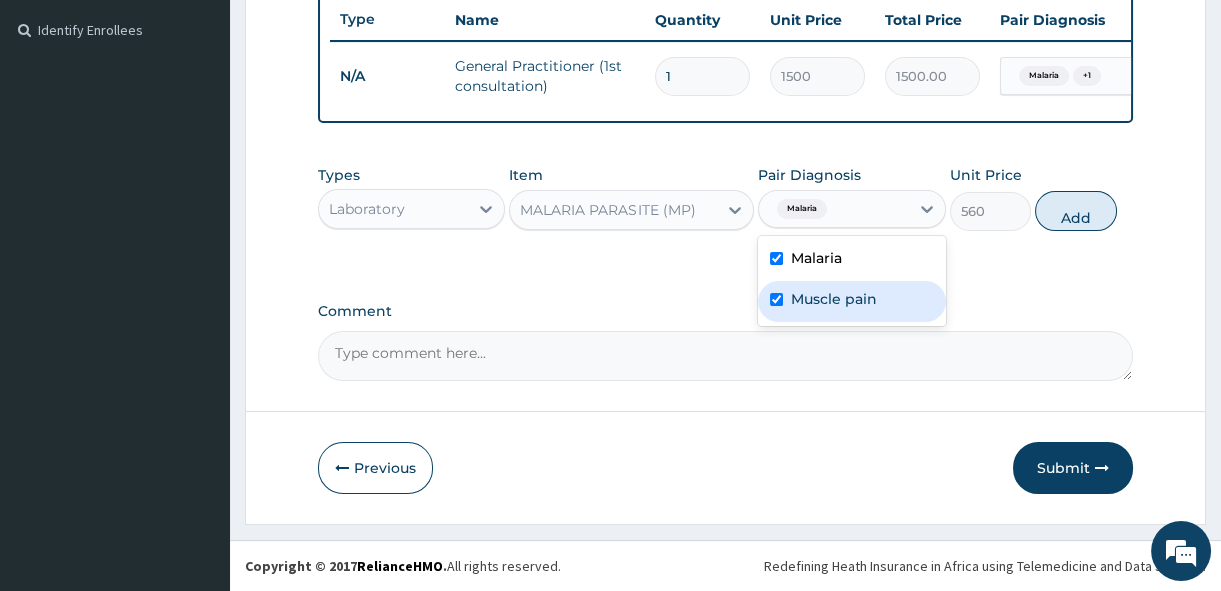 click on "Muscle pain" at bounding box center (834, 299) 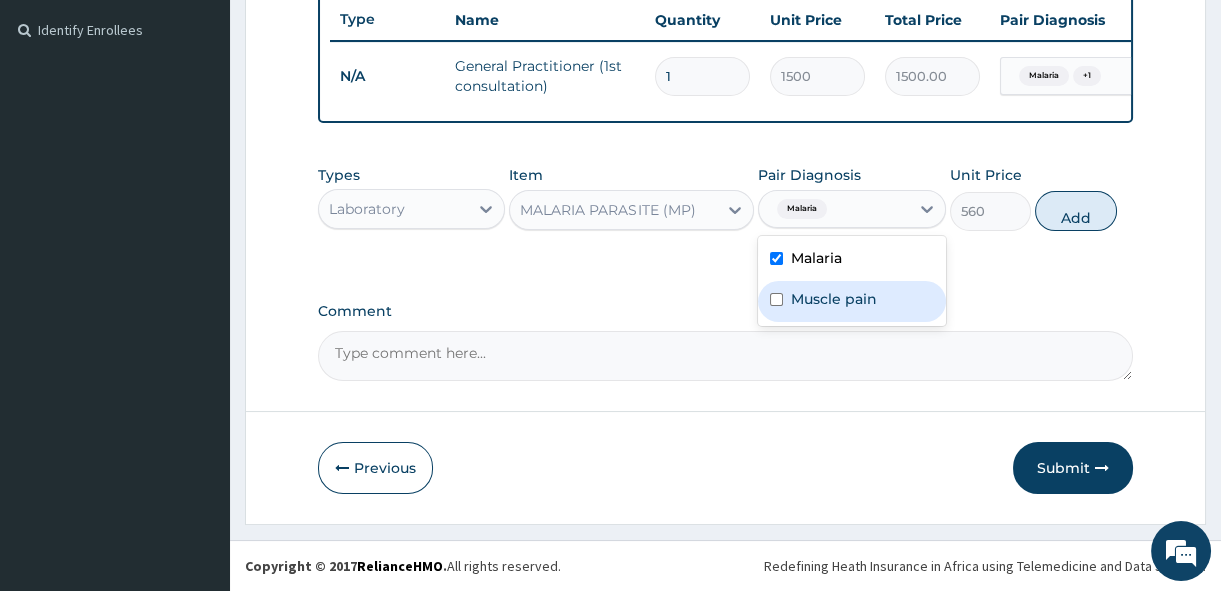 checkbox on "false" 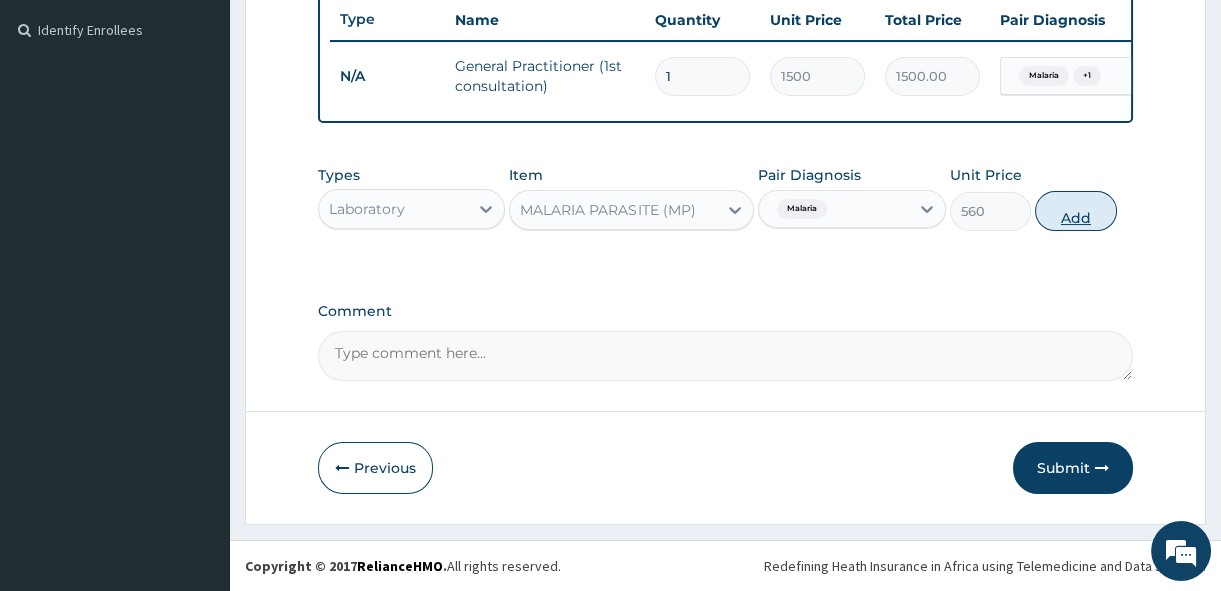 click on "Add" at bounding box center [1076, 211] 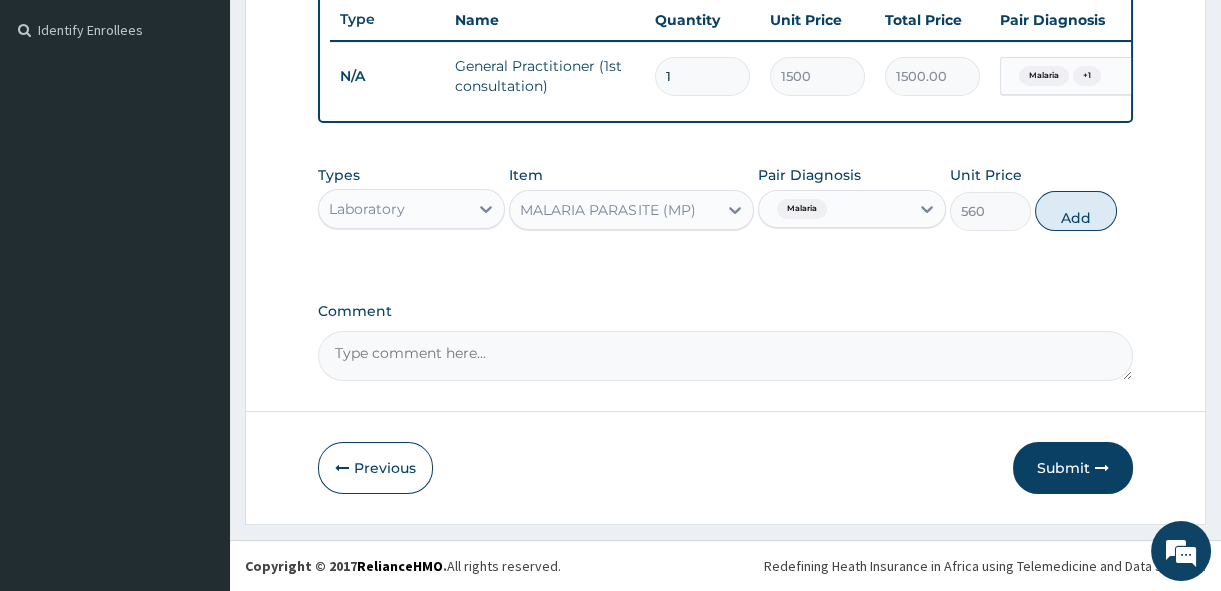 type on "0" 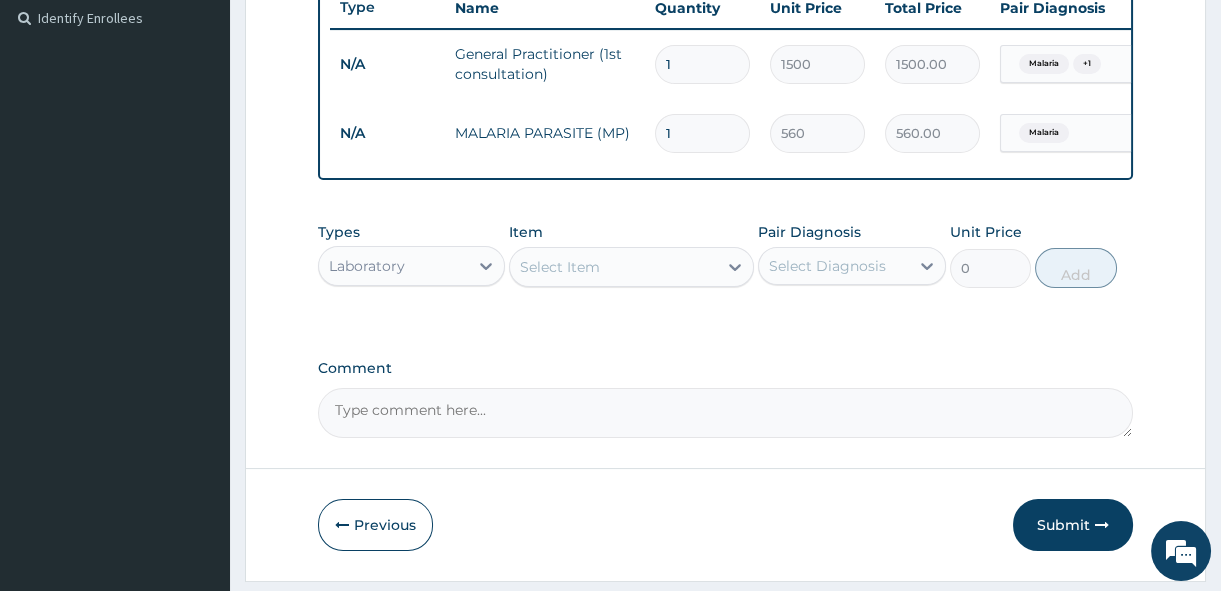 click at bounding box center [1077, 133] 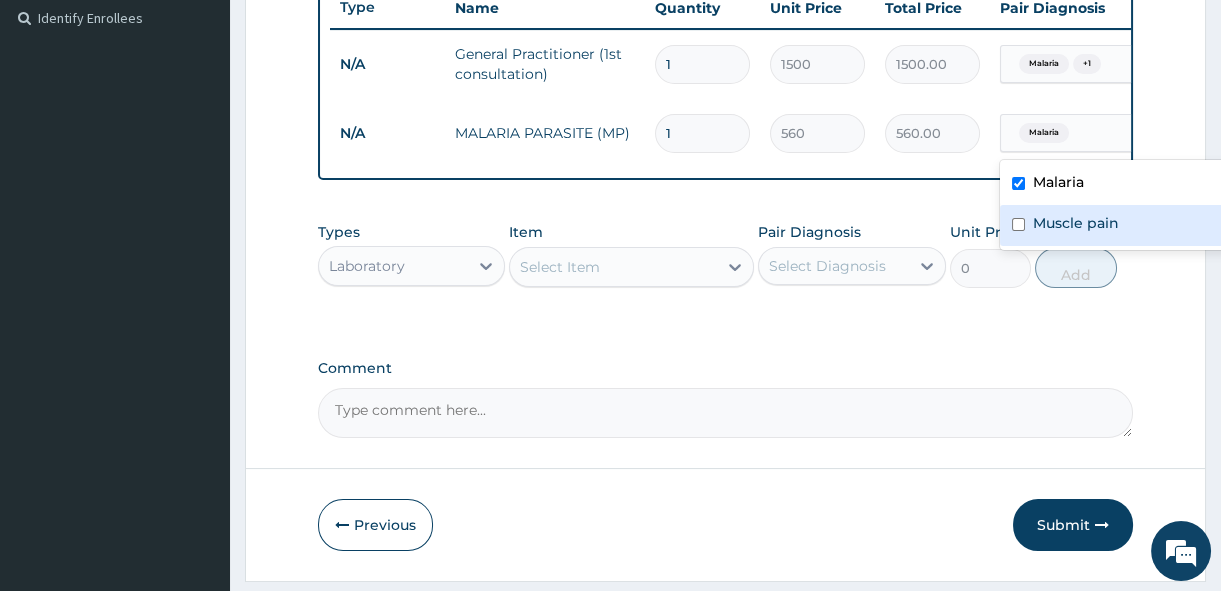 click at bounding box center (1018, 224) 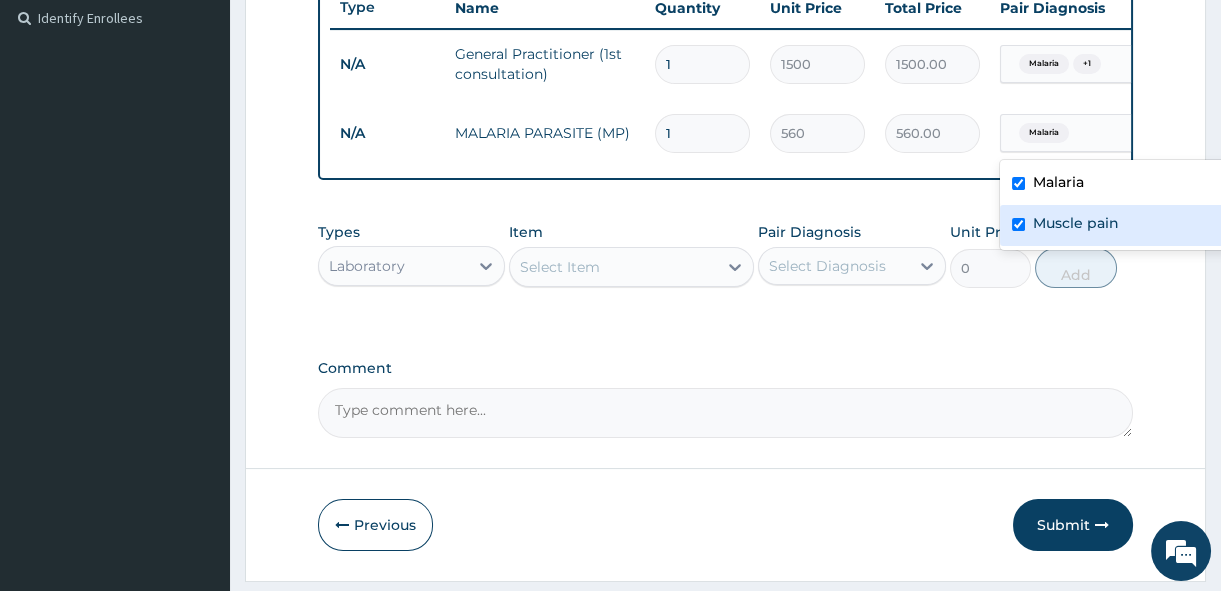 checkbox on "true" 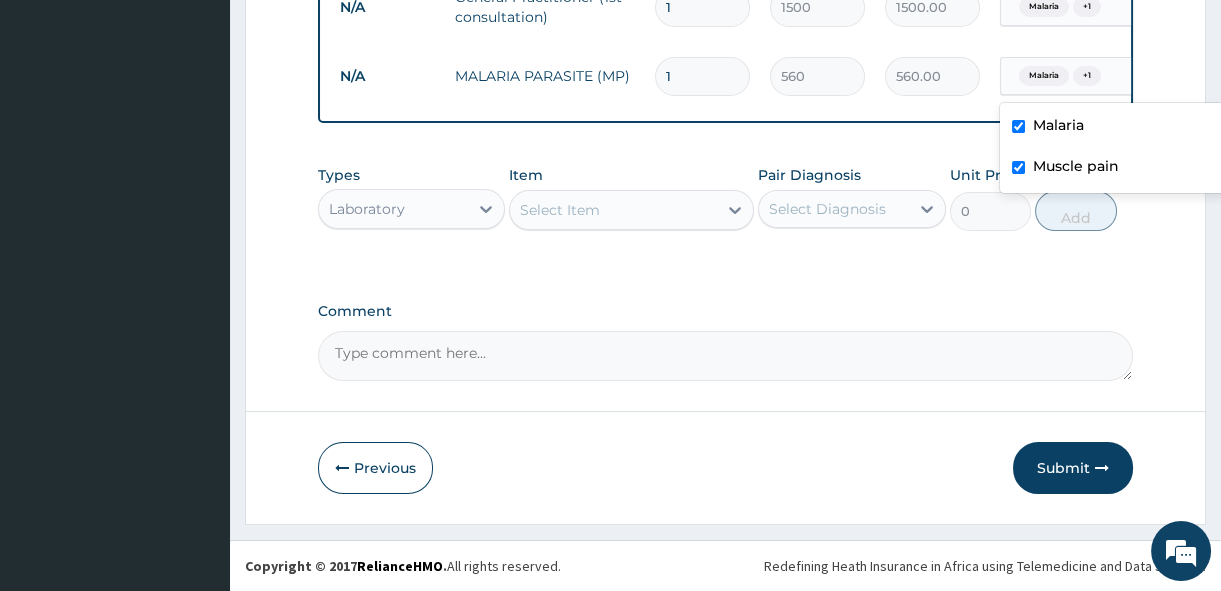 scroll, scrollTop: 621, scrollLeft: 0, axis: vertical 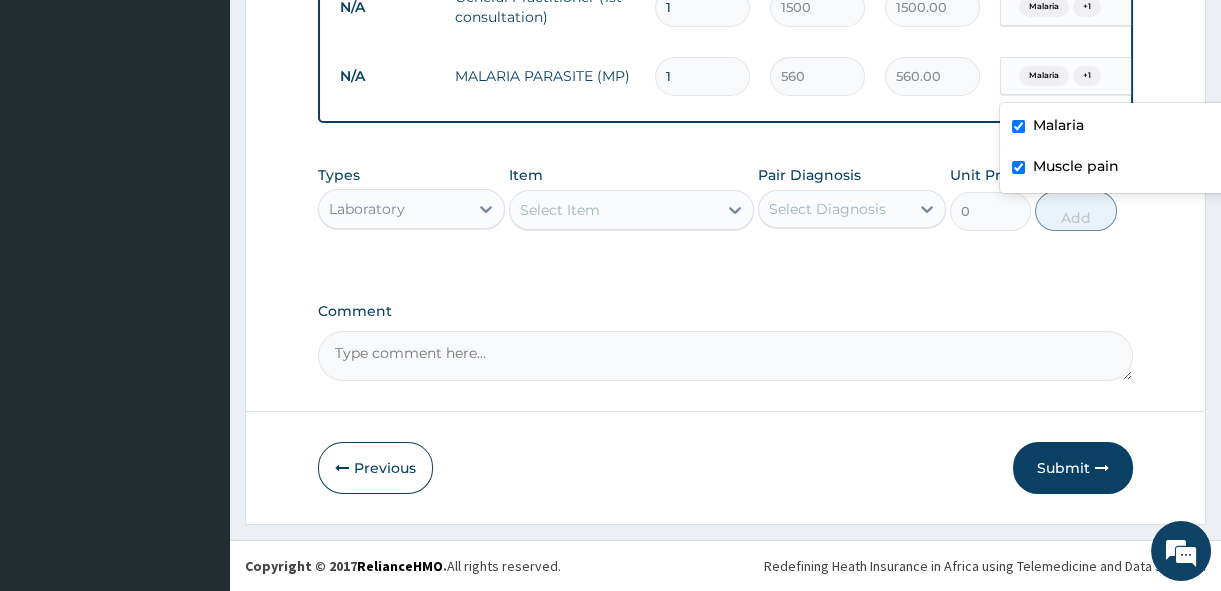 click on "Select Item" at bounding box center [560, 210] 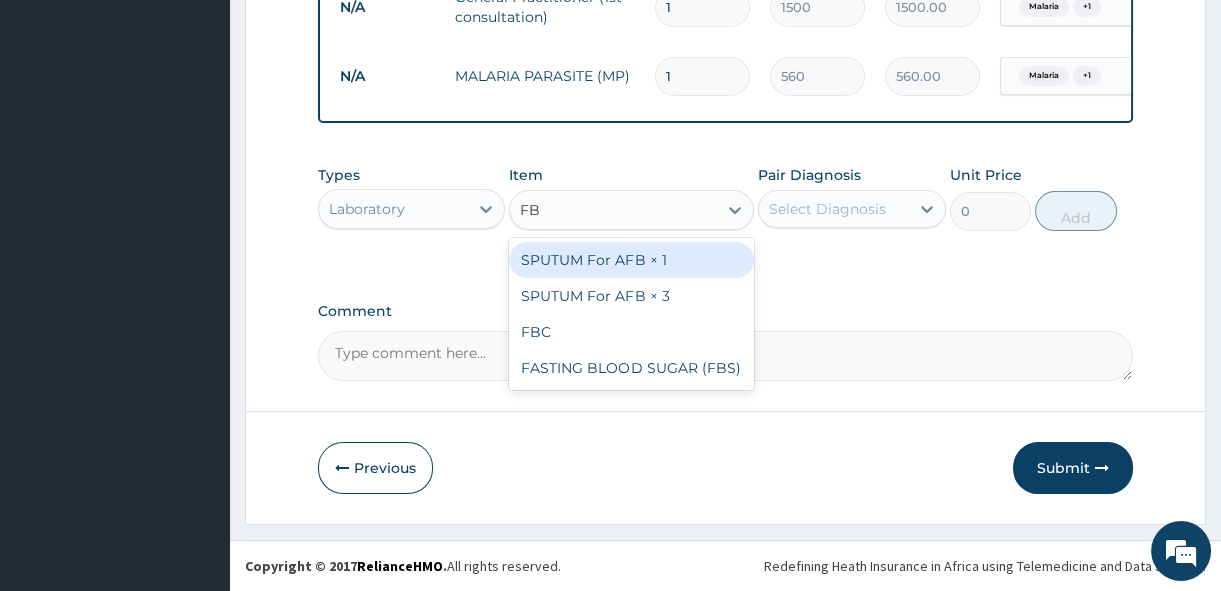 type on "FBC" 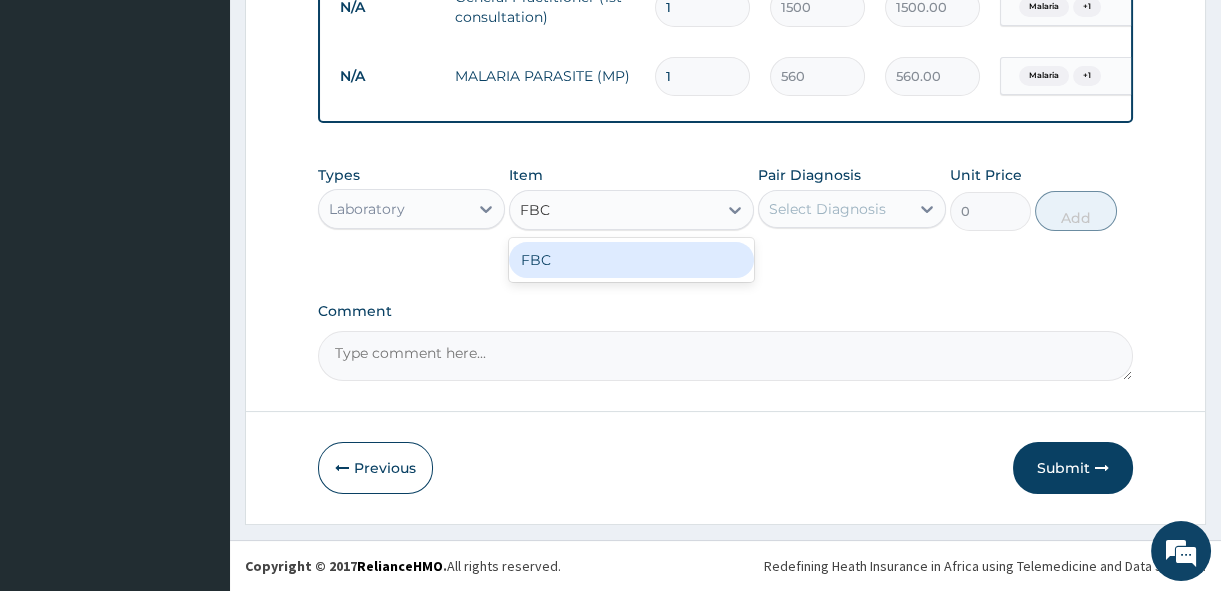 click on "FBC" at bounding box center [631, 260] 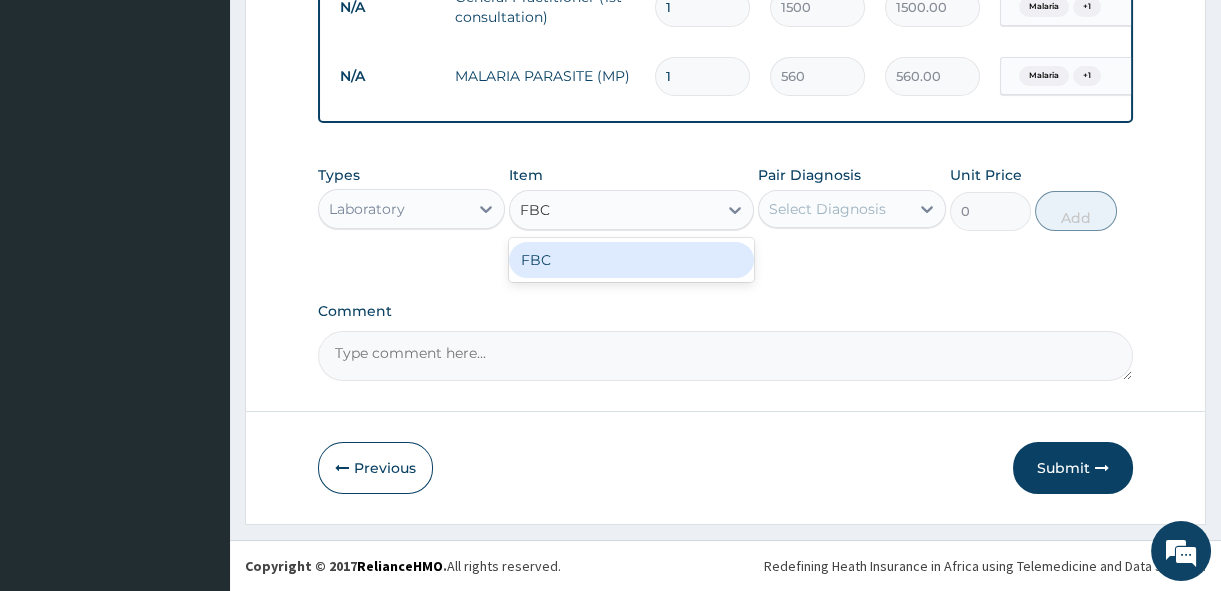 type 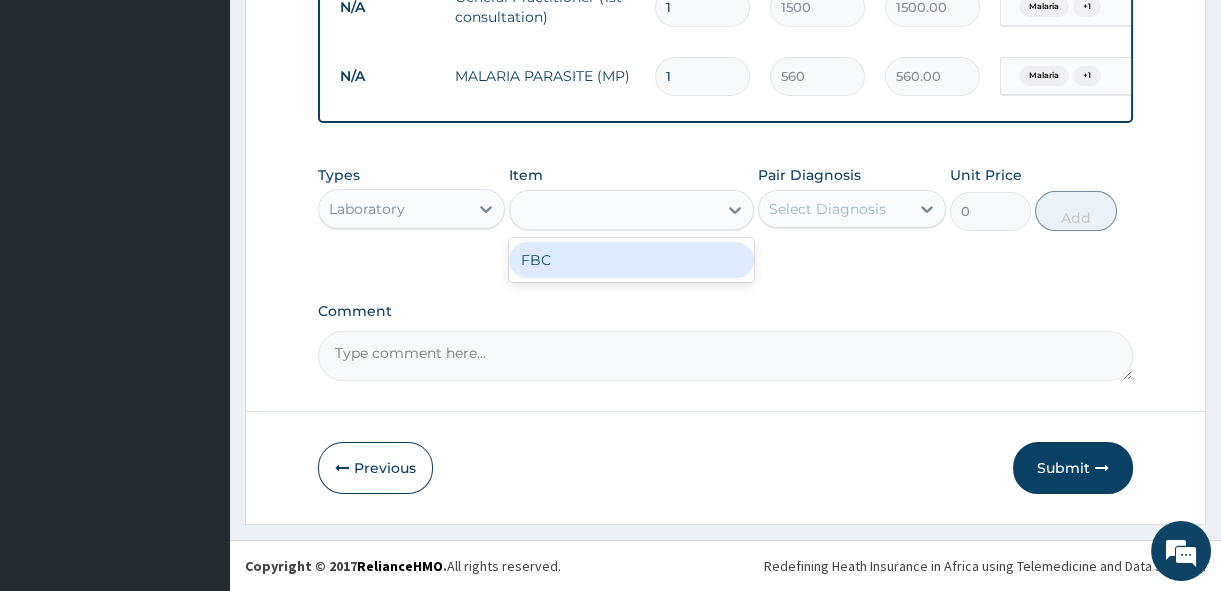 type on "1600" 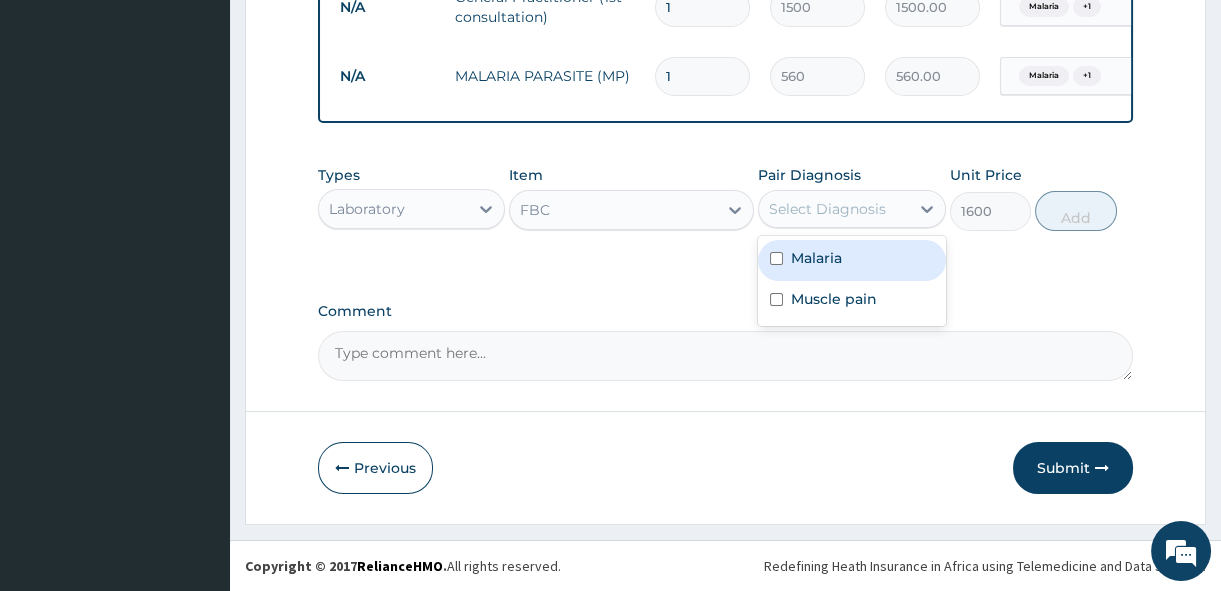 click on "Select Diagnosis" at bounding box center [827, 209] 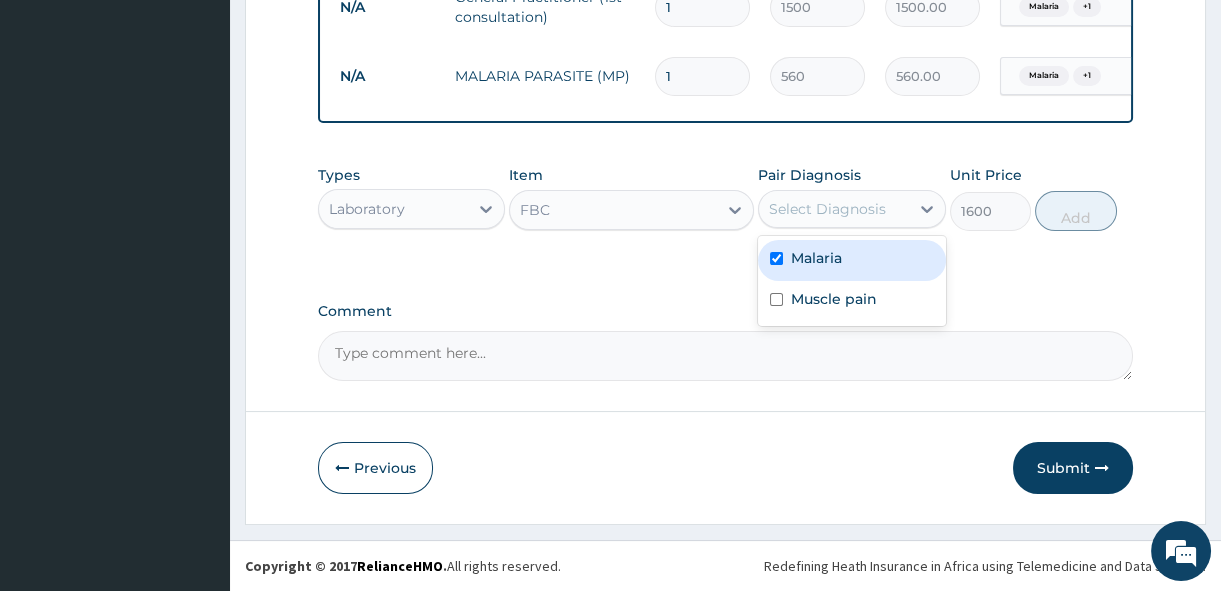 checkbox on "true" 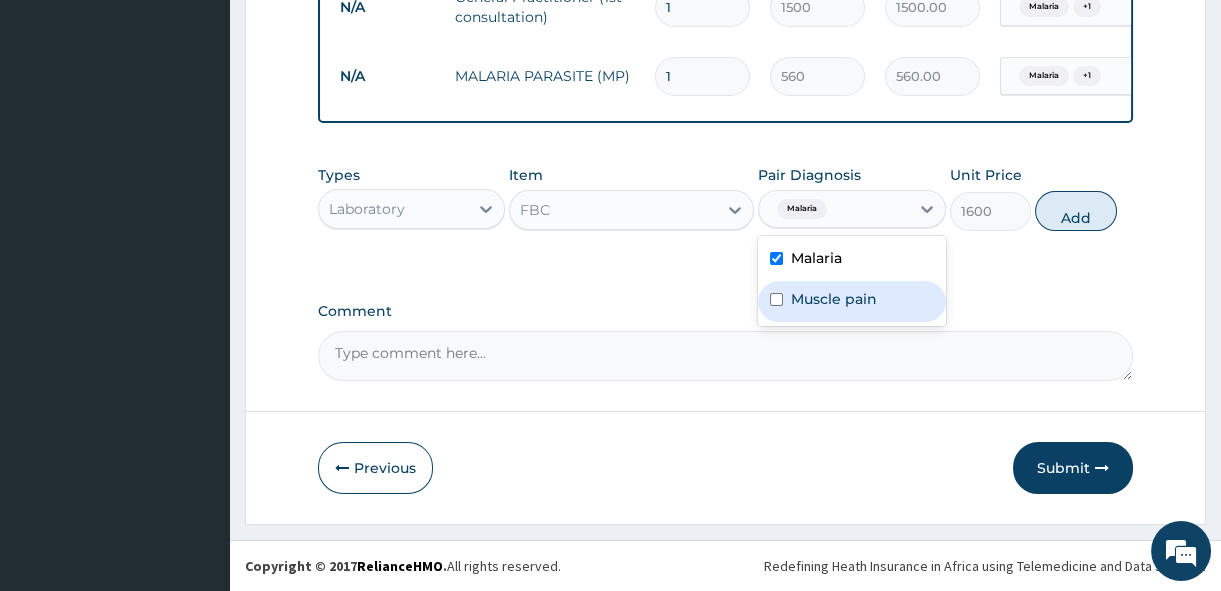 click at bounding box center (776, 299) 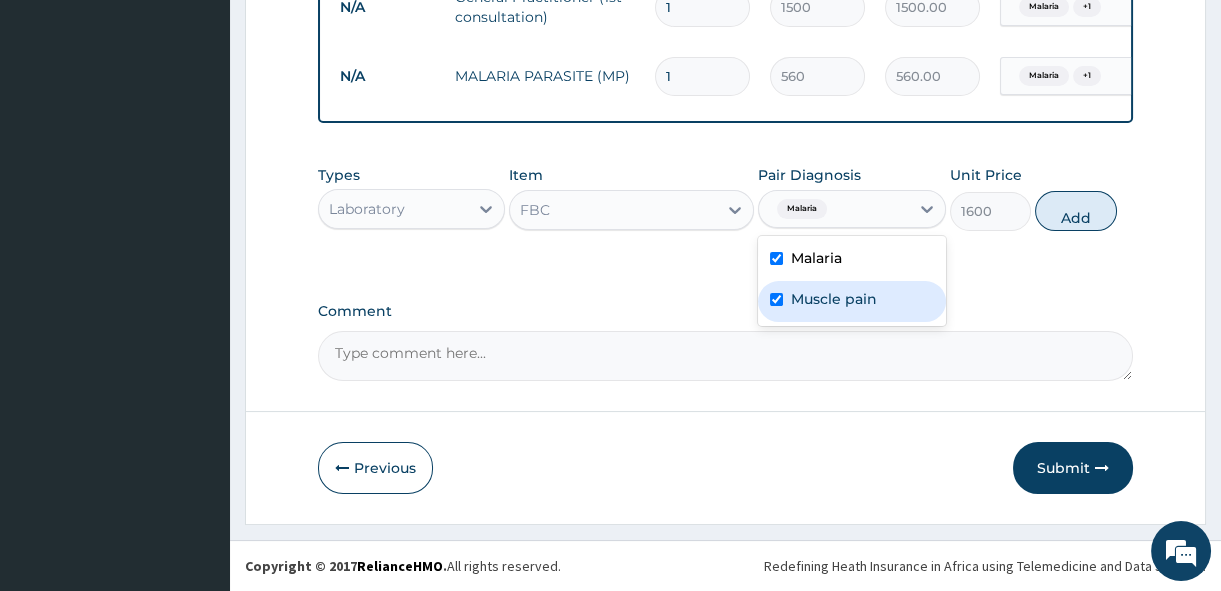 checkbox on "true" 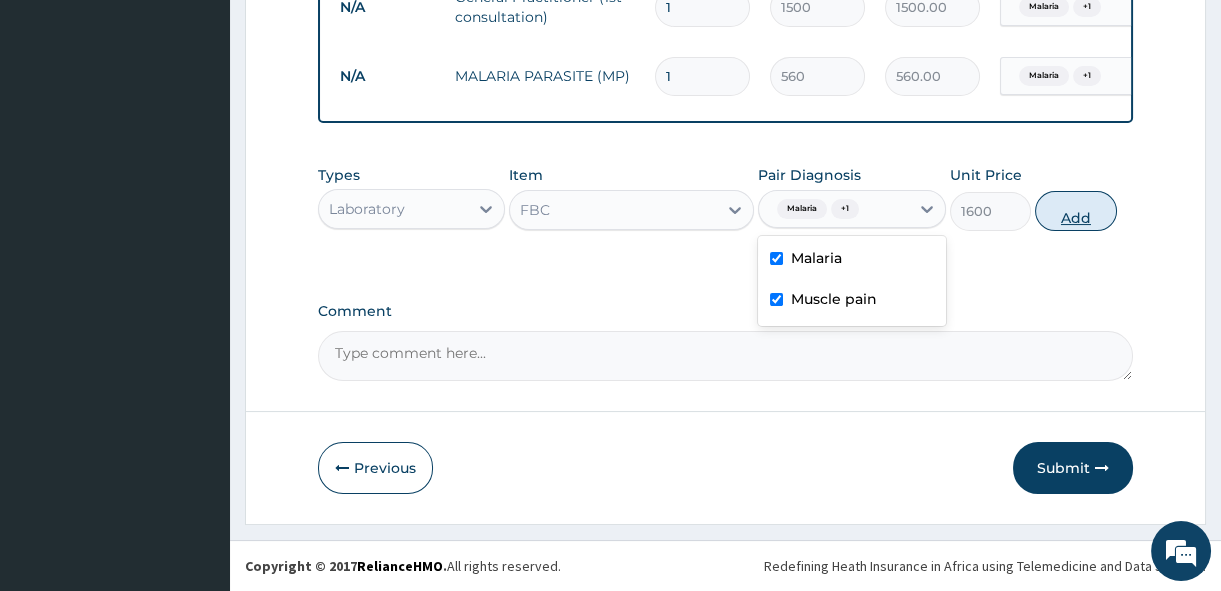 click on "Add" at bounding box center [1076, 211] 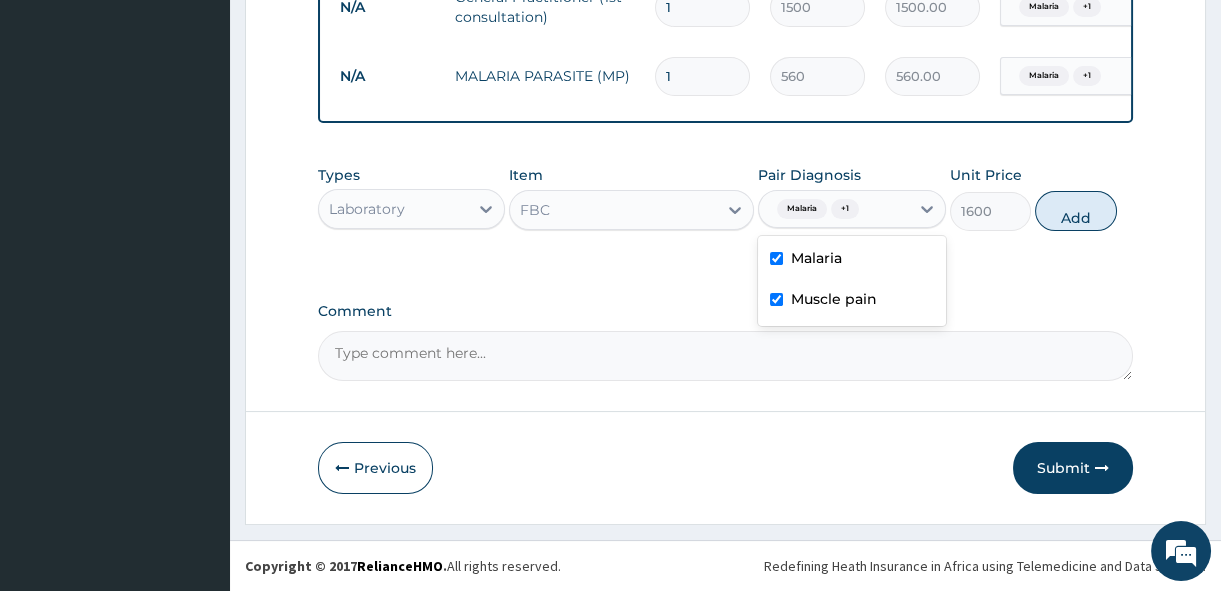 type on "0" 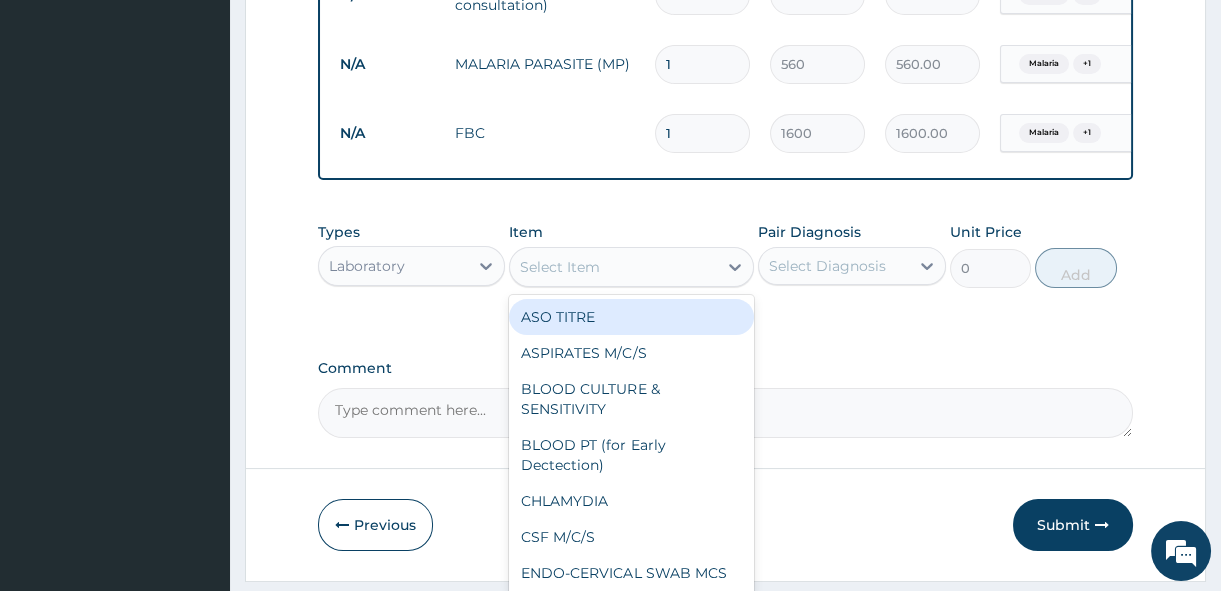 click on "Select Item" at bounding box center (560, 267) 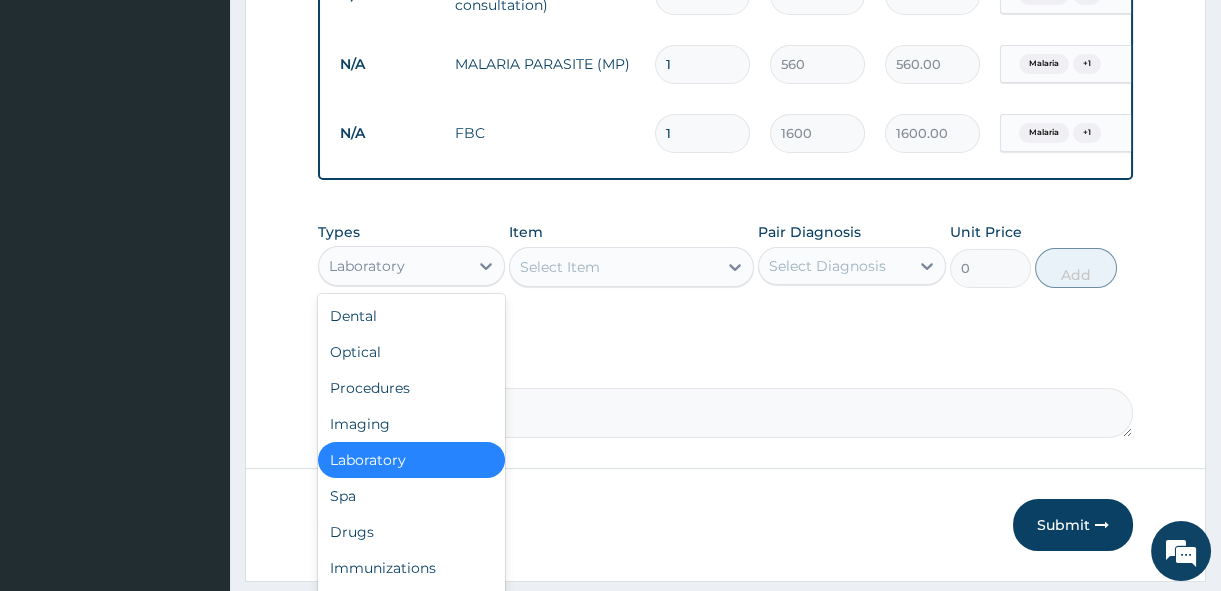 click on "Laboratory" at bounding box center (393, 266) 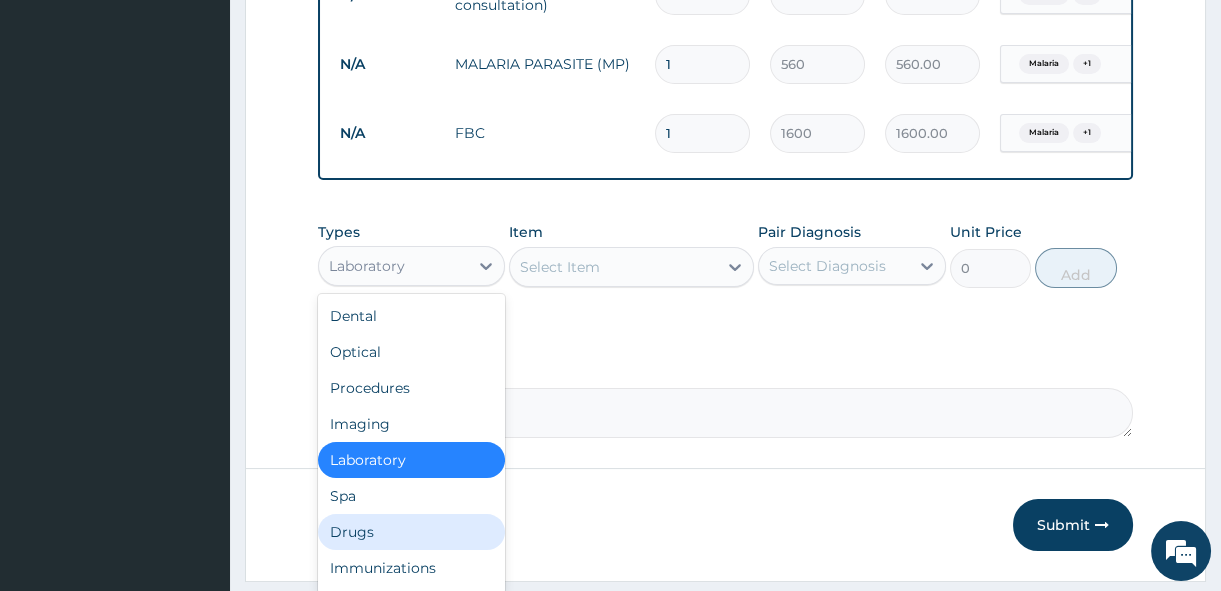 click on "Drugs" at bounding box center [411, 532] 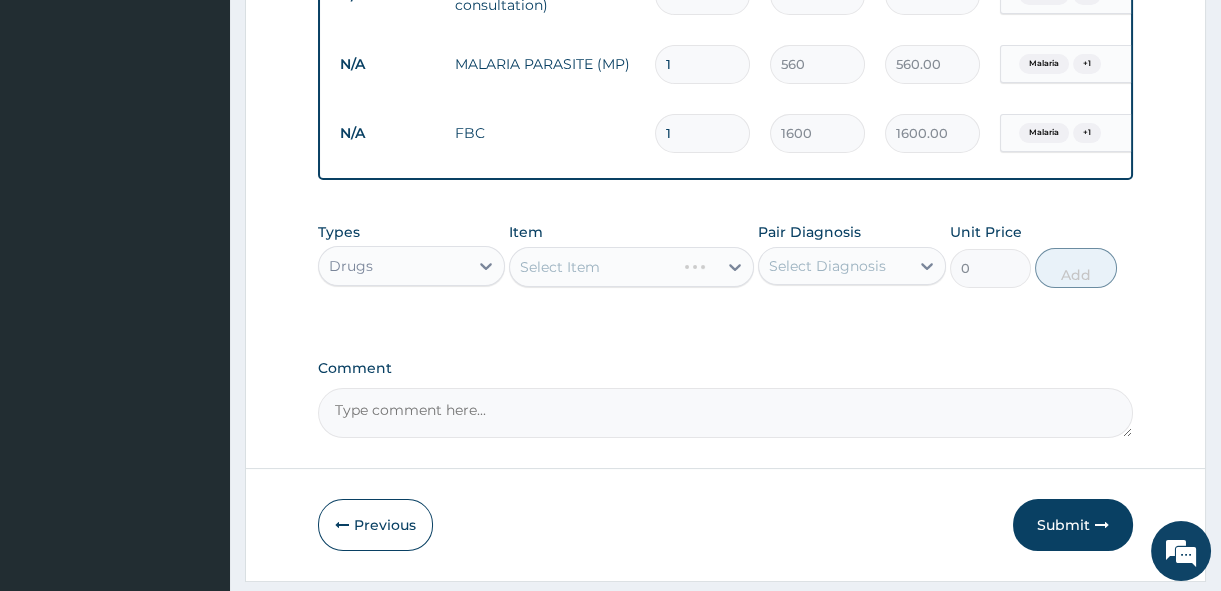 click on "Select Item" at bounding box center [631, 267] 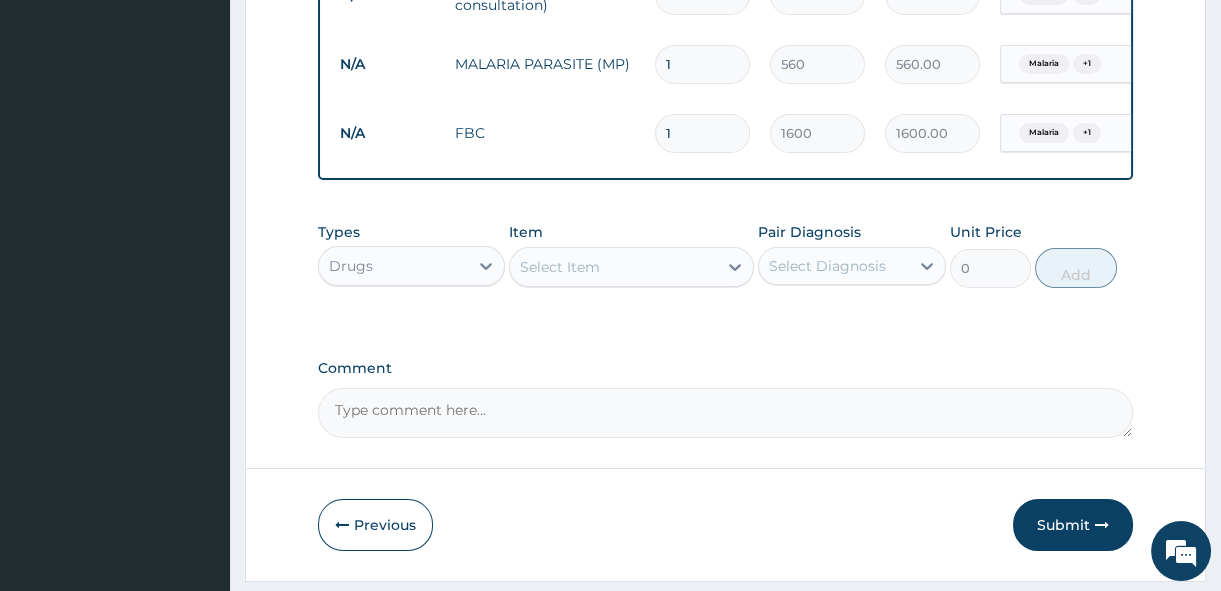 click on "Select Item" at bounding box center [613, 267] 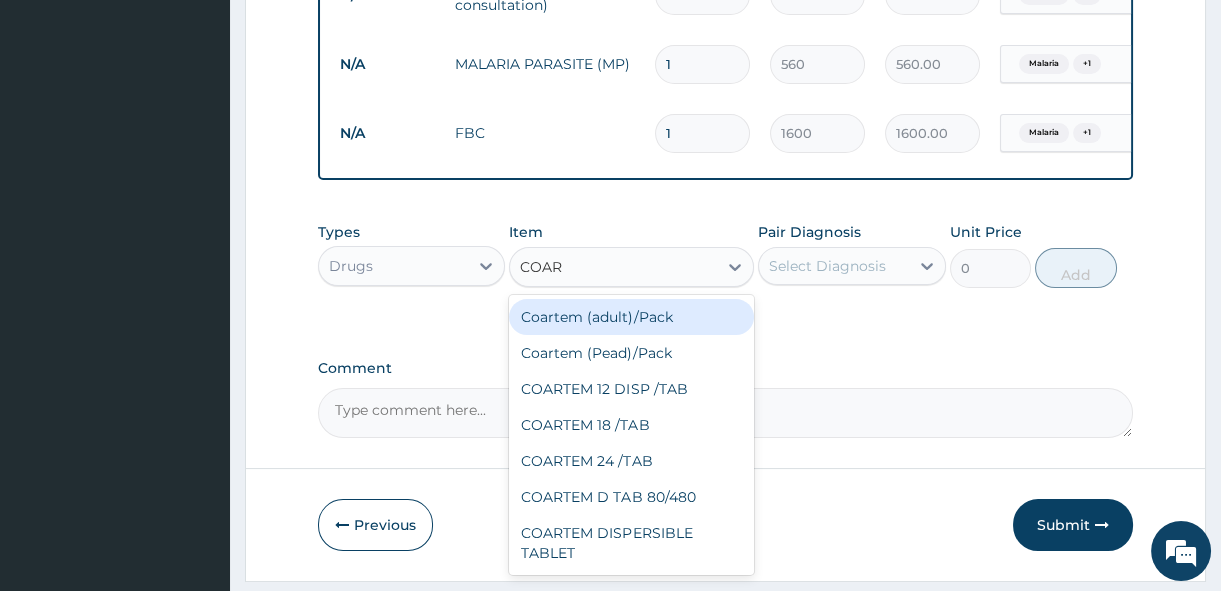 type on "COART" 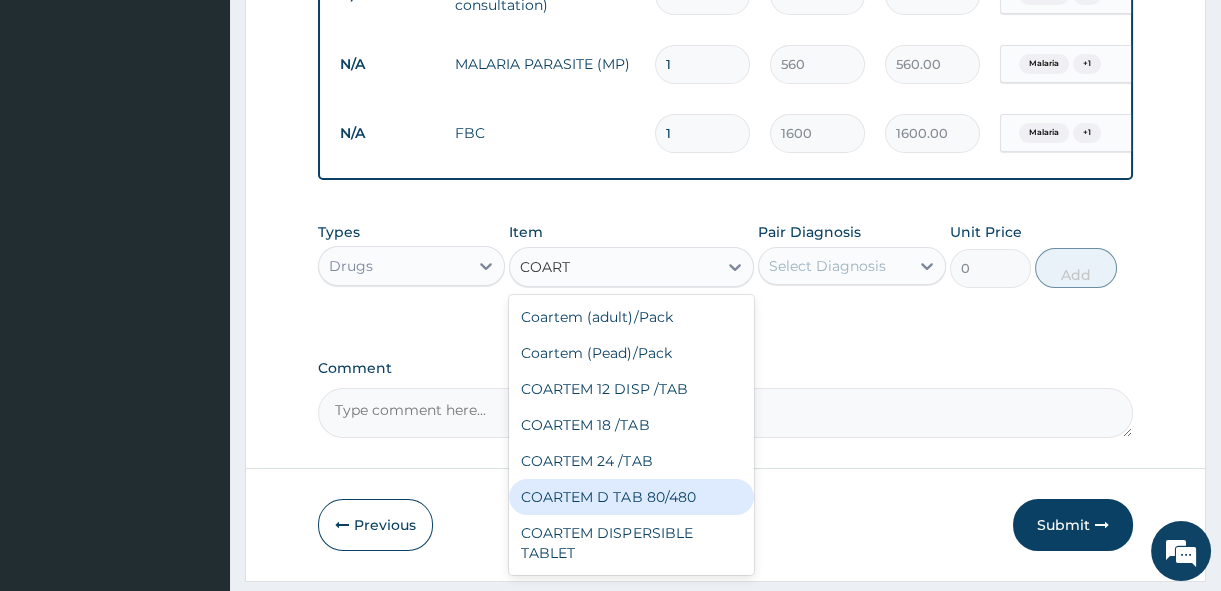 click on "COARTEM D TAB 80/480" at bounding box center (631, 497) 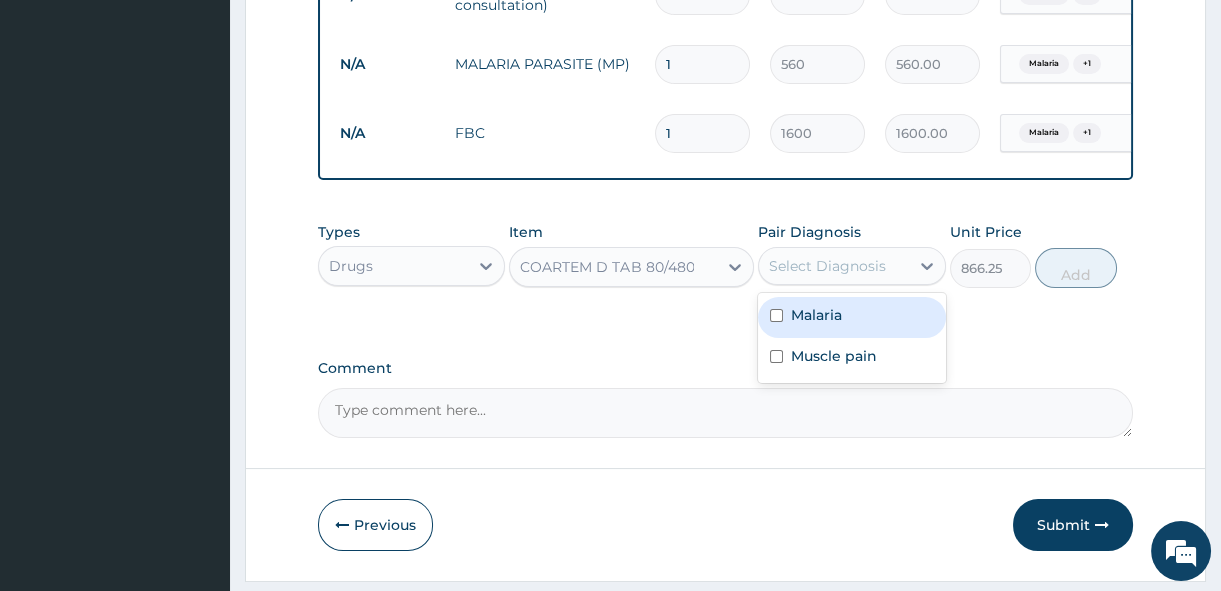 click on "Select Diagnosis" at bounding box center (833, 266) 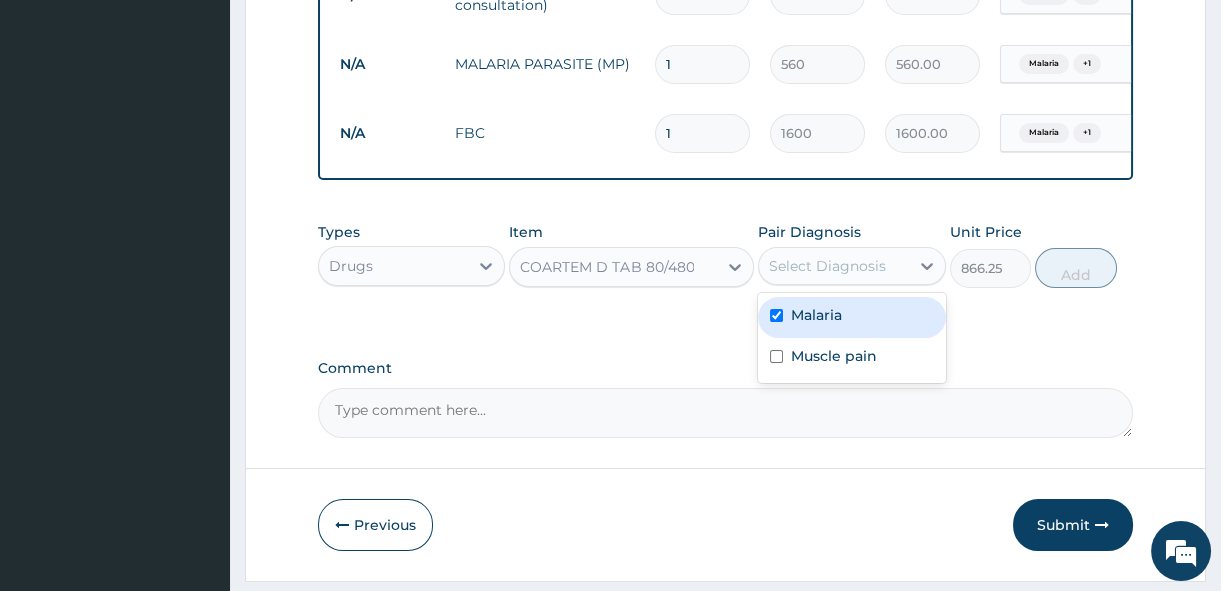 checkbox on "true" 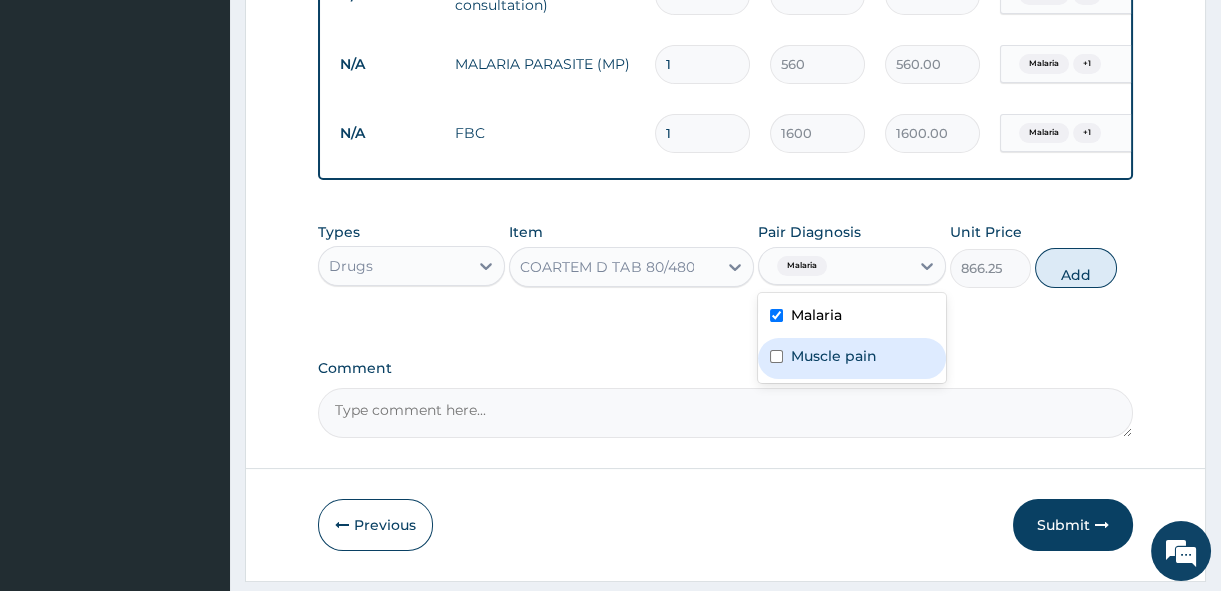 click on "Muscle pain" at bounding box center (834, 356) 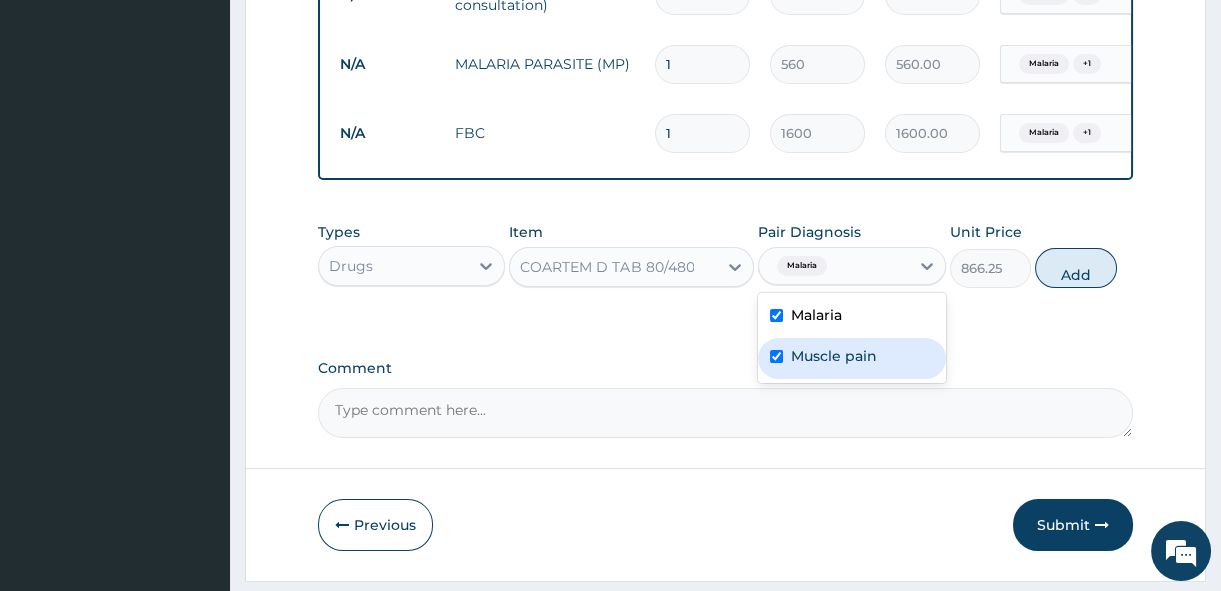 checkbox on "true" 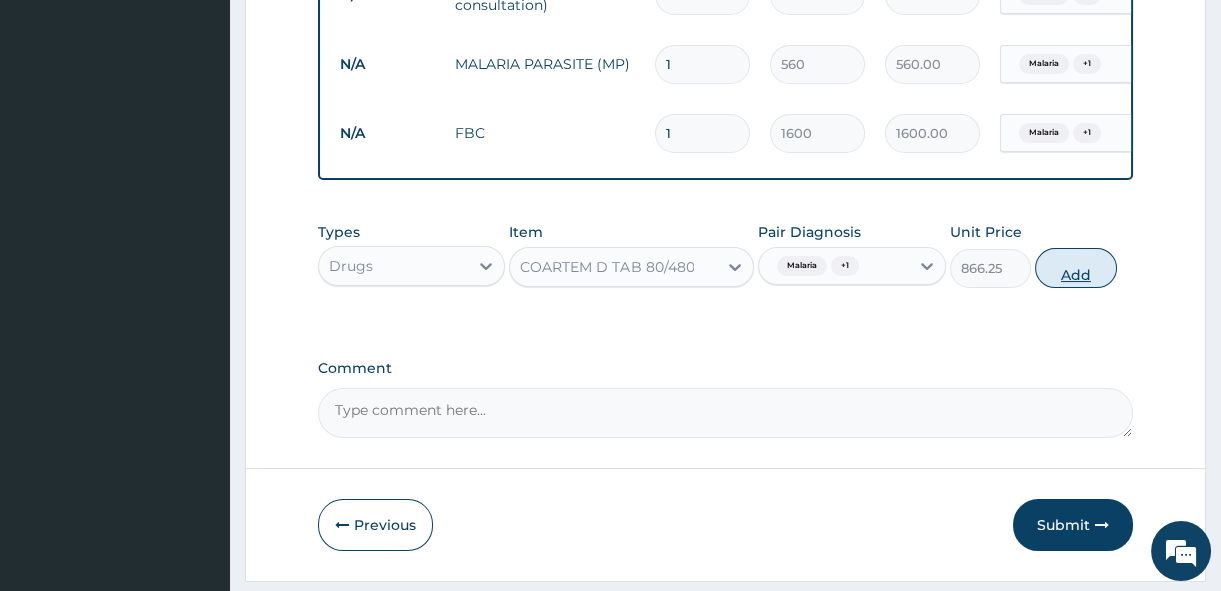 click on "Add" at bounding box center (1076, 268) 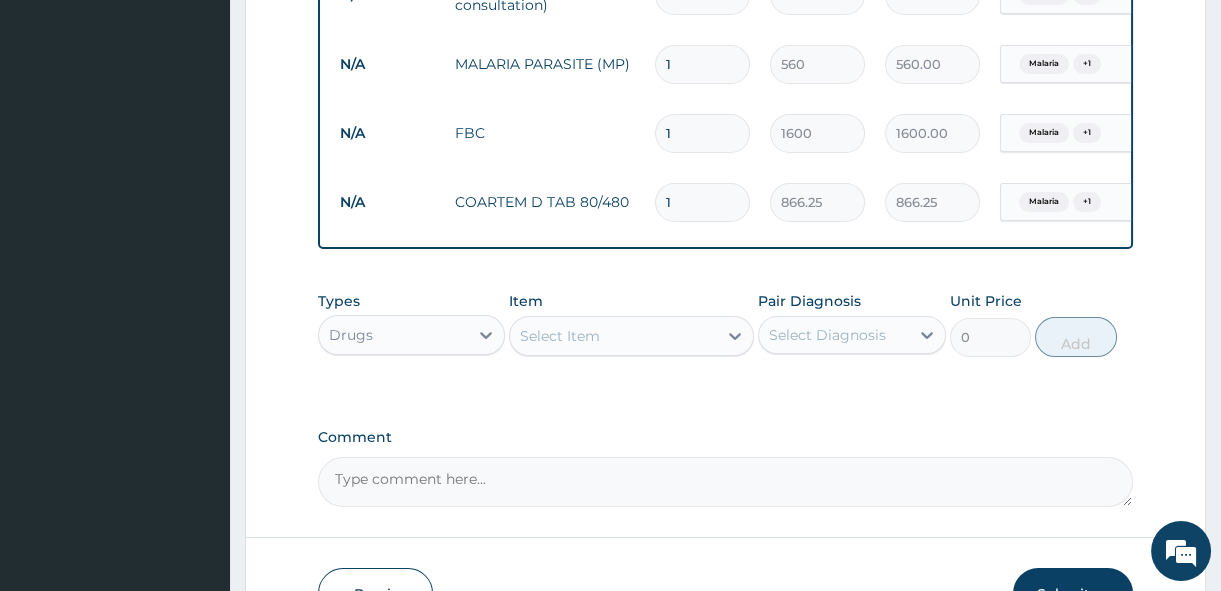 type 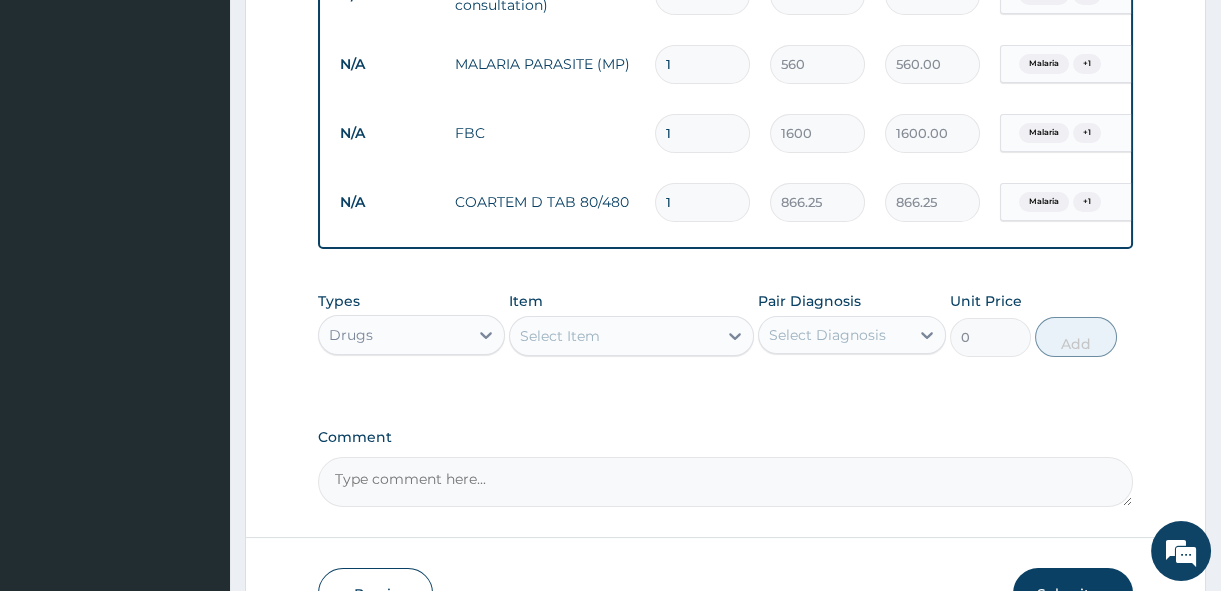 type on "0.00" 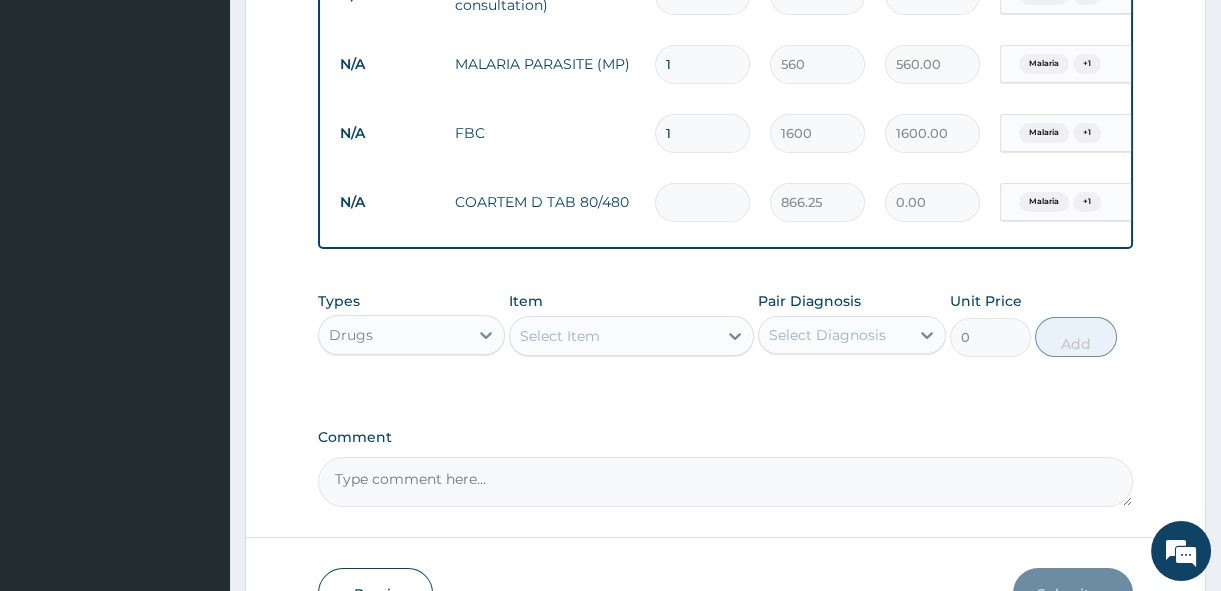 type on "6" 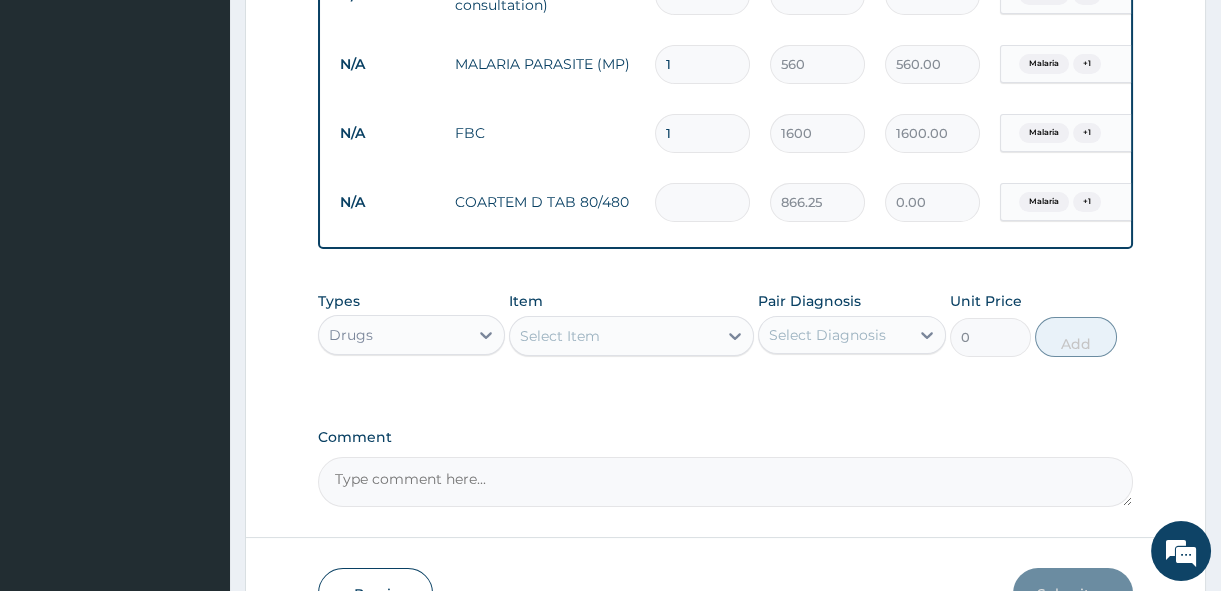 type on "5197.50" 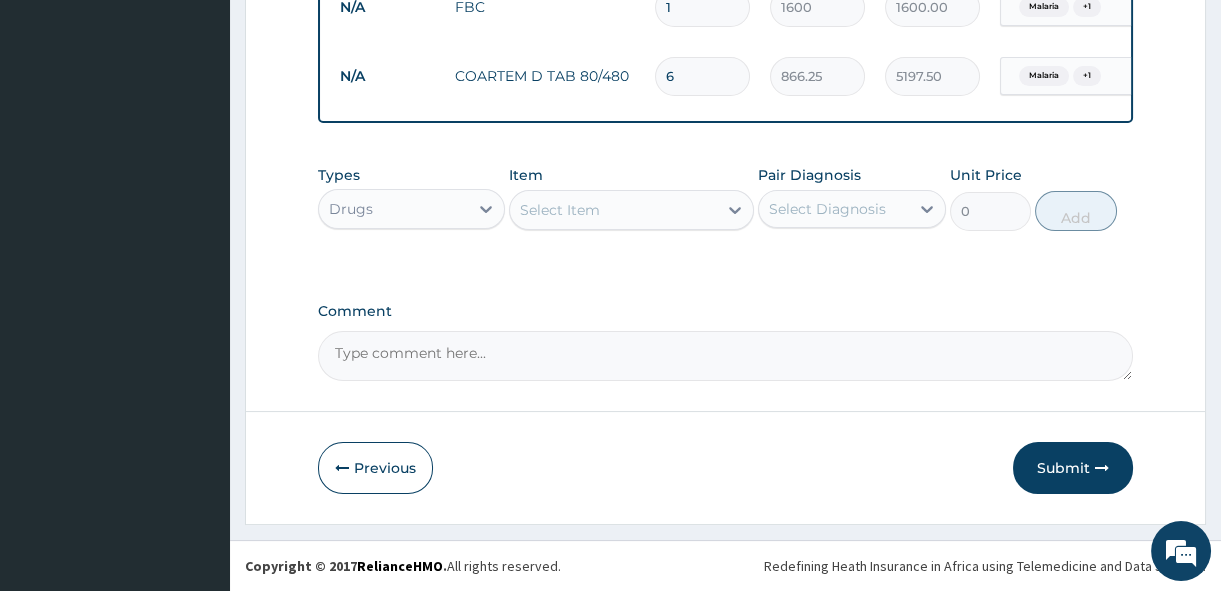 scroll, scrollTop: 760, scrollLeft: 0, axis: vertical 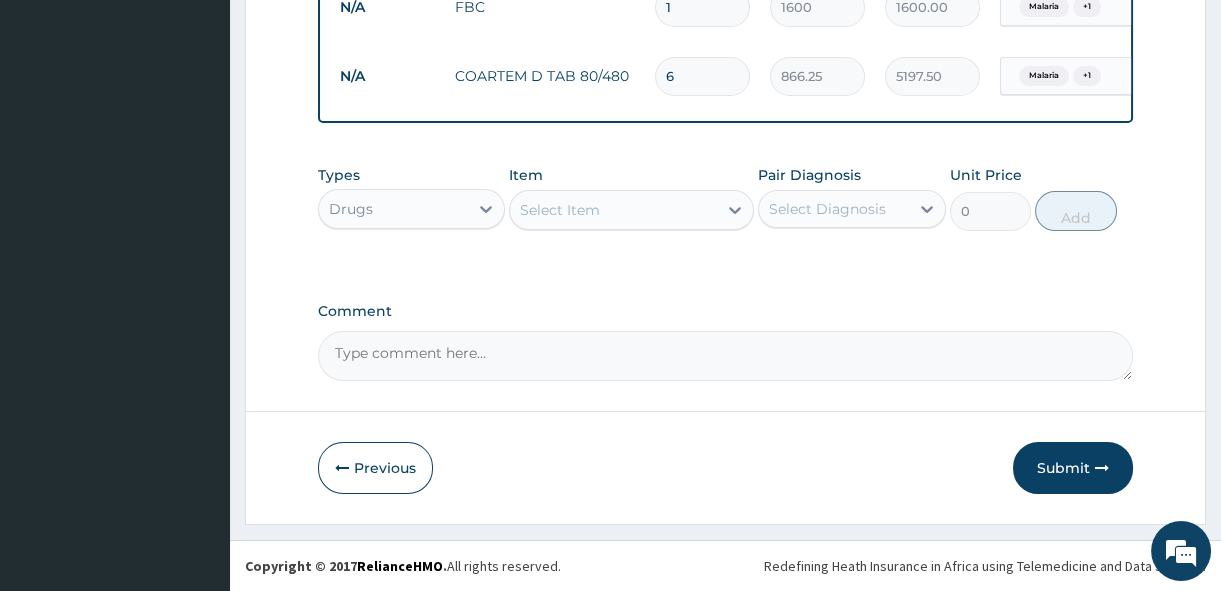 type on "6" 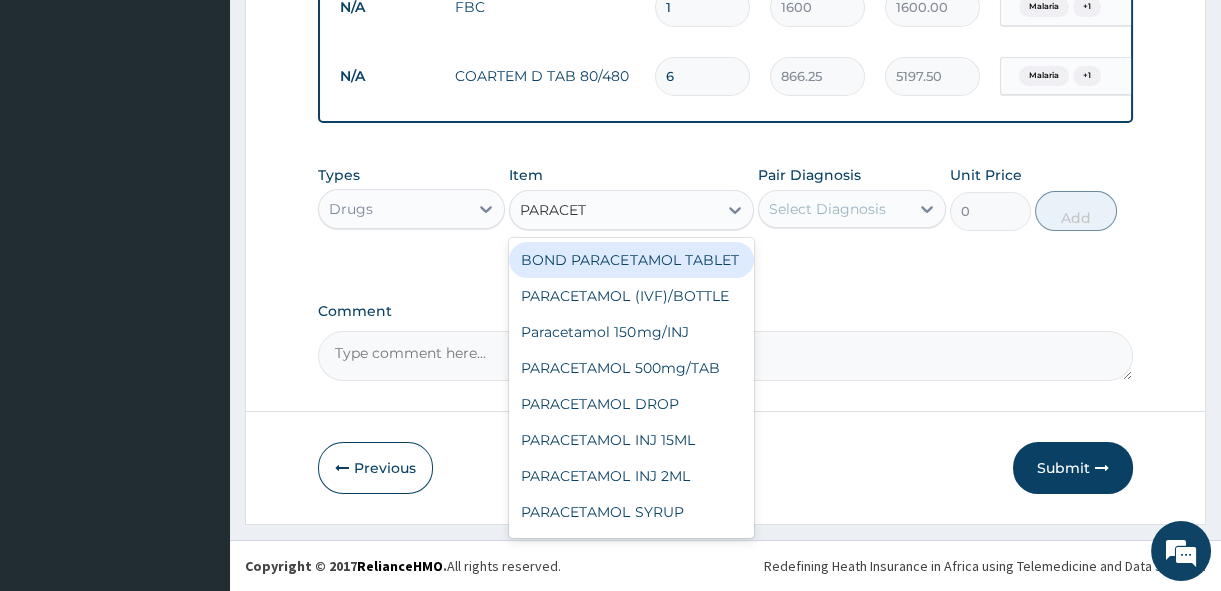 type on "PARACETA" 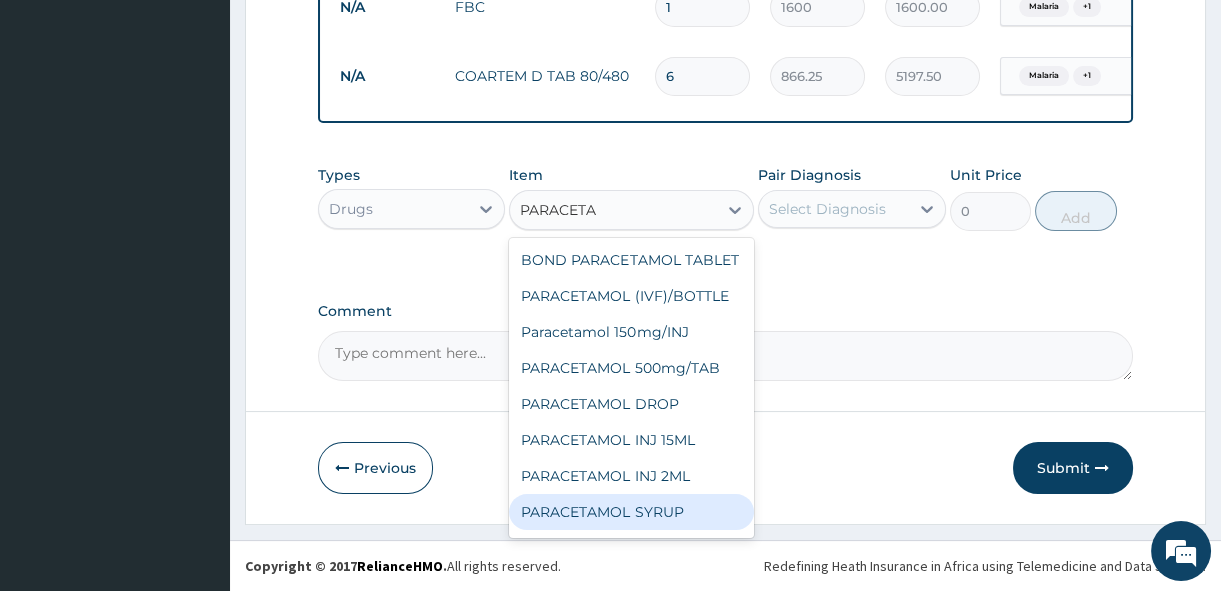 scroll, scrollTop: 88, scrollLeft: 0, axis: vertical 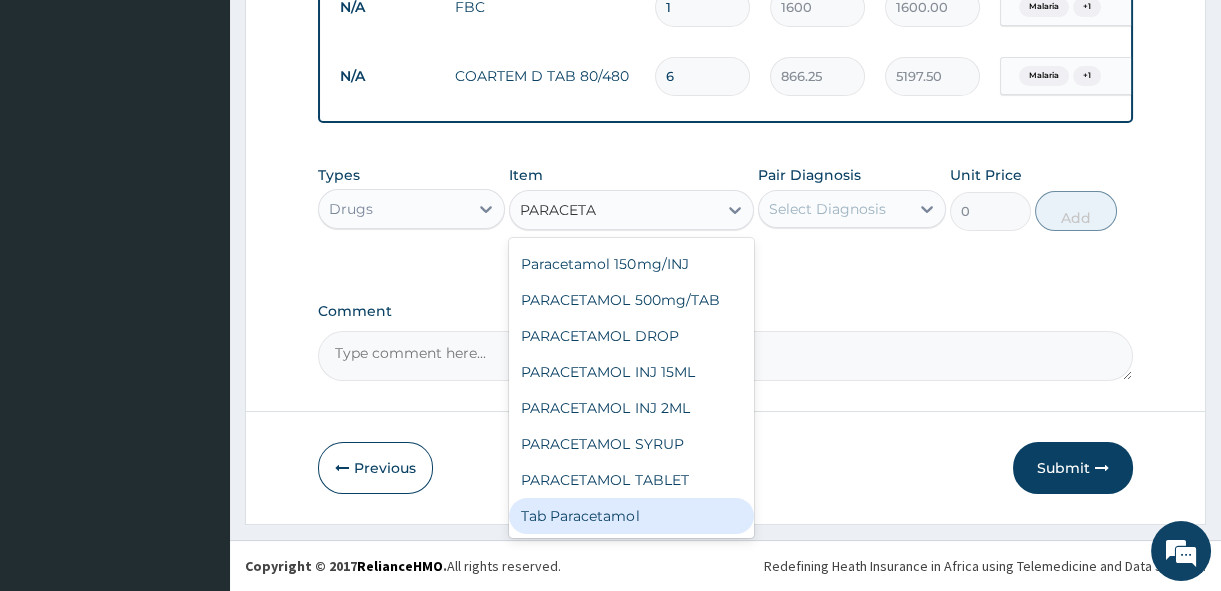 click on "Tab Paracetamol" at bounding box center [631, 516] 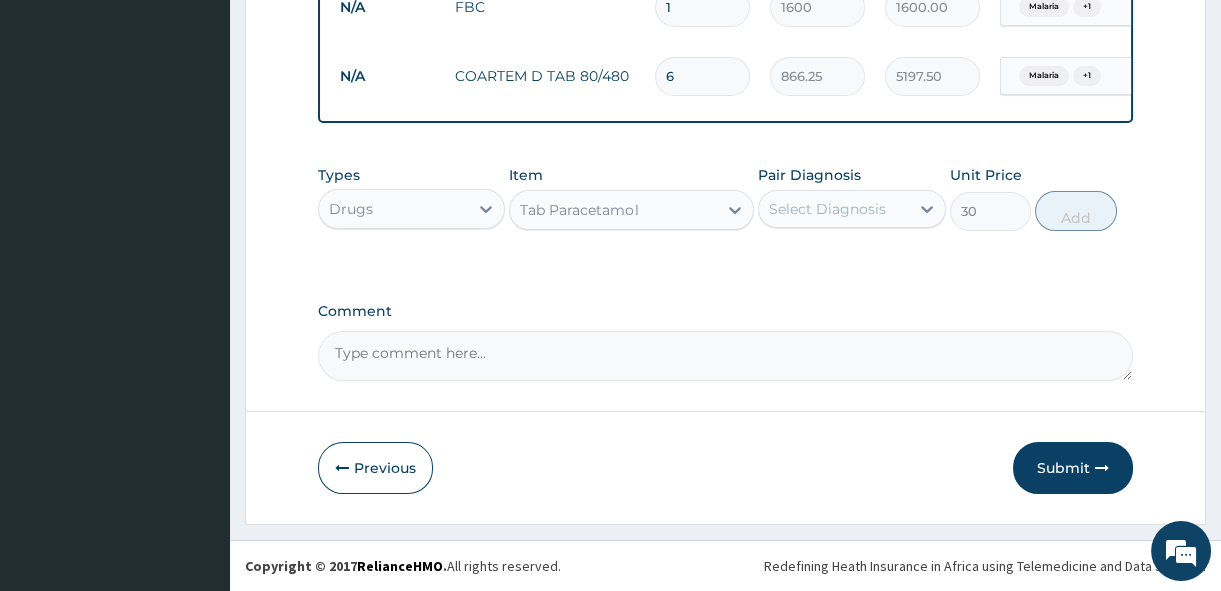 drag, startPoint x: 878, startPoint y: 188, endPoint x: 871, endPoint y: 202, distance: 15.652476 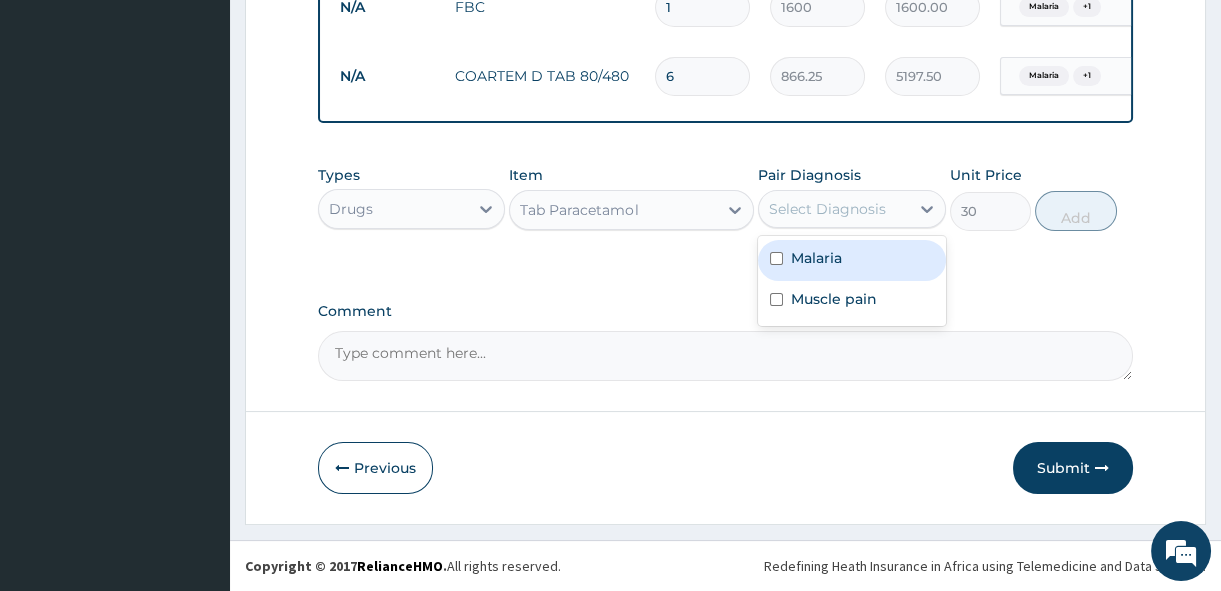 click on "Select Diagnosis" at bounding box center [827, 209] 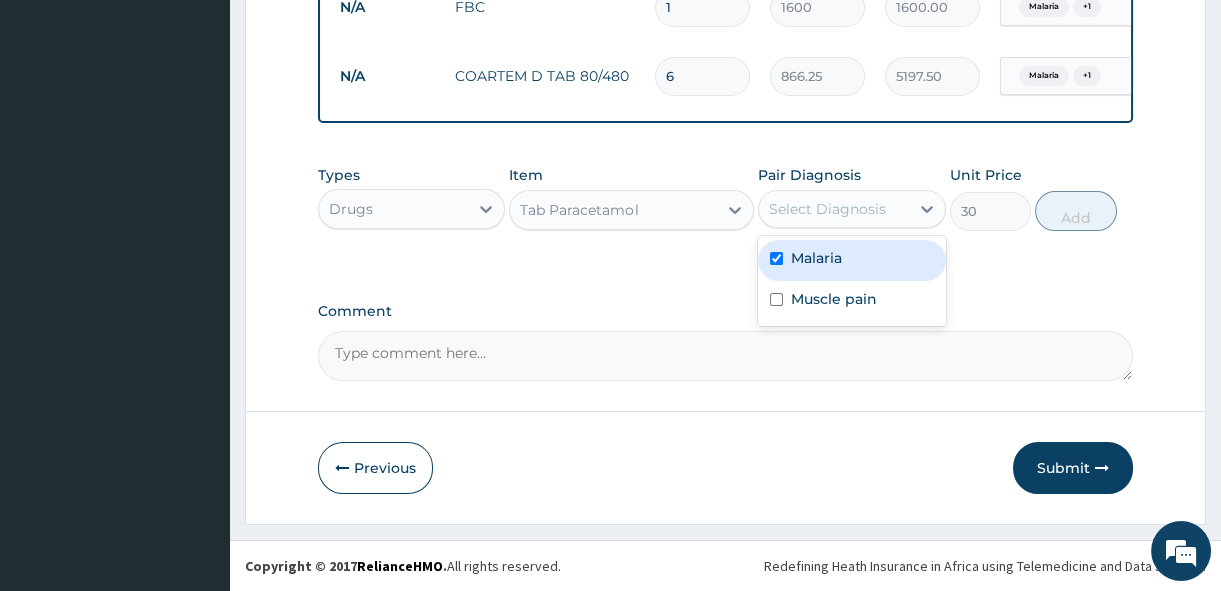 checkbox on "true" 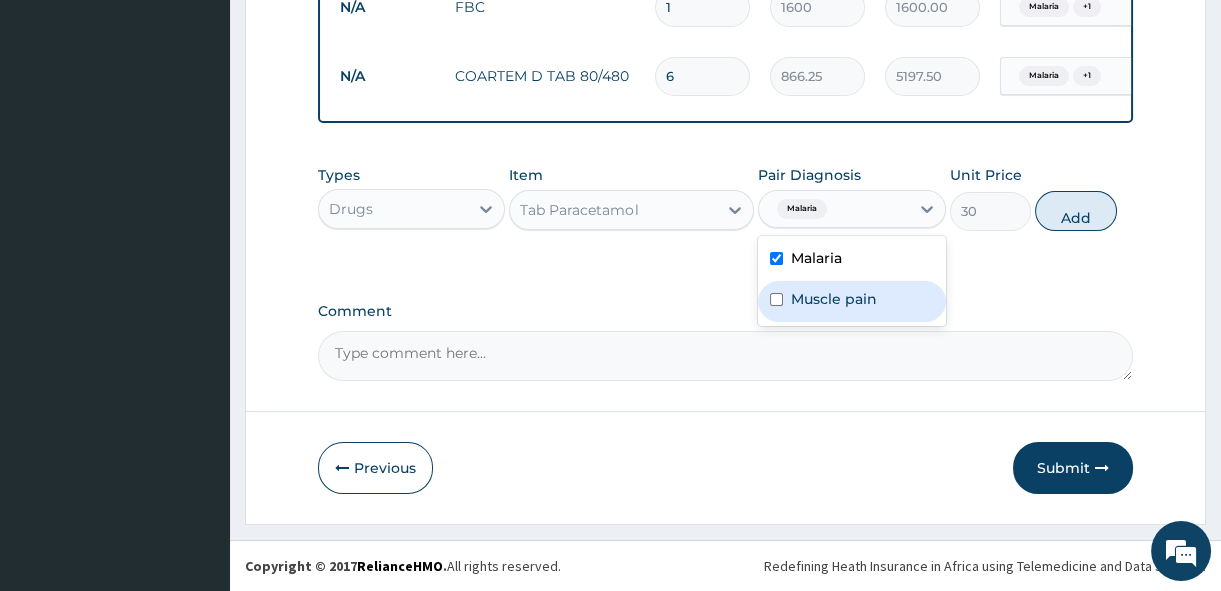 click on "Muscle pain" at bounding box center [834, 299] 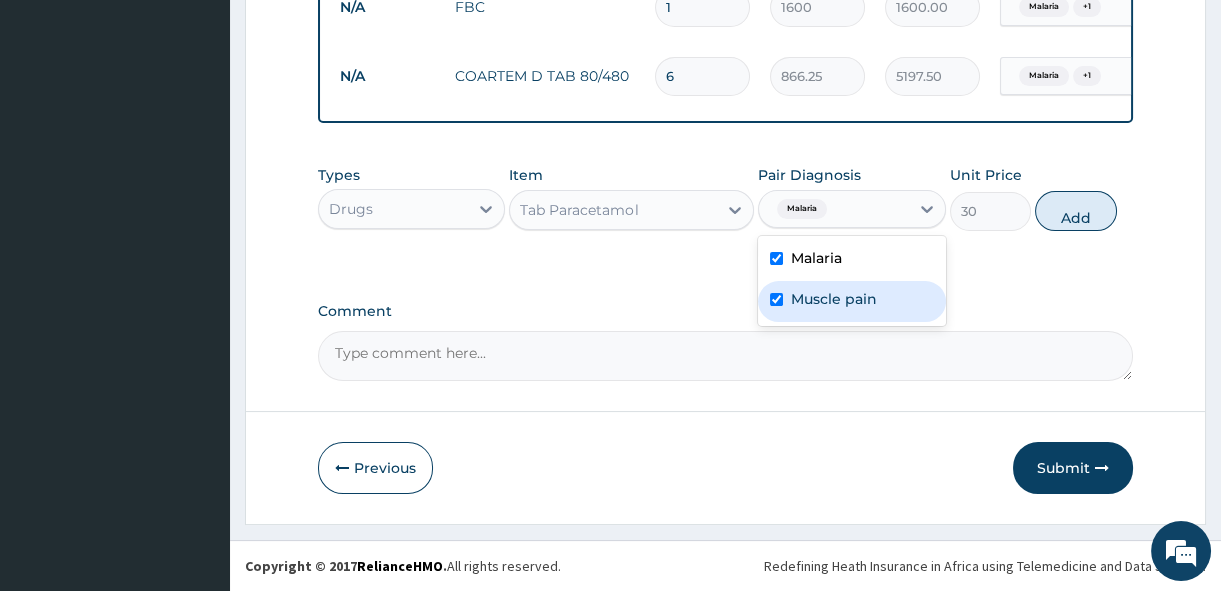 checkbox on "true" 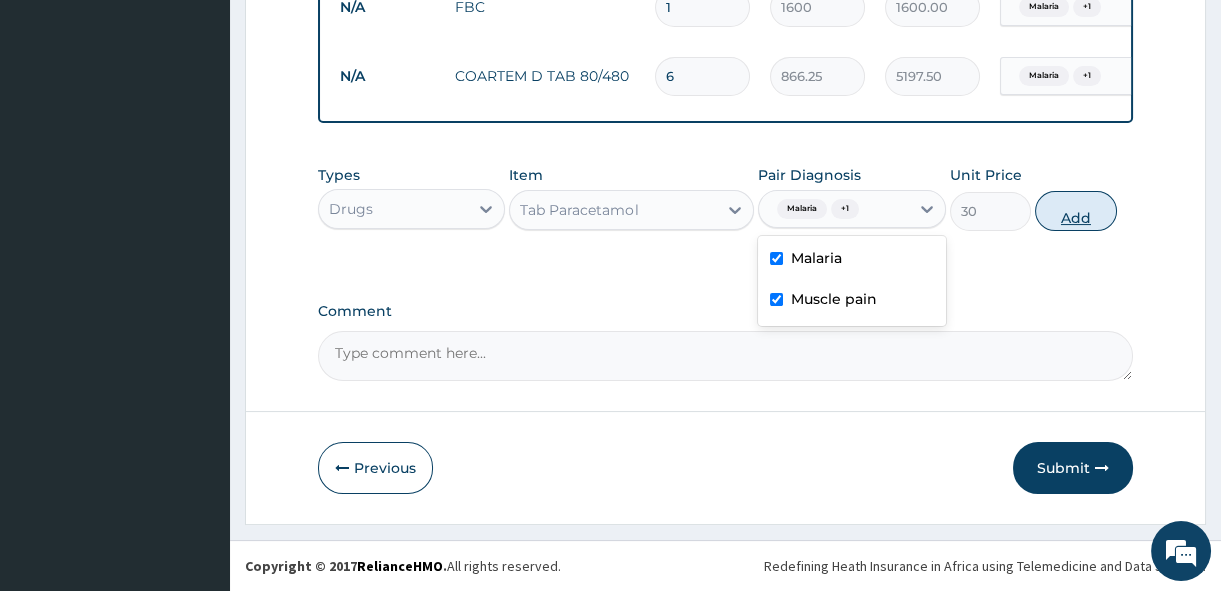 click on "Add" at bounding box center (1076, 211) 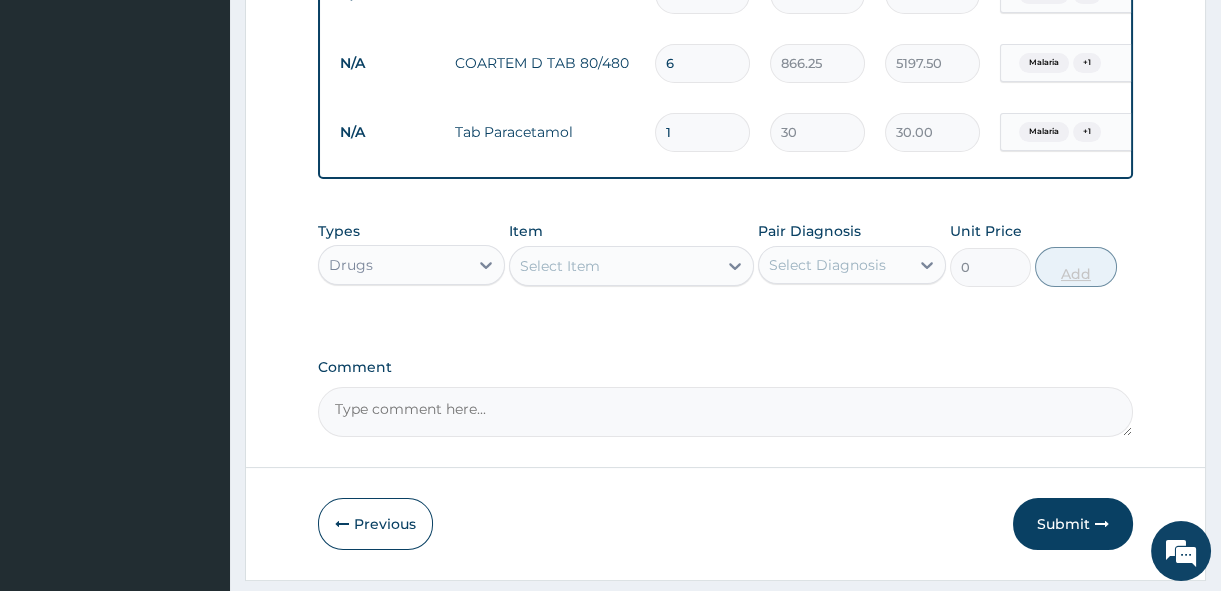 type 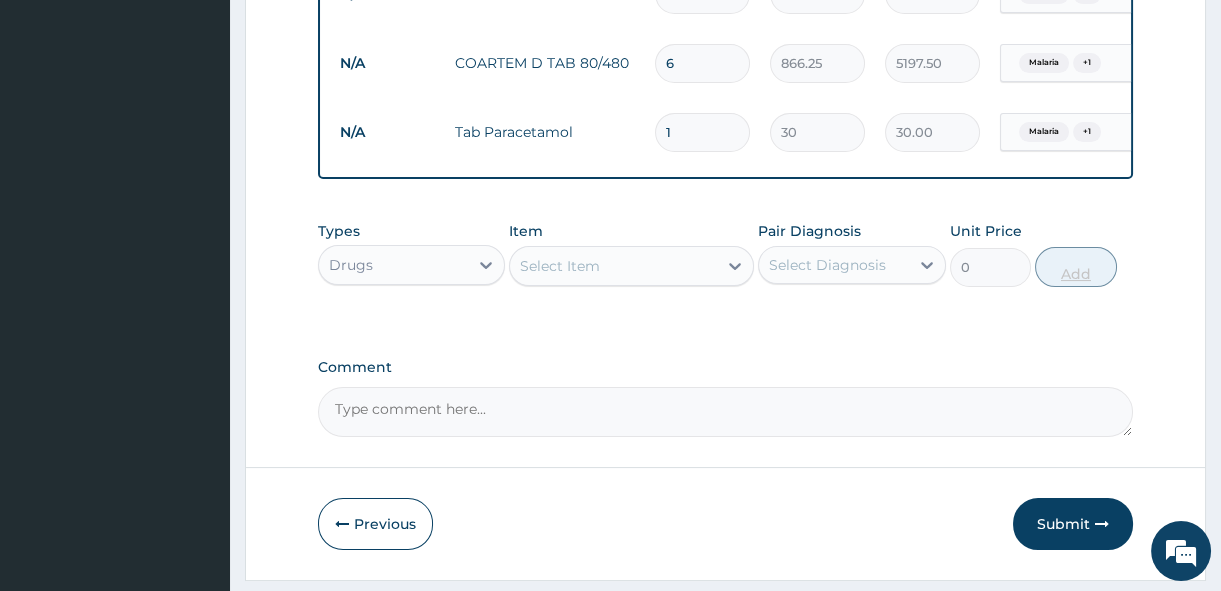 type on "0.00" 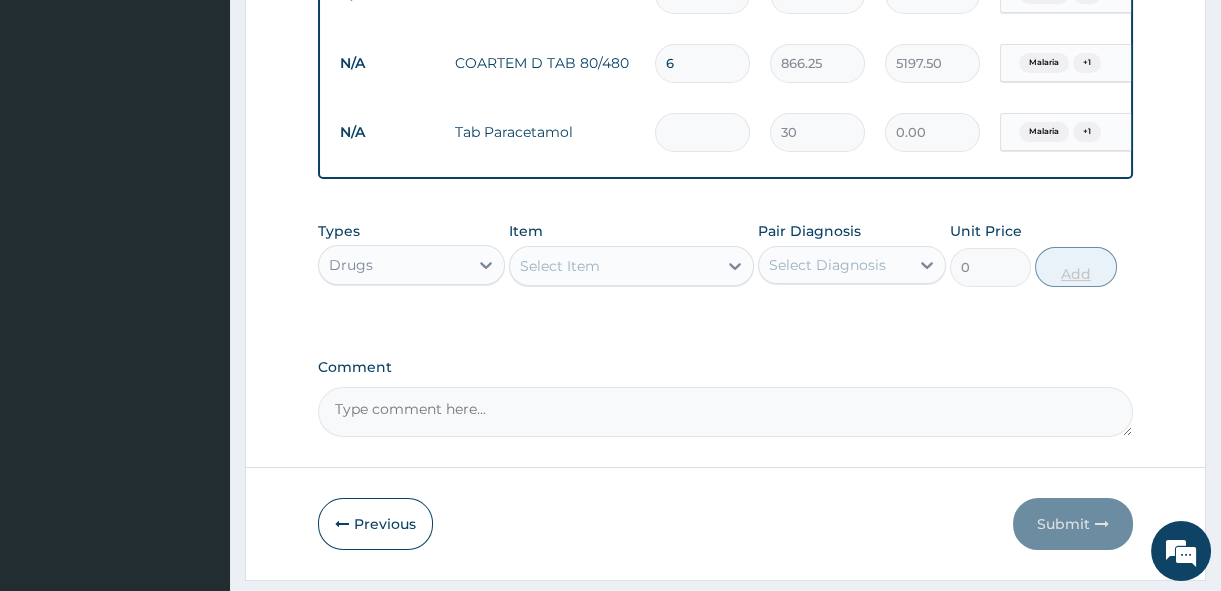 type on "3" 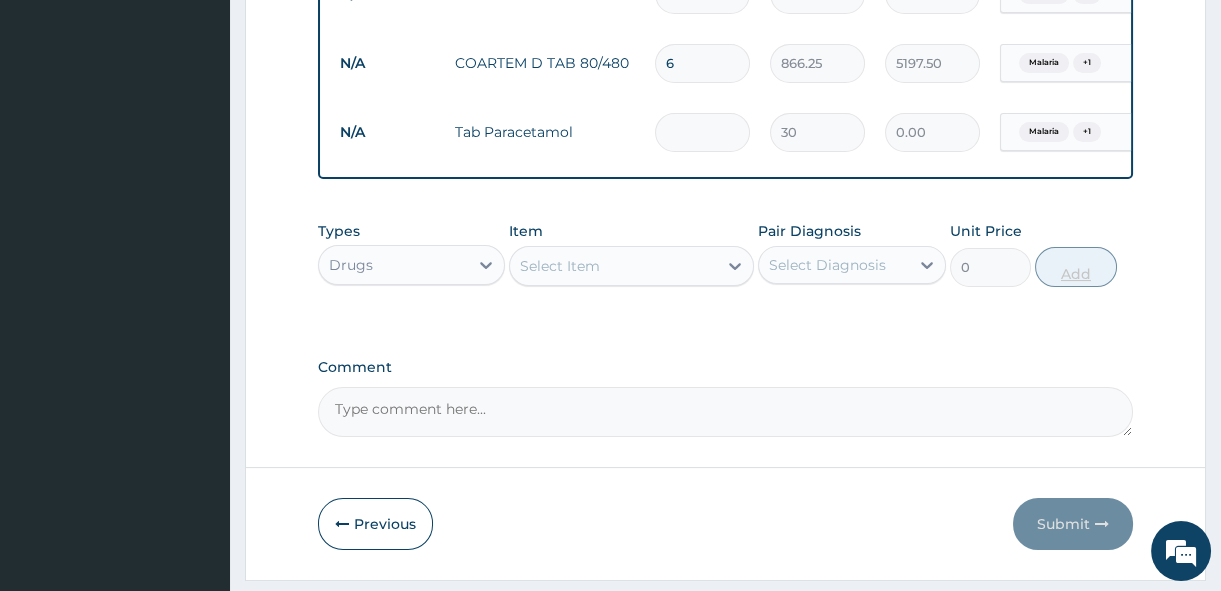 type on "90.00" 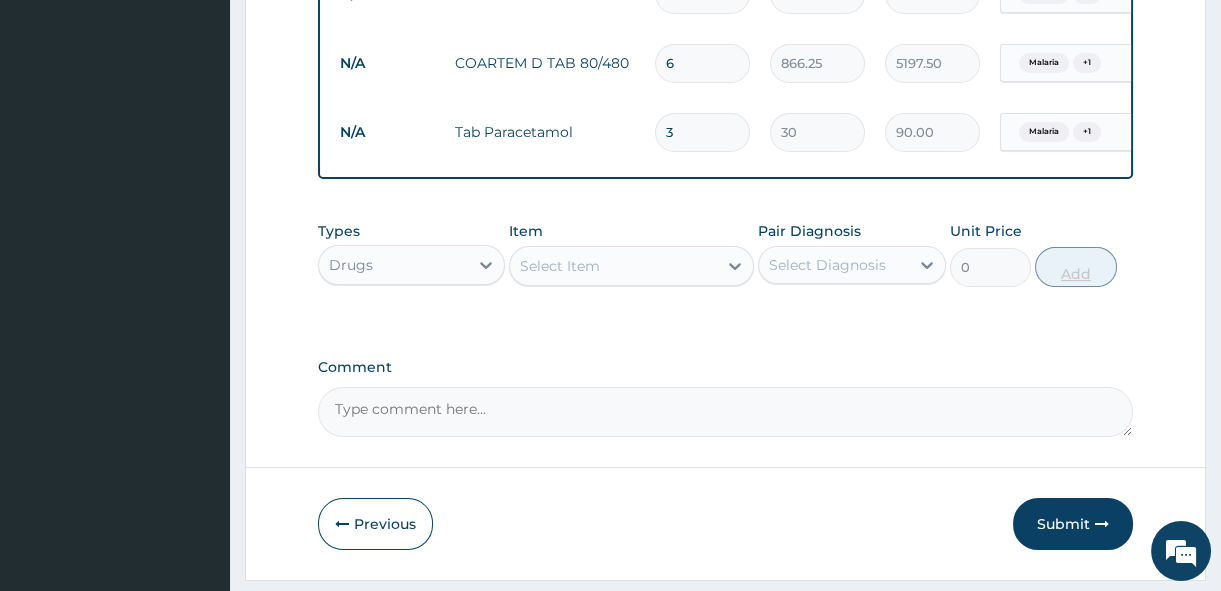 type on "30" 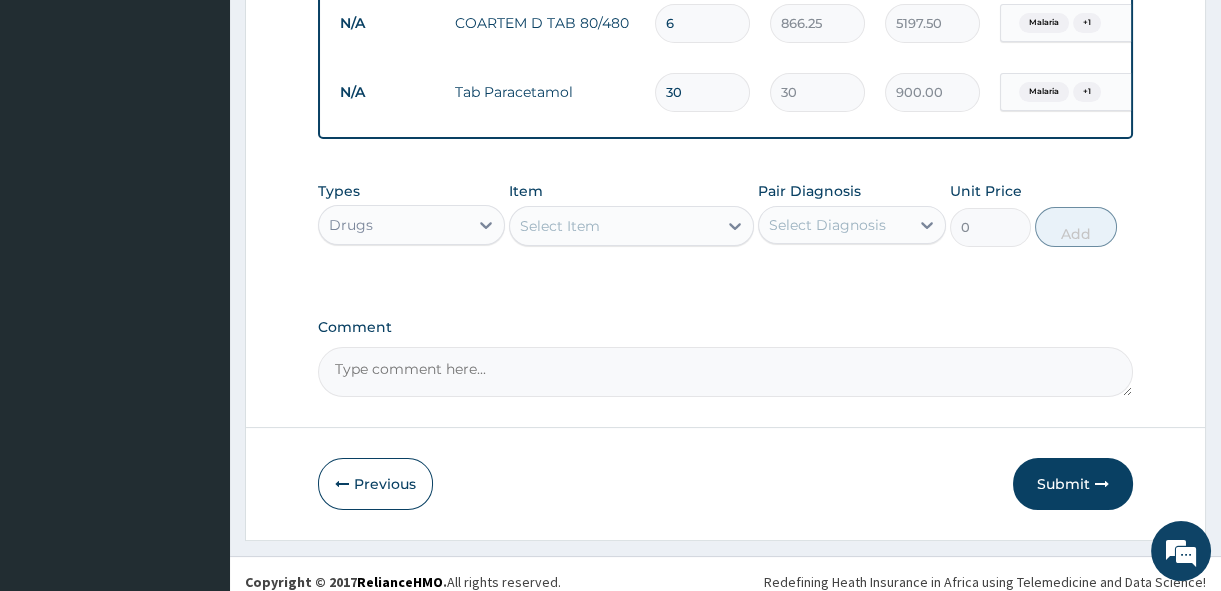 scroll, scrollTop: 830, scrollLeft: 0, axis: vertical 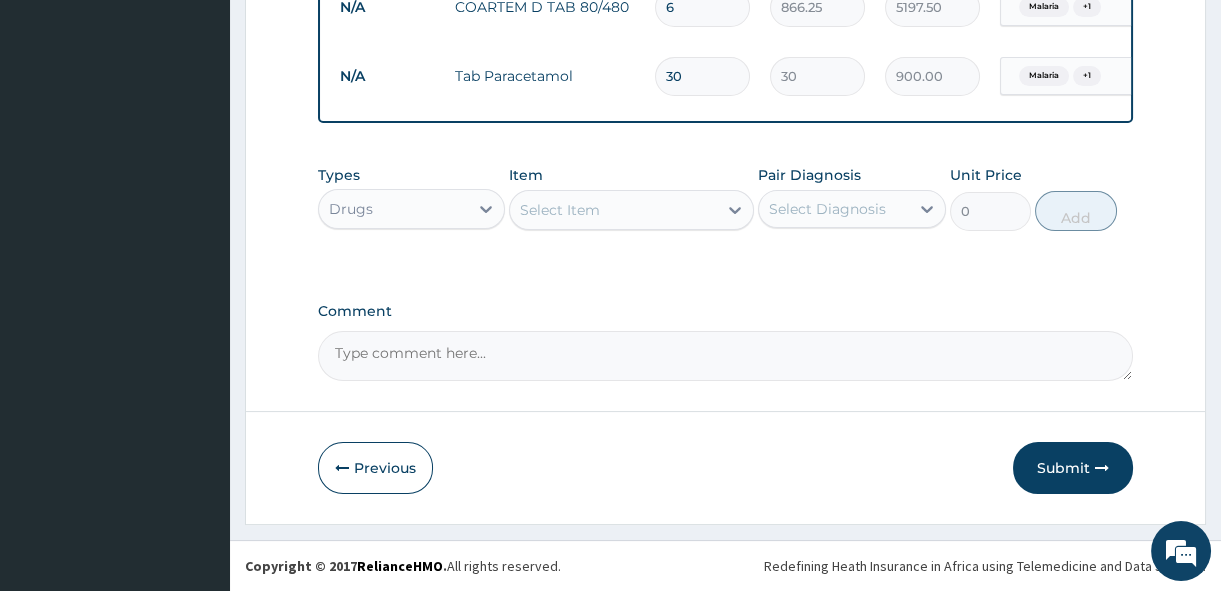 type on "30" 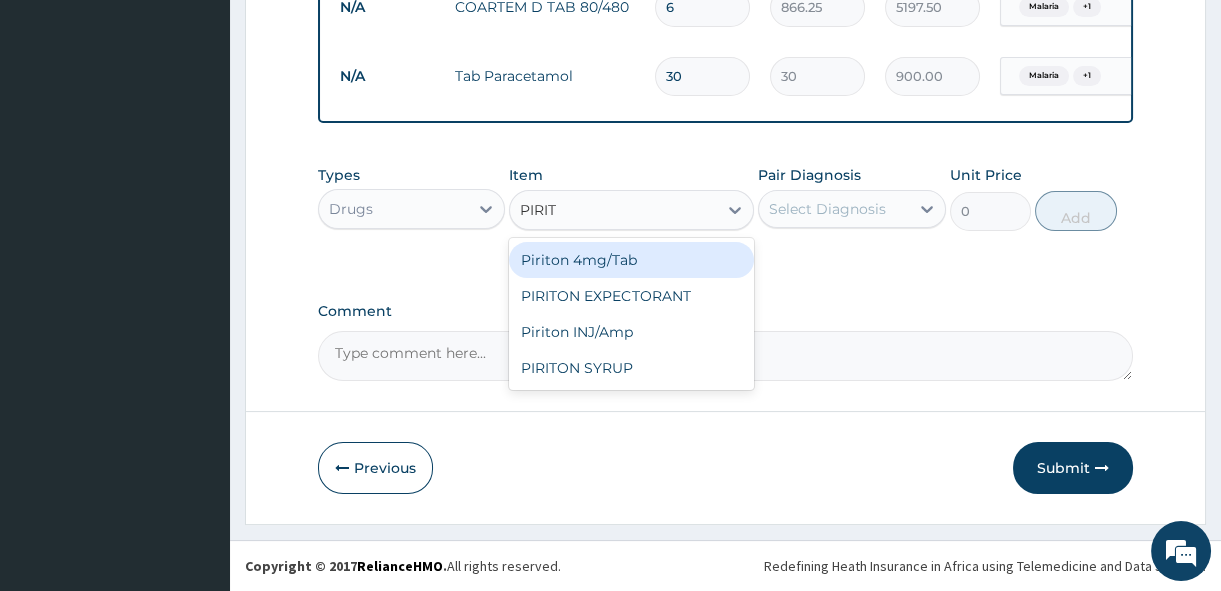 type on "PIRITO" 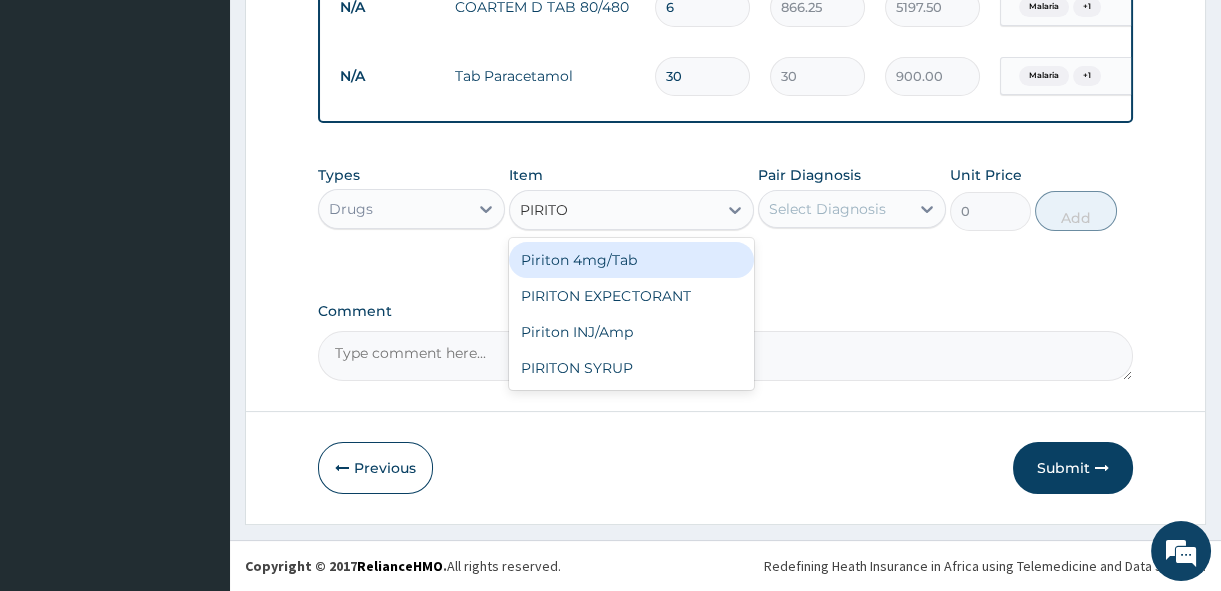 click on "Piriton 4mg/Tab" at bounding box center (631, 260) 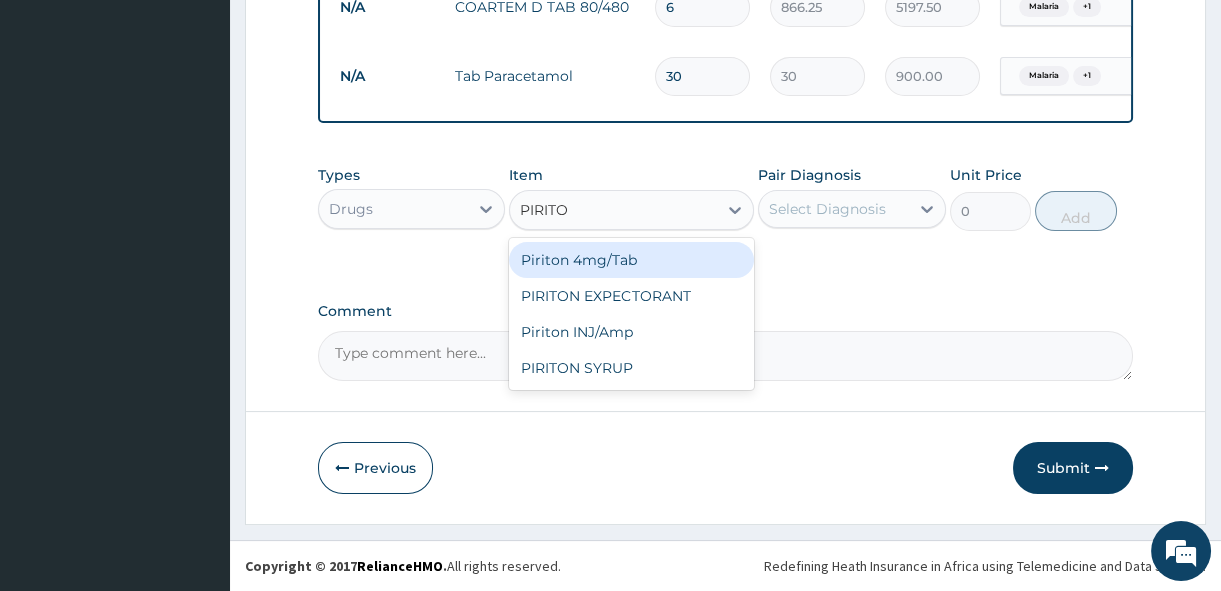 type 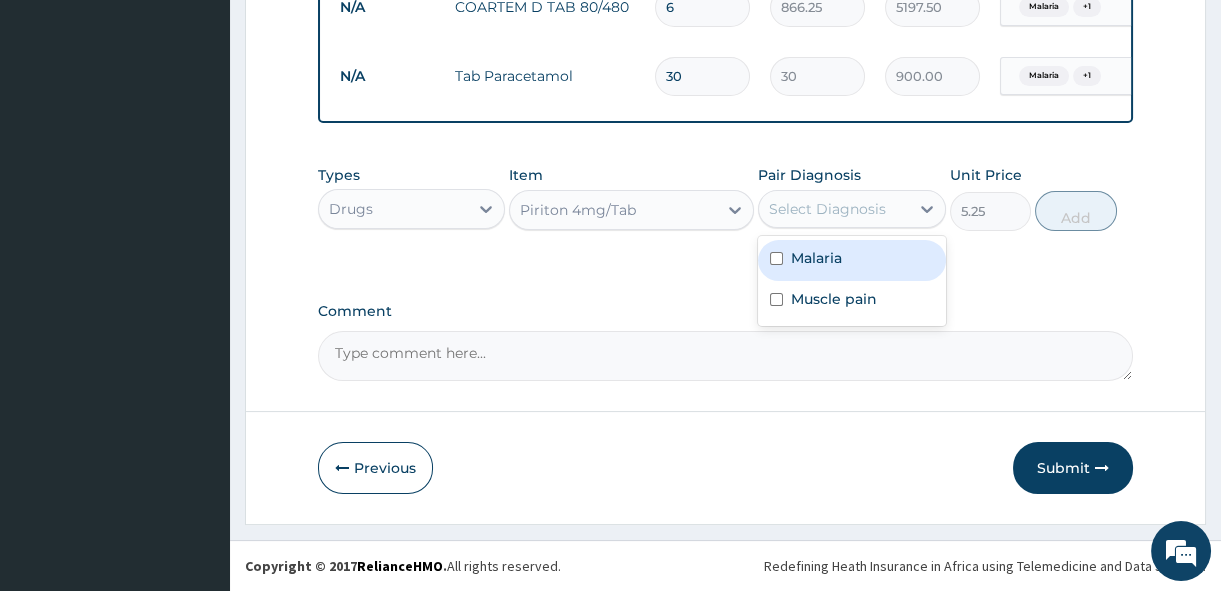 click on "Select Diagnosis" at bounding box center [827, 209] 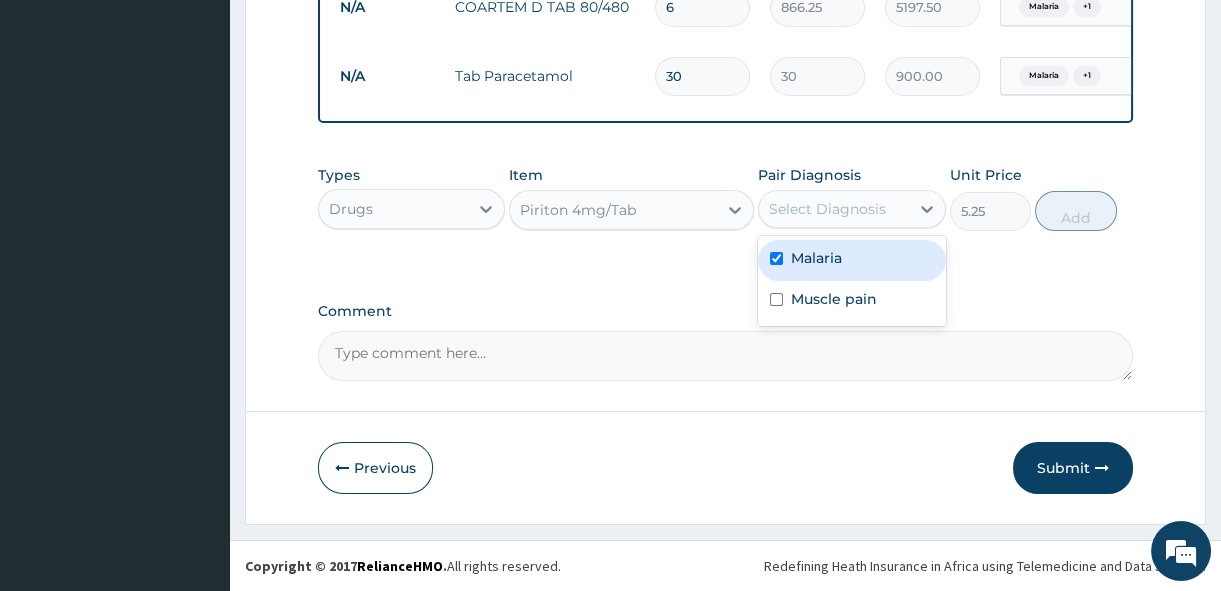 checkbox on "true" 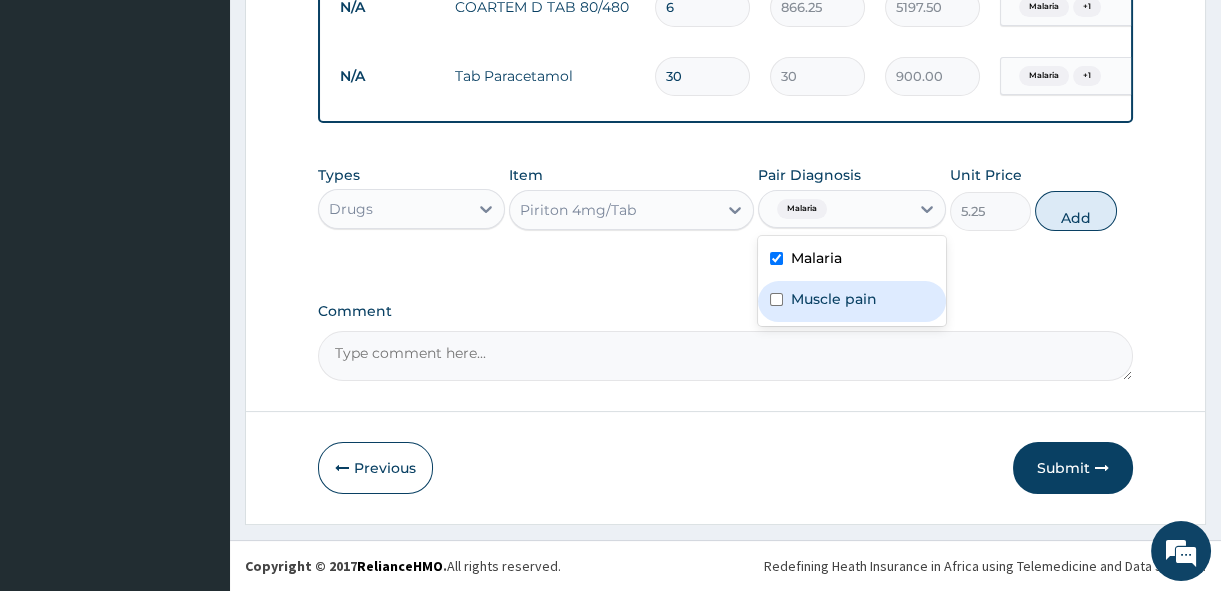 click on "Muscle pain" at bounding box center (834, 299) 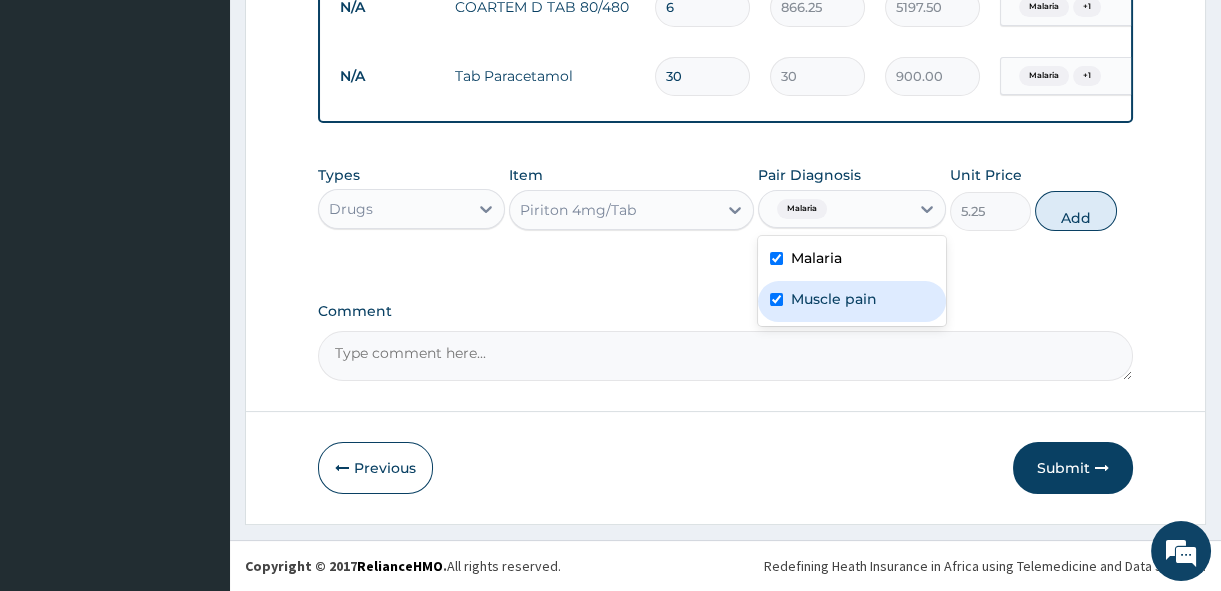 checkbox on "true" 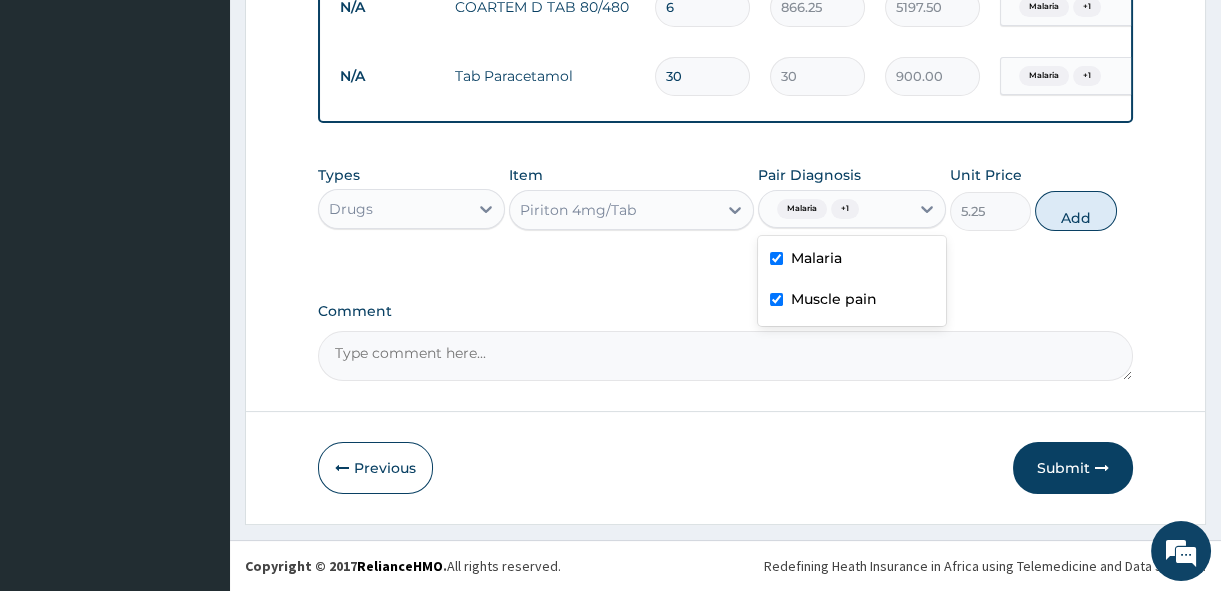 click on "Piriton 4mg/Tab" at bounding box center [613, 210] 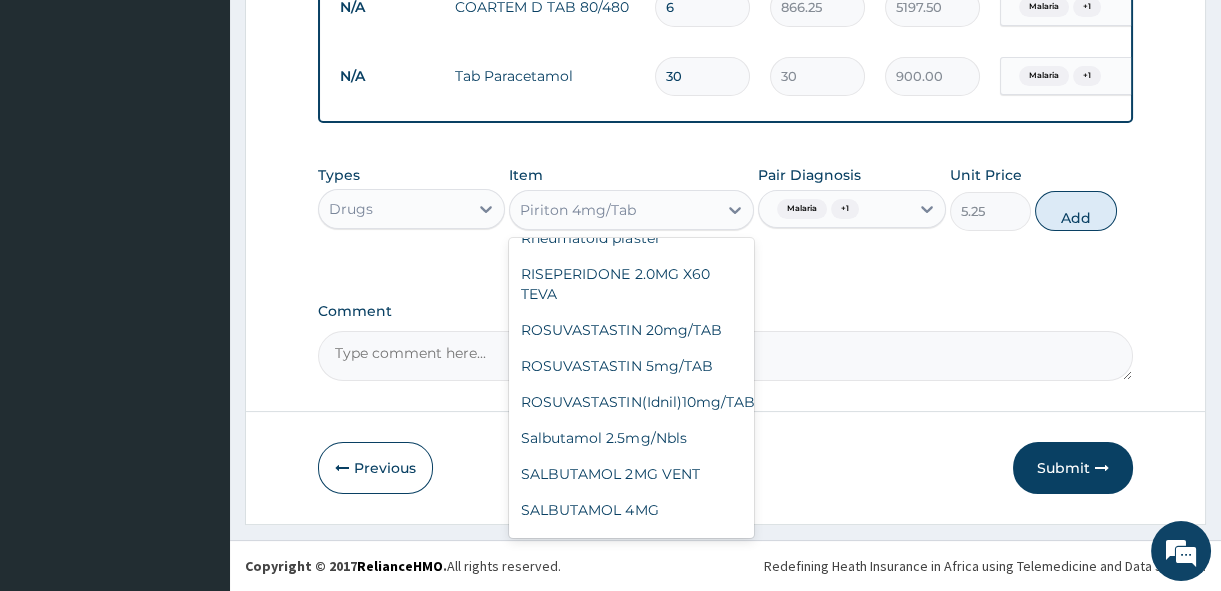 scroll, scrollTop: 36900, scrollLeft: 0, axis: vertical 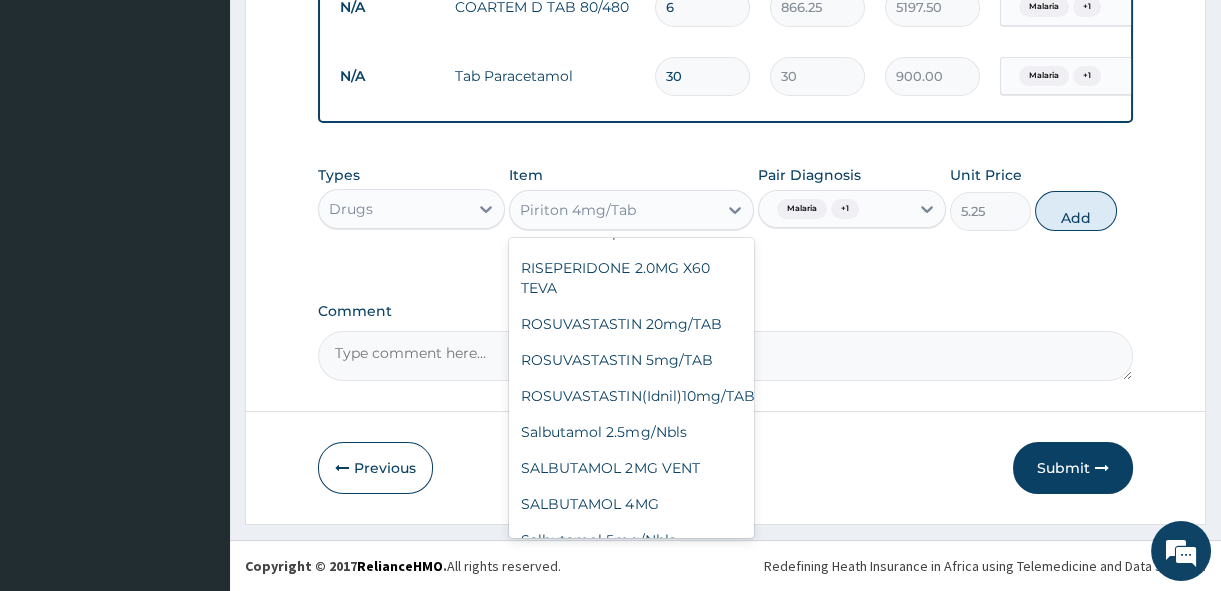 click on "PIRITON EXPECTORANT" at bounding box center (631, -852) 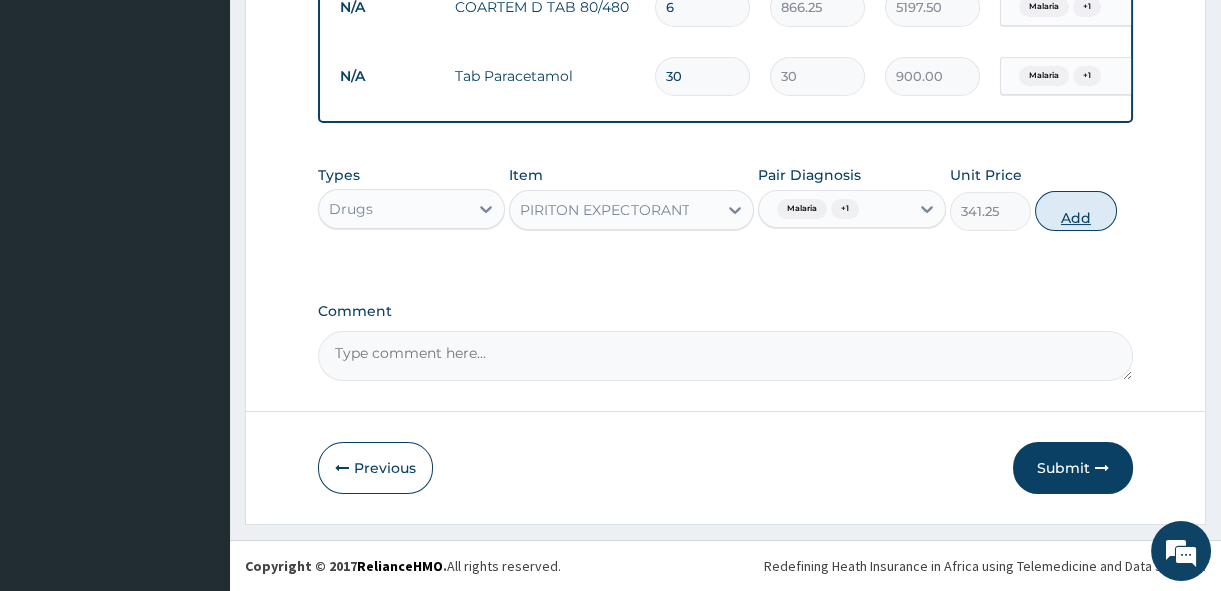 click on "Add" at bounding box center (1076, 211) 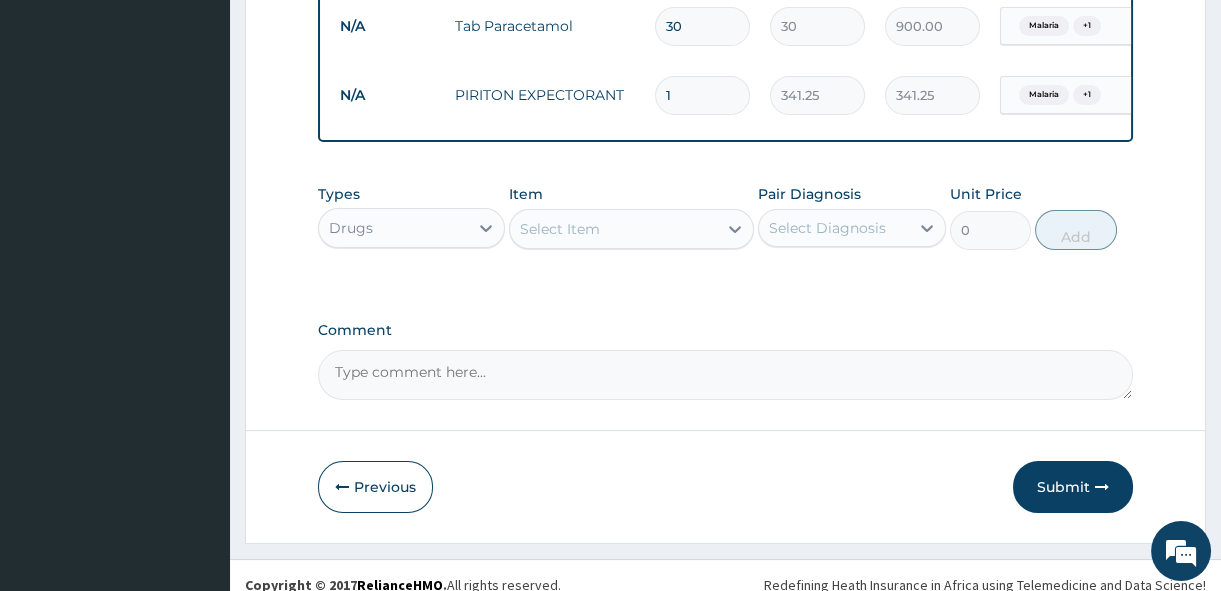 scroll, scrollTop: 900, scrollLeft: 0, axis: vertical 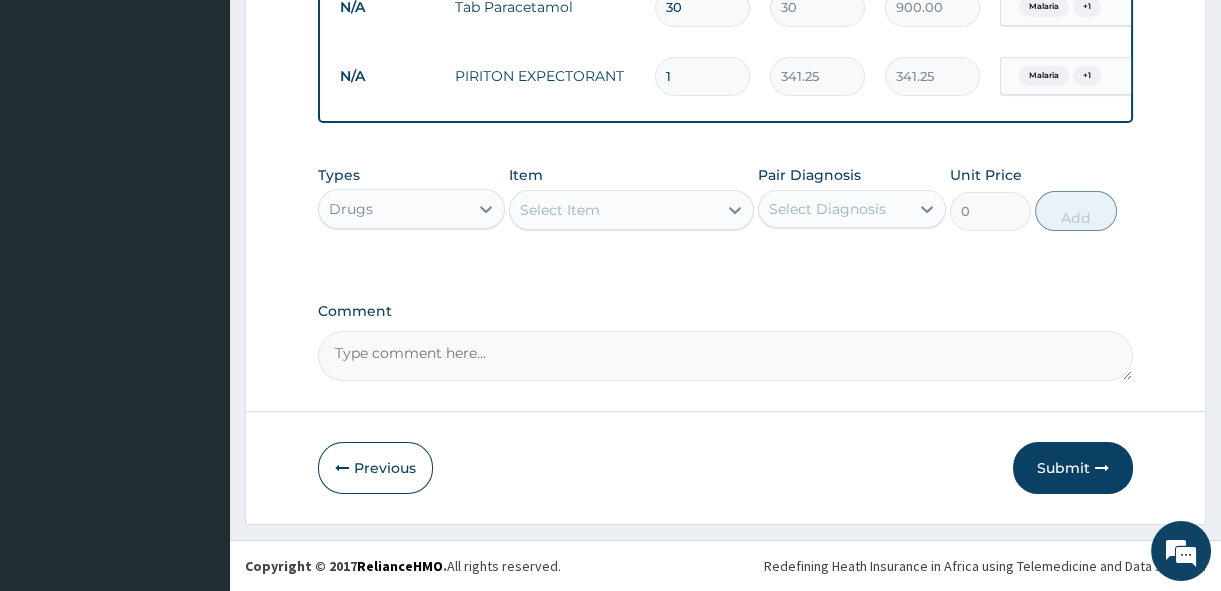 click on "Submit" at bounding box center (1073, 468) 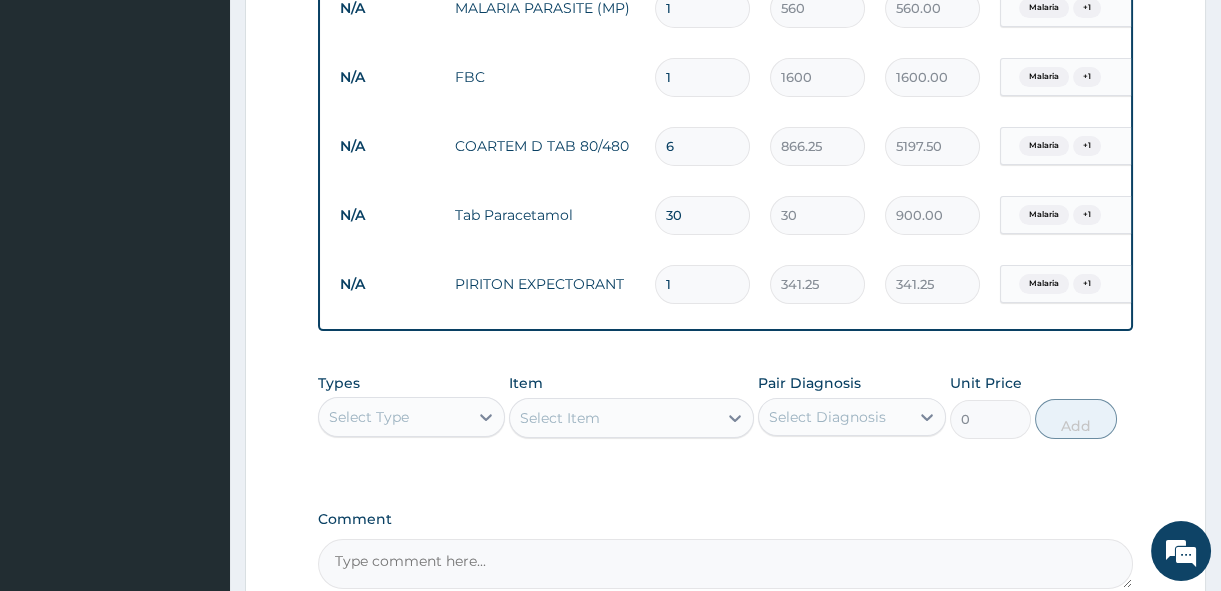 scroll, scrollTop: 1115, scrollLeft: 0, axis: vertical 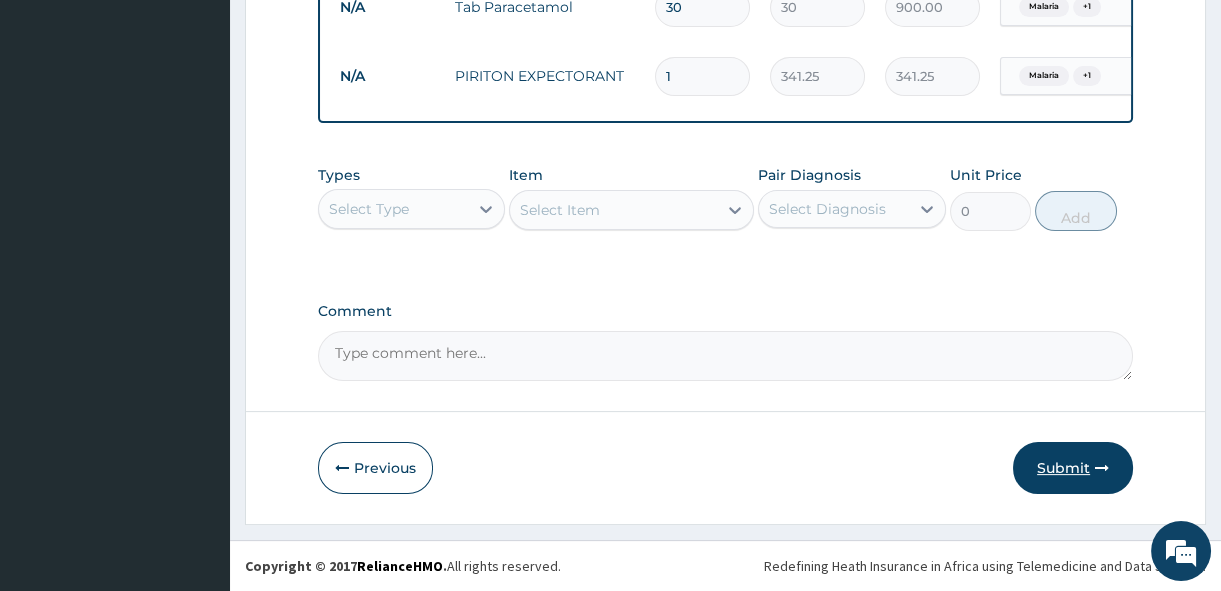 click on "Submit" at bounding box center (1073, 468) 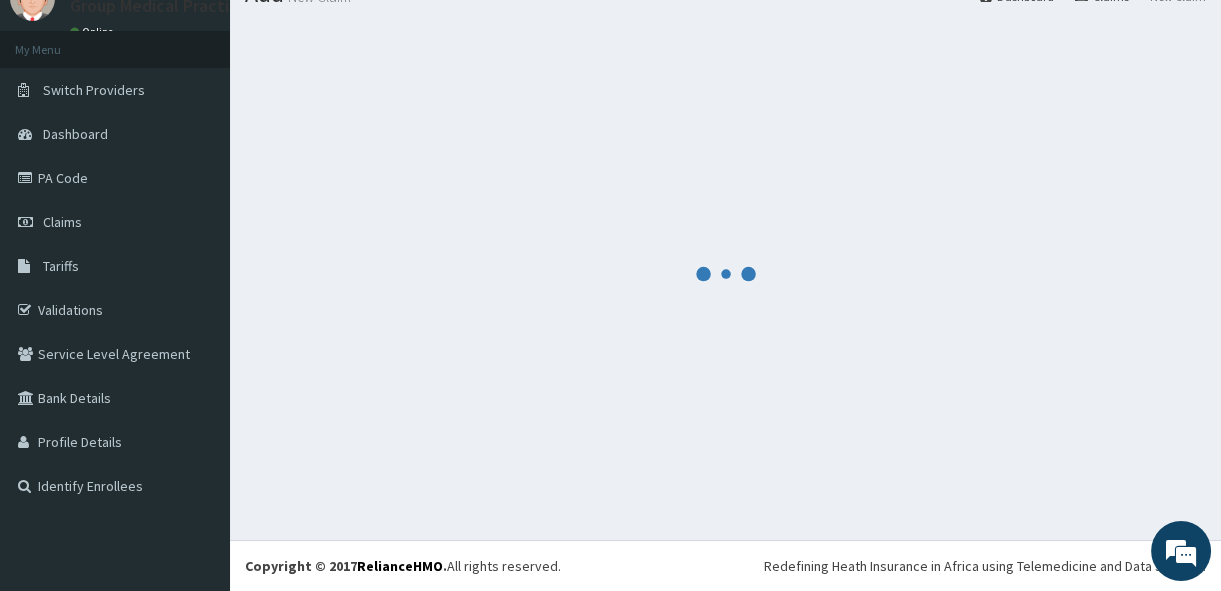 scroll, scrollTop: 83, scrollLeft: 0, axis: vertical 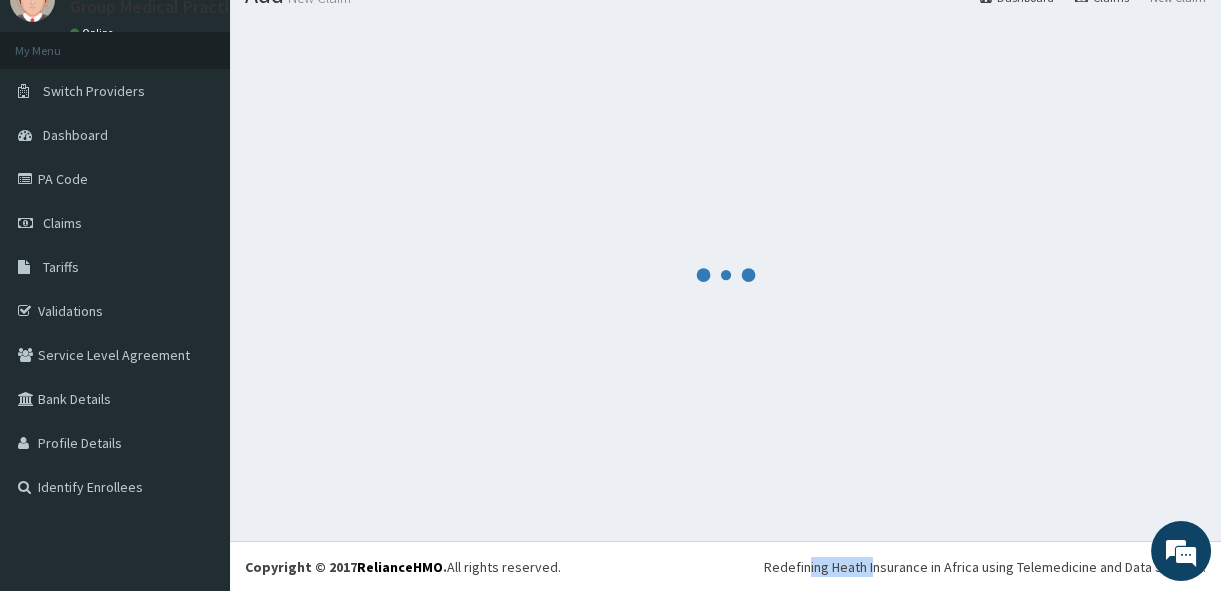 click at bounding box center (725, 274) 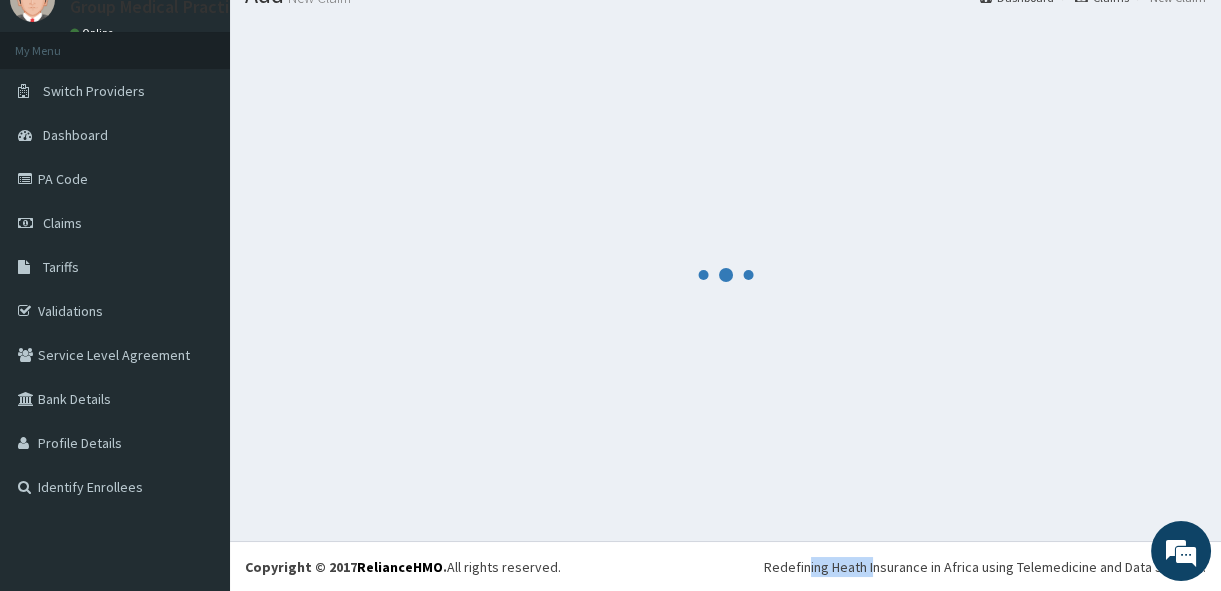 scroll, scrollTop: 1115, scrollLeft: 0, axis: vertical 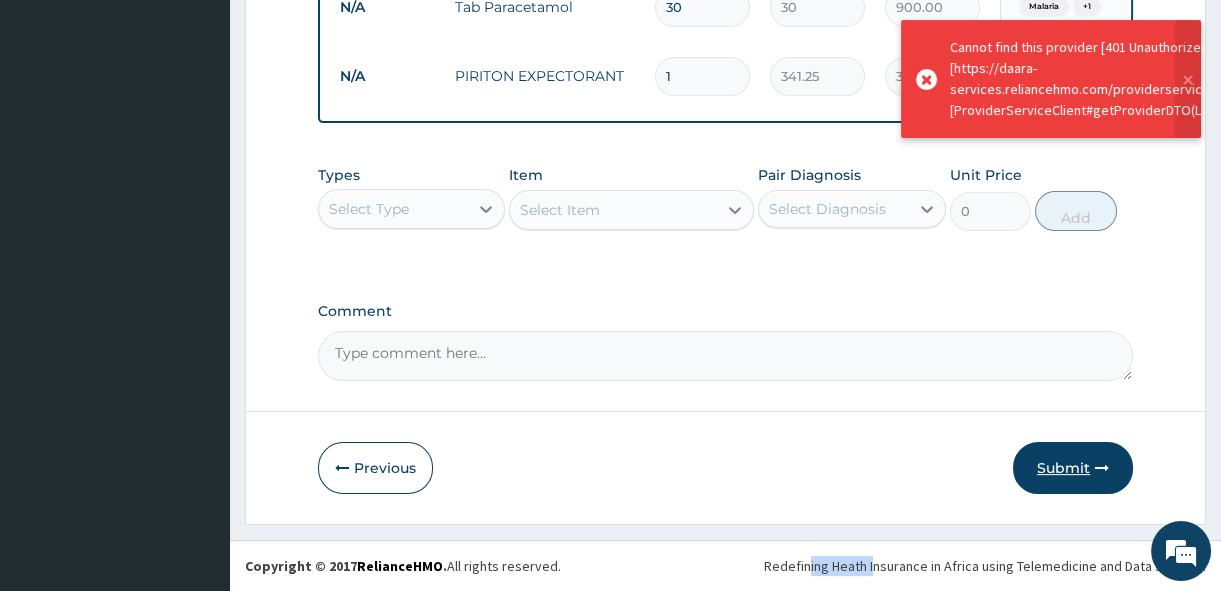 click on "Submit" at bounding box center [1073, 468] 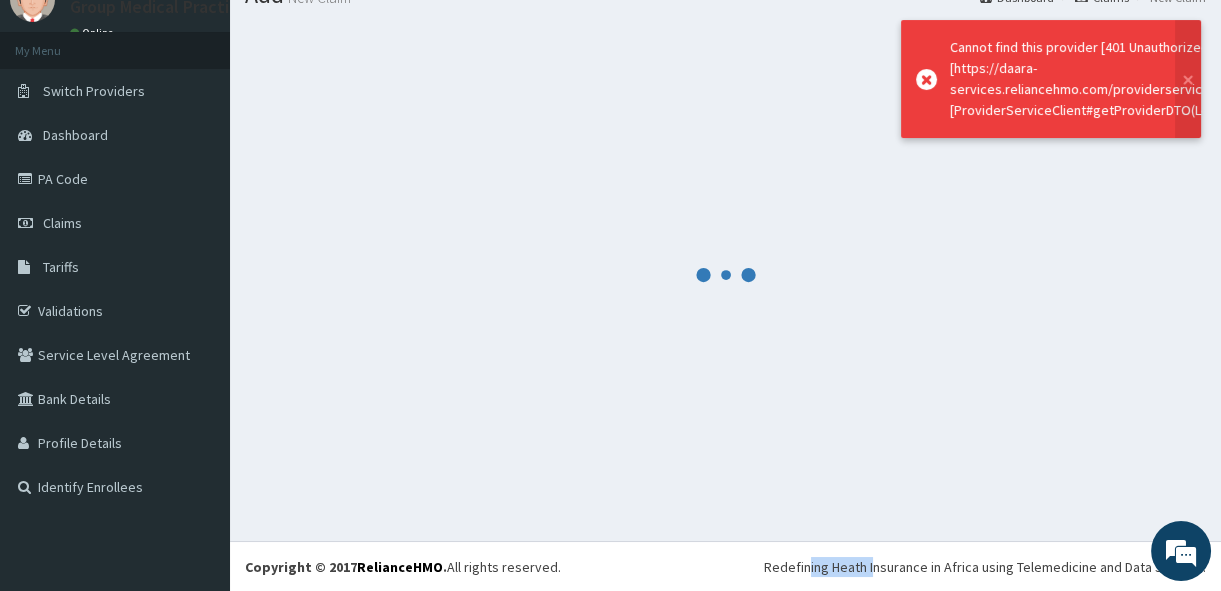 scroll, scrollTop: 1115, scrollLeft: 0, axis: vertical 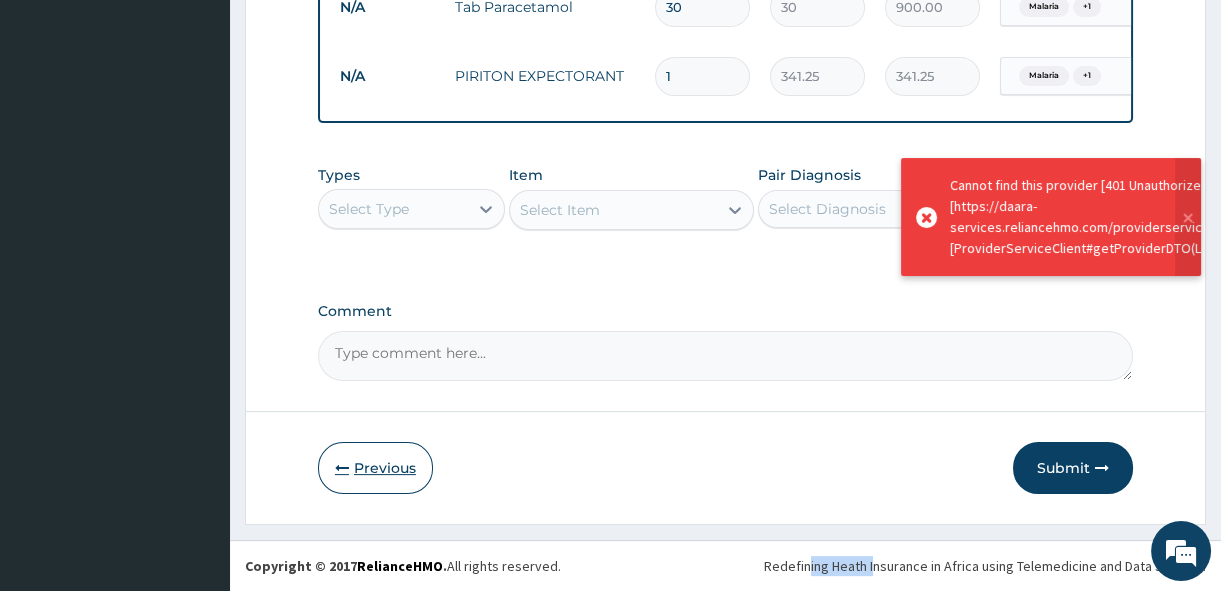 click at bounding box center (342, 468) 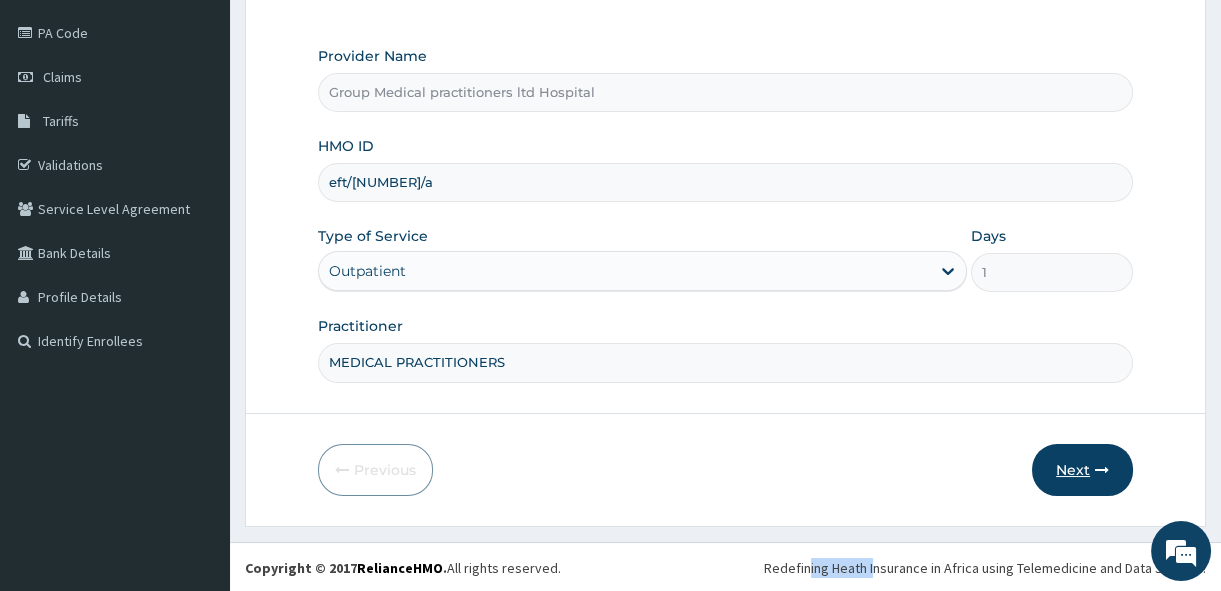 click on "Next" at bounding box center (1082, 470) 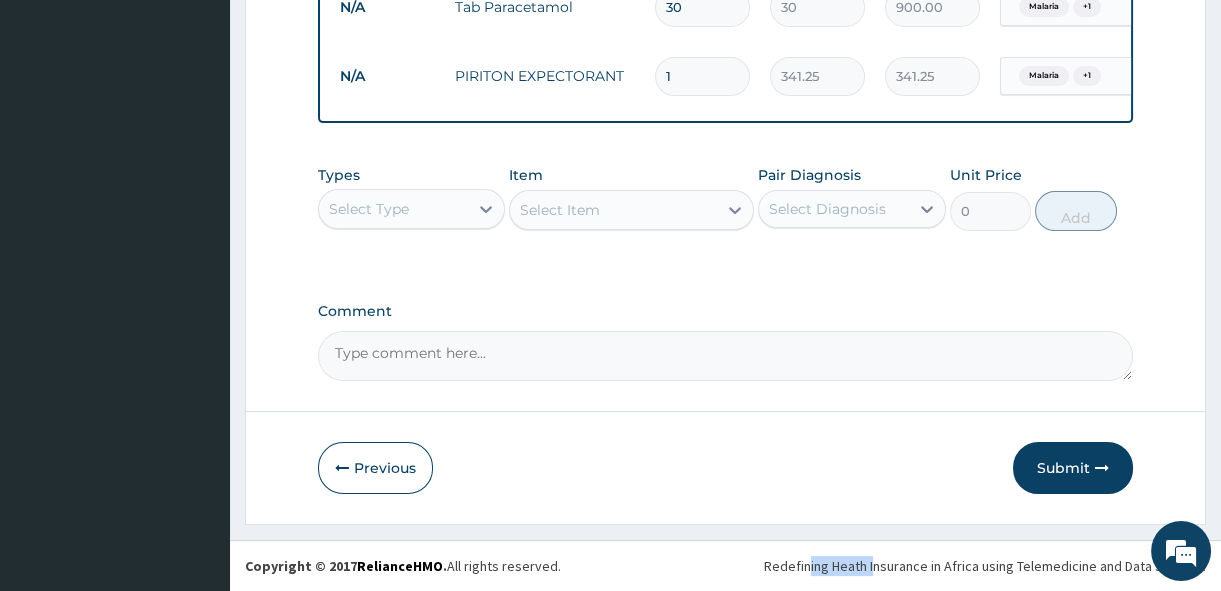 scroll, scrollTop: 1115, scrollLeft: 0, axis: vertical 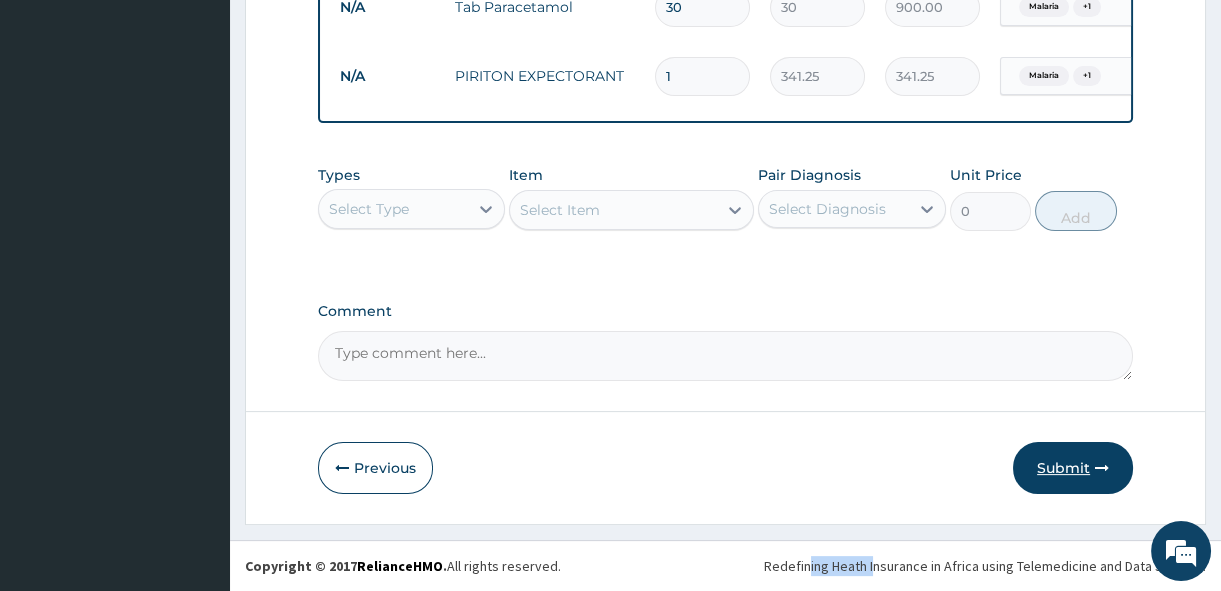 click on "Submit" at bounding box center [1073, 468] 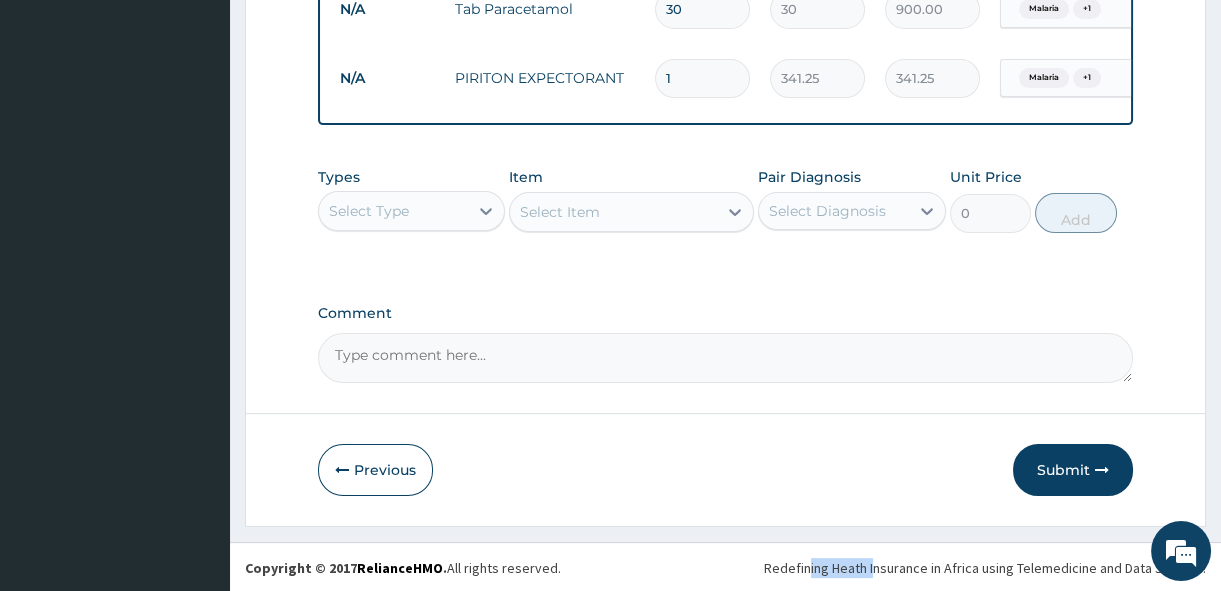 scroll, scrollTop: 1115, scrollLeft: 0, axis: vertical 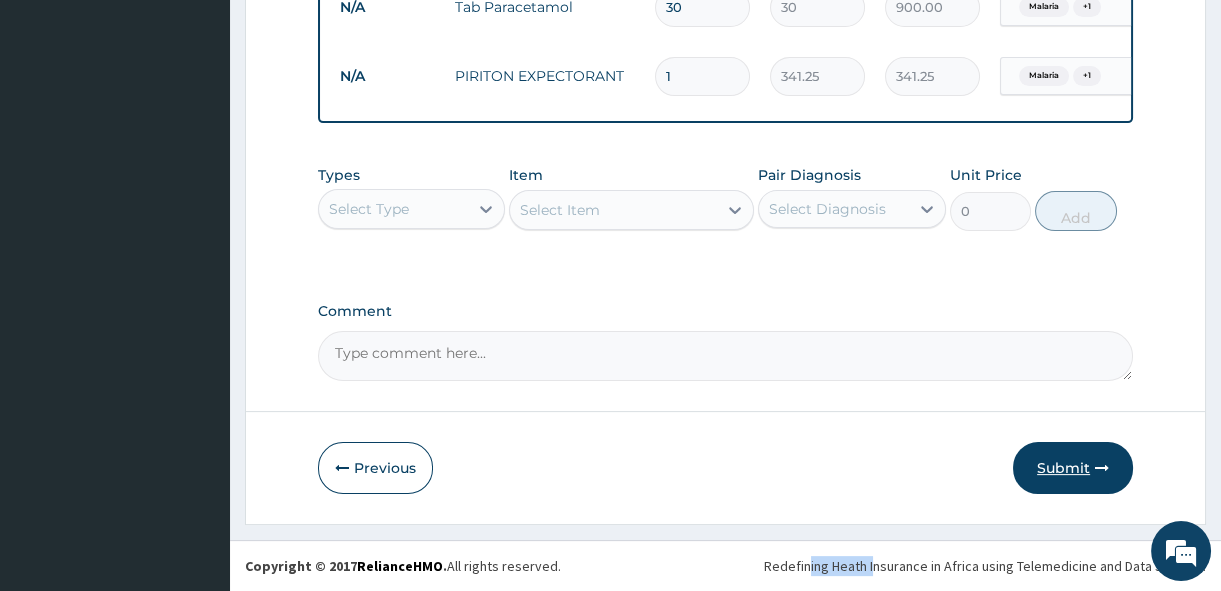 click on "Submit" at bounding box center (1073, 468) 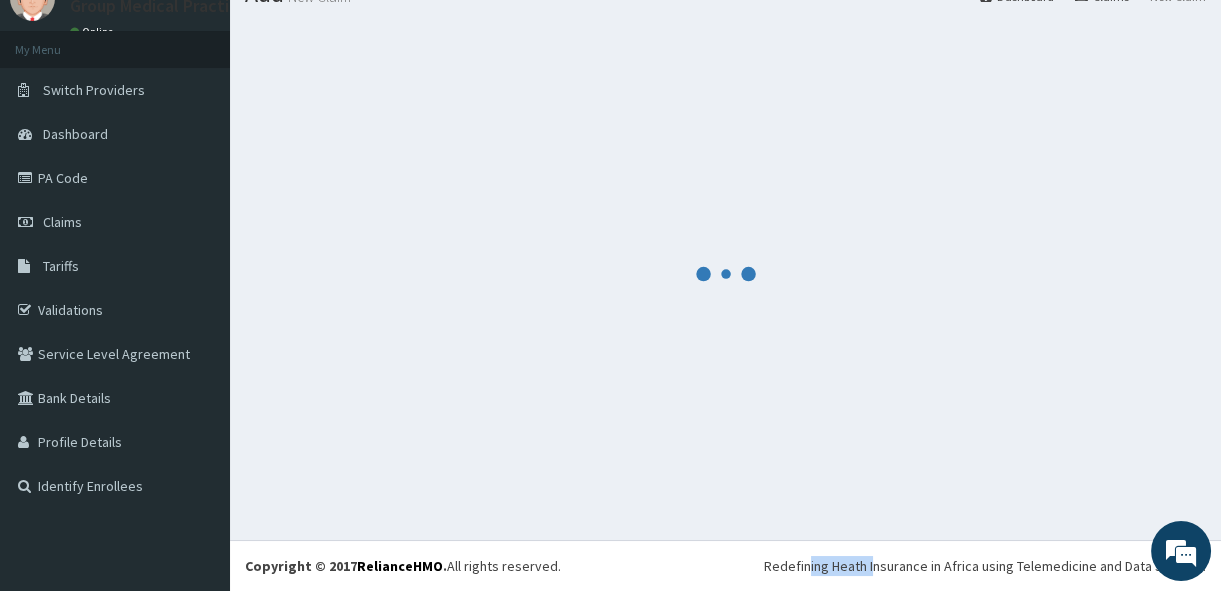 scroll, scrollTop: 83, scrollLeft: 0, axis: vertical 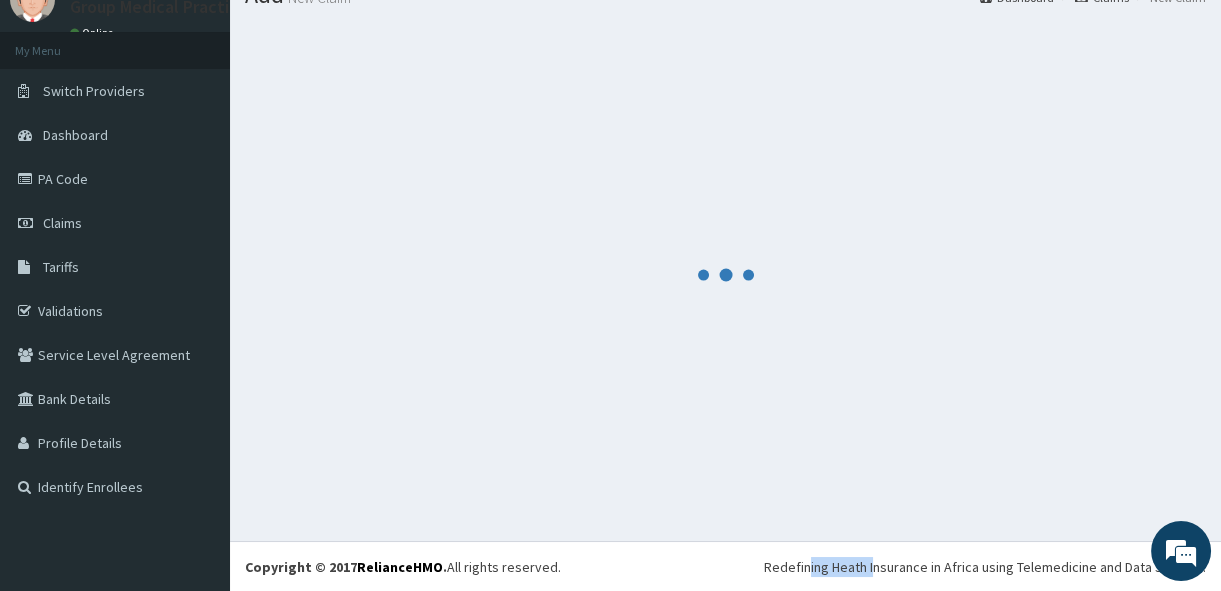 click at bounding box center (725, 274) 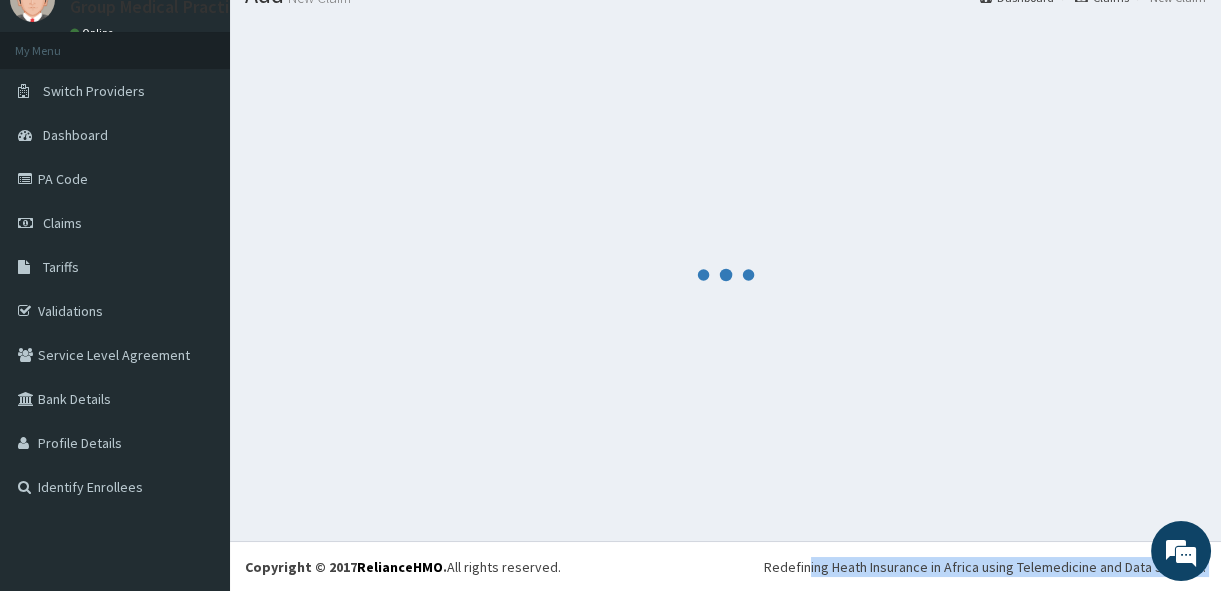 click at bounding box center (725, 274) 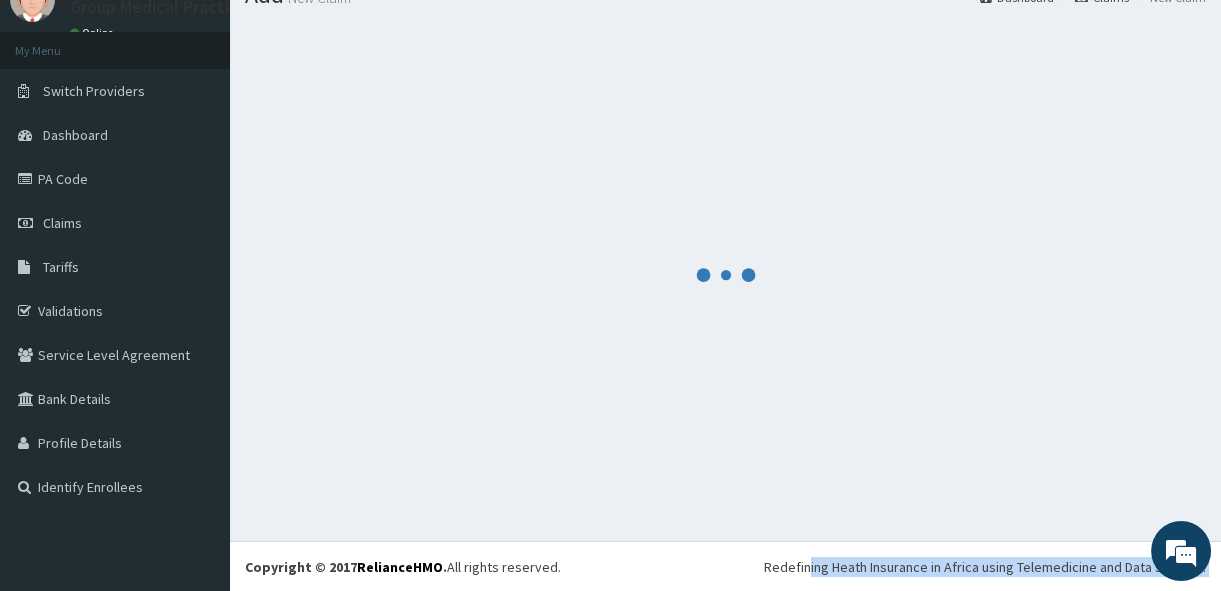 click at bounding box center [725, 274] 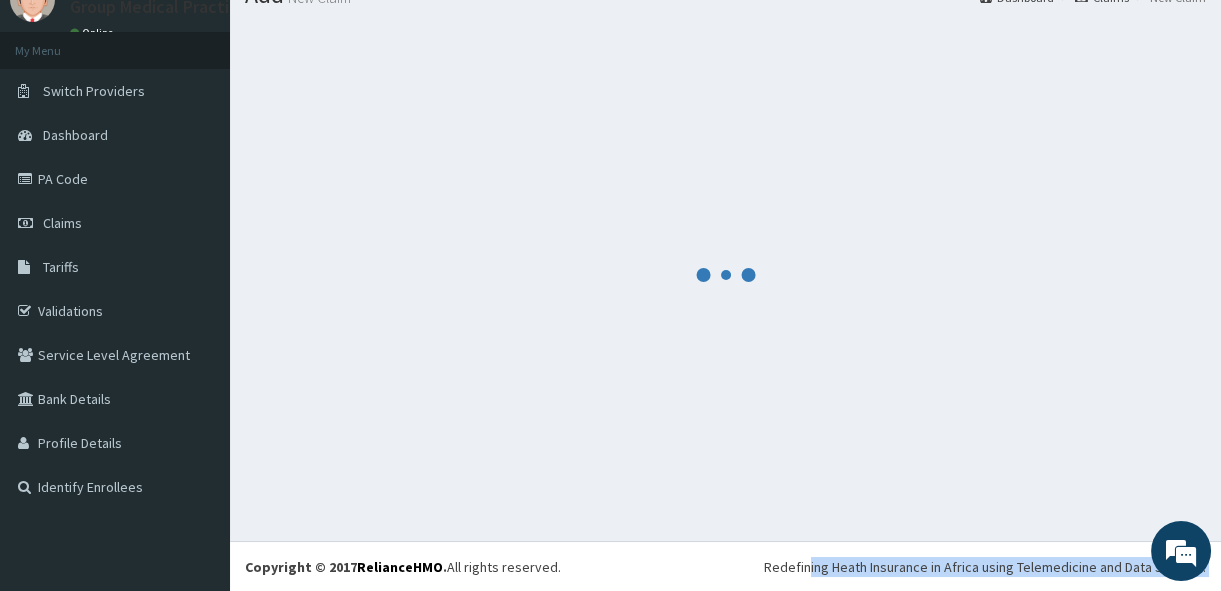 click at bounding box center (725, 274) 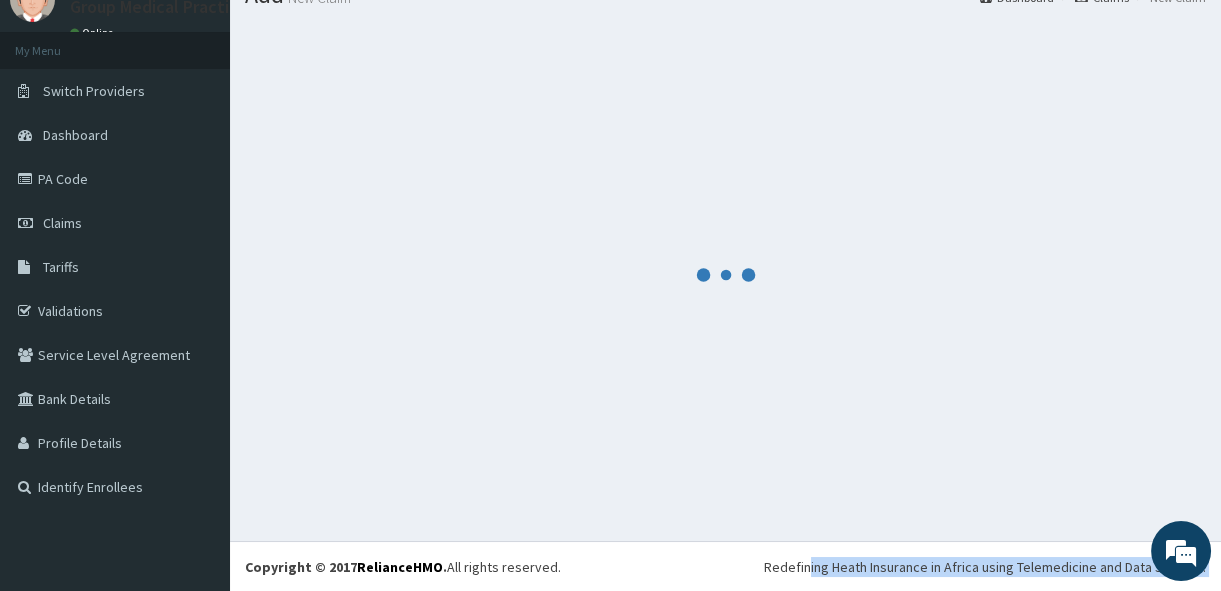 click at bounding box center (725, 274) 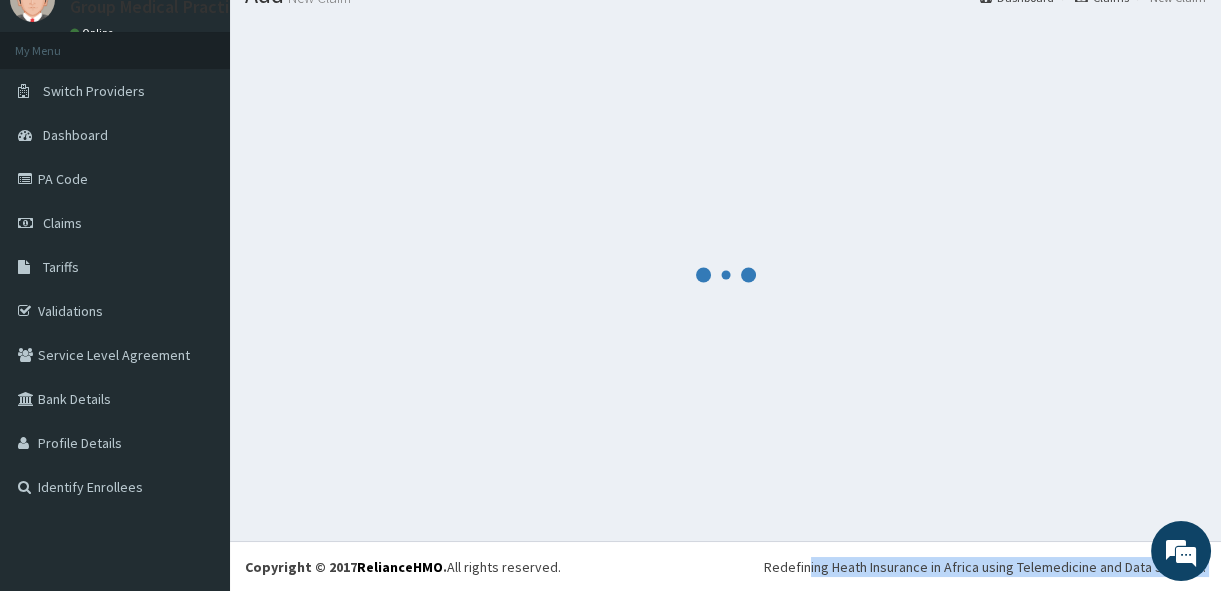 click at bounding box center [725, 274] 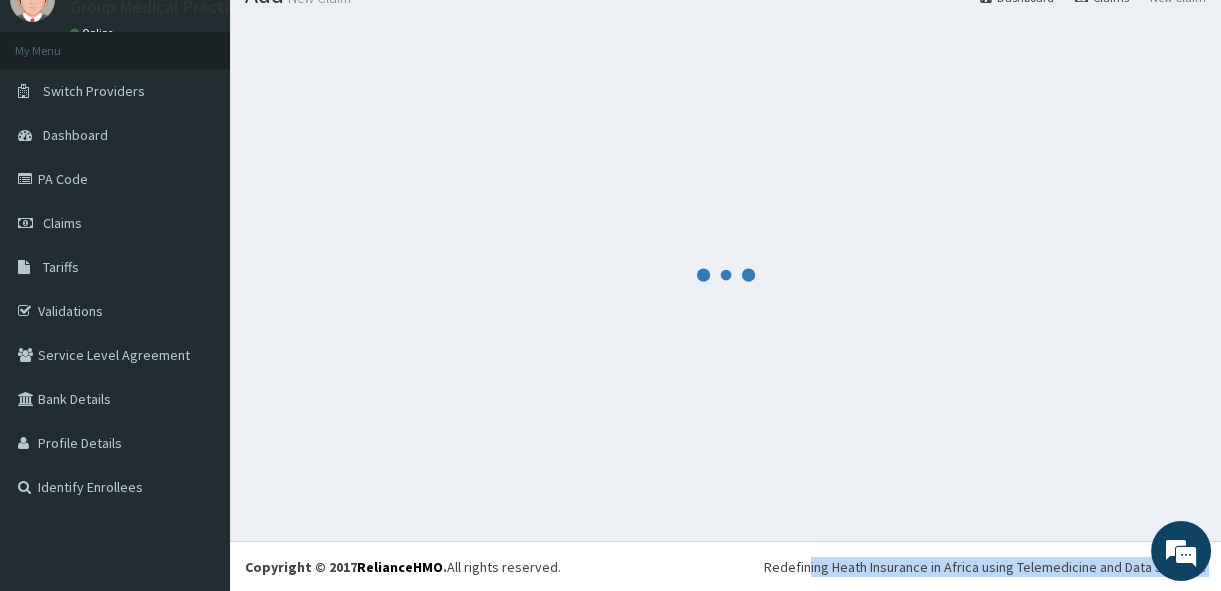 click at bounding box center [725, 274] 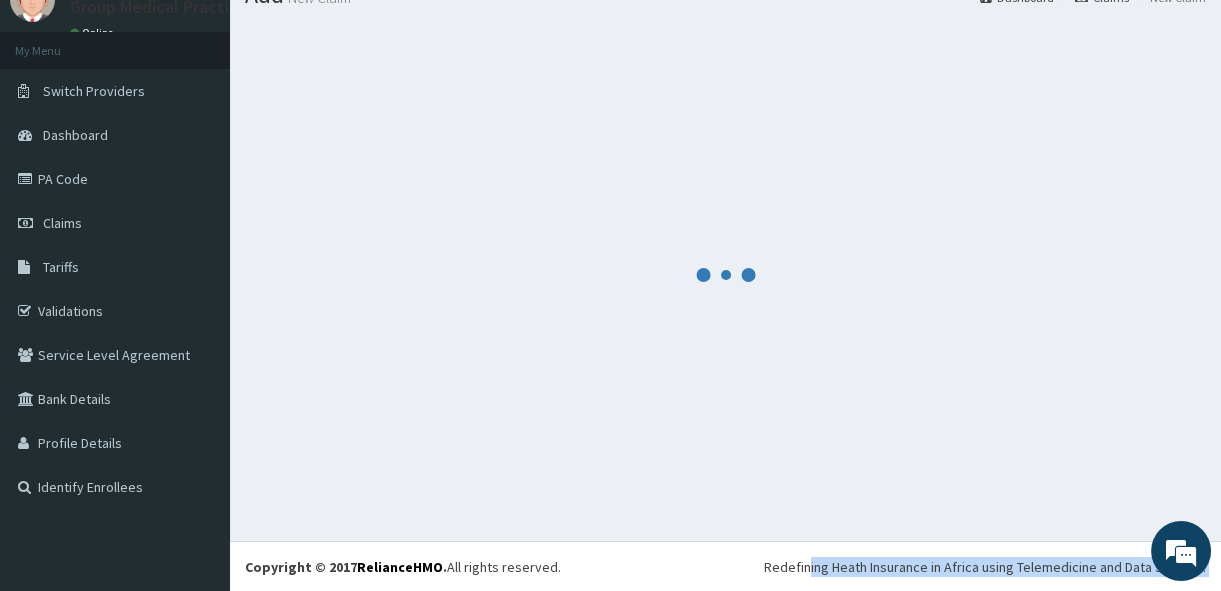 click at bounding box center (725, 274) 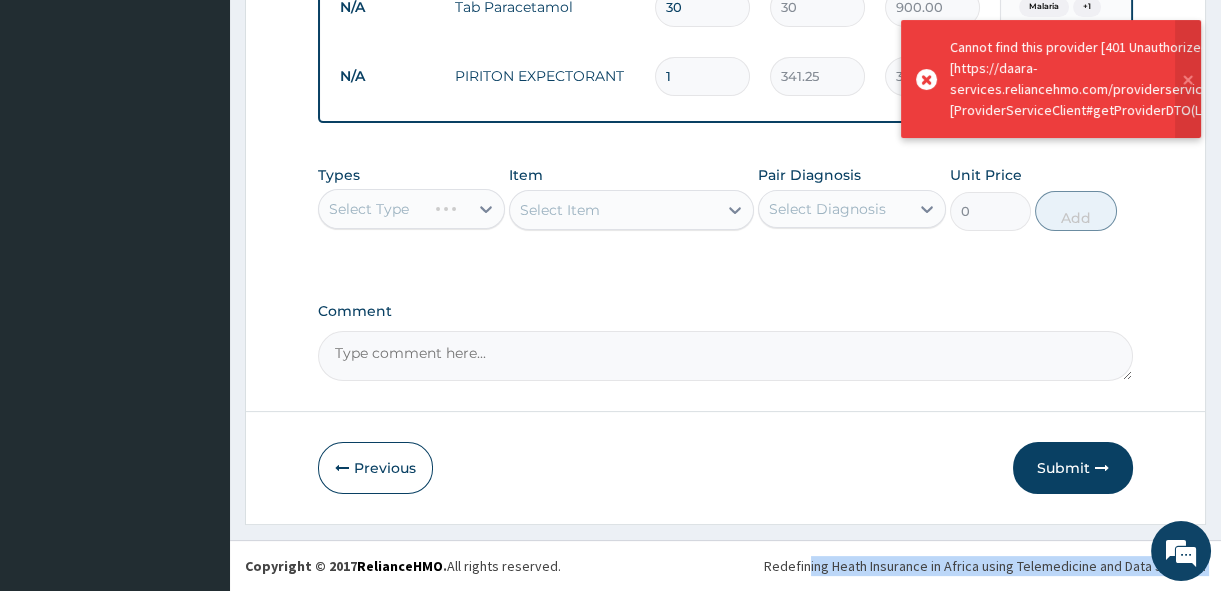 click on "Submit" at bounding box center (1073, 468) 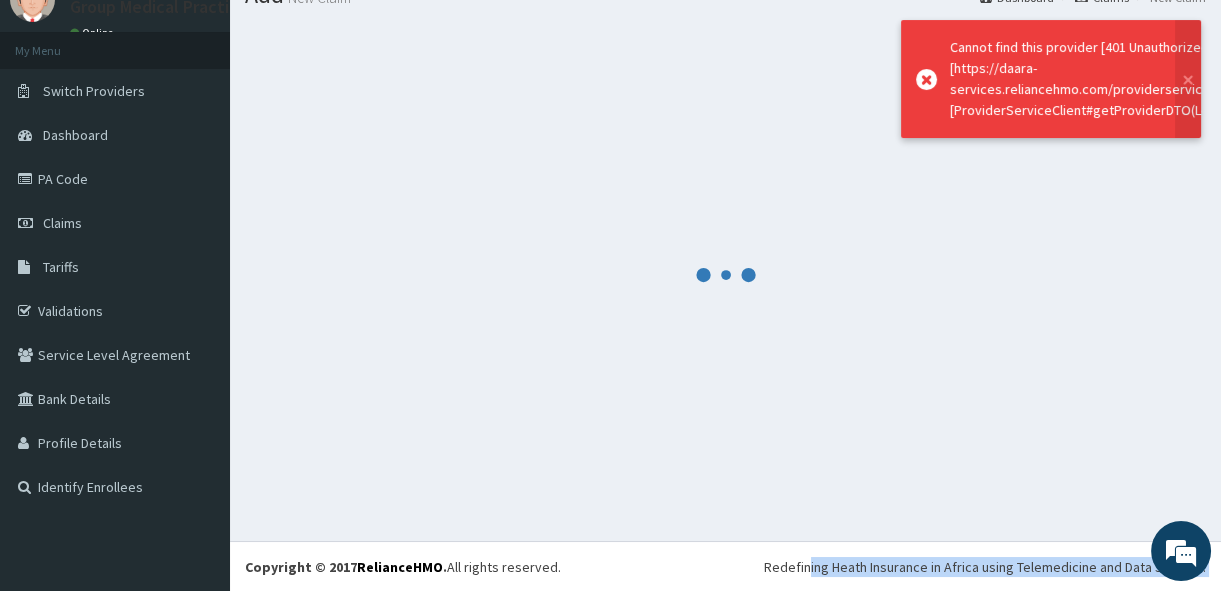 click at bounding box center (725, 274) 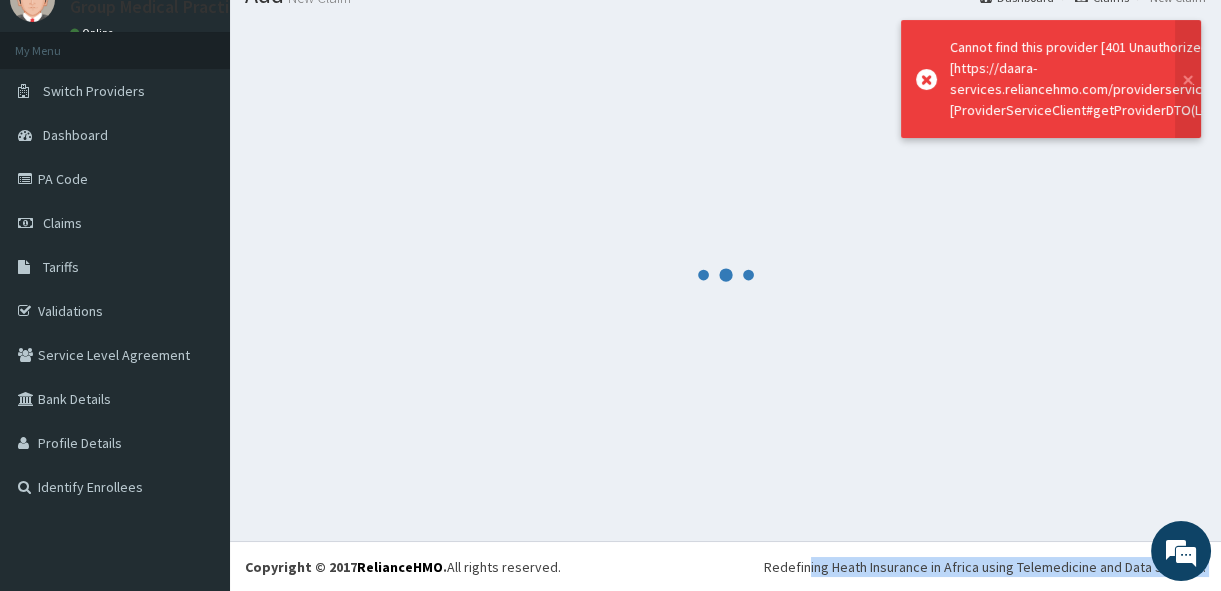 click at bounding box center [725, 274] 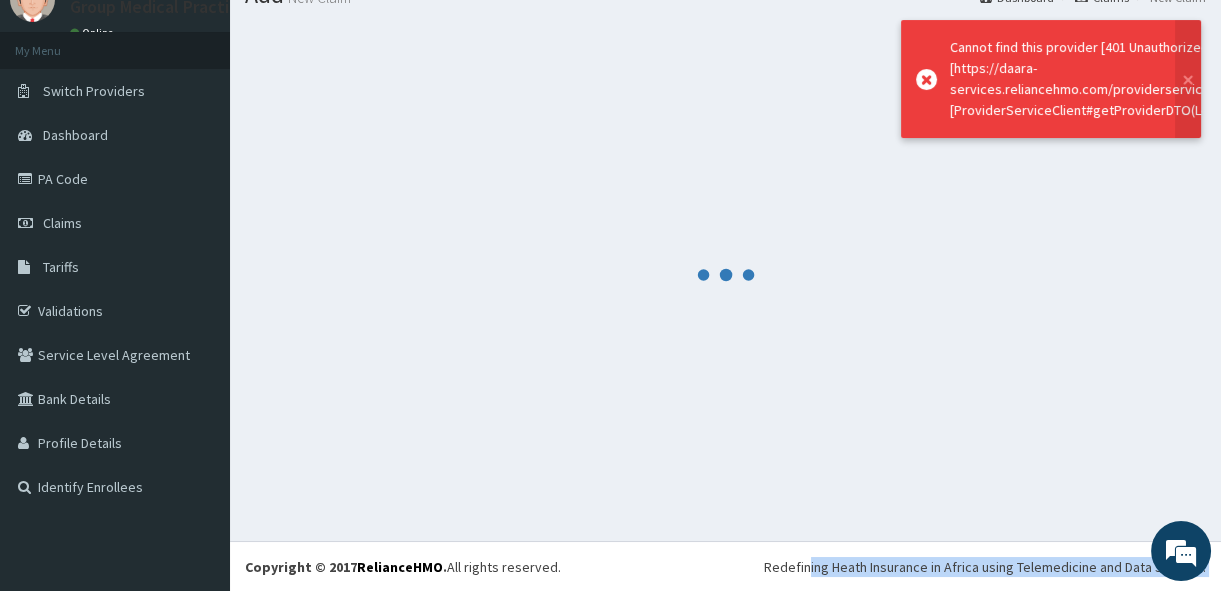 click at bounding box center [725, 274] 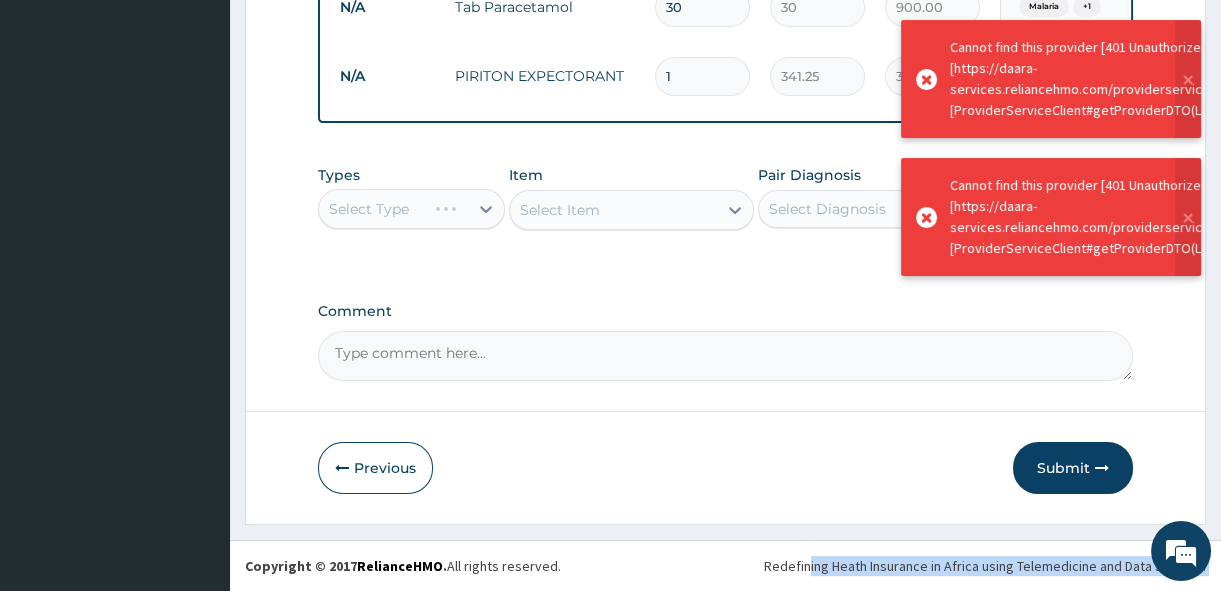 click on "Submit" at bounding box center [1073, 468] 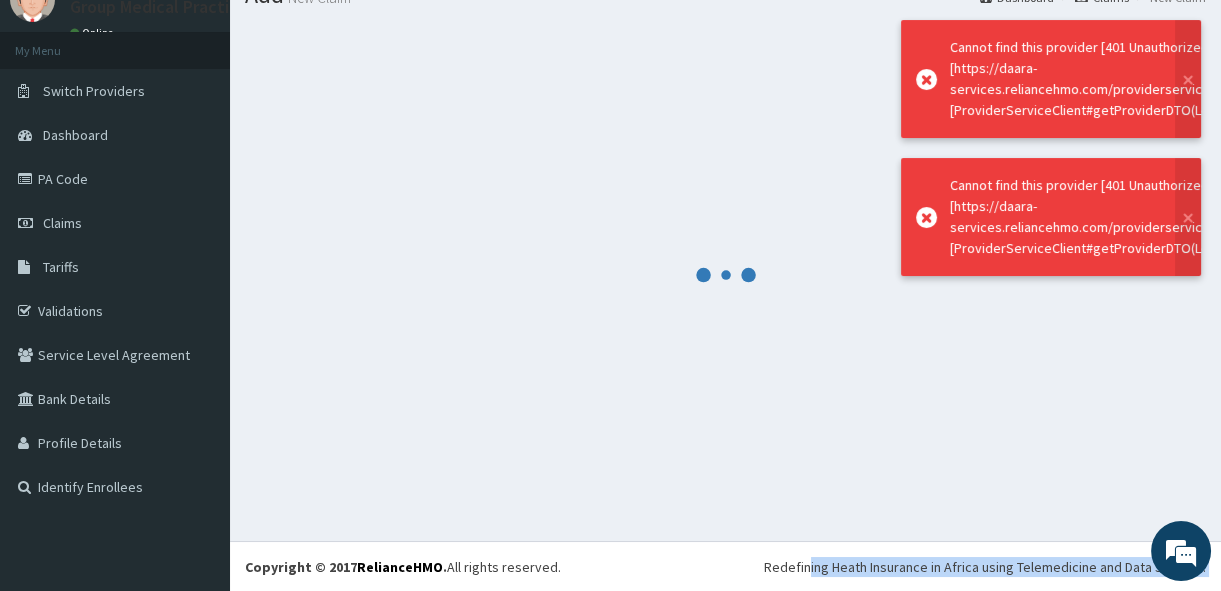 click at bounding box center [725, 274] 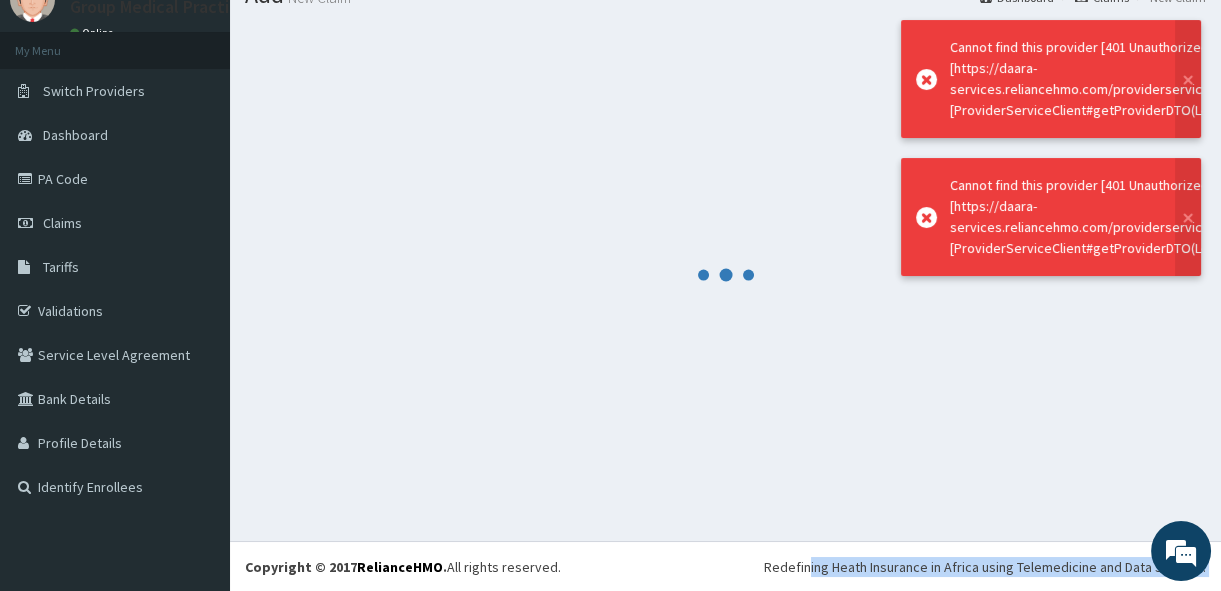 click at bounding box center [725, 274] 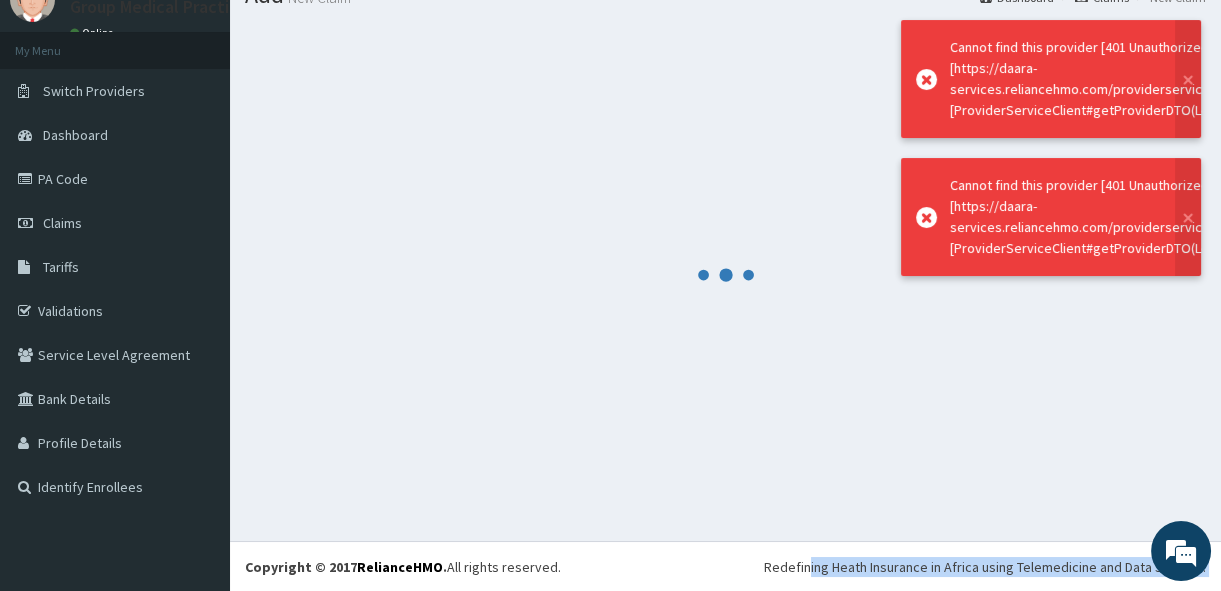 click at bounding box center (725, 274) 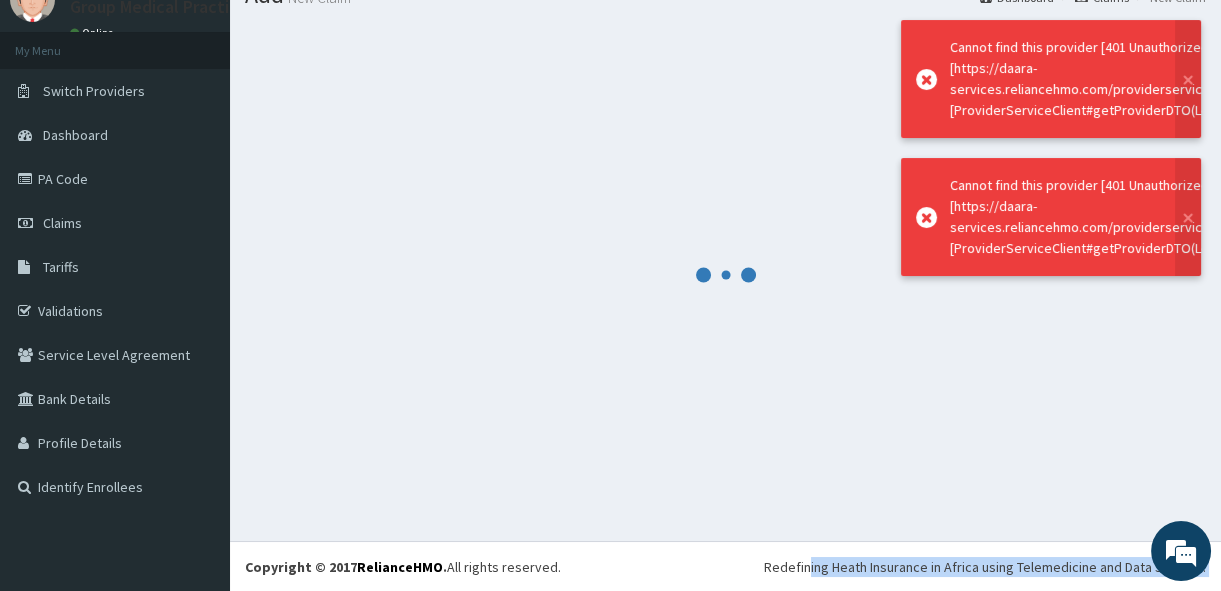 click at bounding box center [725, 274] 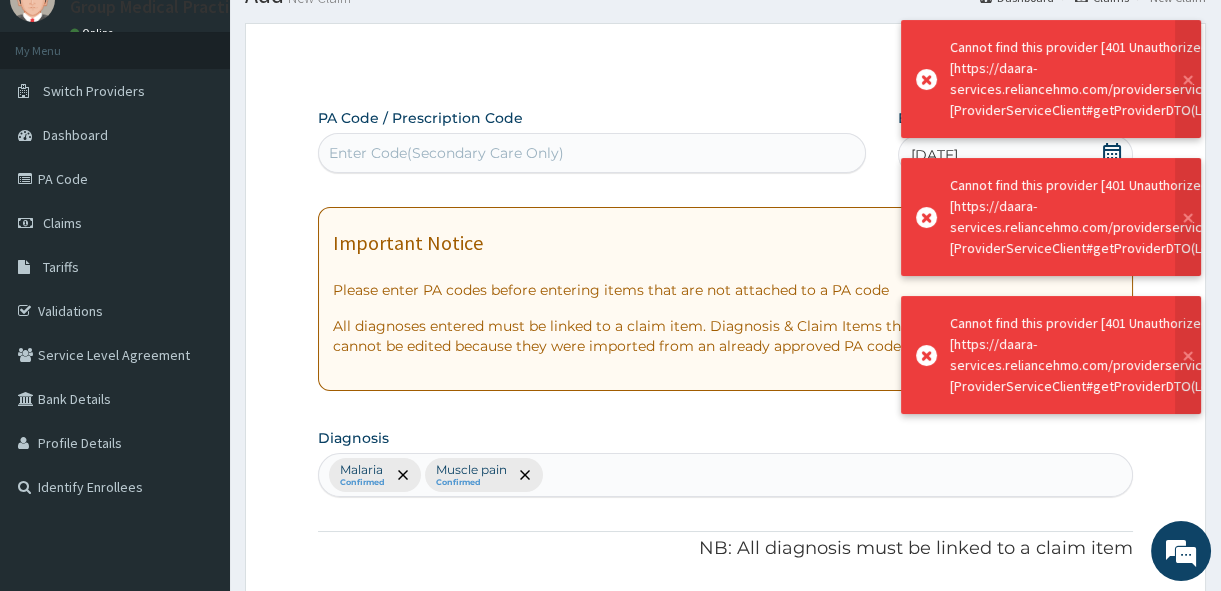 scroll, scrollTop: 1115, scrollLeft: 0, axis: vertical 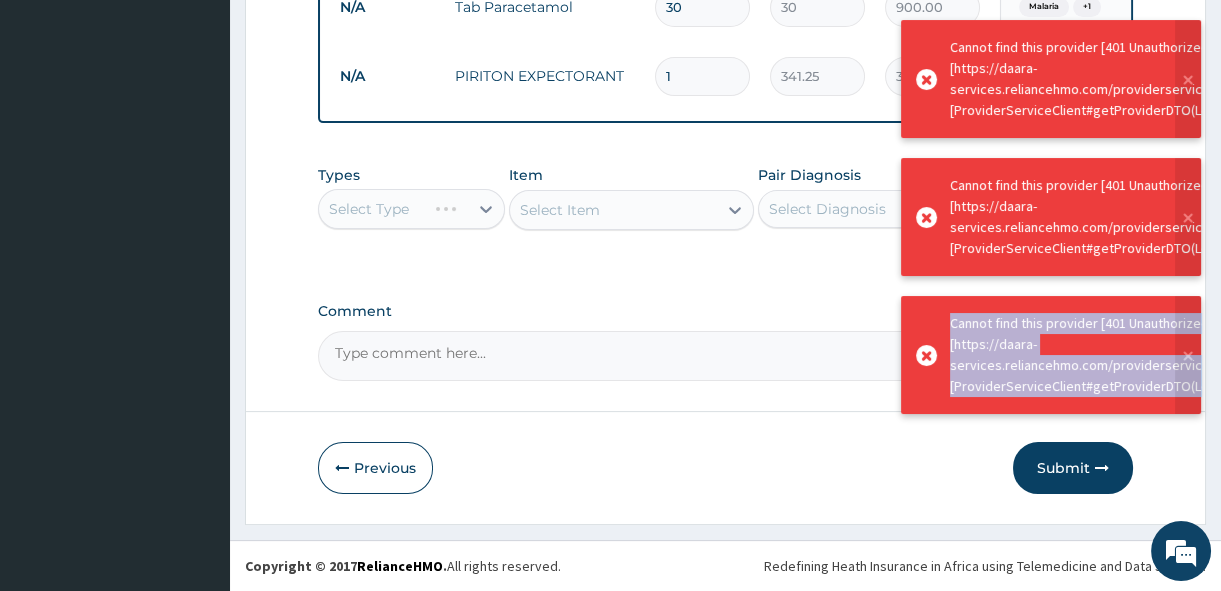 click on "Cannot find this provider [401 Unauthorized] during [GET] to [https://daara-services.reliancehmo.com/providerservice/api/providers/464] [ProviderServiceClient#getProviderDTO(Long)]: [Jwt is expired]" at bounding box center [1156, 355] 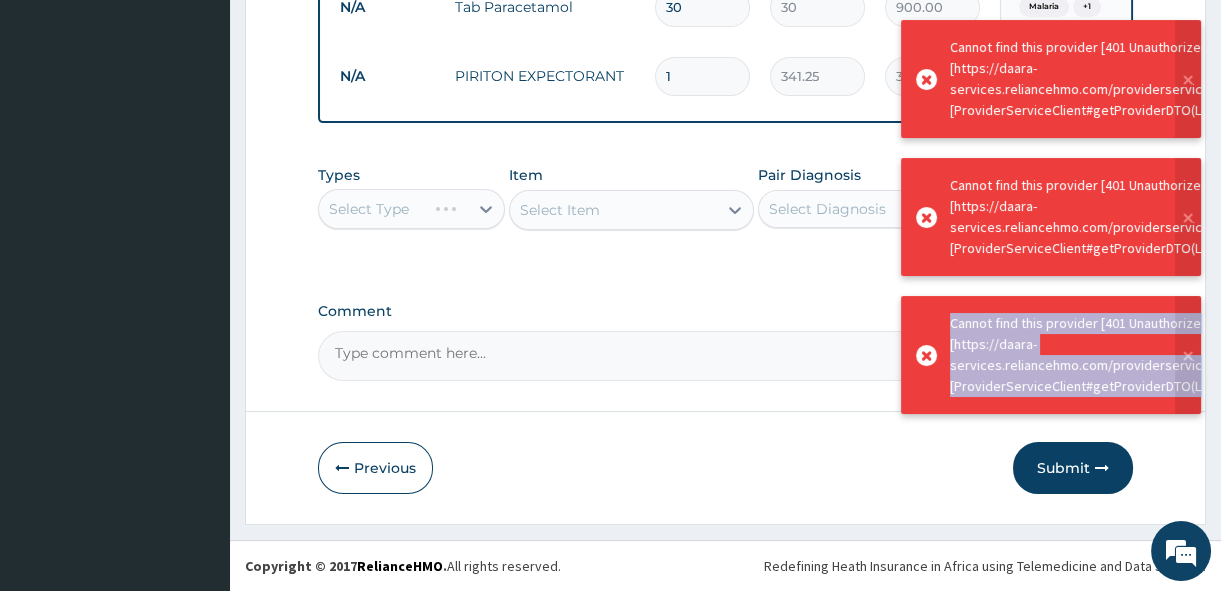 click on "Cannot find this provider [401 Unauthorized] during [GET] to [https://daara-services.reliancehmo.com/providerservice/api/providers/464] [ProviderServiceClient#getProviderDTO(Long)]: [Jwt is expired]" at bounding box center (1156, 355) 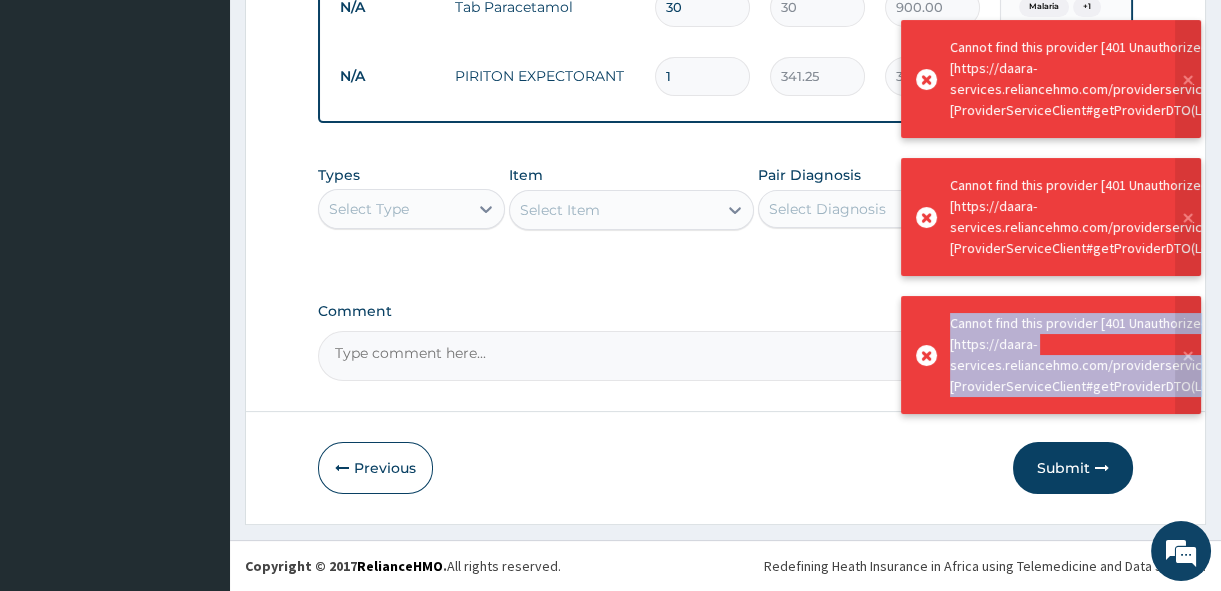 click on "Cannot find this provider [401 Unauthorized] during [GET] to [https://daara-services.reliancehmo.com/providerservice/api/providers/464] [ProviderServiceClient#getProviderDTO(Long)]: [Jwt is expired]" at bounding box center (1051, 355) 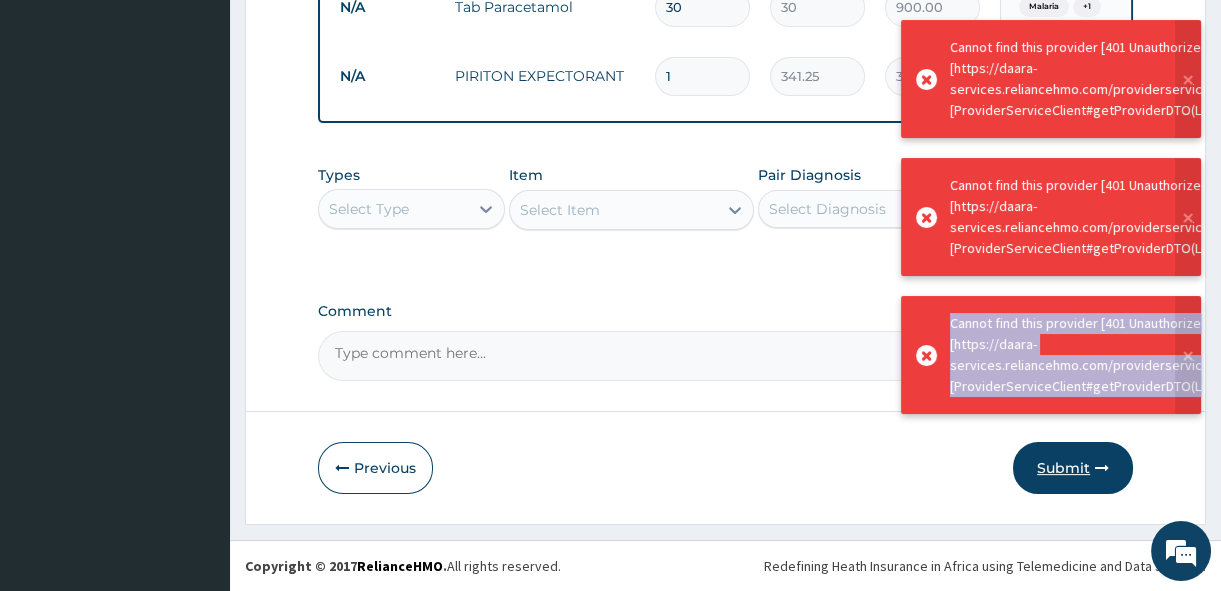 click on "Submit" at bounding box center (1073, 468) 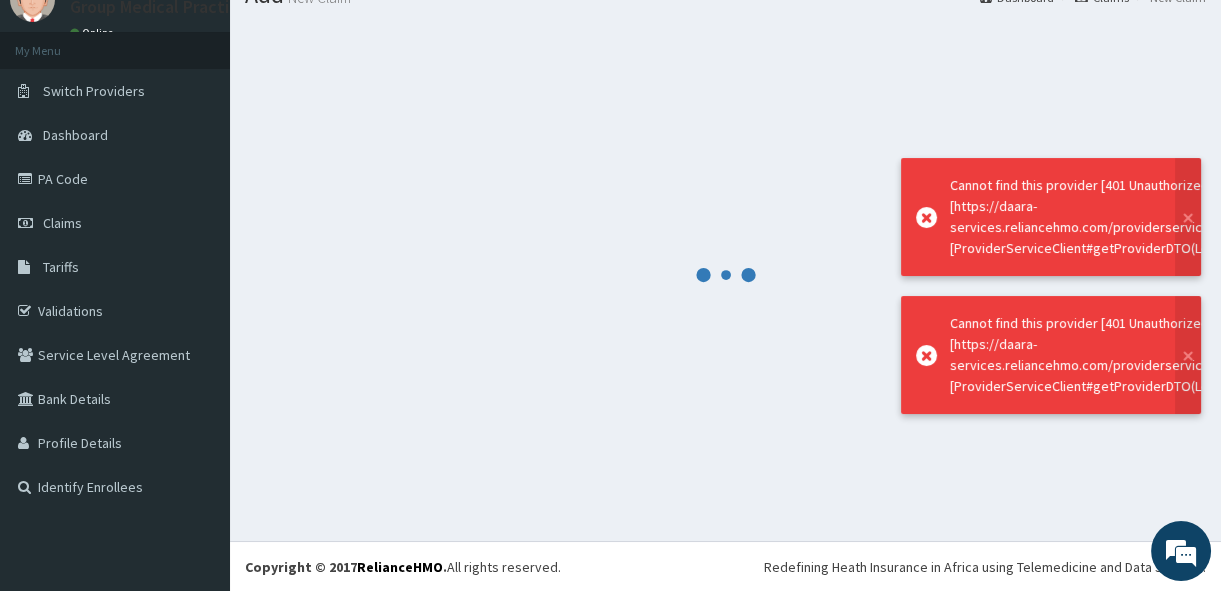 click at bounding box center [725, 274] 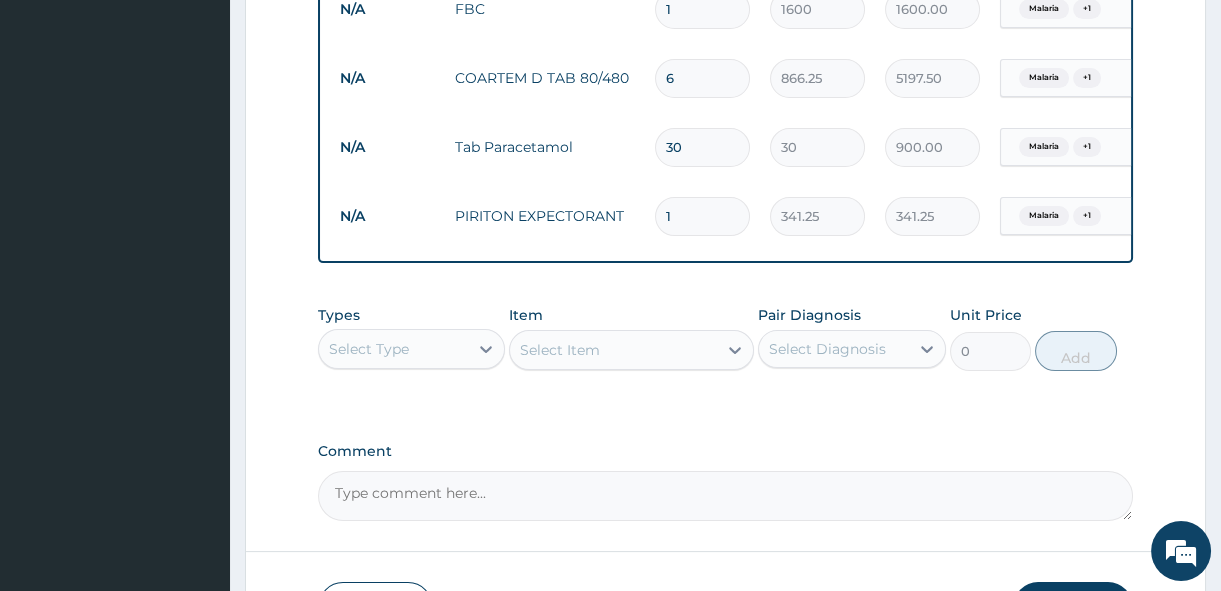 scroll, scrollTop: 1115, scrollLeft: 0, axis: vertical 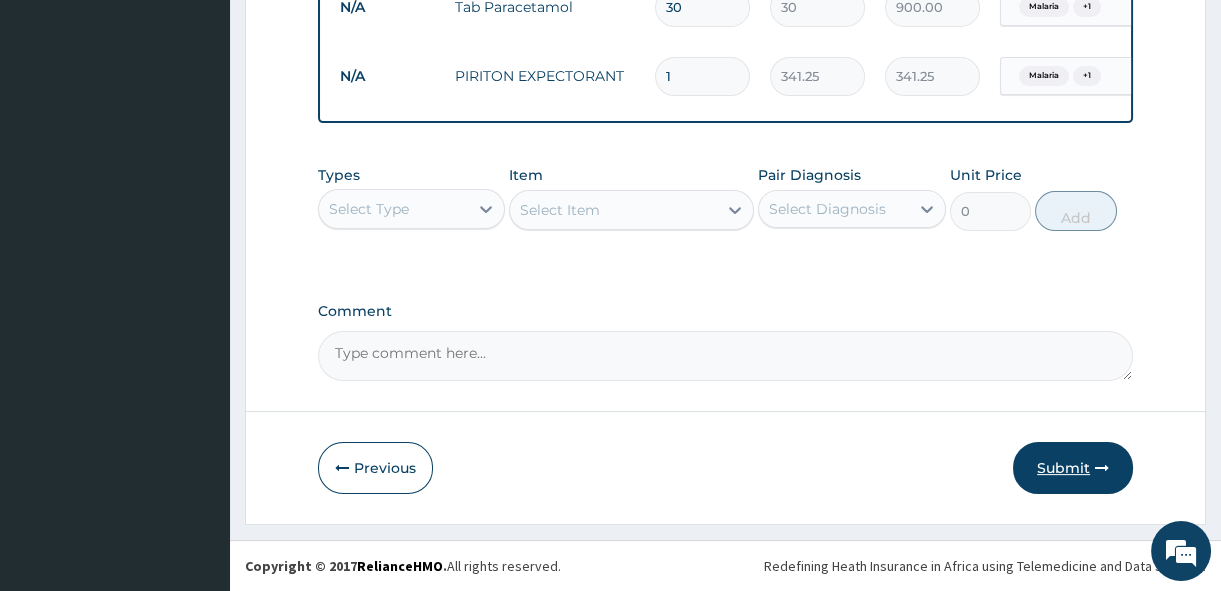 click on "Submit" at bounding box center (1073, 468) 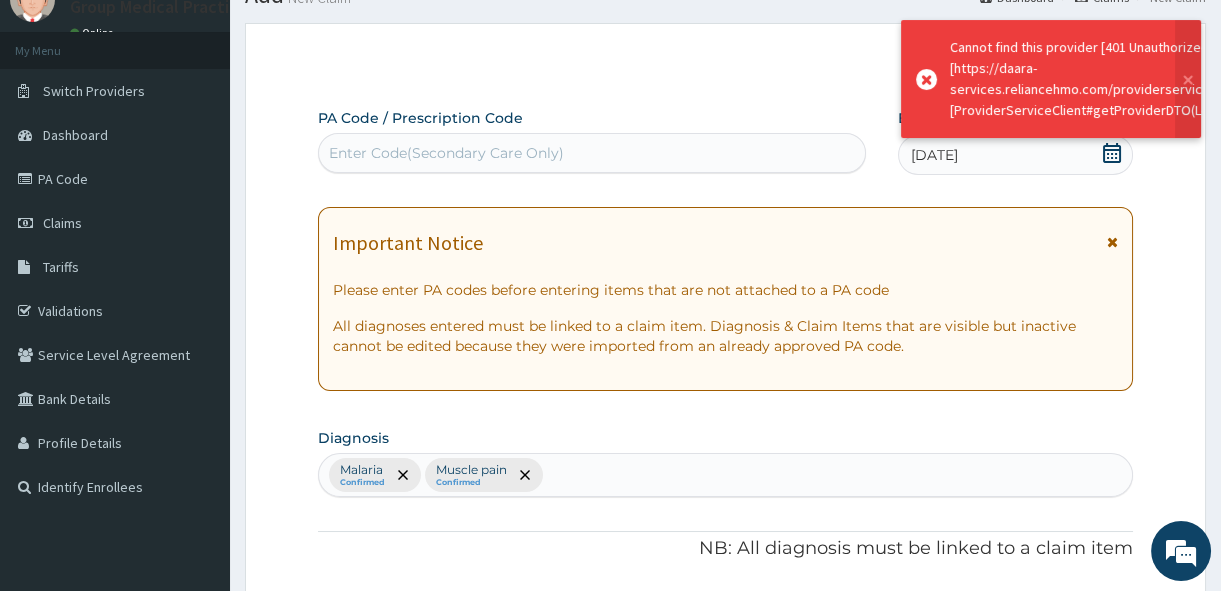 scroll, scrollTop: 1115, scrollLeft: 0, axis: vertical 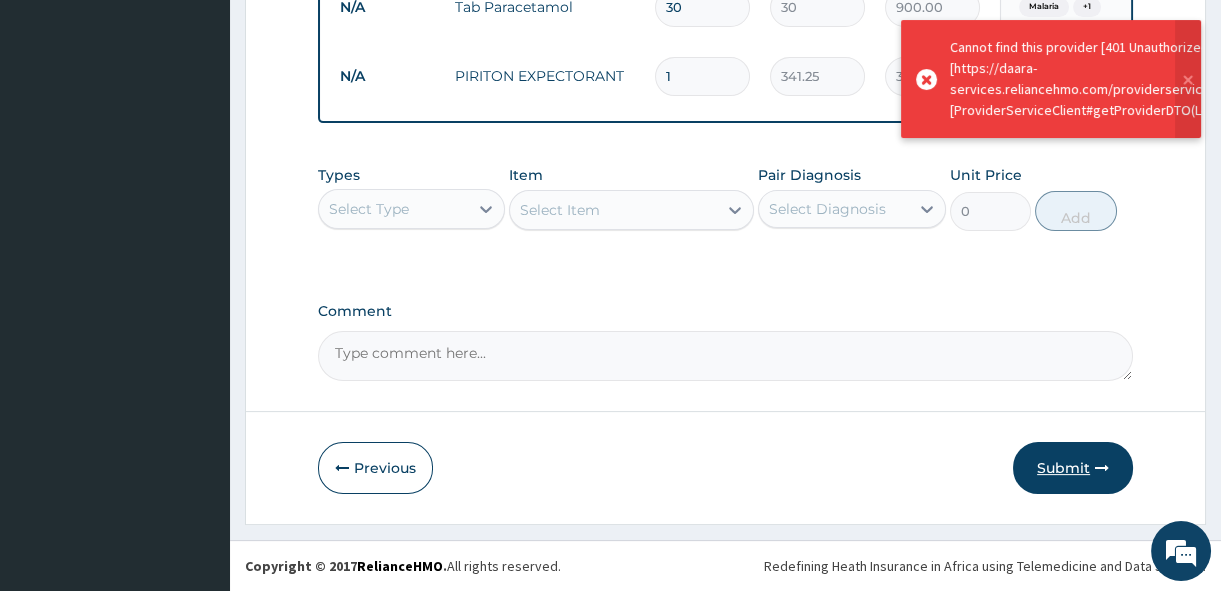 click on "Submit" at bounding box center [1073, 468] 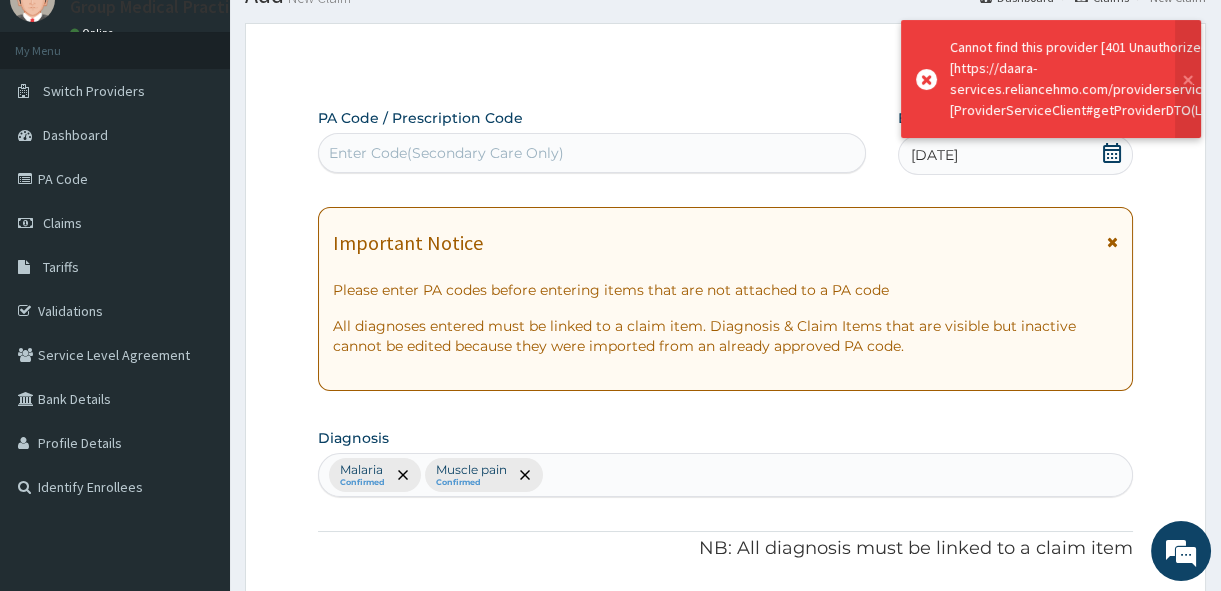 scroll, scrollTop: 1115, scrollLeft: 0, axis: vertical 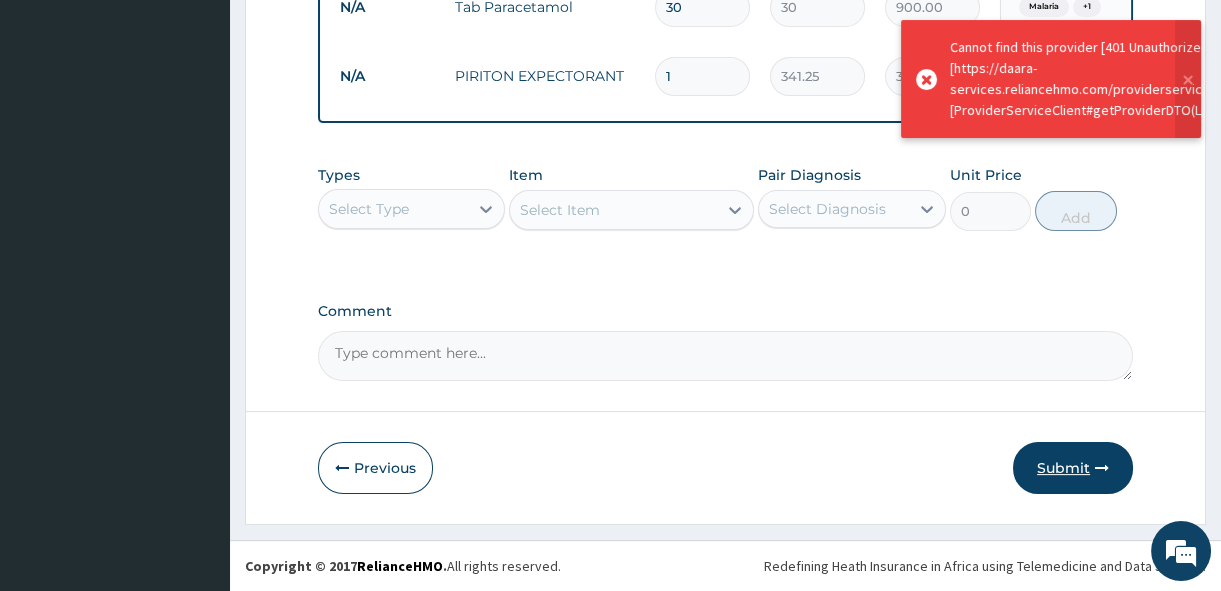 click on "Submit" at bounding box center (1073, 468) 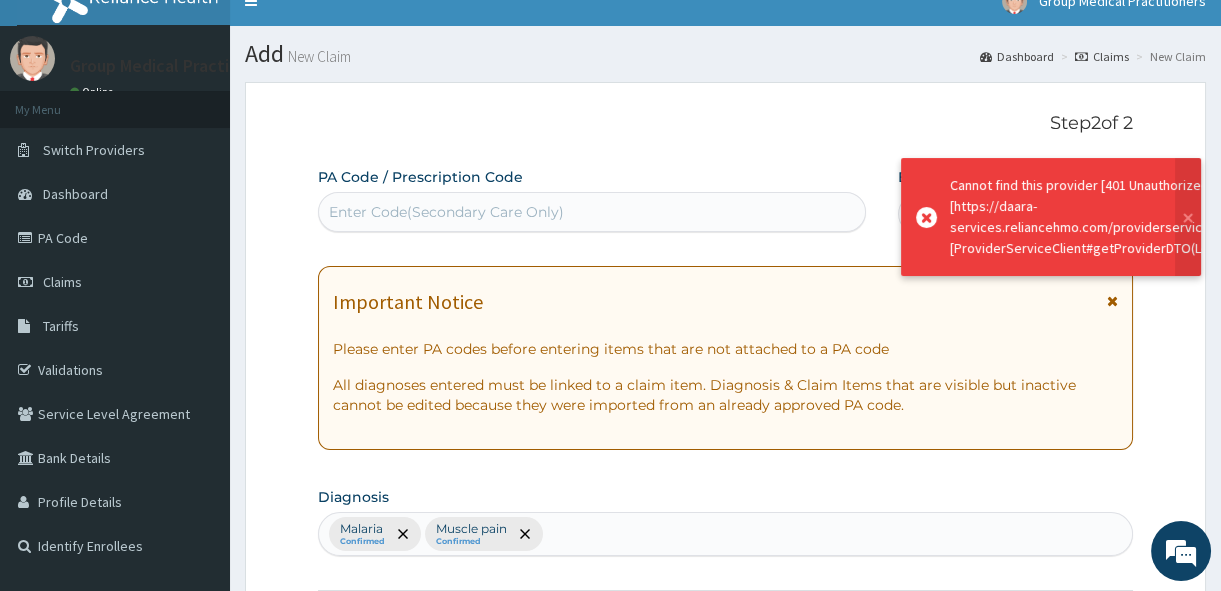 scroll, scrollTop: 0, scrollLeft: 0, axis: both 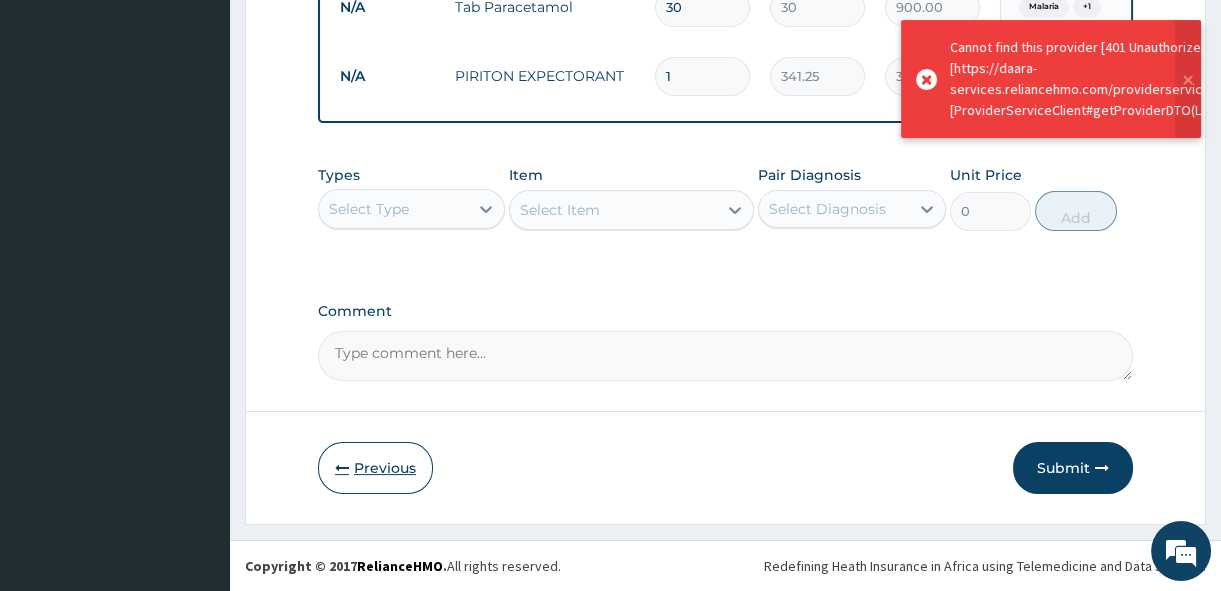 click on "Previous" at bounding box center [375, 468] 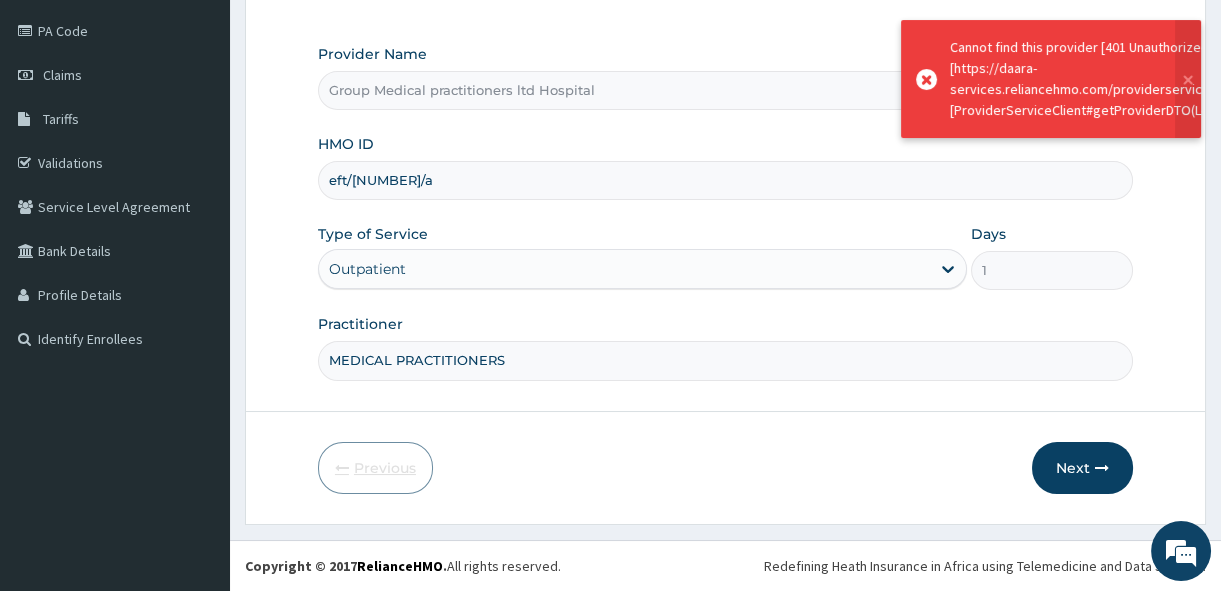 scroll, scrollTop: 229, scrollLeft: 0, axis: vertical 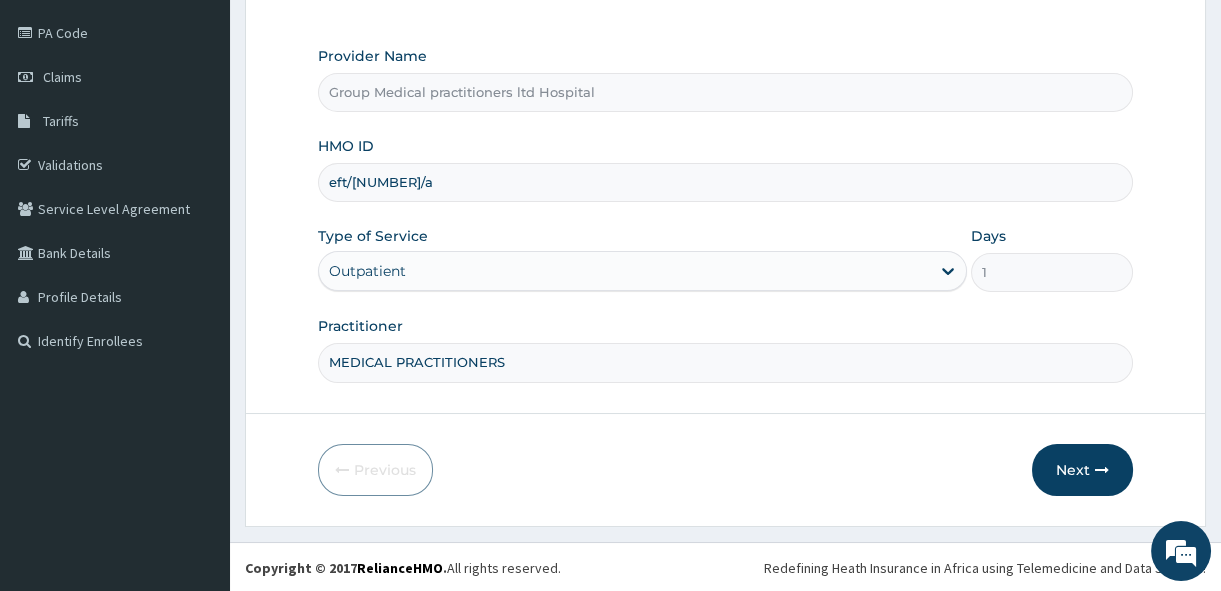 drag, startPoint x: 346, startPoint y: 182, endPoint x: 330, endPoint y: 185, distance: 16.27882 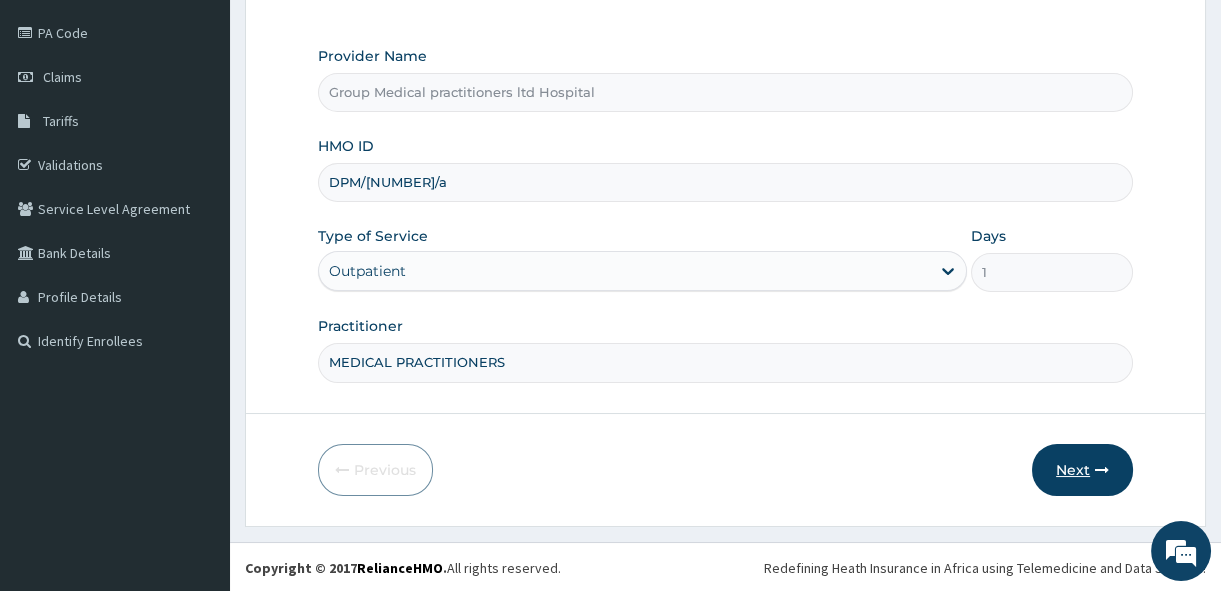 type on "DPM/100013/a" 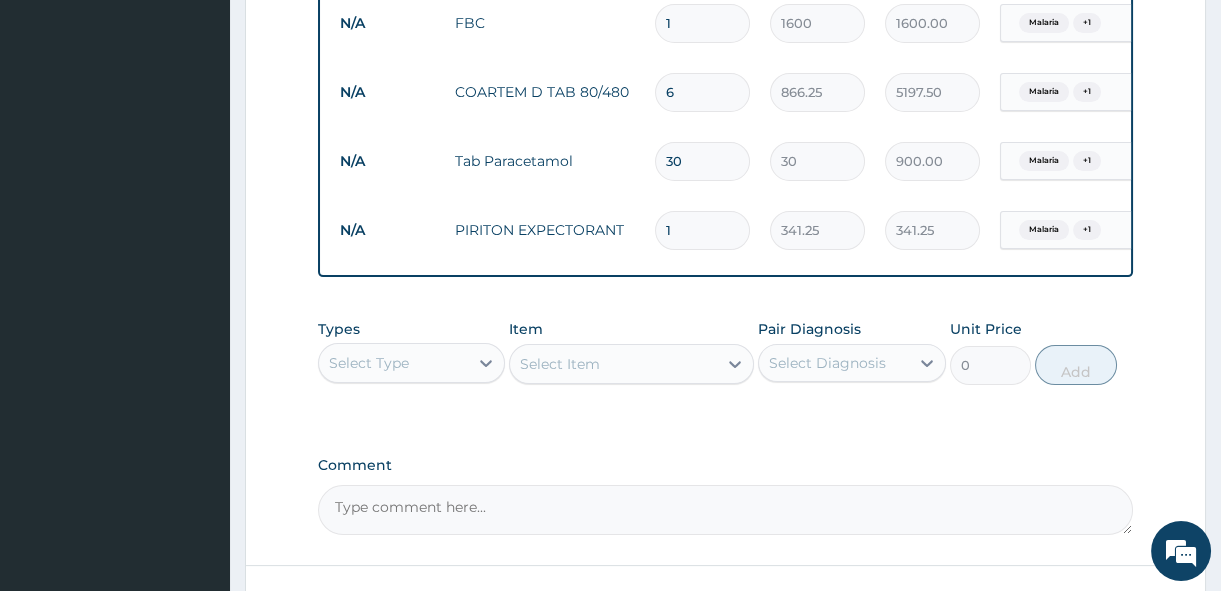 scroll, scrollTop: 933, scrollLeft: 0, axis: vertical 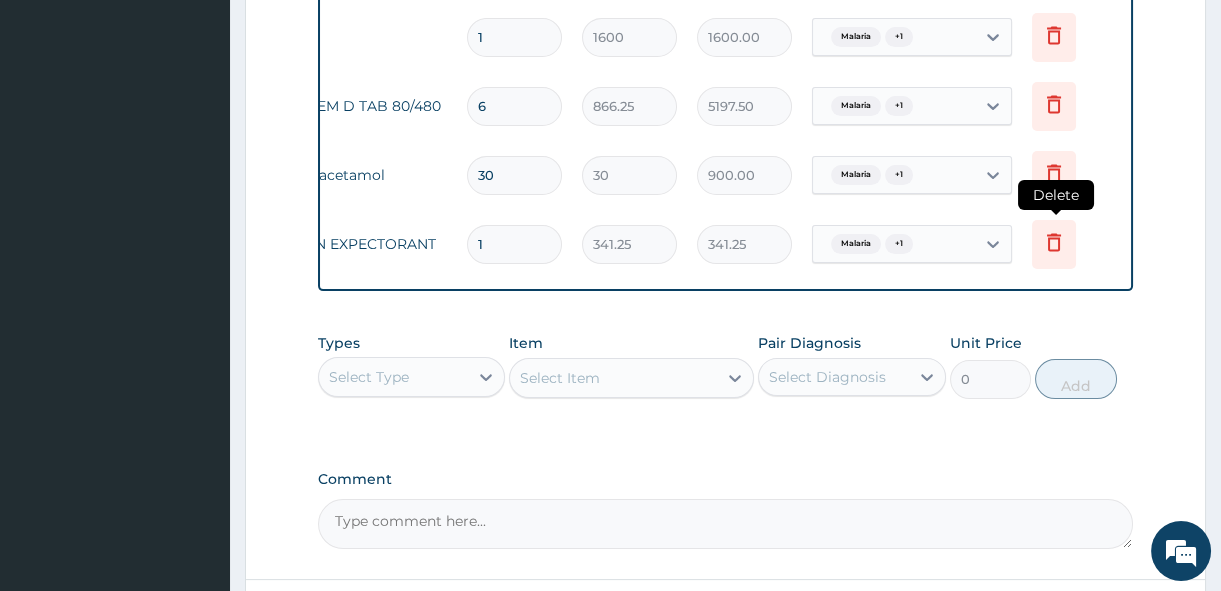 click 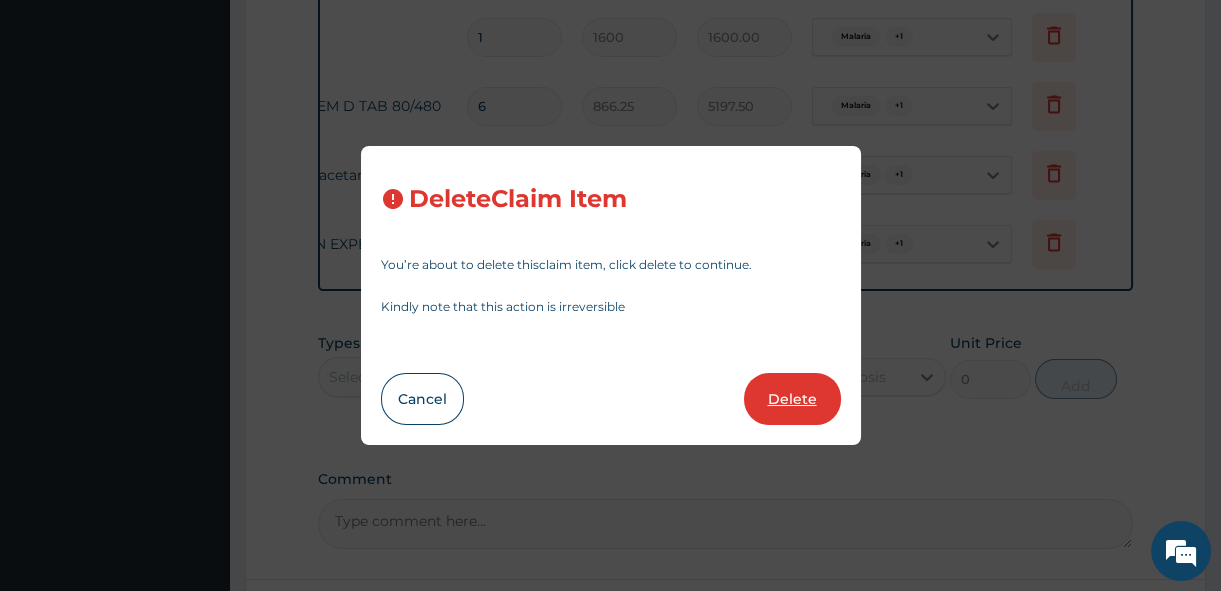 click on "Delete" at bounding box center (792, 399) 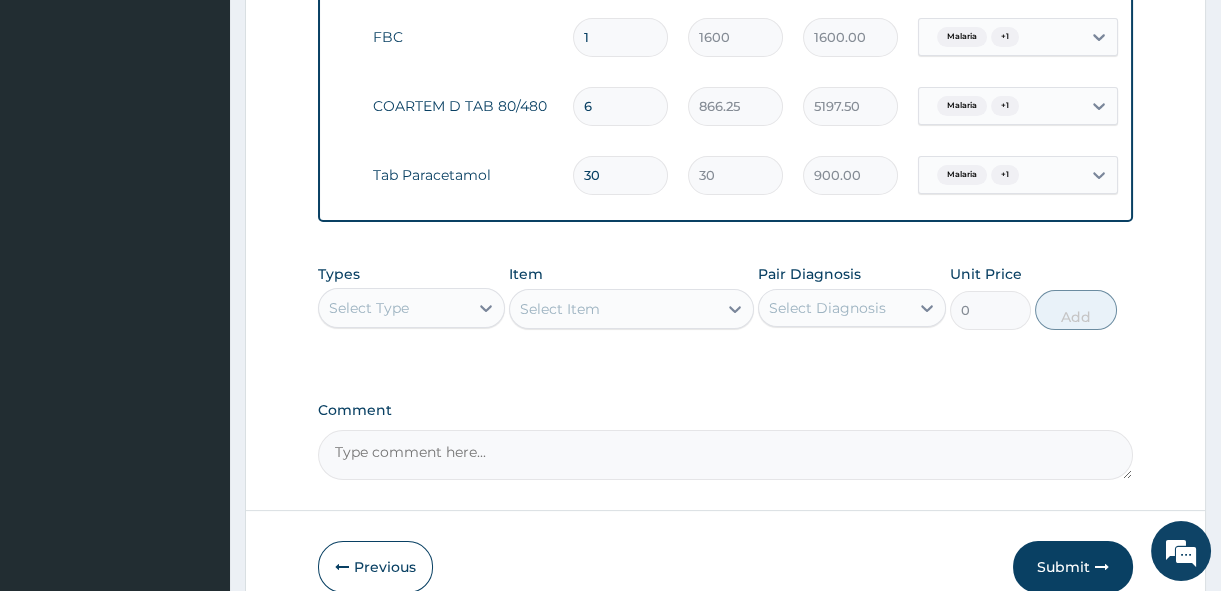 scroll, scrollTop: 0, scrollLeft: 0, axis: both 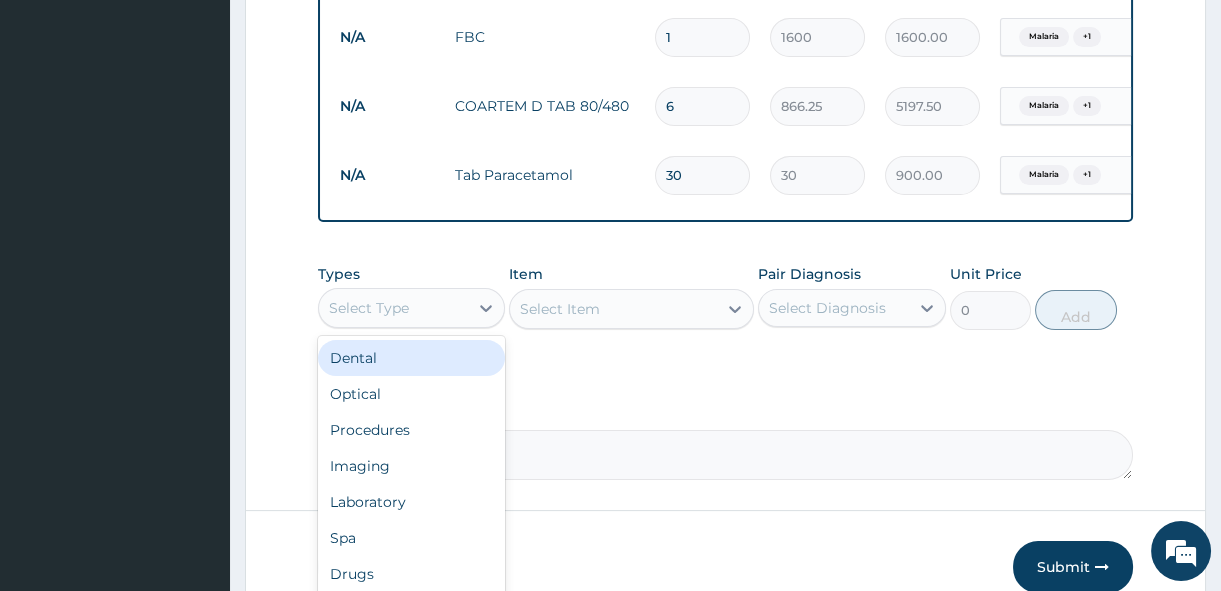 click on "Select Type" at bounding box center [393, 308] 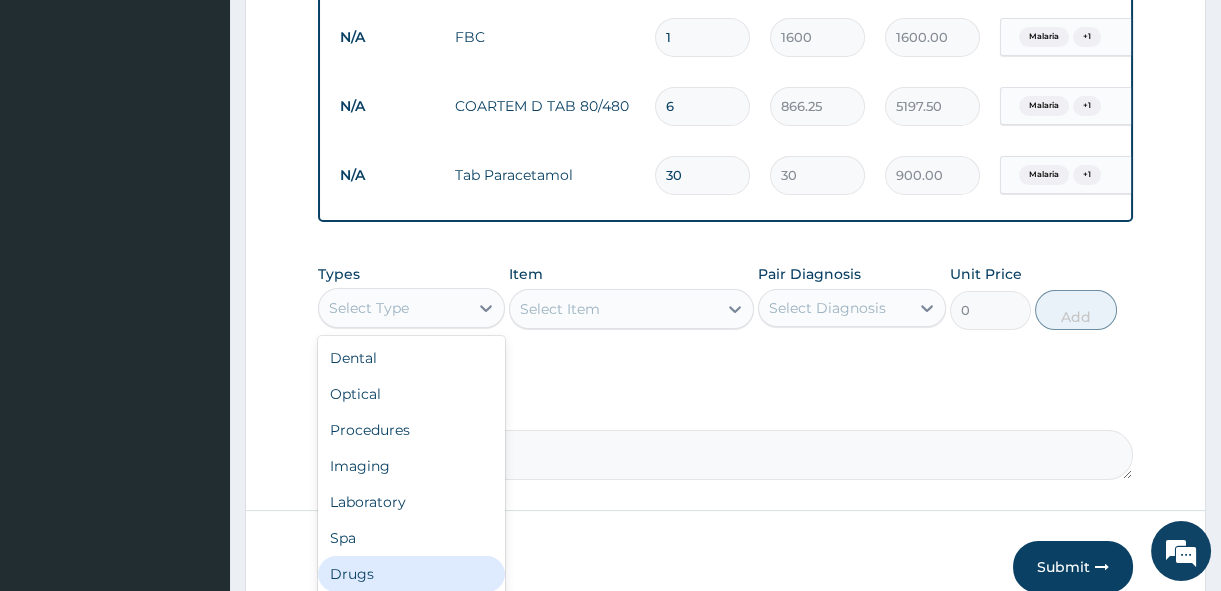 click on "Drugs" at bounding box center (411, 574) 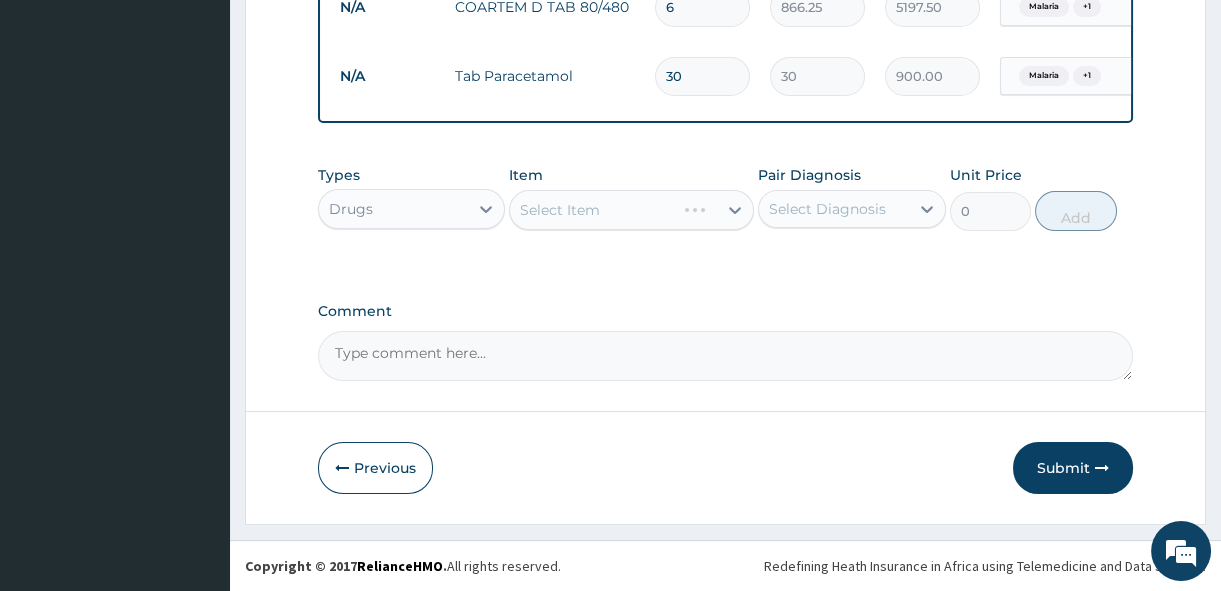 scroll, scrollTop: 1046, scrollLeft: 0, axis: vertical 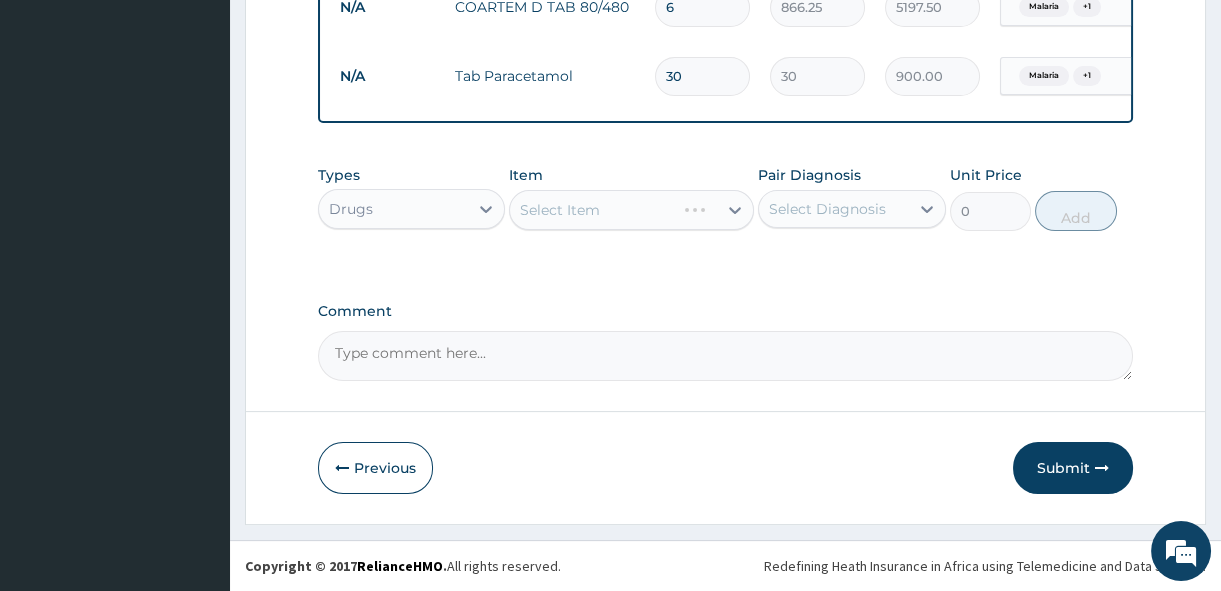 click on "Select Item" at bounding box center (631, 210) 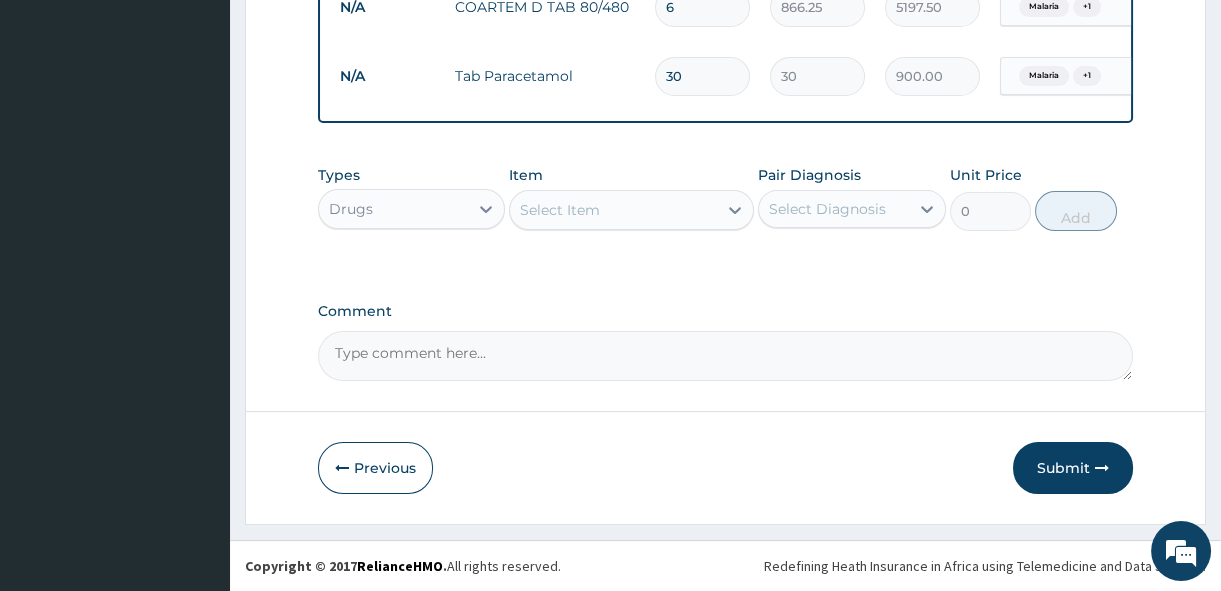 click on "Select Item" at bounding box center [613, 210] 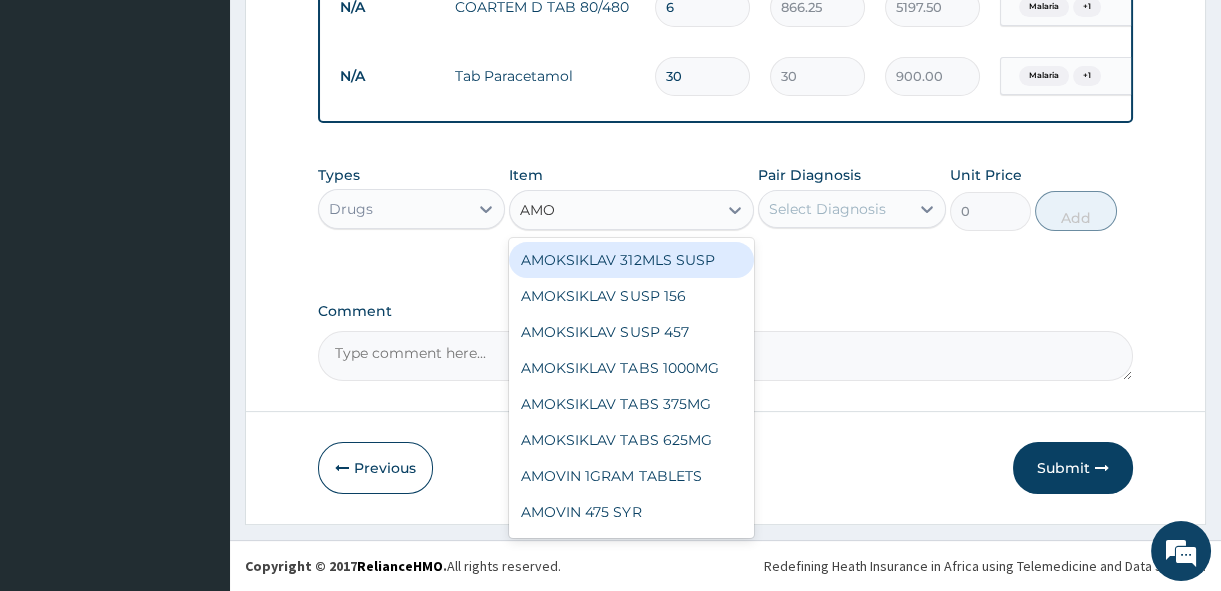 type on "AMOX" 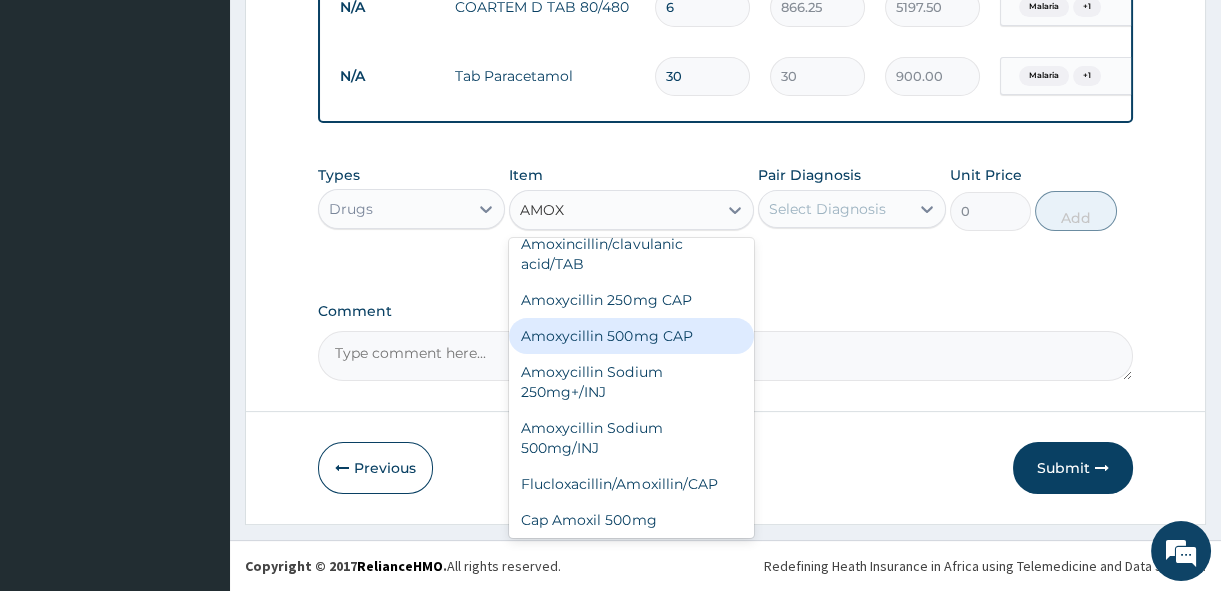 scroll, scrollTop: 711, scrollLeft: 0, axis: vertical 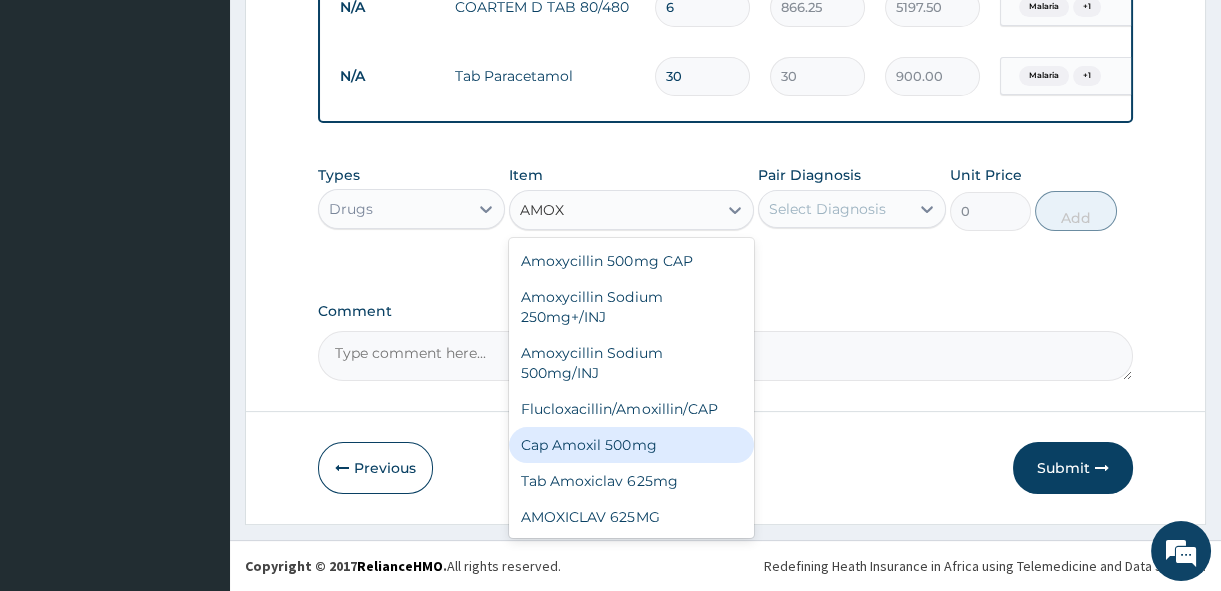 click on "Cap Amoxil 500mg" at bounding box center (631, 445) 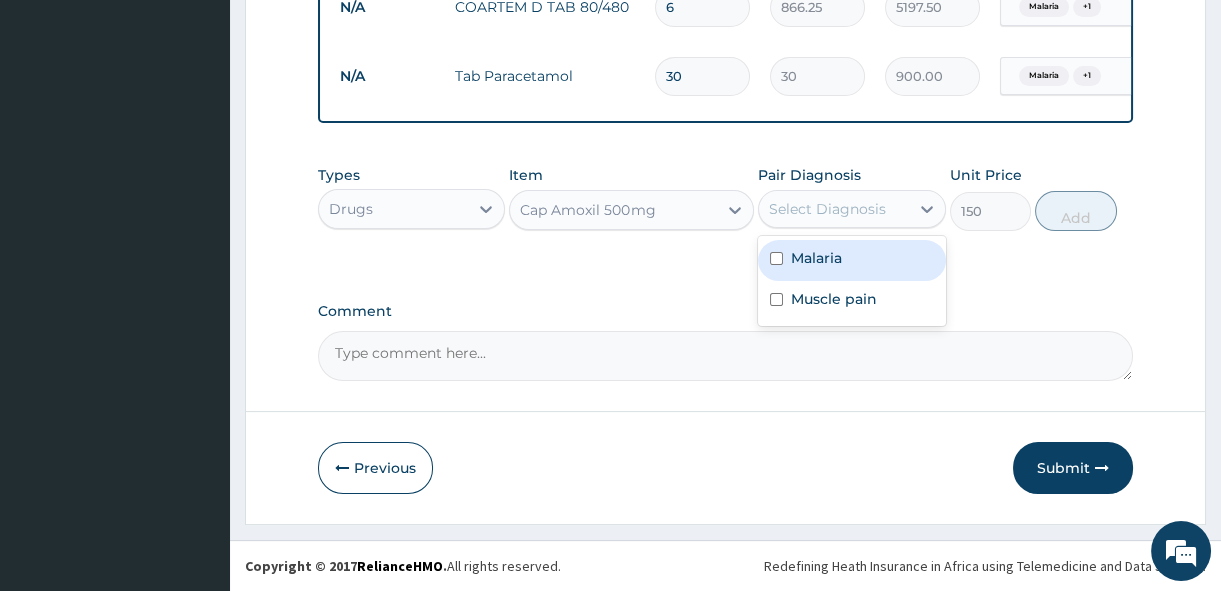 click on "Select Diagnosis" at bounding box center [827, 209] 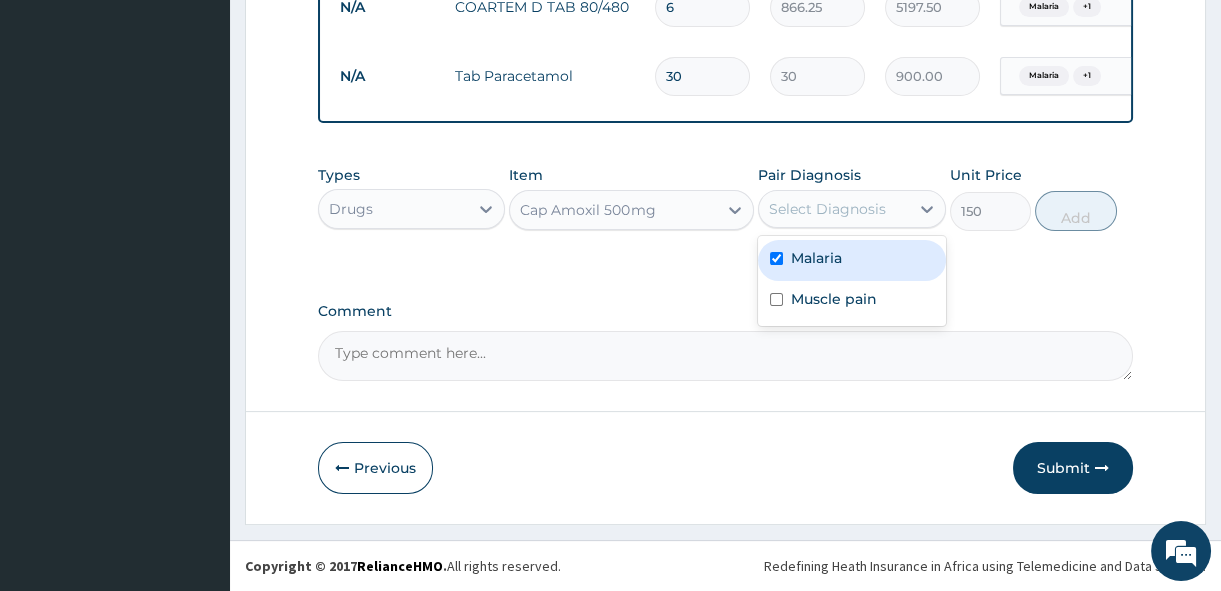 checkbox on "true" 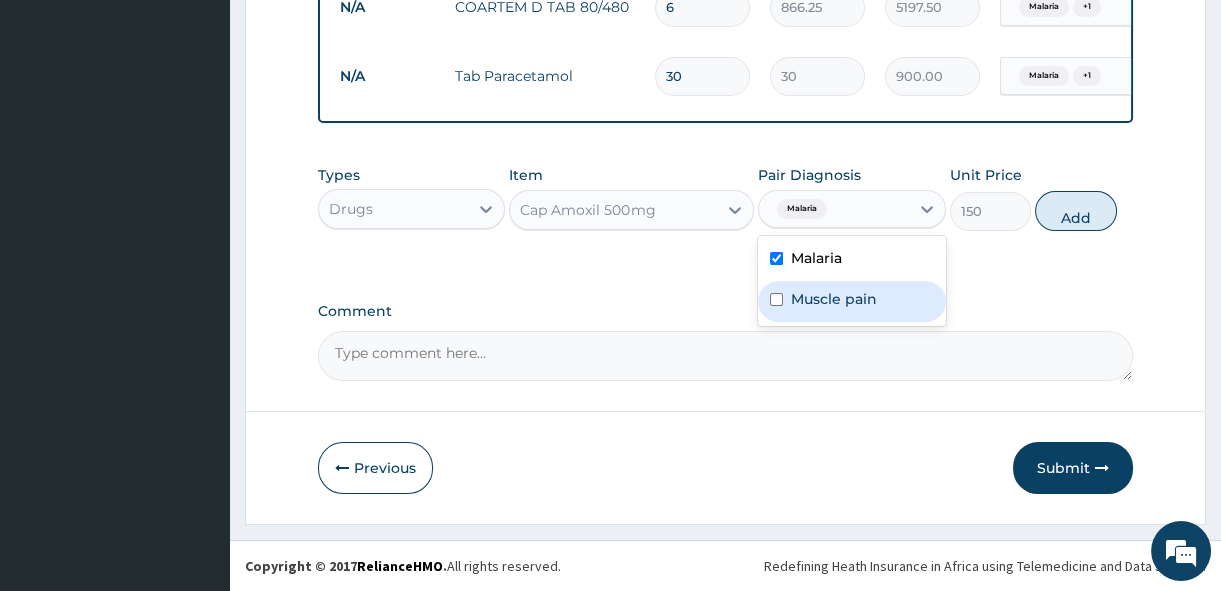 click on "Muscle pain" at bounding box center (834, 299) 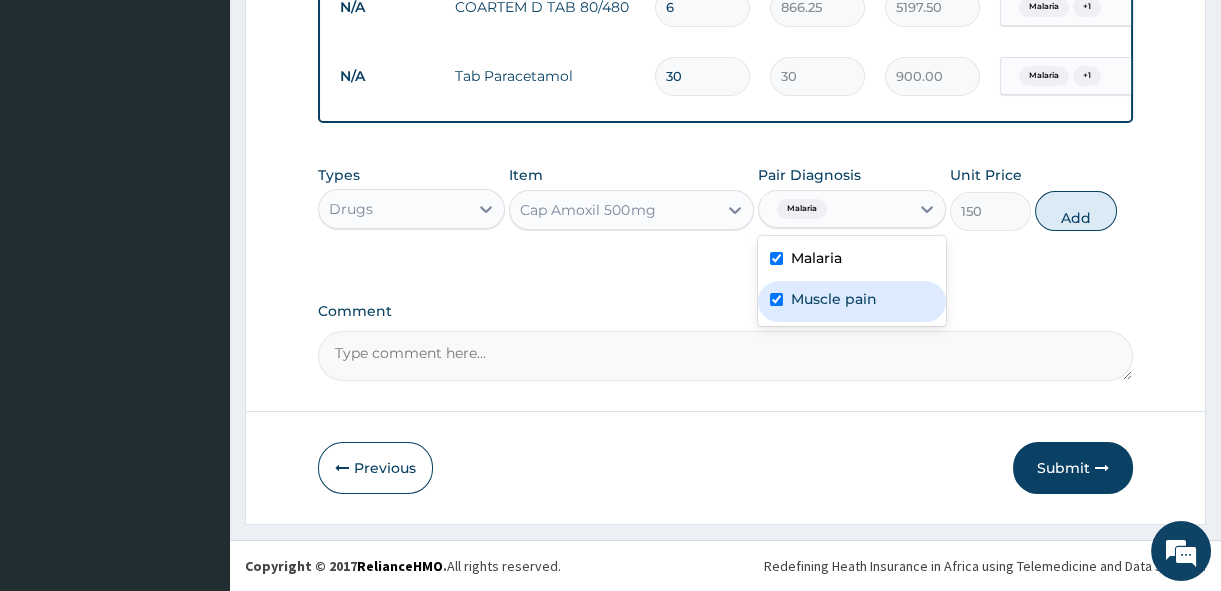 checkbox on "true" 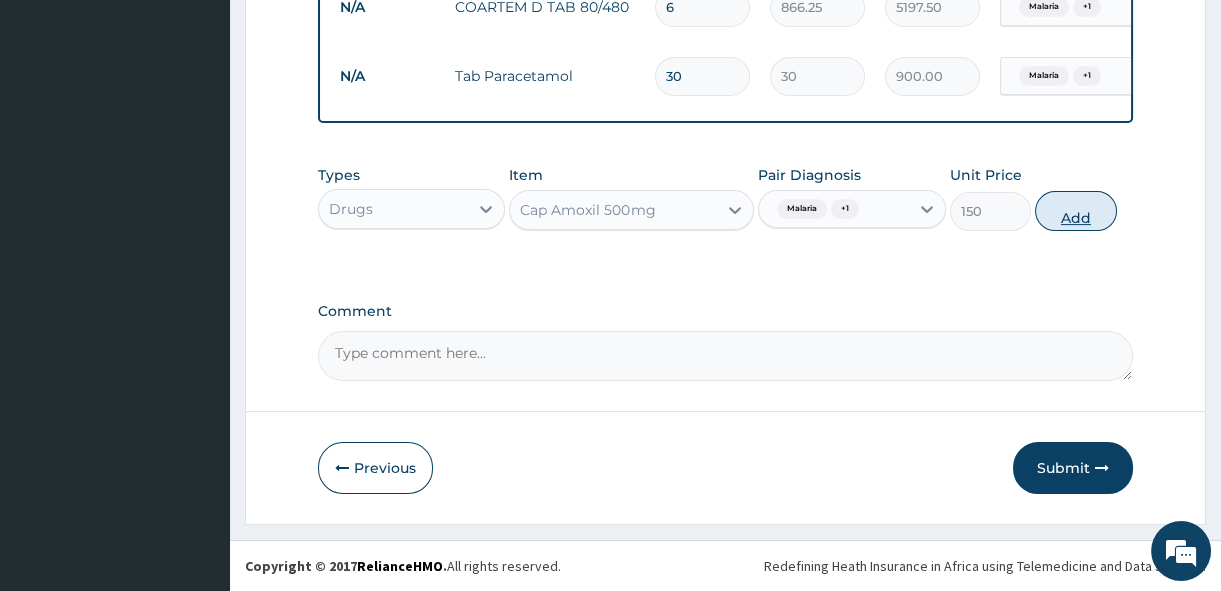 click on "Add" at bounding box center [1076, 211] 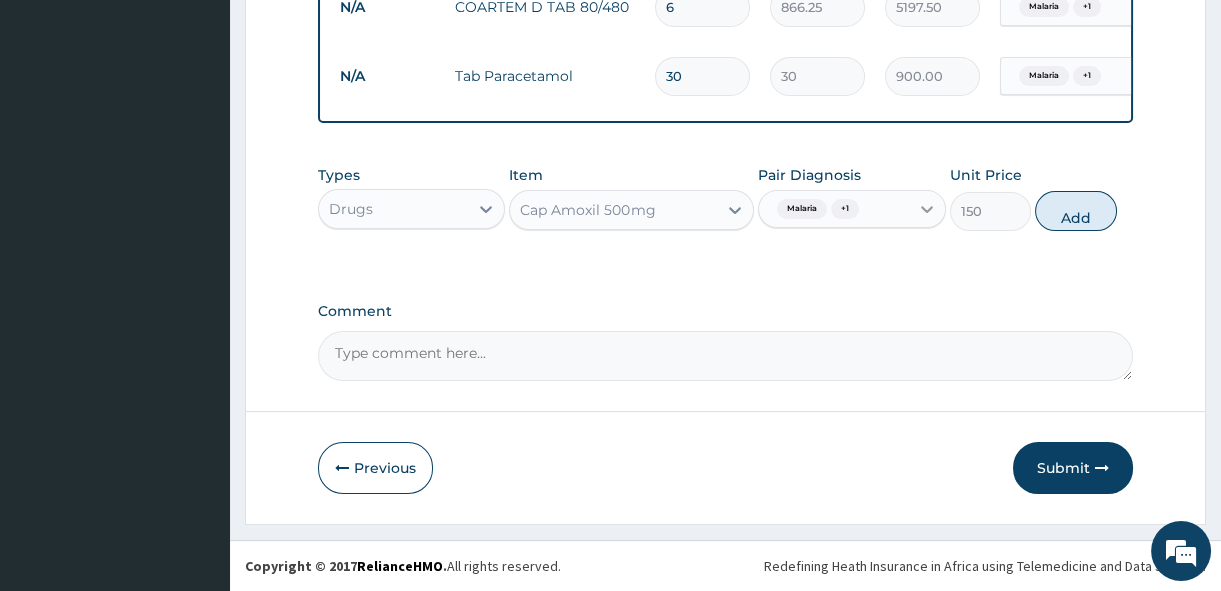 type on "0" 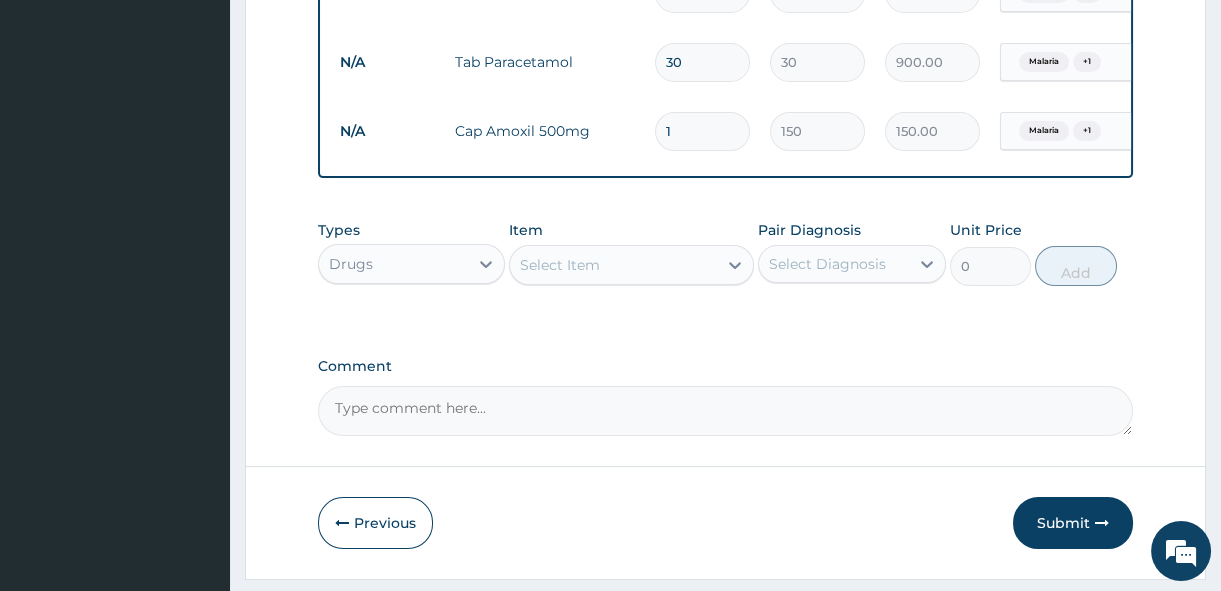 type on "15" 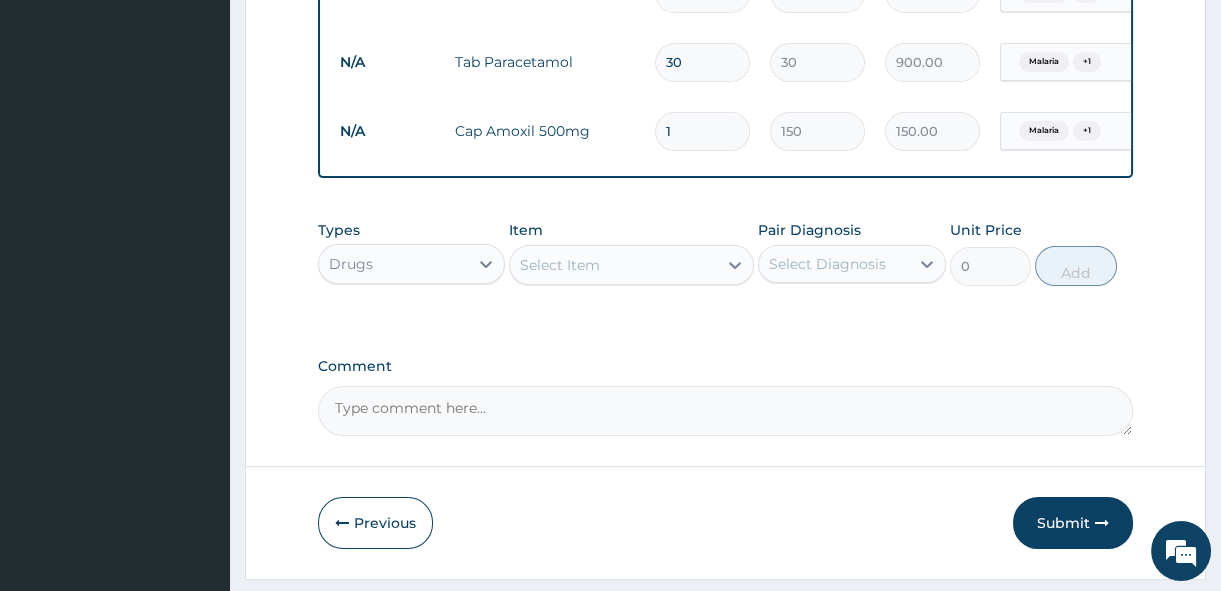 type on "2250.00" 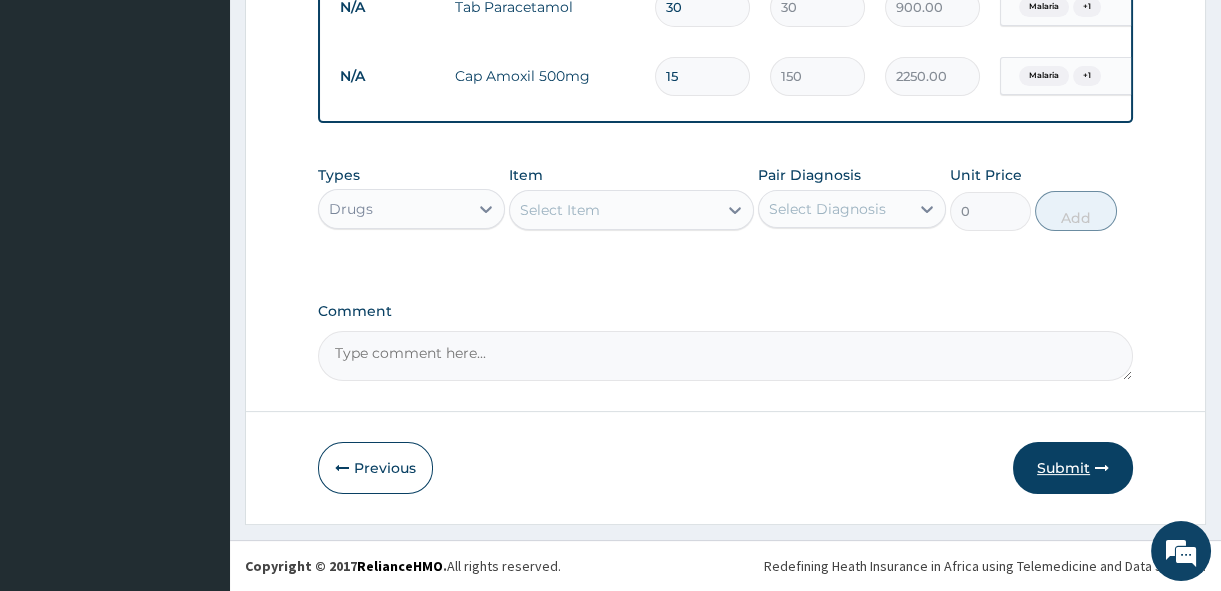 type on "15" 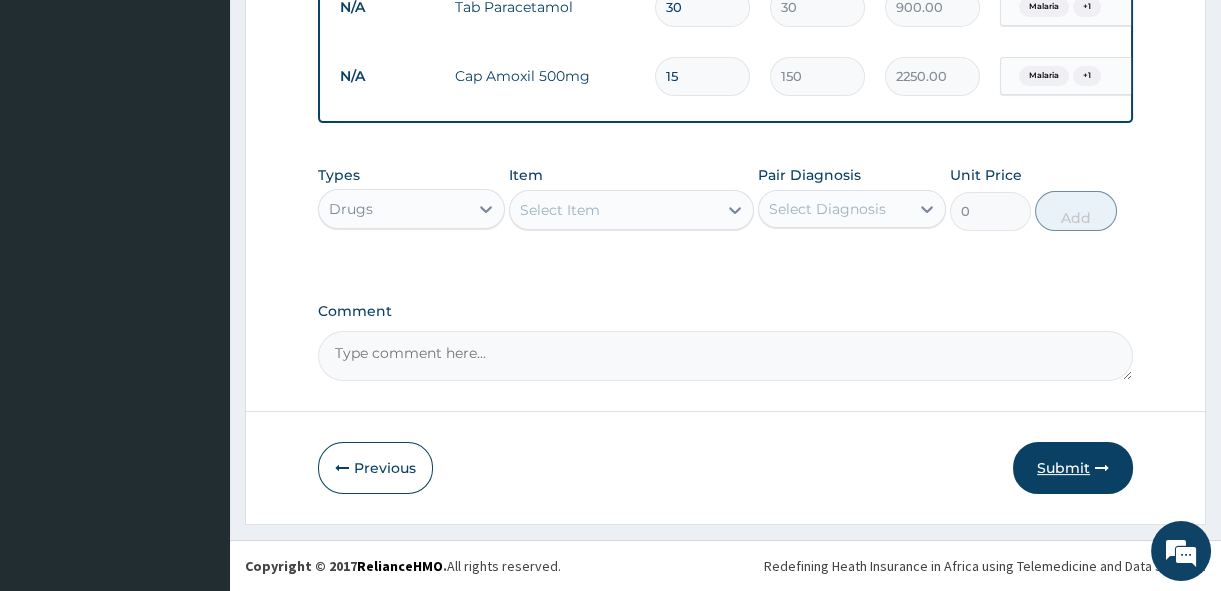 click at bounding box center (1102, 468) 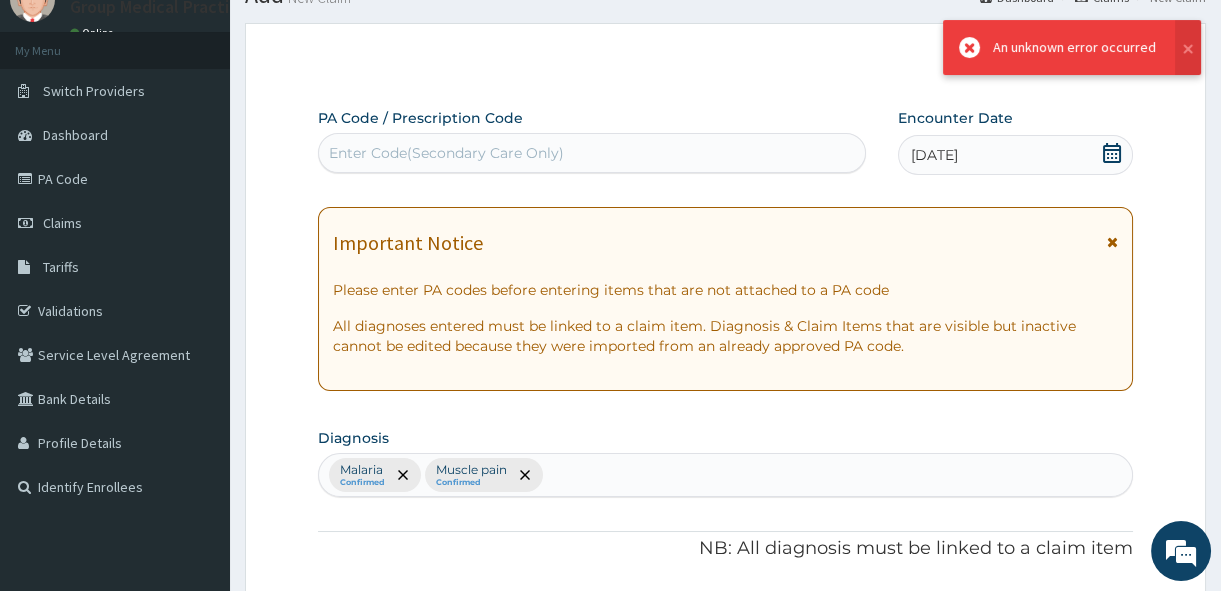 scroll, scrollTop: 1115, scrollLeft: 0, axis: vertical 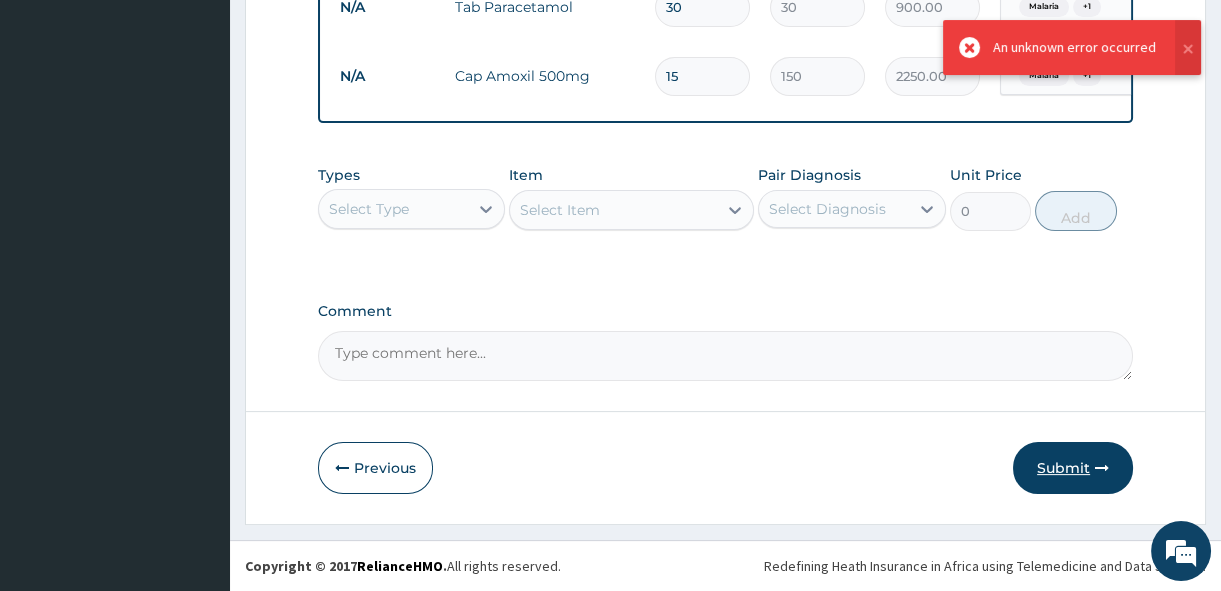 click on "Submit" at bounding box center (1073, 468) 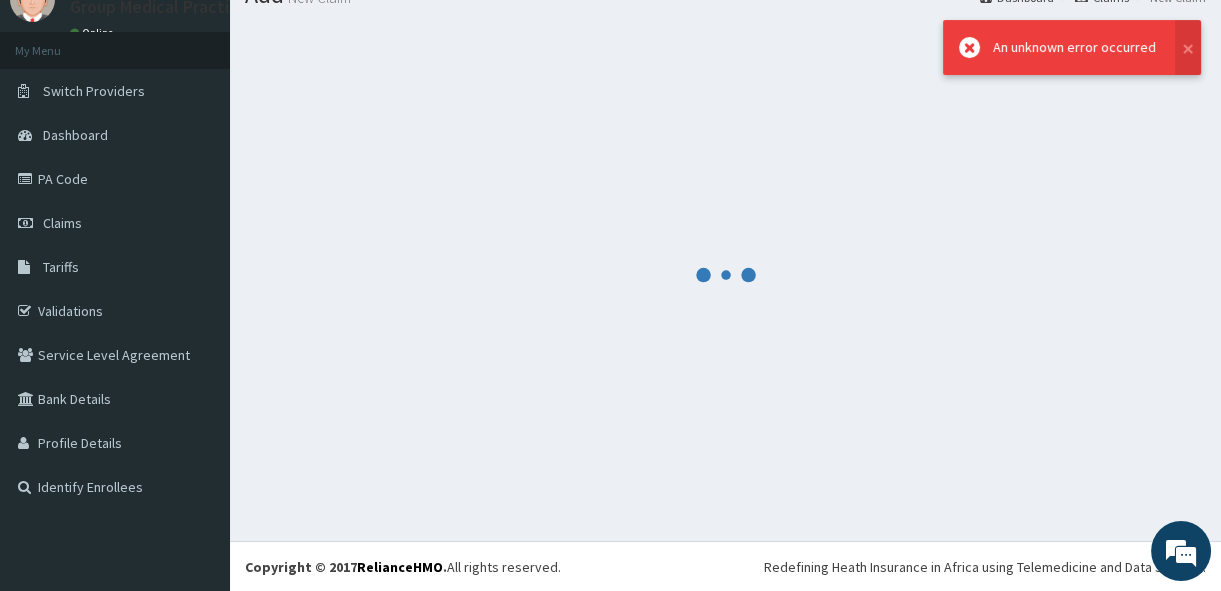 scroll, scrollTop: 1115, scrollLeft: 0, axis: vertical 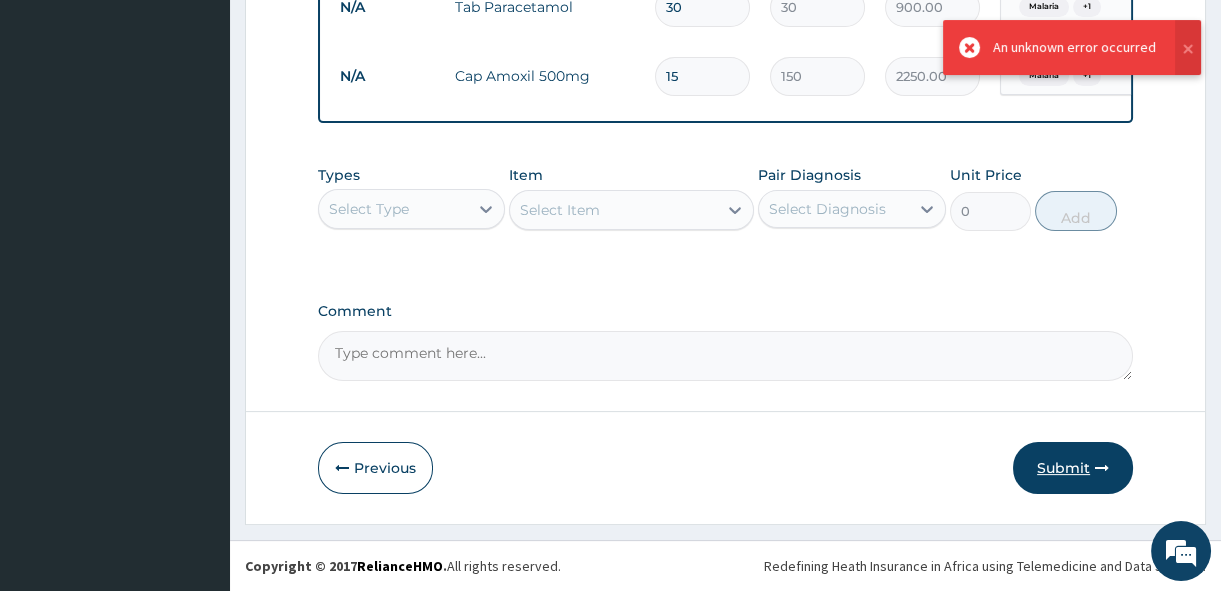 click on "Submit" at bounding box center (1073, 468) 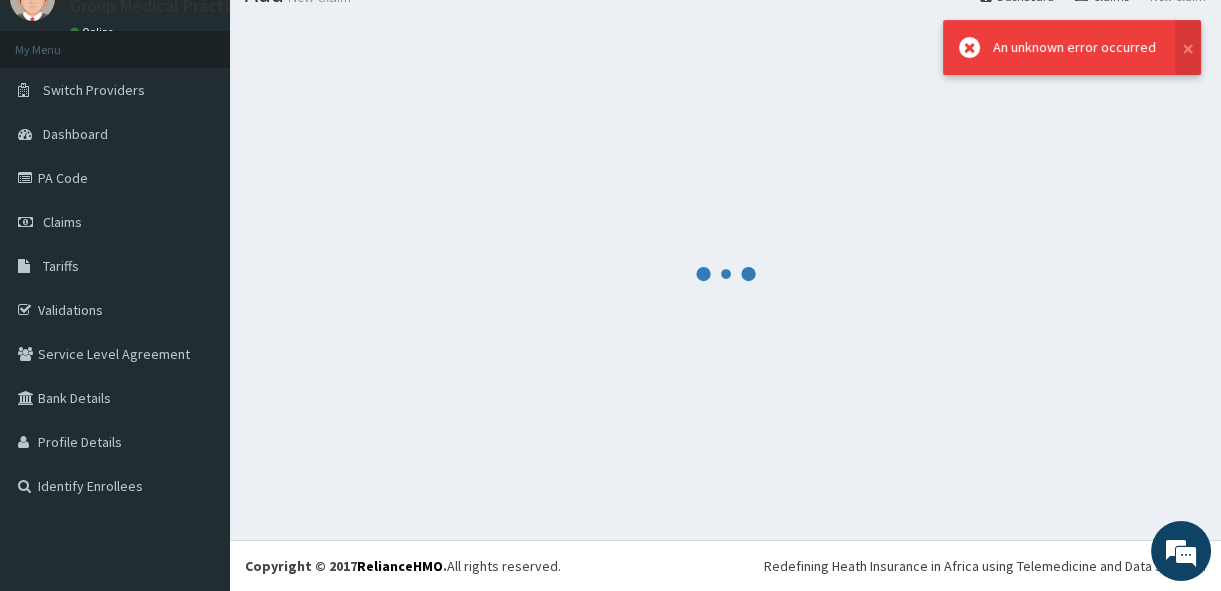 click at bounding box center (725, 273) 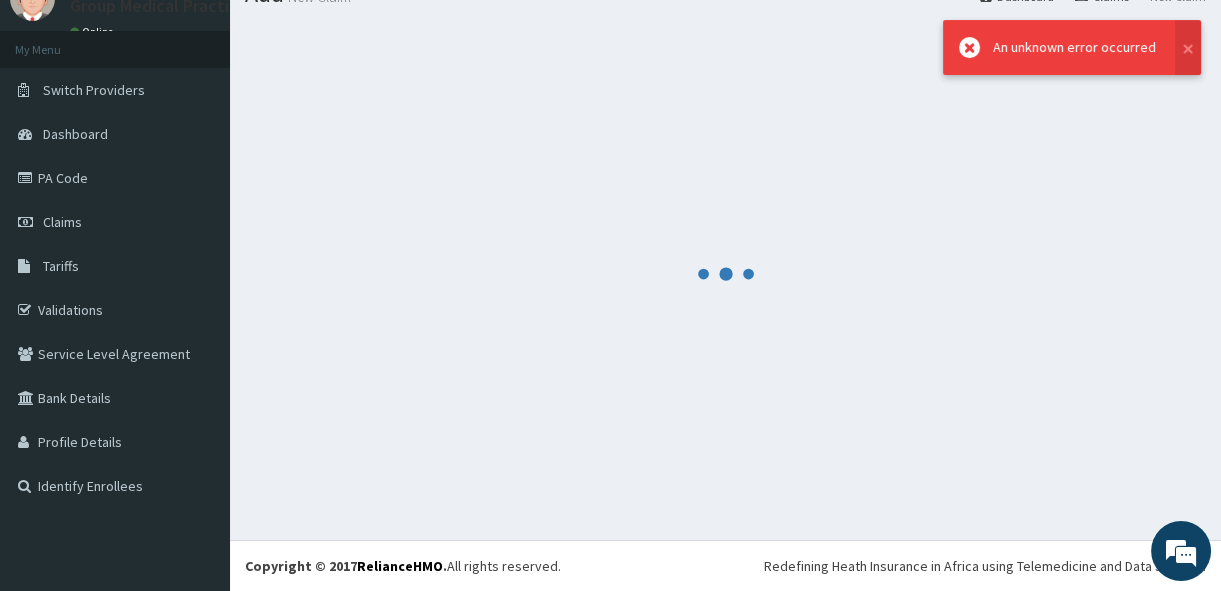 scroll, scrollTop: 83, scrollLeft: 0, axis: vertical 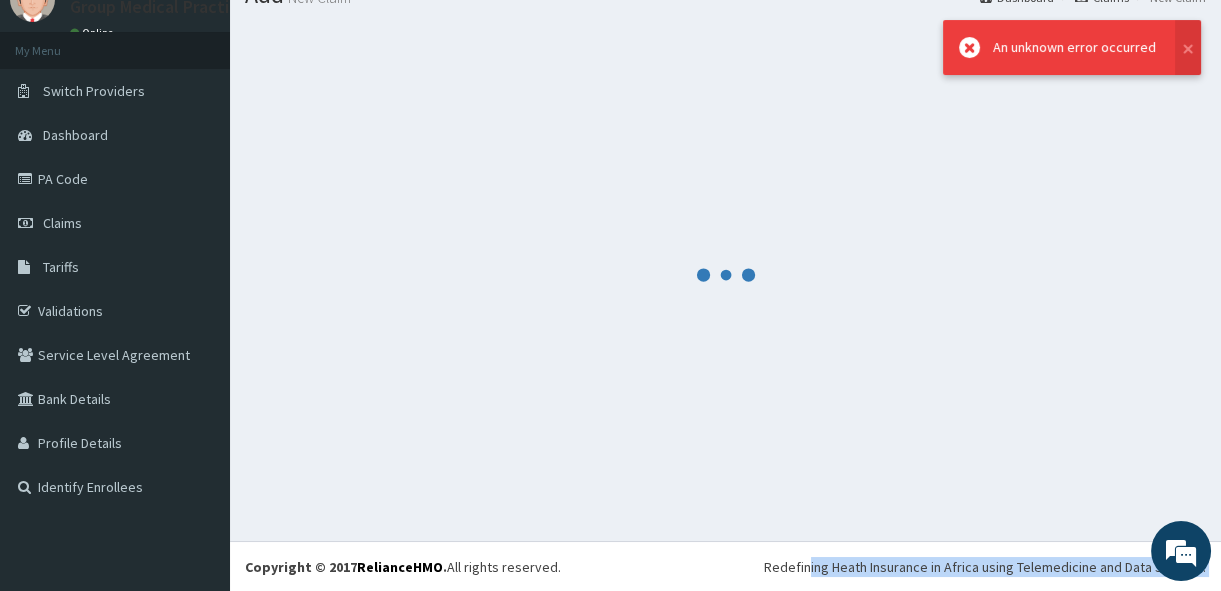 click at bounding box center [725, 274] 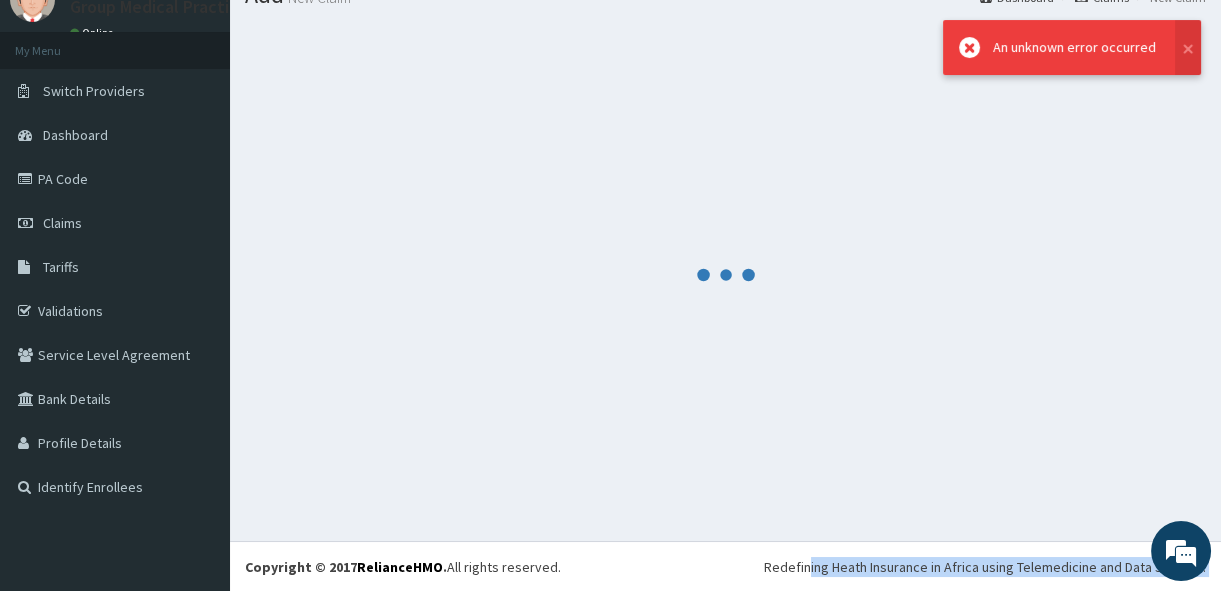 click at bounding box center (725, 274) 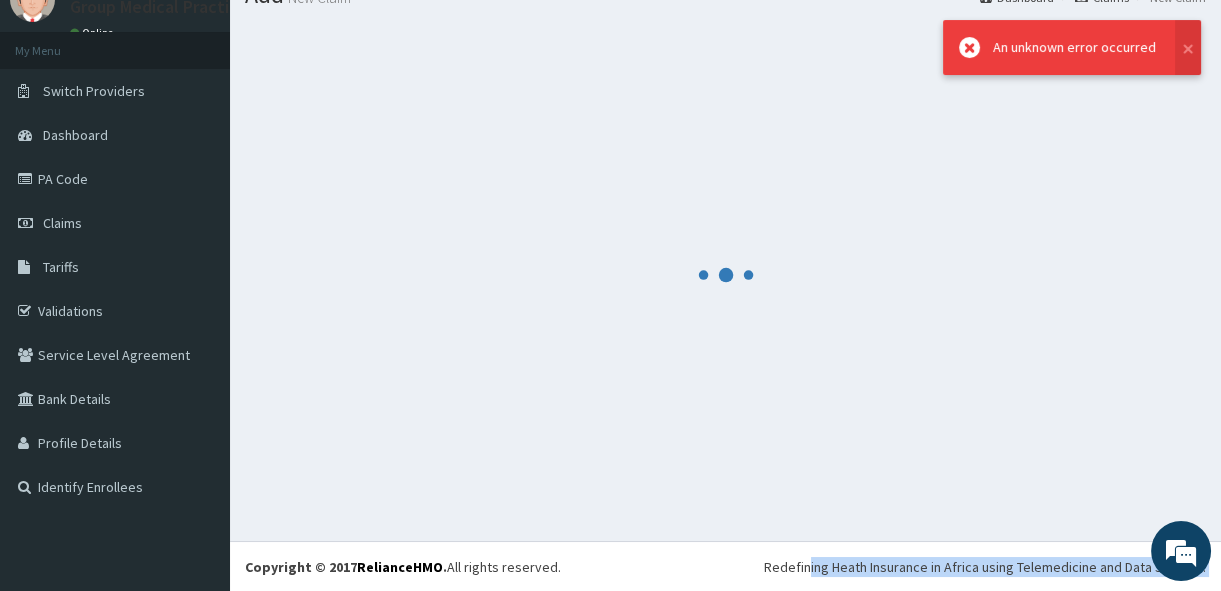 click at bounding box center [725, 274] 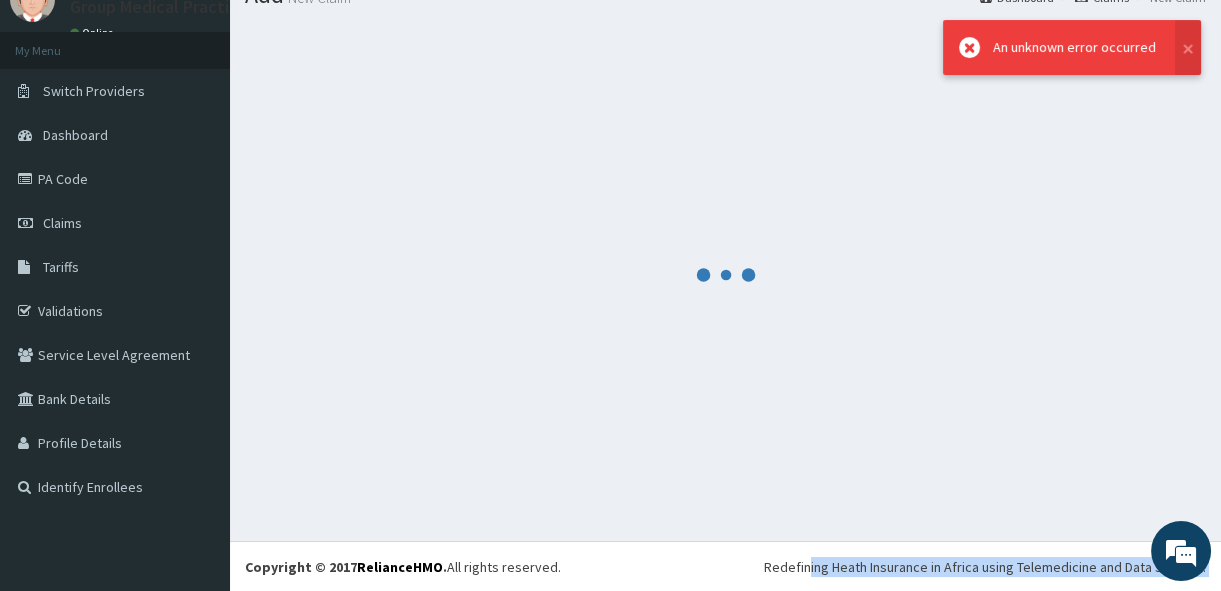 click at bounding box center [725, 274] 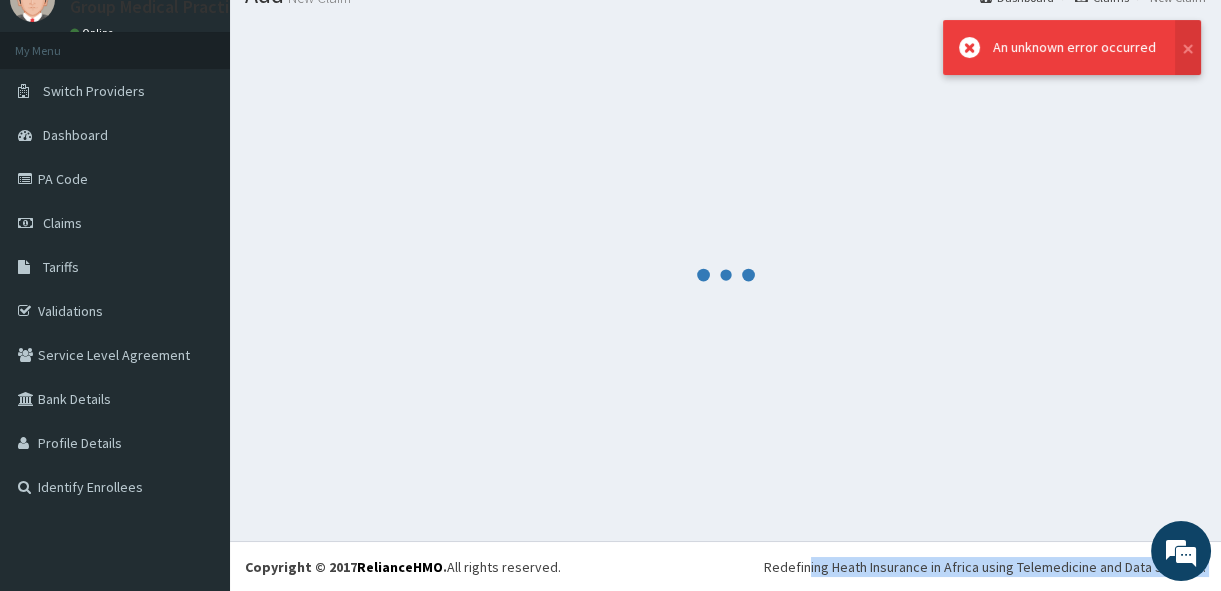 click at bounding box center (725, 274) 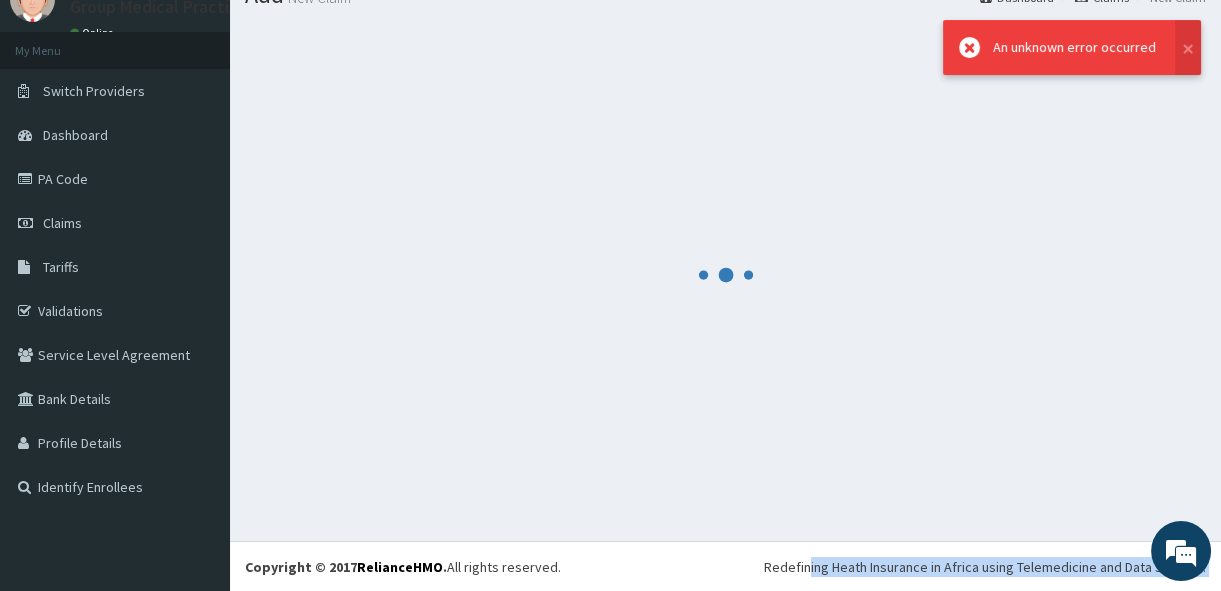 click at bounding box center [725, 274] 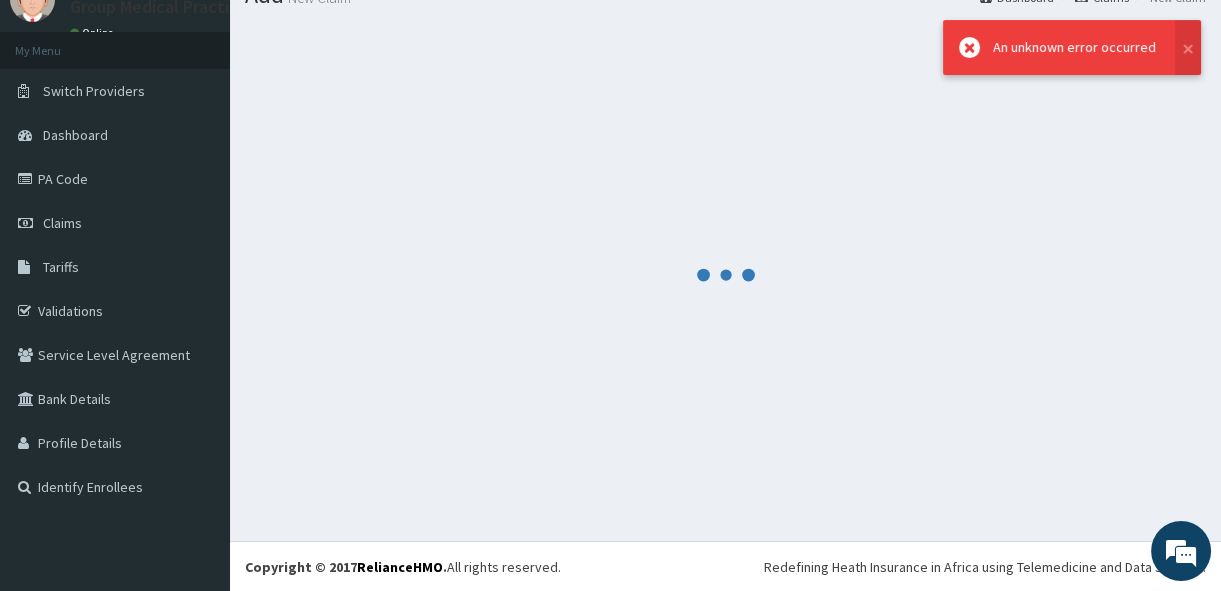 click at bounding box center [725, 274] 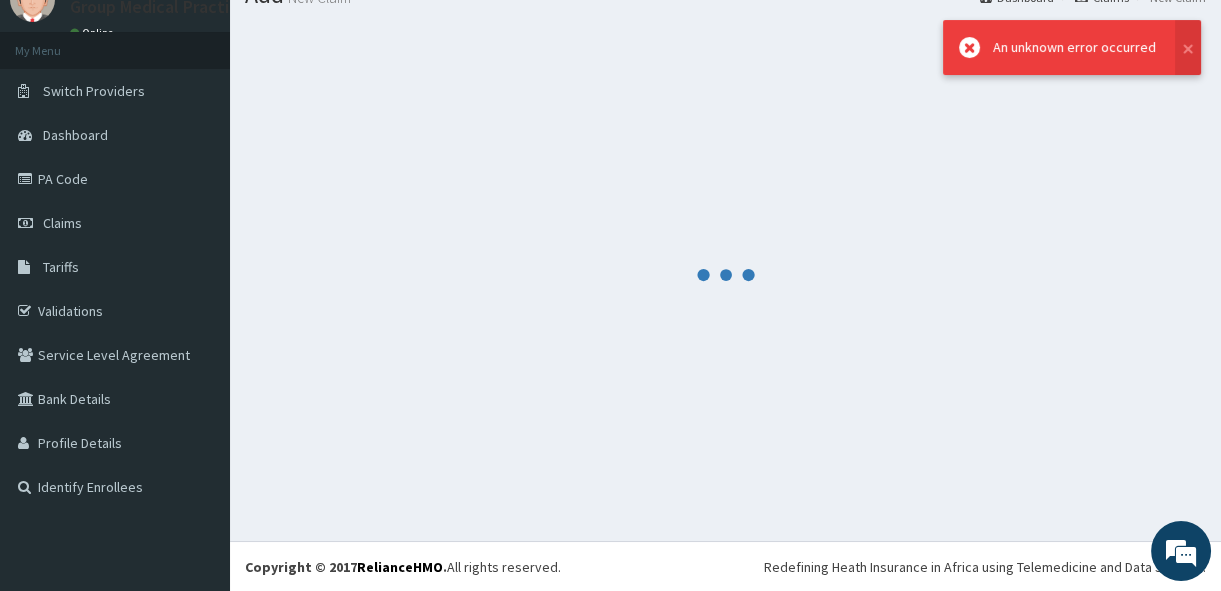 click at bounding box center [725, 274] 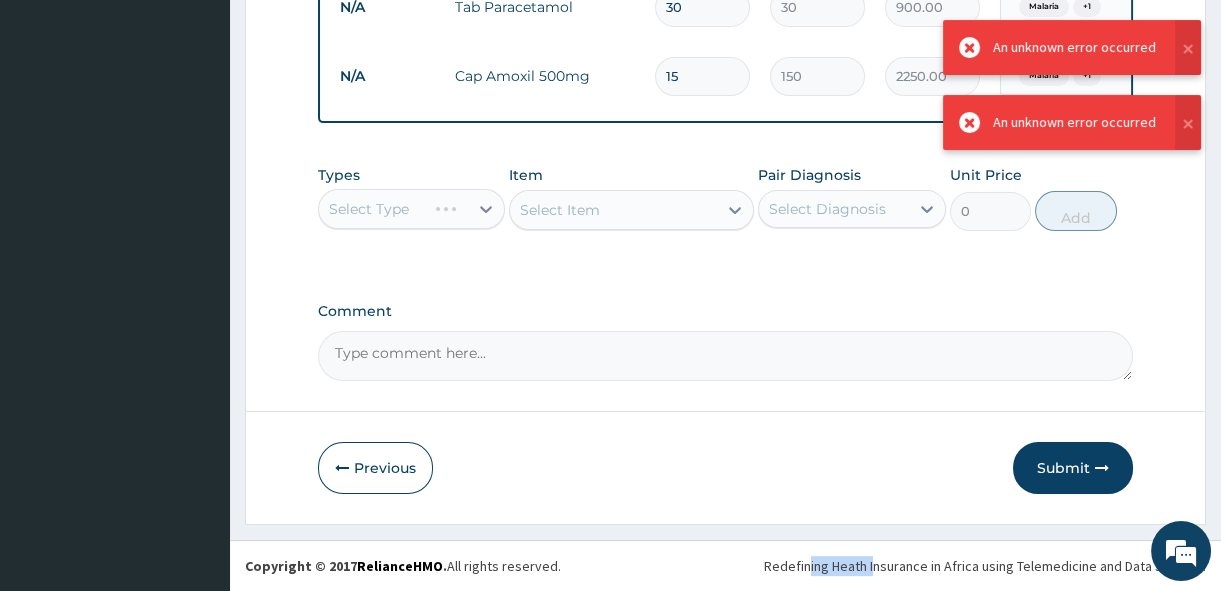 click on "Submit" at bounding box center [1073, 468] 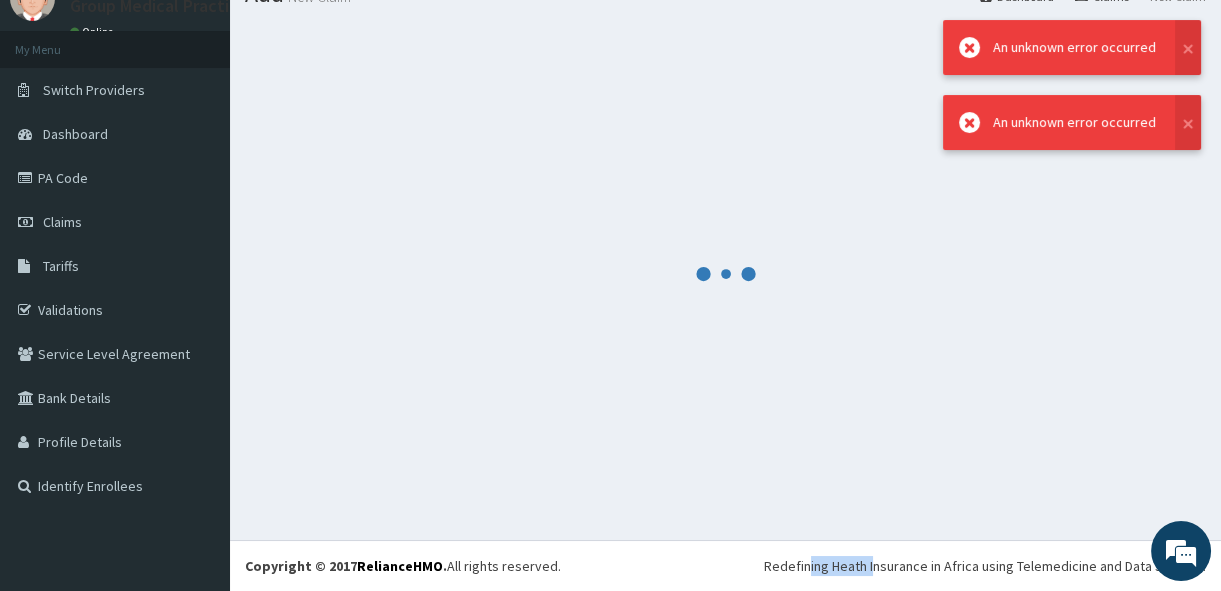 click at bounding box center (725, 273) 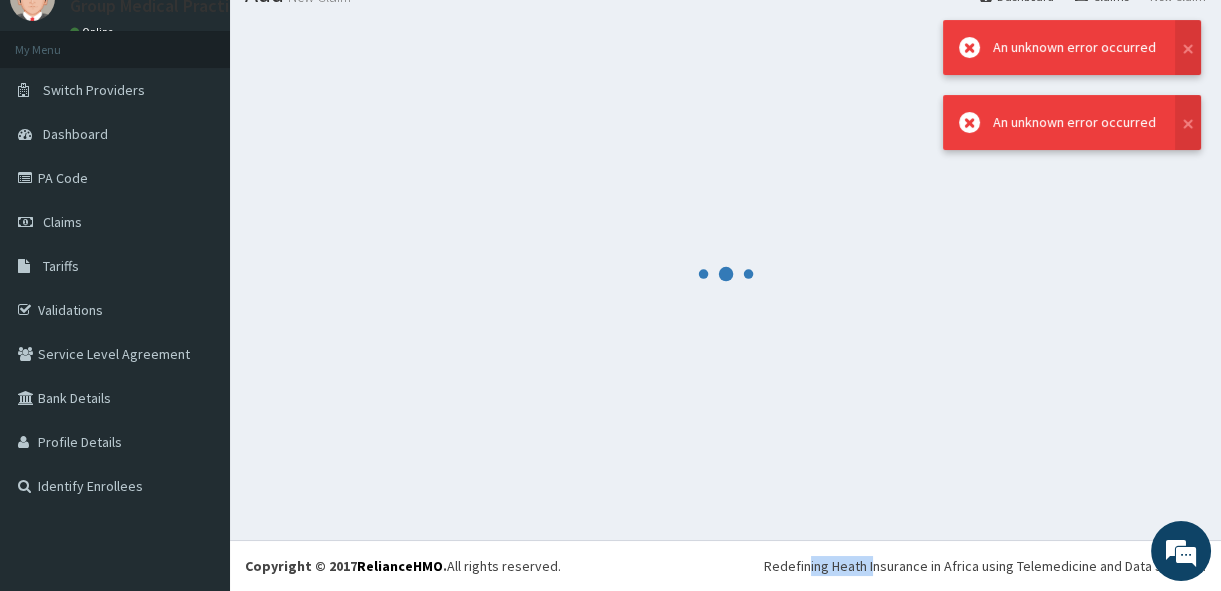scroll, scrollTop: 83, scrollLeft: 0, axis: vertical 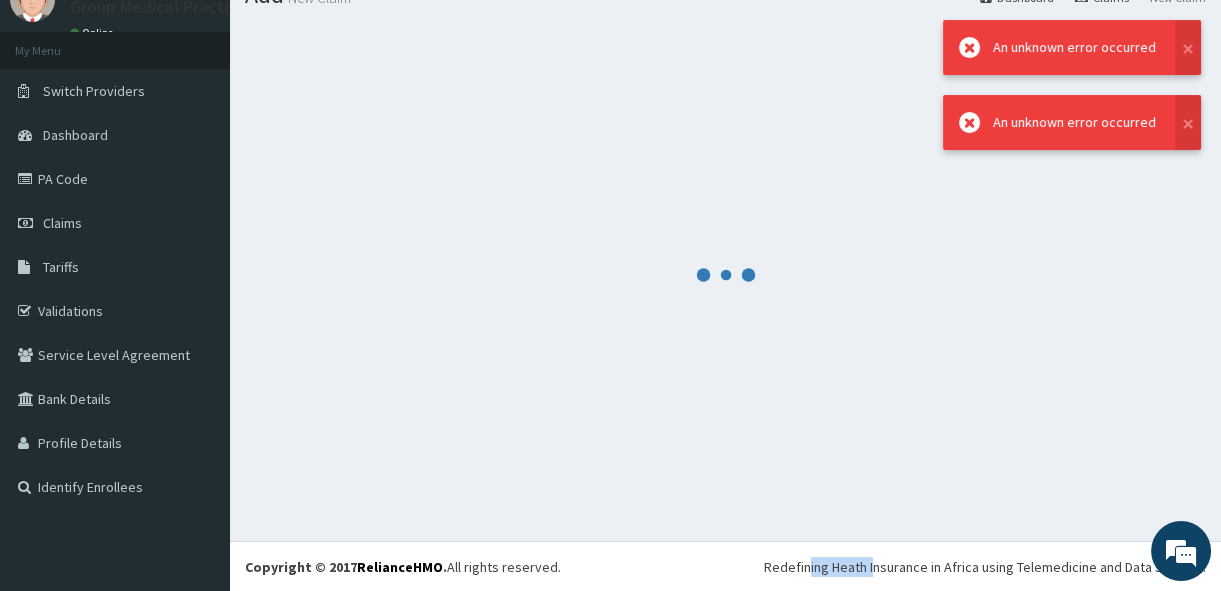 click at bounding box center [725, 274] 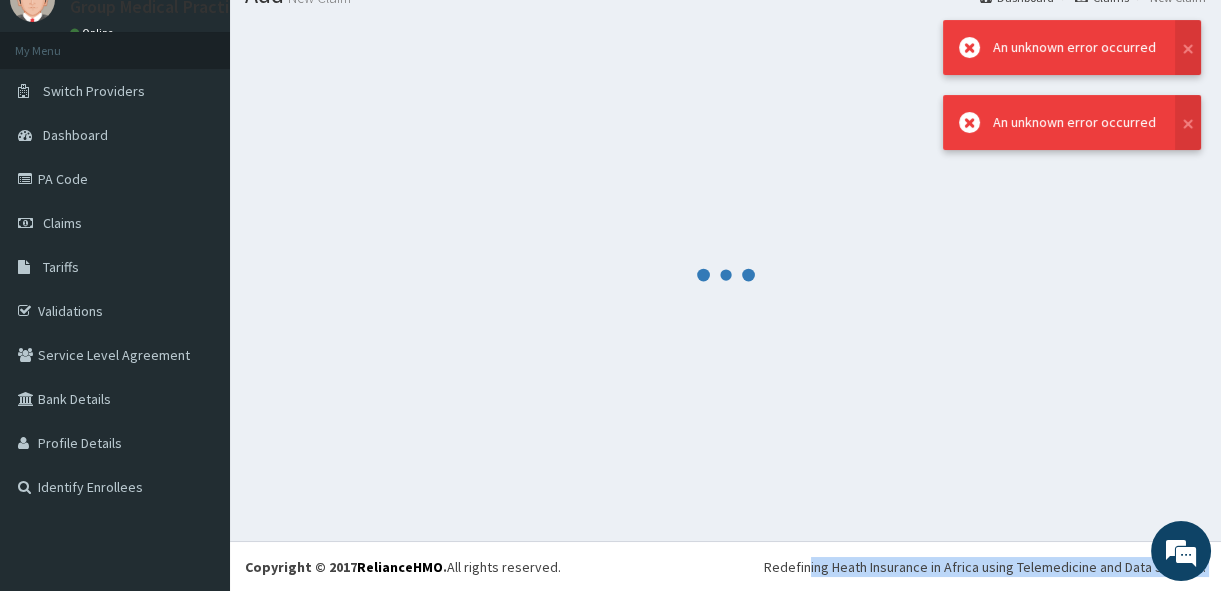 click at bounding box center (725, 274) 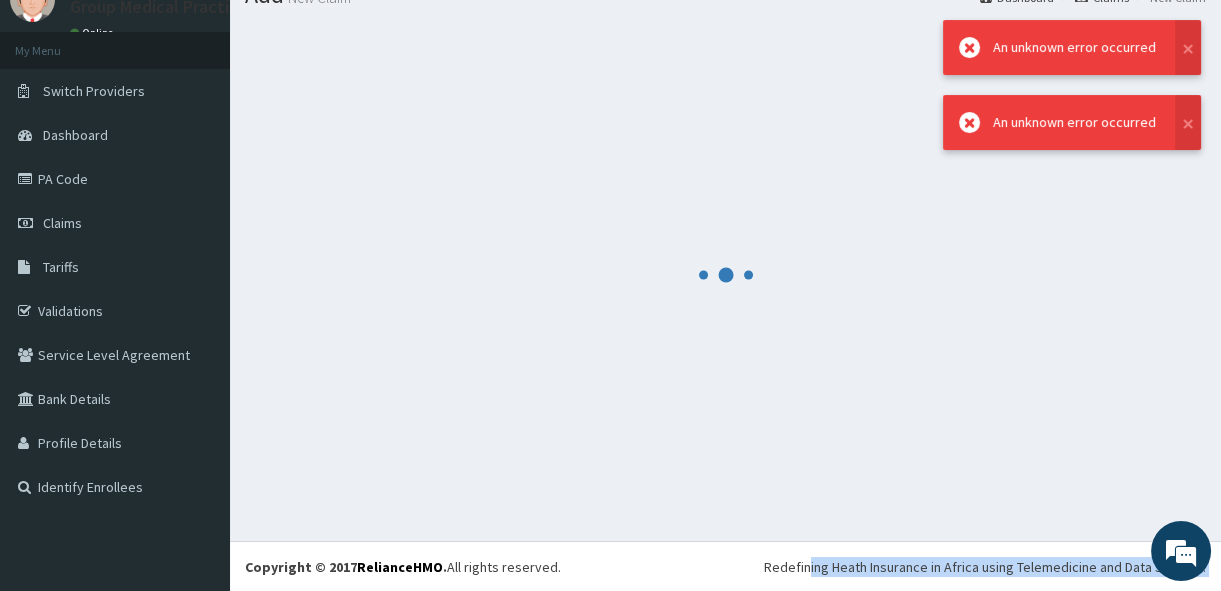 click at bounding box center (725, 274) 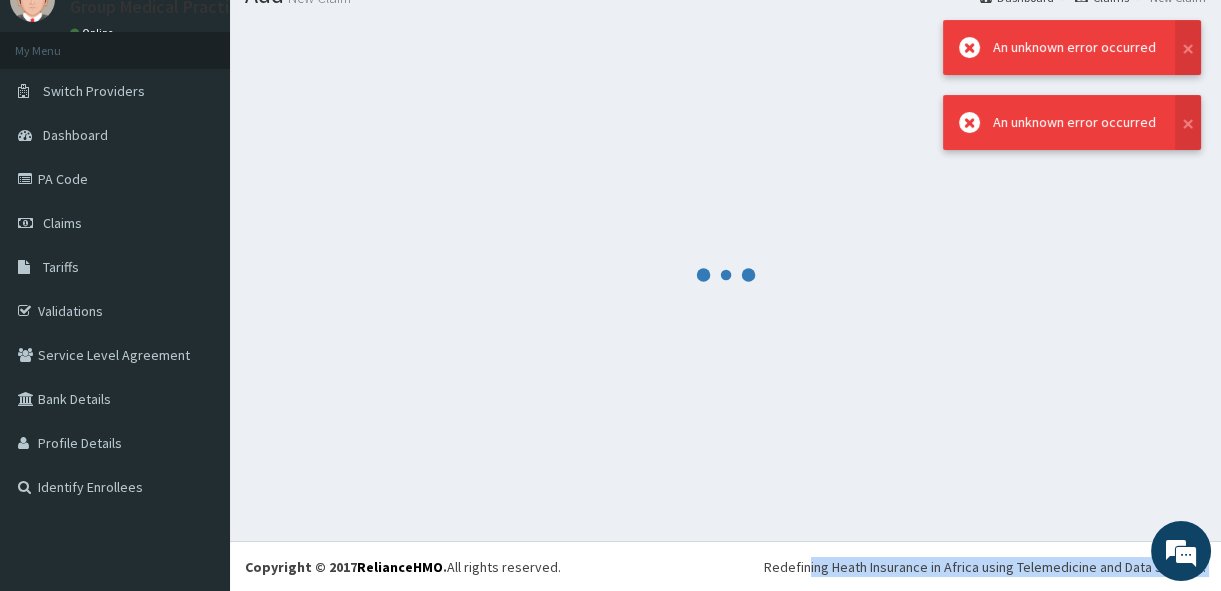 click at bounding box center (725, 274) 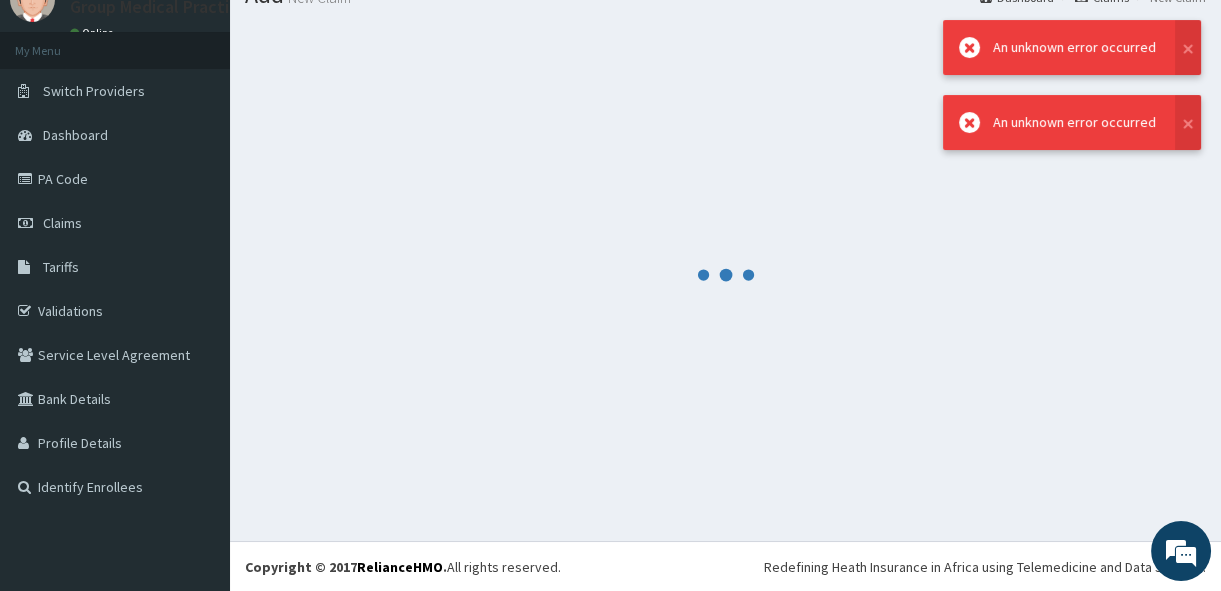 drag, startPoint x: 1079, startPoint y: 458, endPoint x: 937, endPoint y: 405, distance: 151.56847 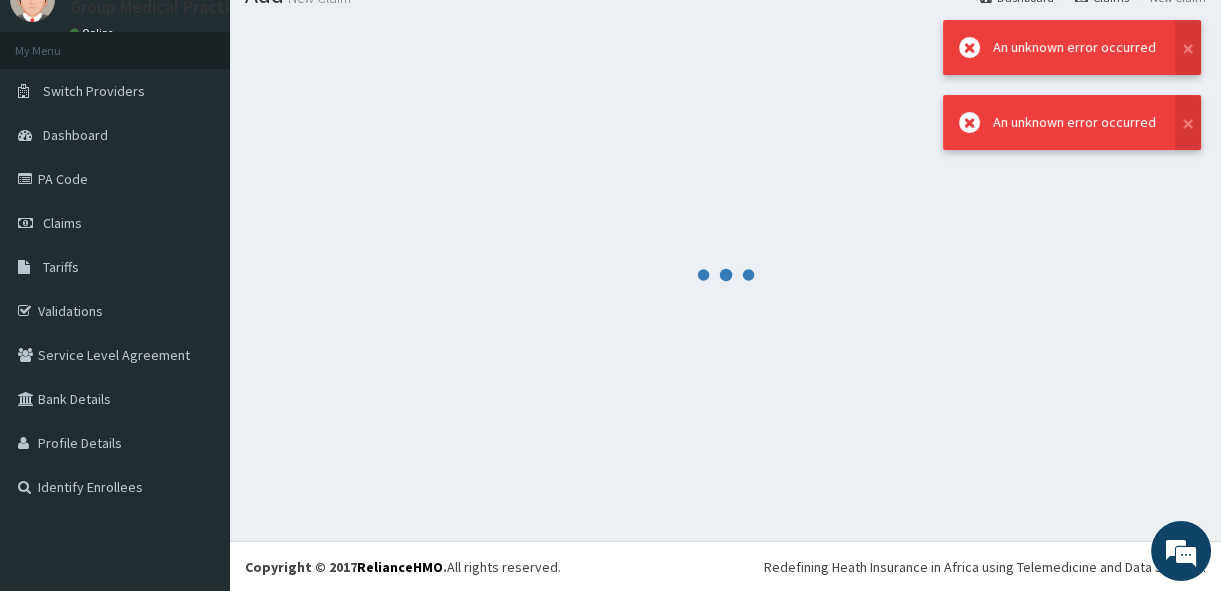 click at bounding box center (725, 274) 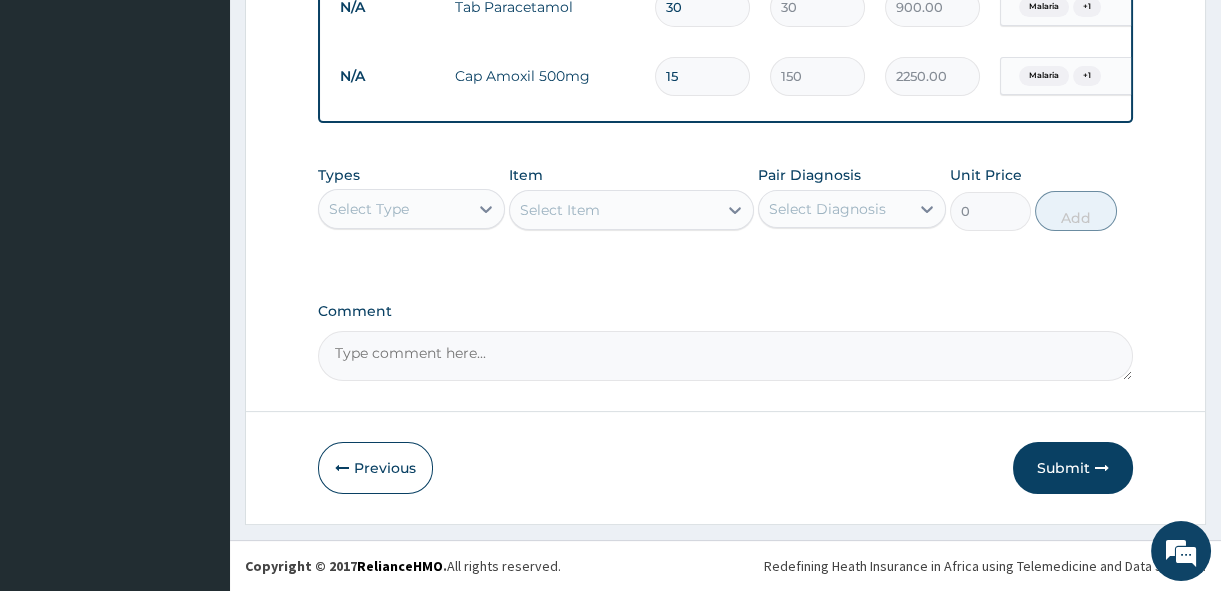 scroll, scrollTop: 1115, scrollLeft: 0, axis: vertical 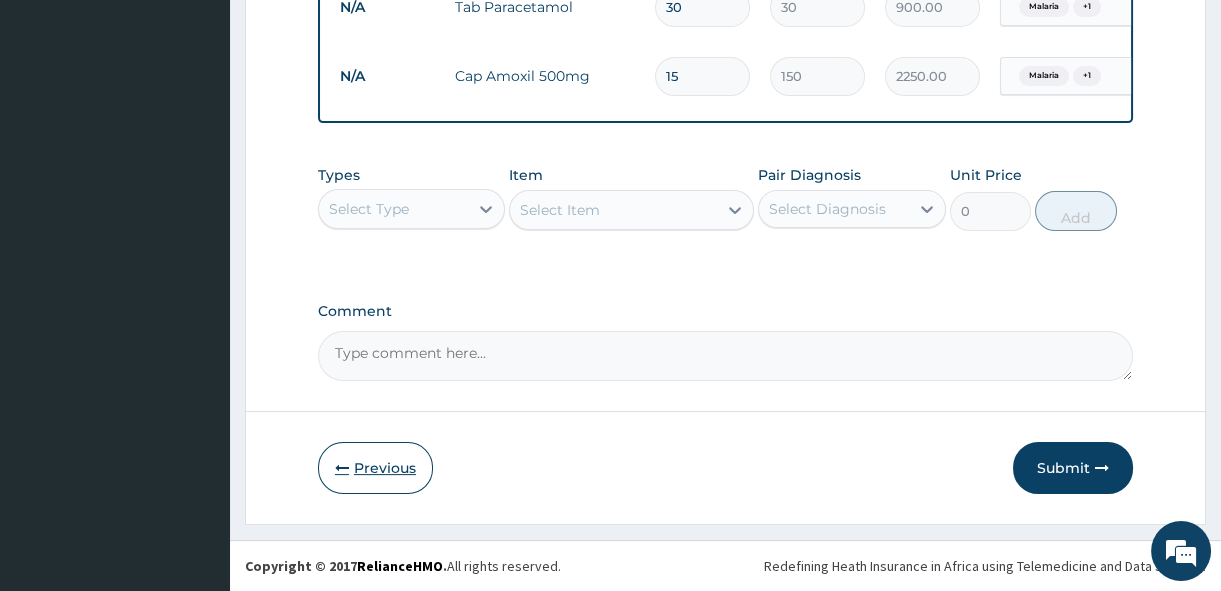 click on "Previous" at bounding box center [375, 468] 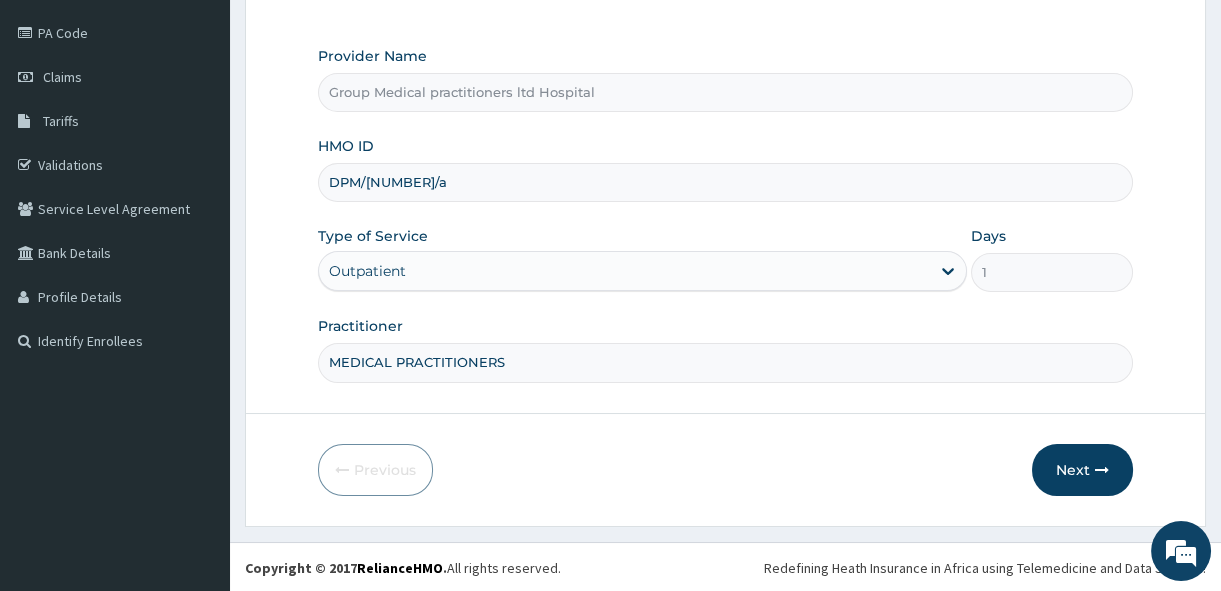 click on "DPM/100013/a" at bounding box center (725, 182) 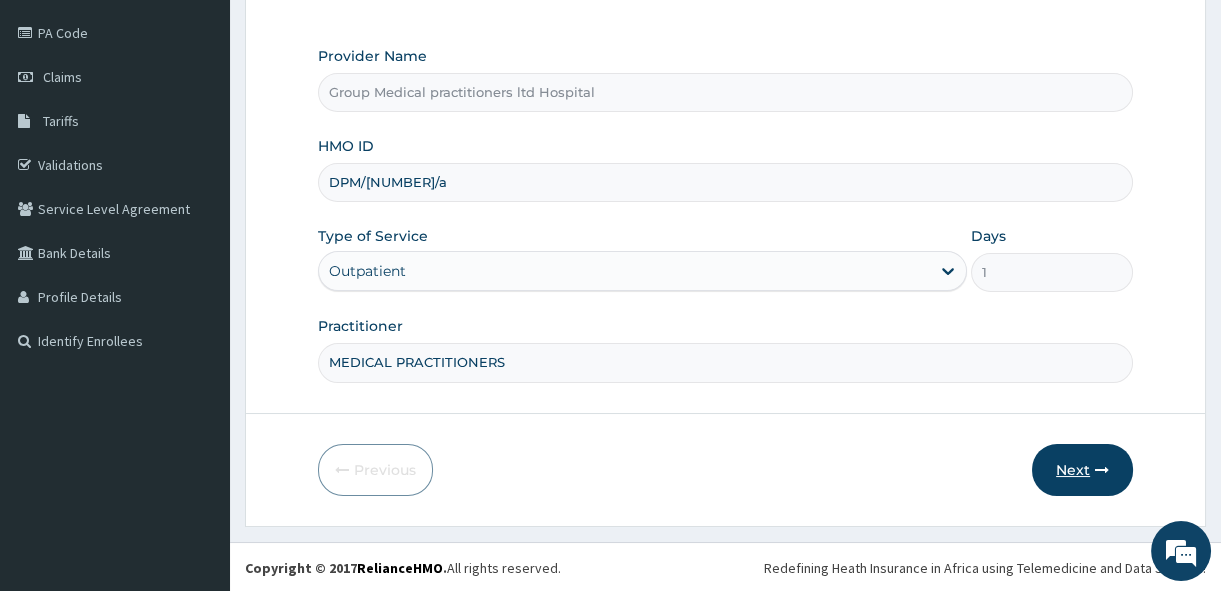 type on "DPM/10013/a" 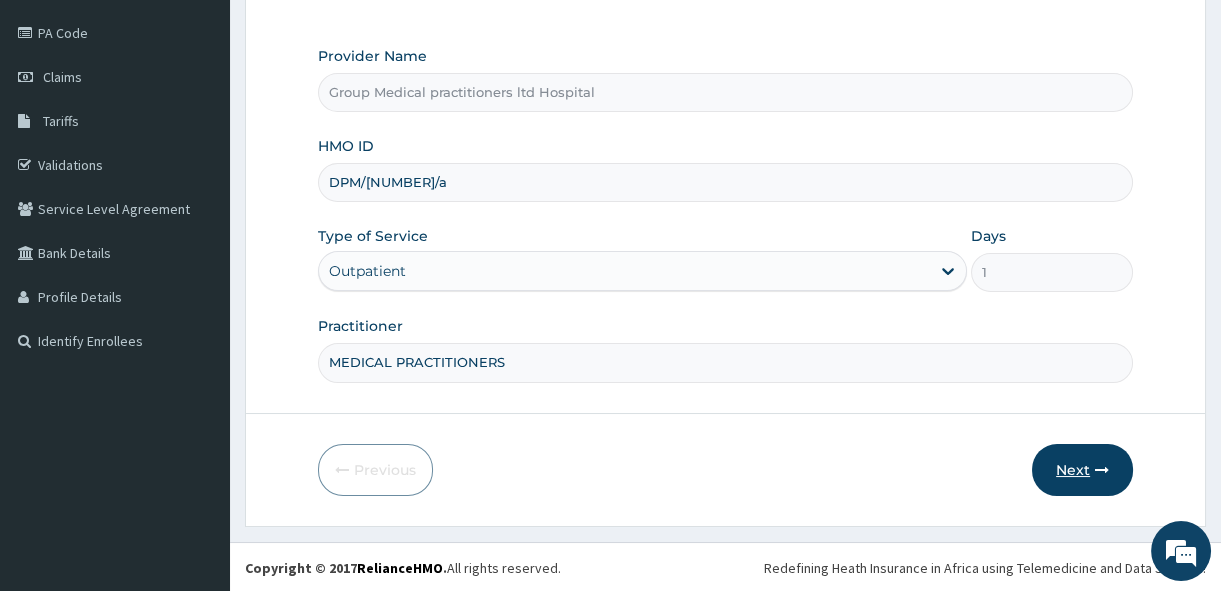 click on "Next" at bounding box center (1082, 470) 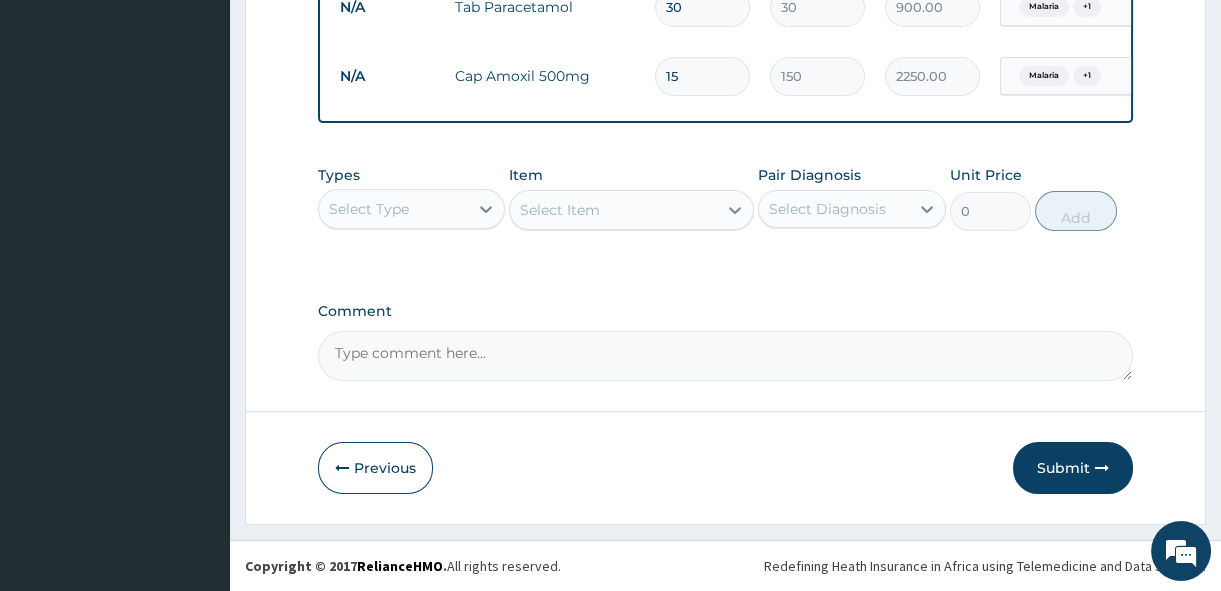 click on "Submit" at bounding box center [1073, 468] 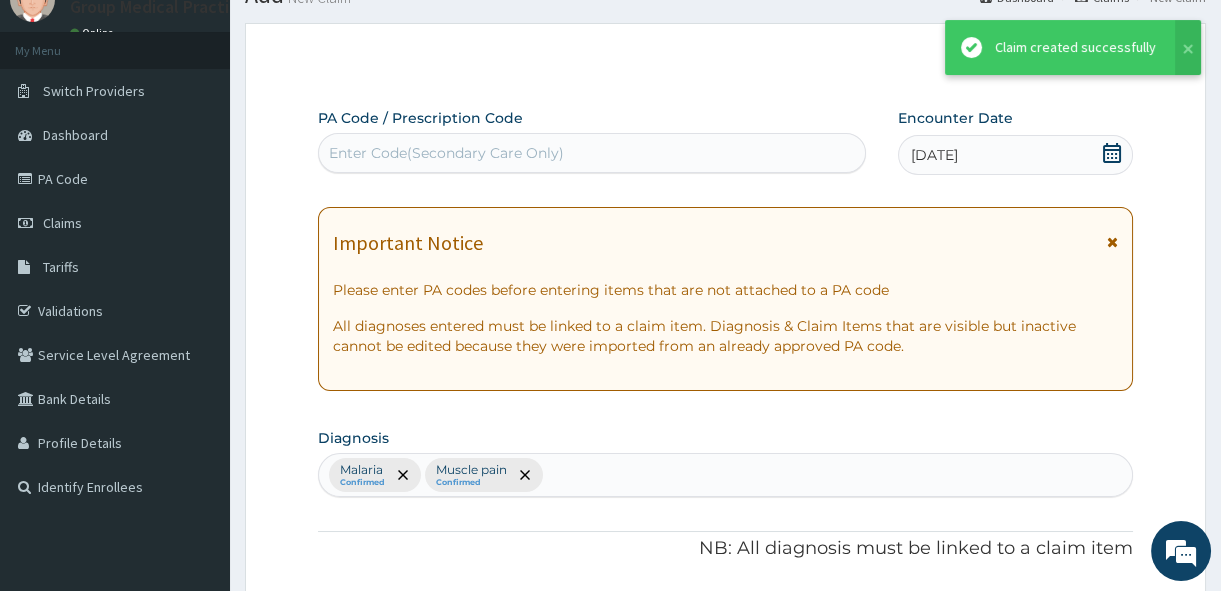 scroll, scrollTop: 1115, scrollLeft: 0, axis: vertical 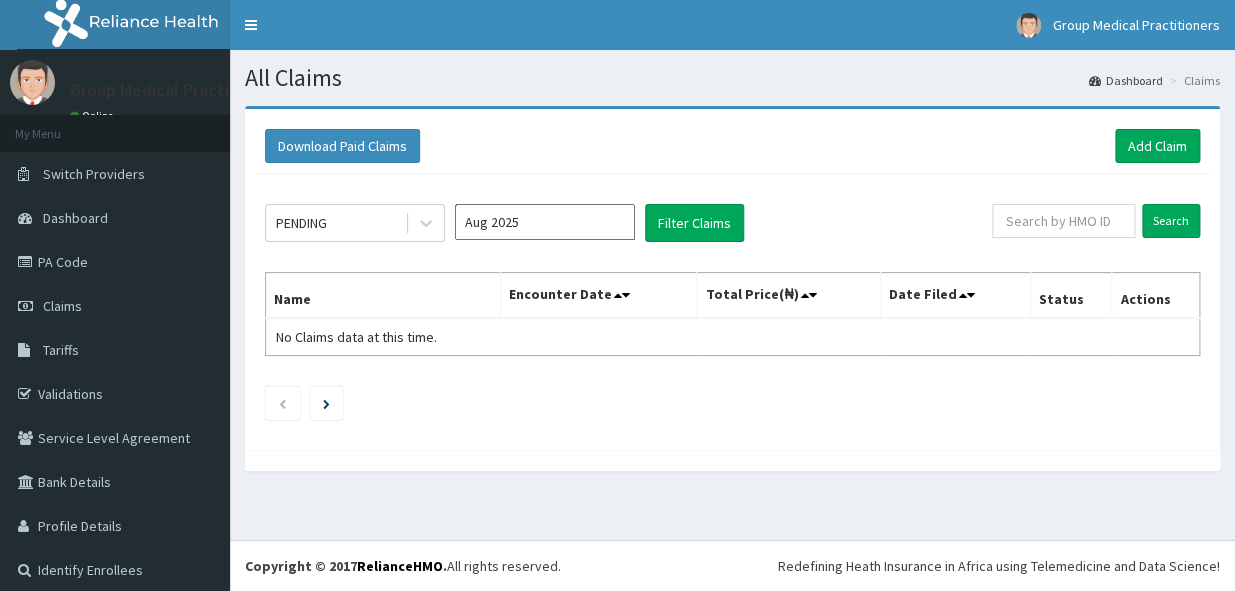 click on "Validations" at bounding box center [115, 394] 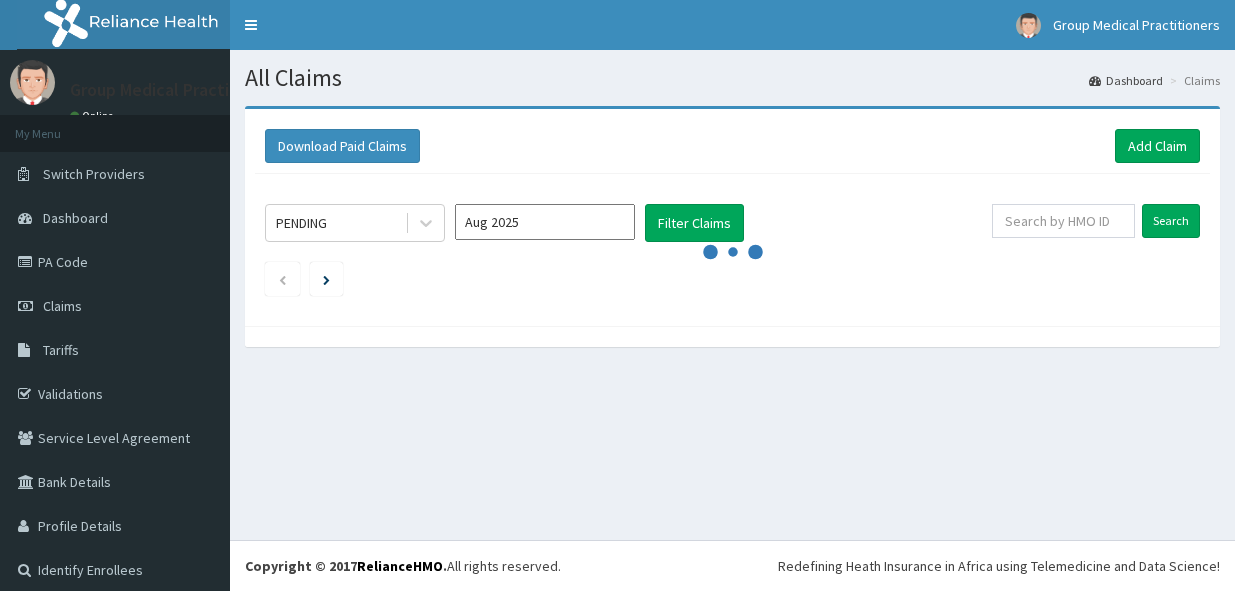 scroll, scrollTop: 0, scrollLeft: 0, axis: both 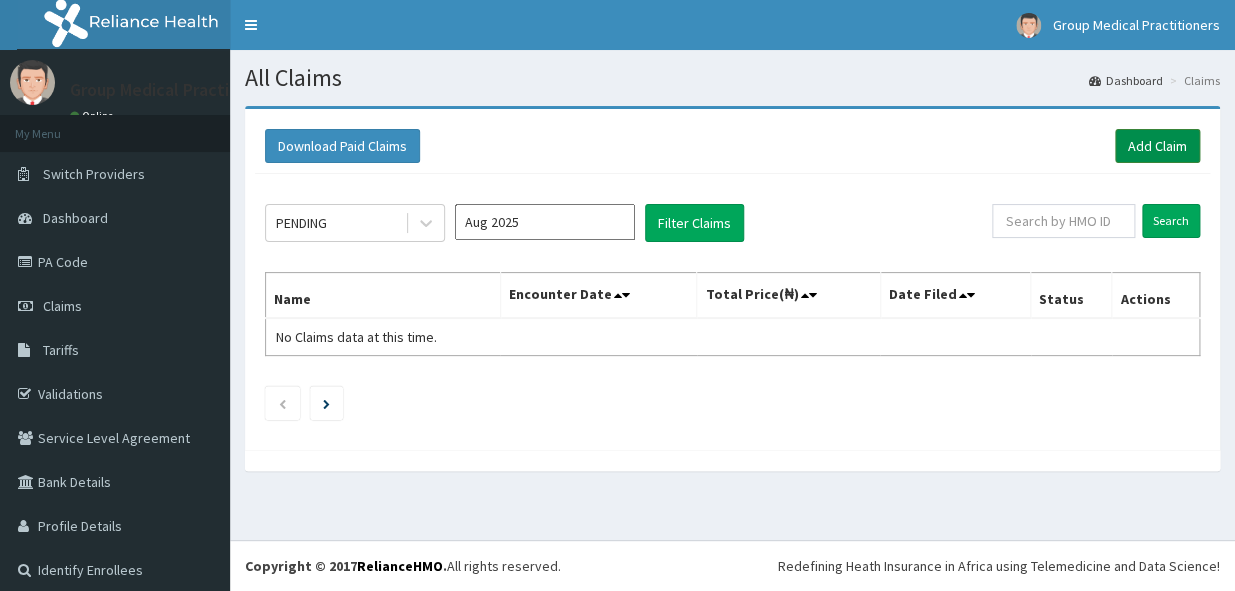 click on "Add Claim" at bounding box center [1157, 146] 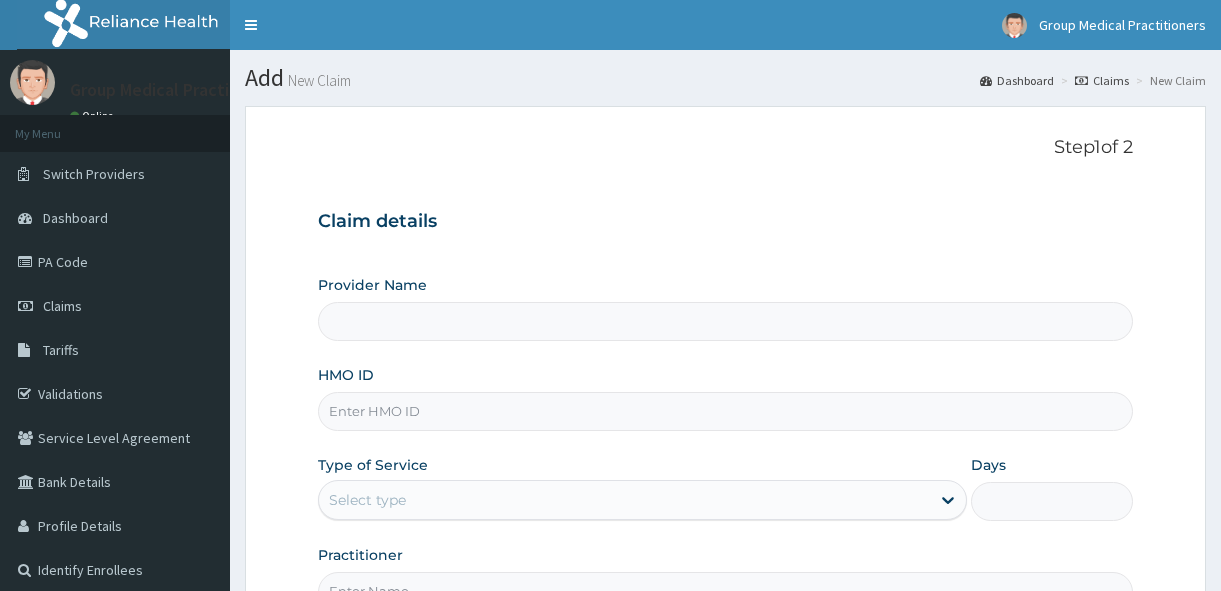scroll, scrollTop: 0, scrollLeft: 0, axis: both 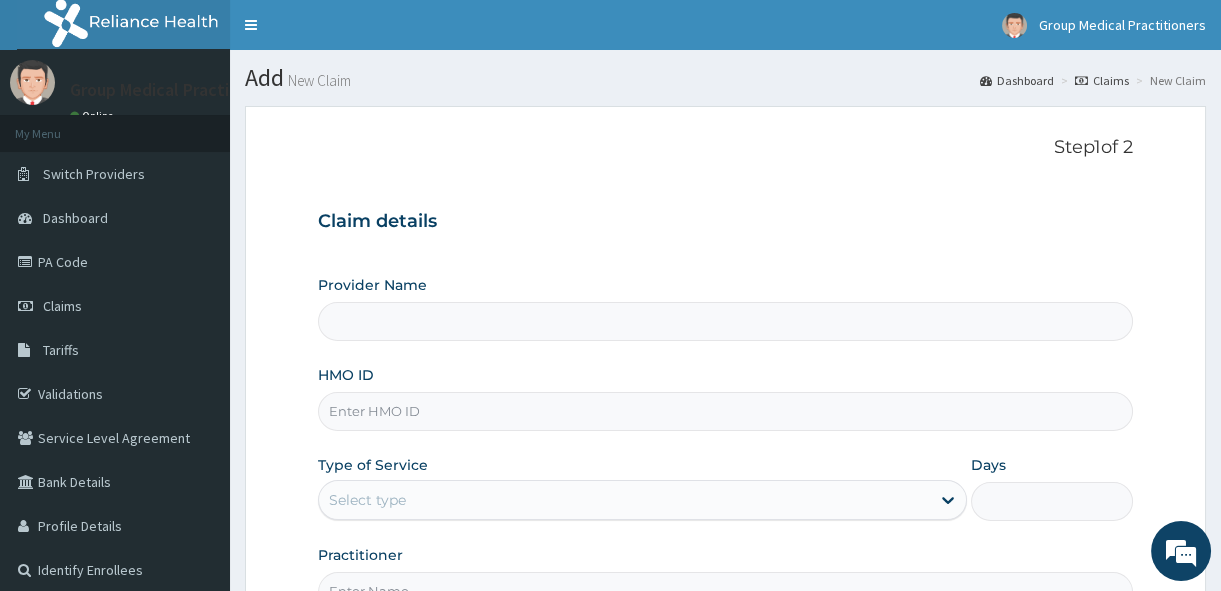 type on "Group Medical practitioners ltd Hospital" 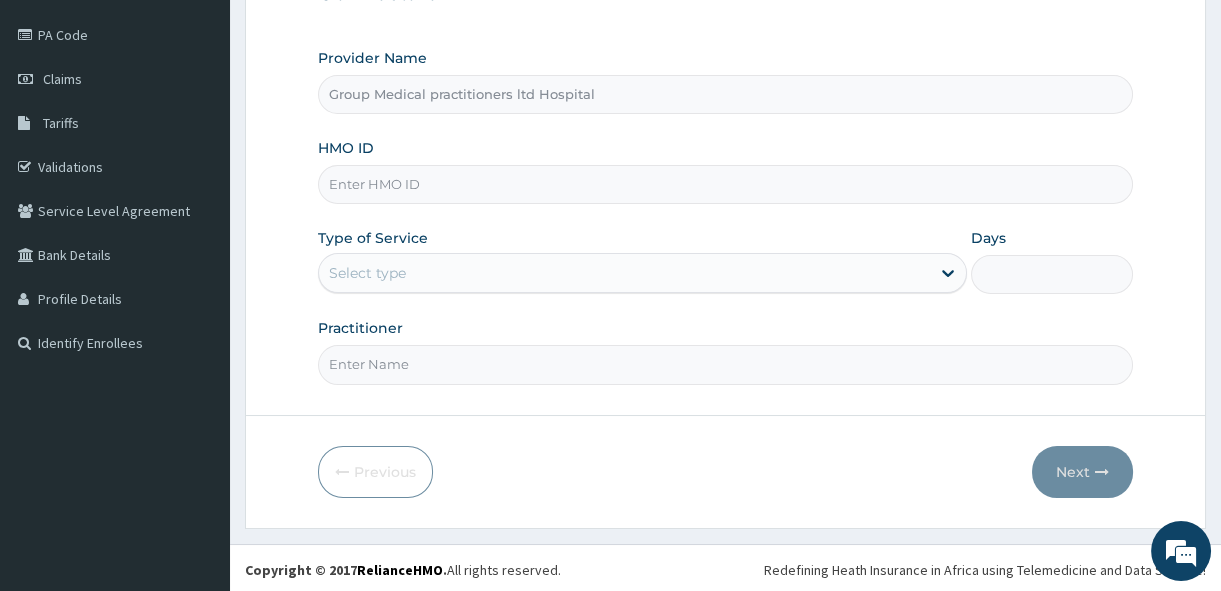 scroll, scrollTop: 229, scrollLeft: 0, axis: vertical 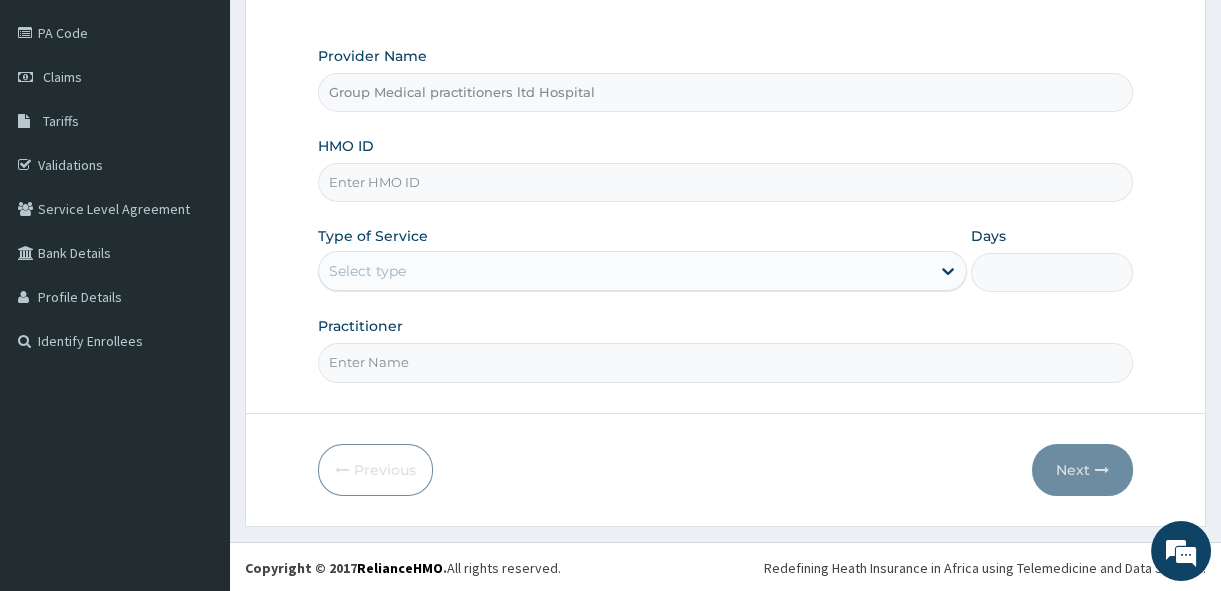 click on "HMO ID" at bounding box center [725, 182] 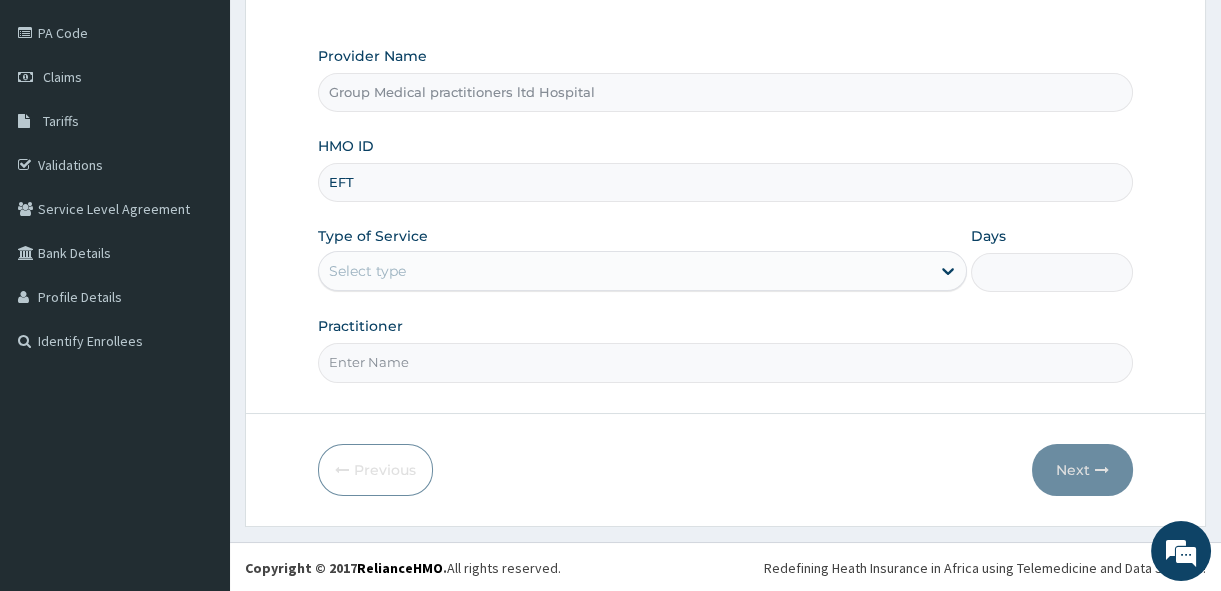 type on "EFT/10348/A" 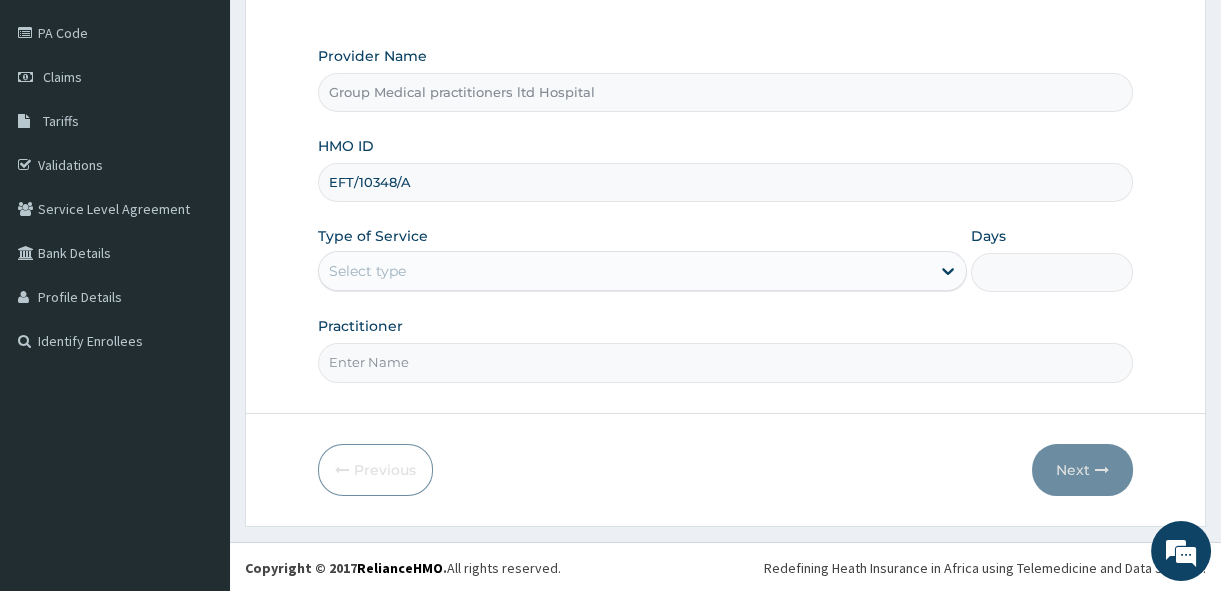 scroll, scrollTop: 0, scrollLeft: 0, axis: both 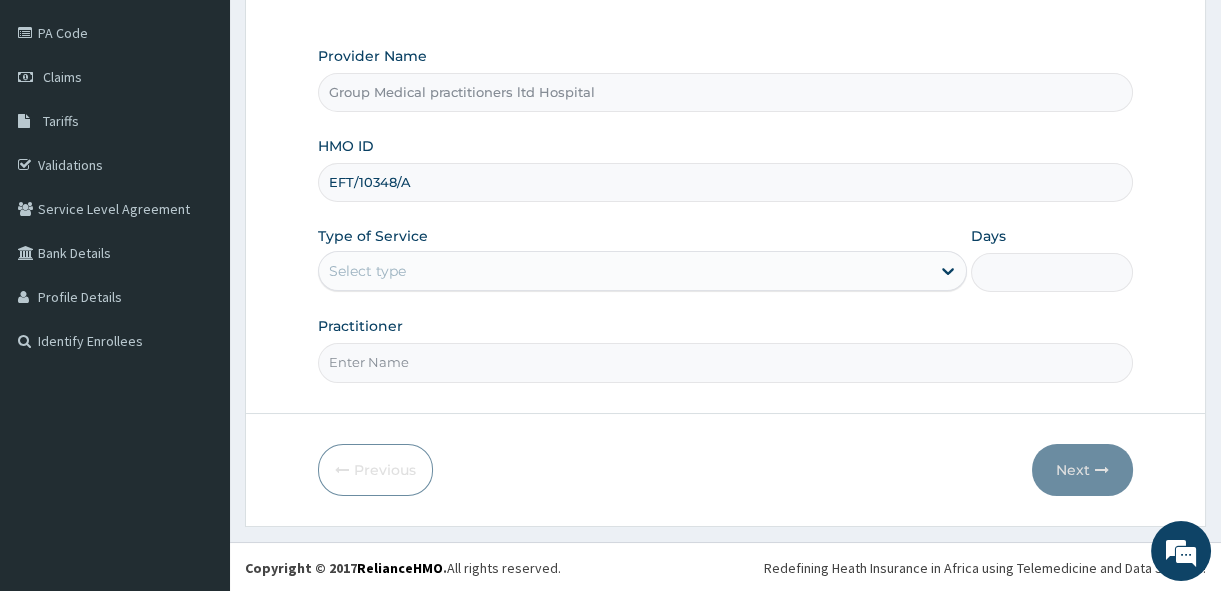 click on "Select type" at bounding box center [624, 271] 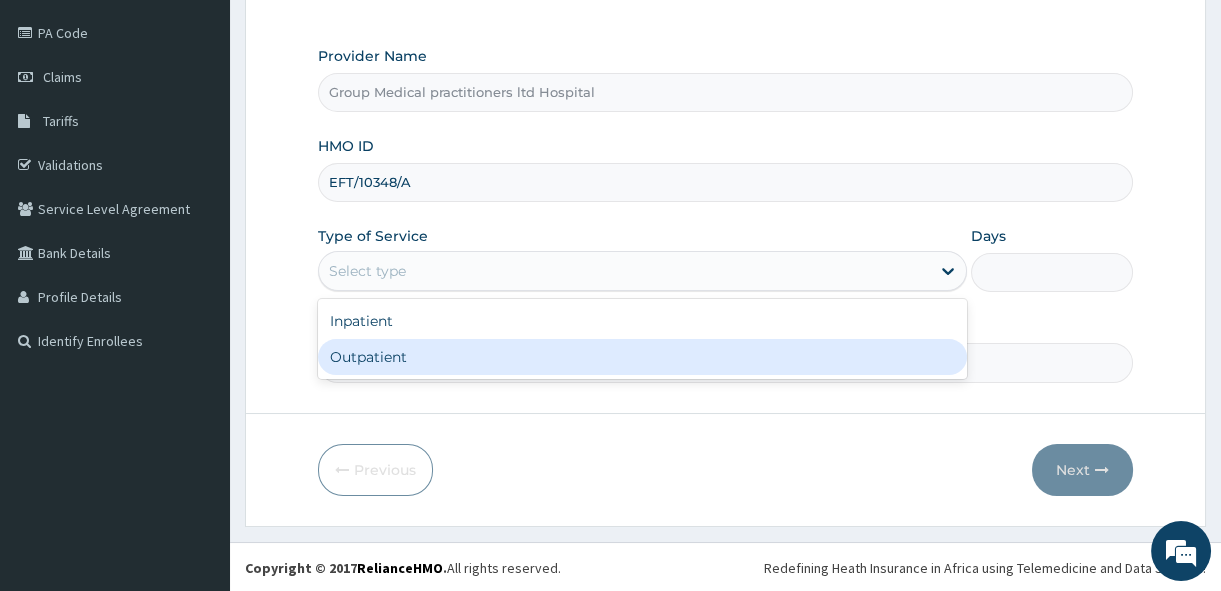 click on "Outpatient" at bounding box center [642, 357] 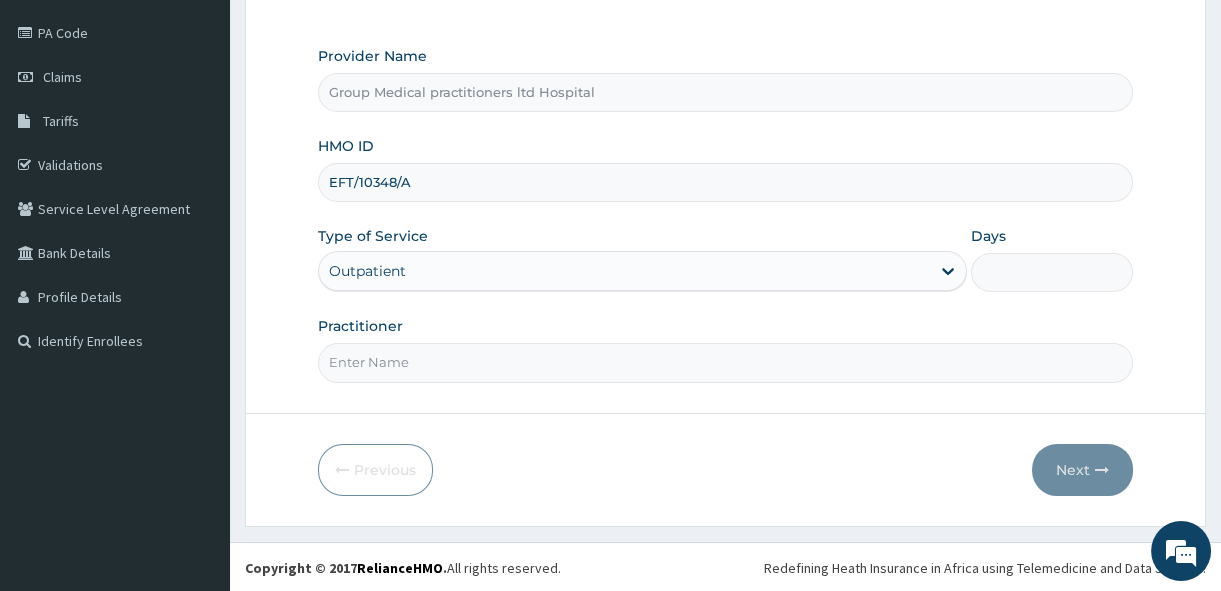 type on "1" 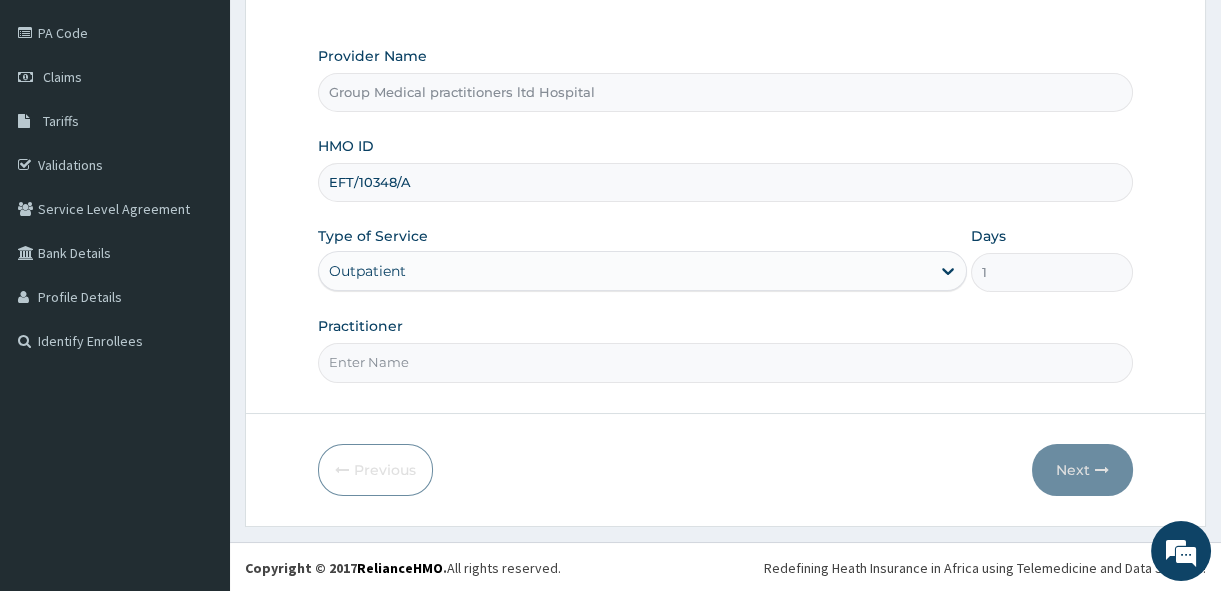 click on "Practitioner" at bounding box center [725, 362] 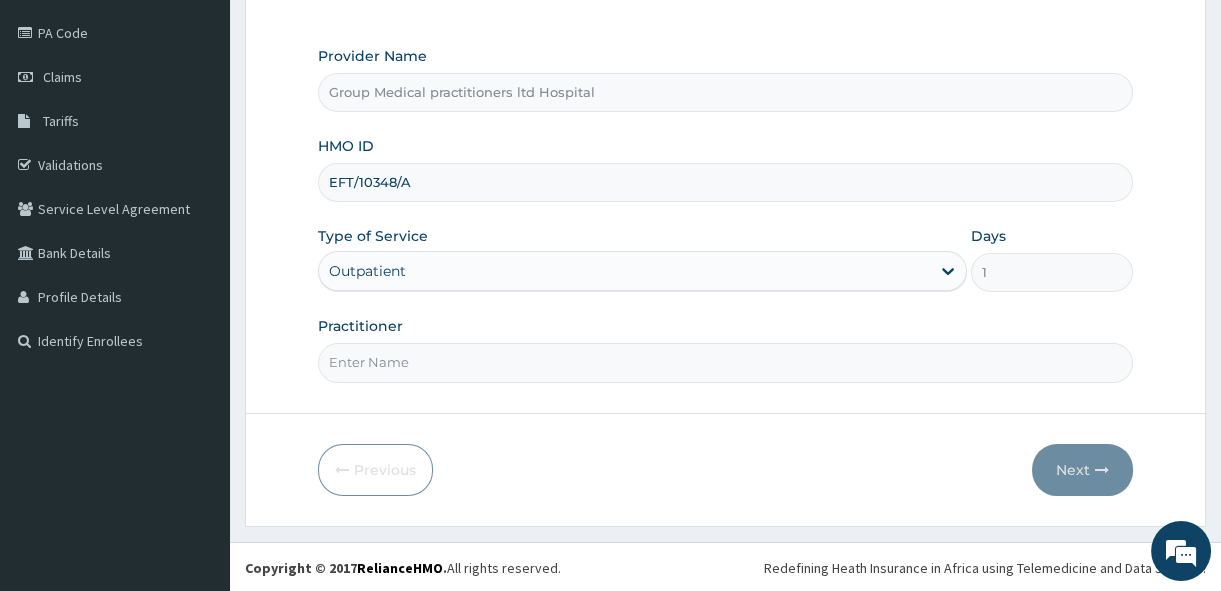 type on "MEDICAL PRACTITIONERS" 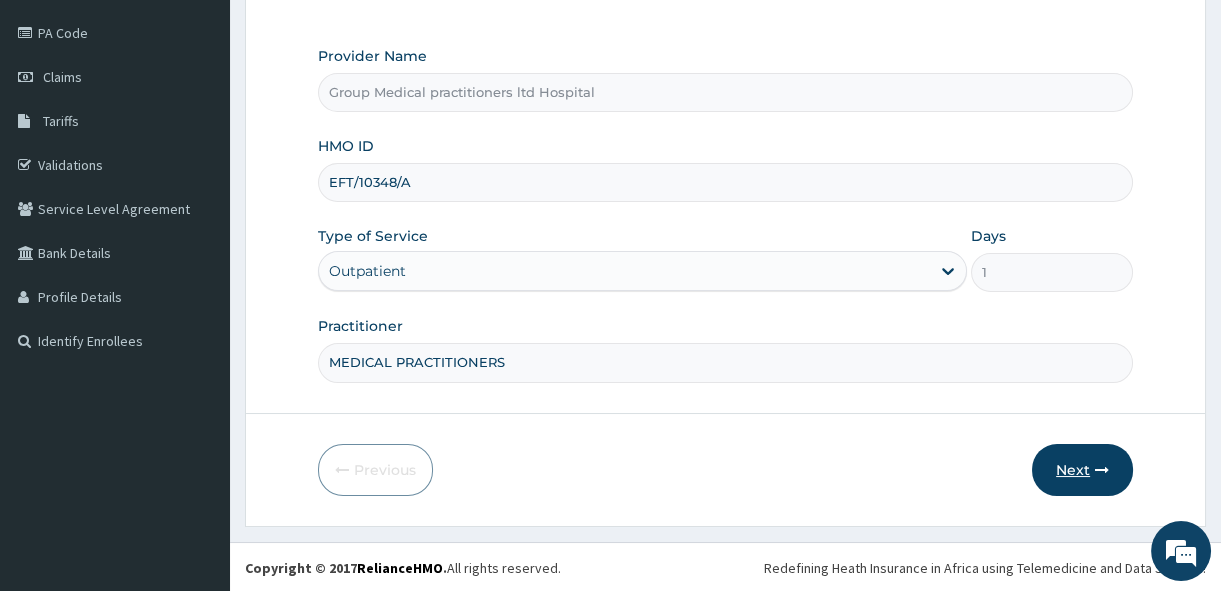 click on "Next" at bounding box center [1082, 470] 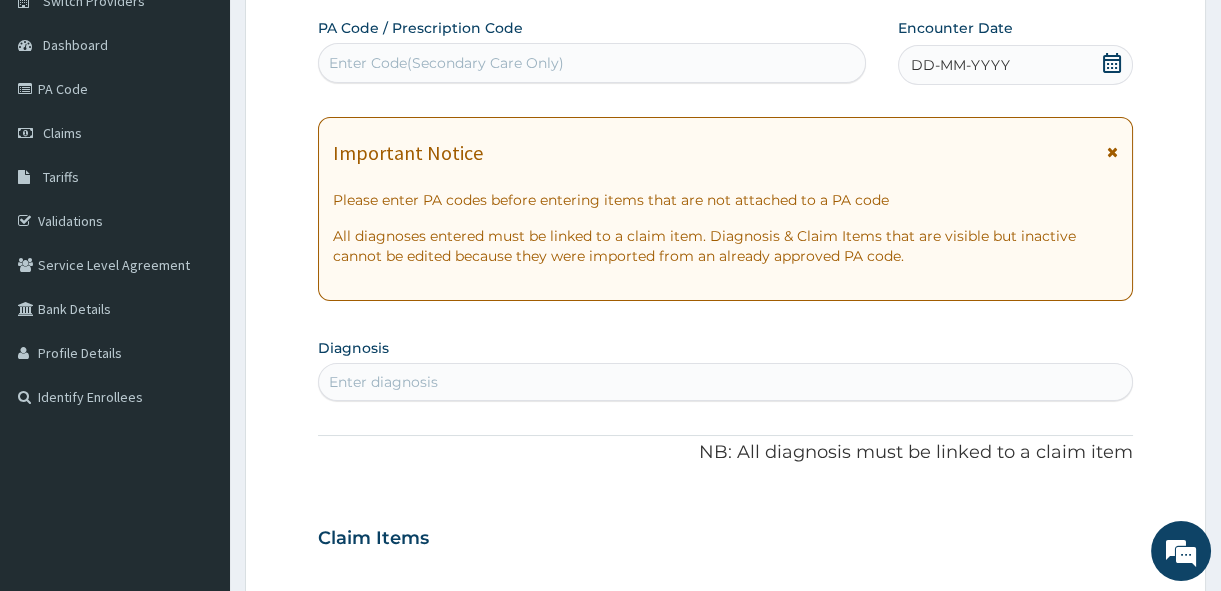 scroll, scrollTop: 454, scrollLeft: 0, axis: vertical 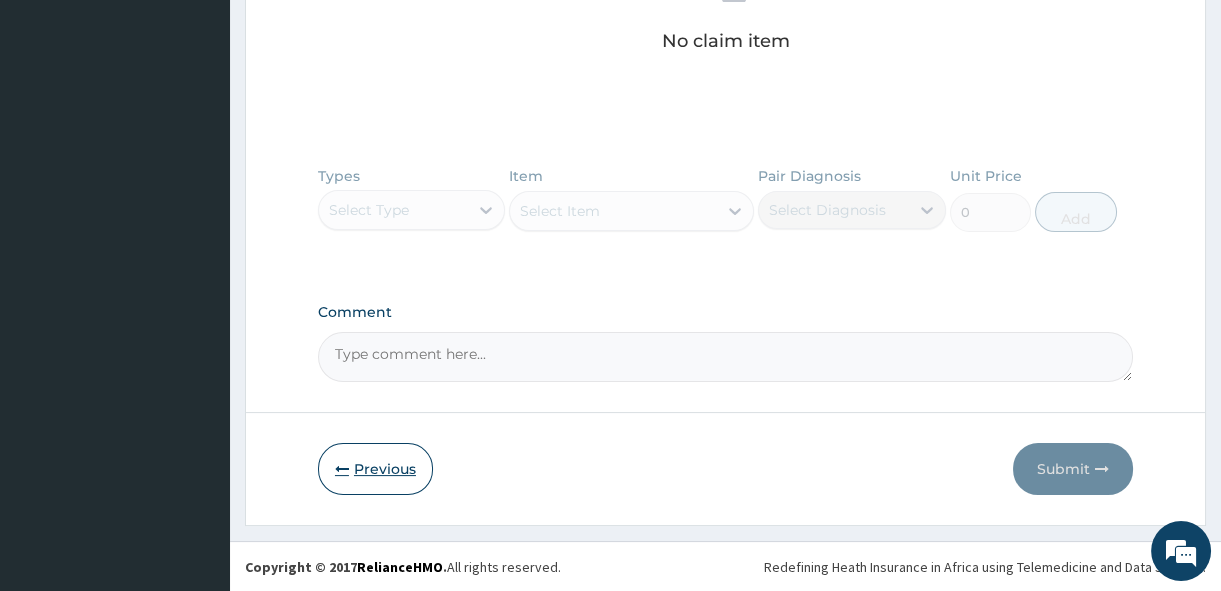 click on "Previous" at bounding box center (375, 469) 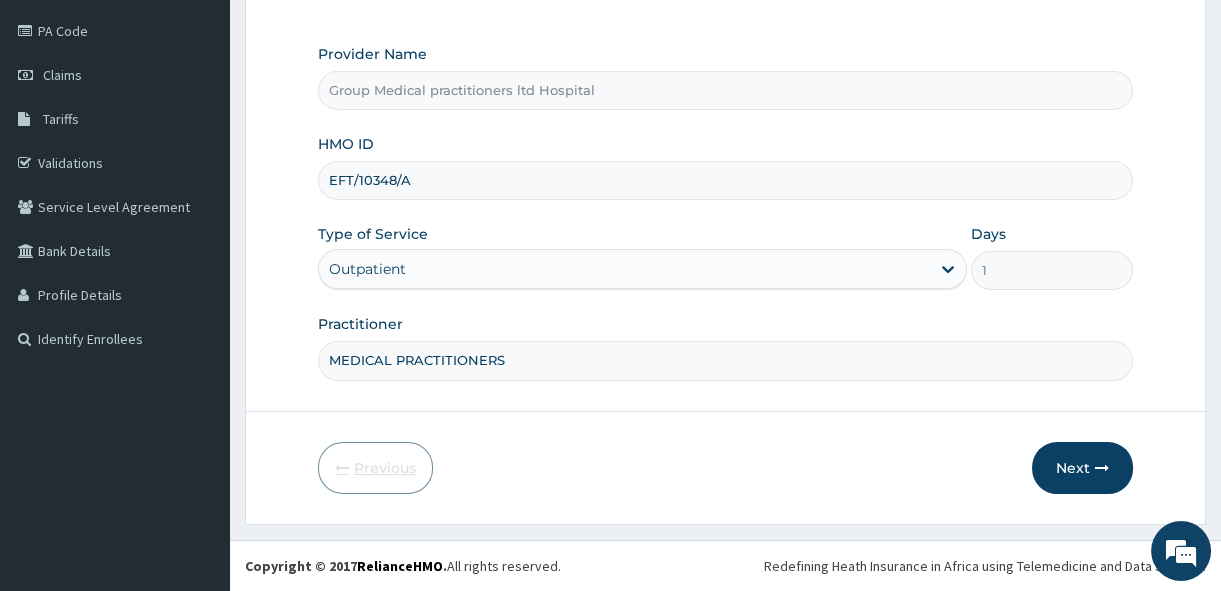 scroll, scrollTop: 229, scrollLeft: 0, axis: vertical 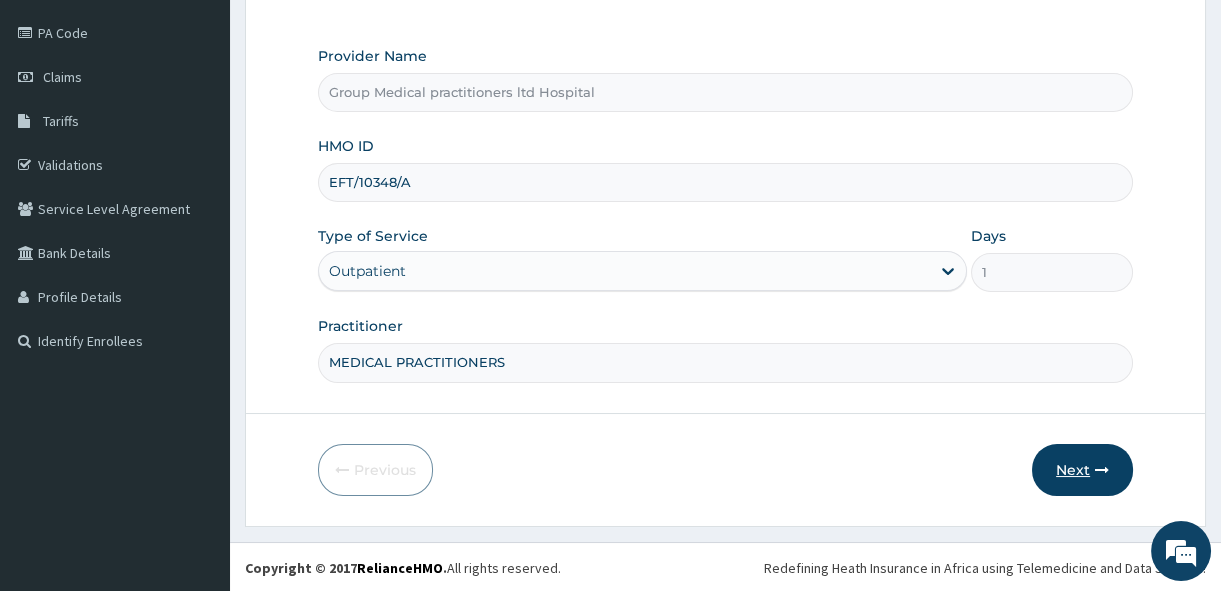 click on "Next" at bounding box center [1082, 470] 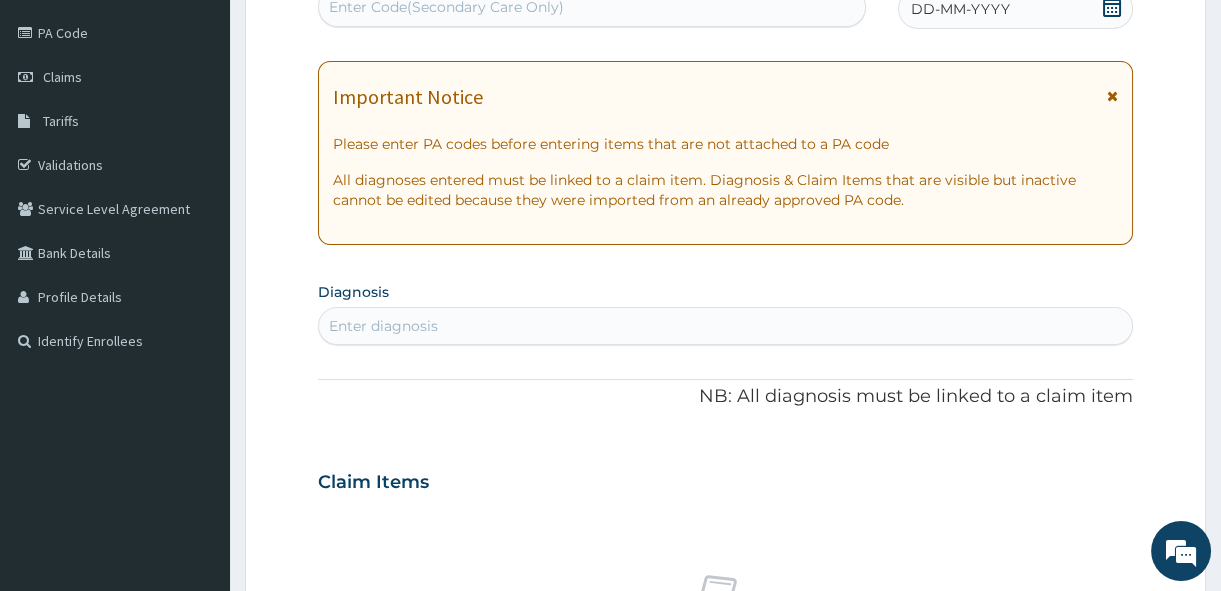 click 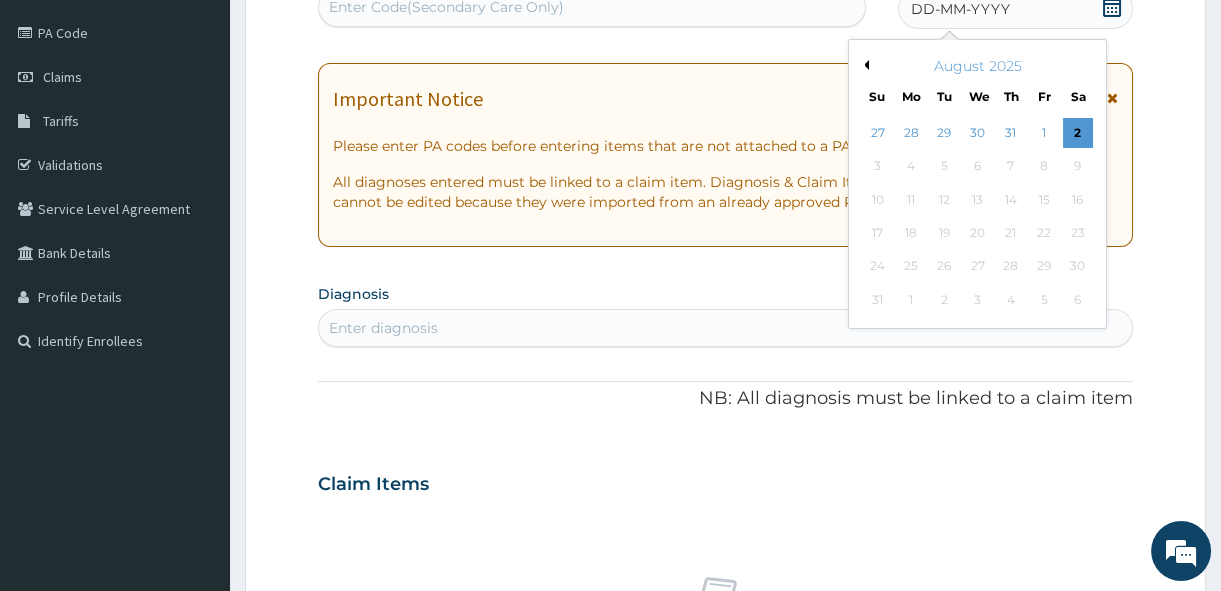 click on "Previous Month" at bounding box center (864, 65) 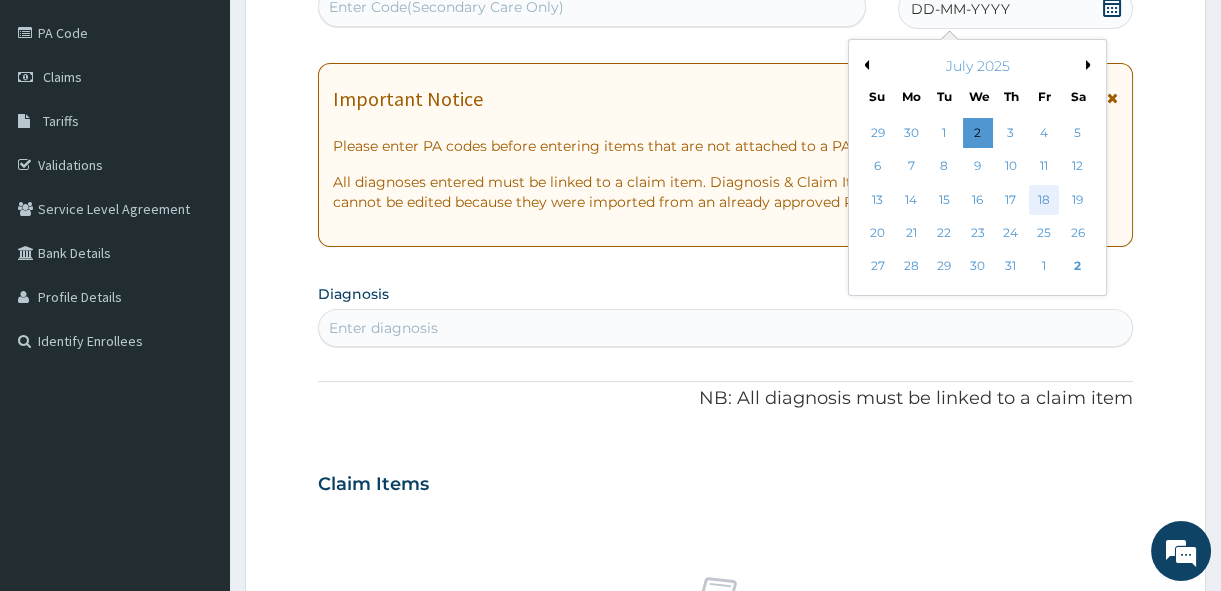 click on "18" at bounding box center [1044, 200] 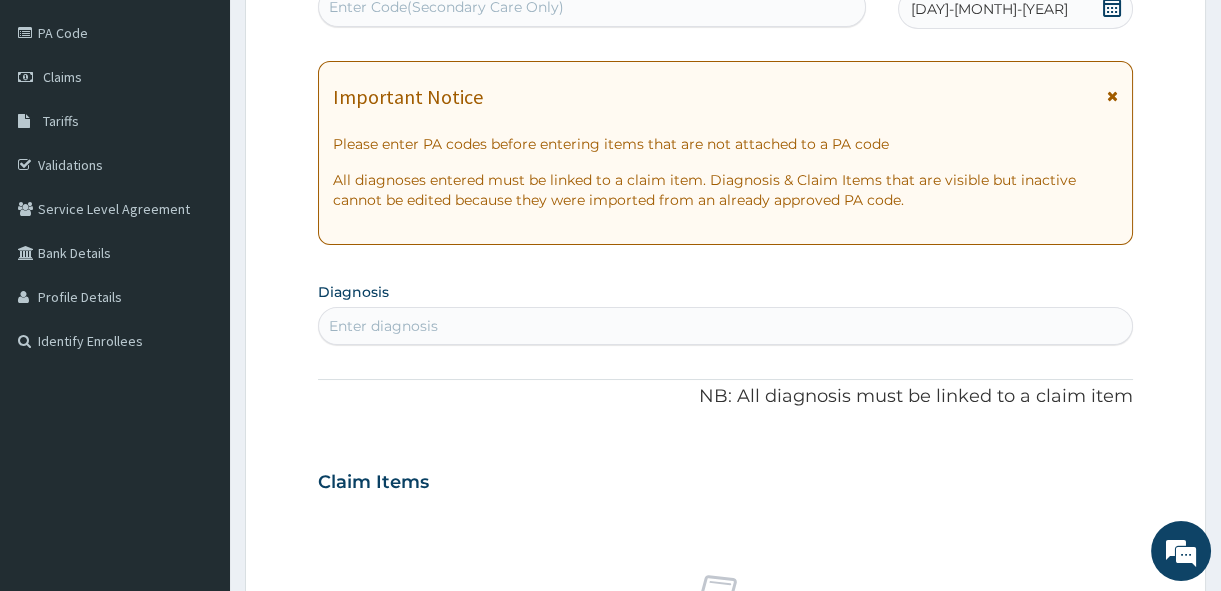 click on "Enter diagnosis" at bounding box center [725, 326] 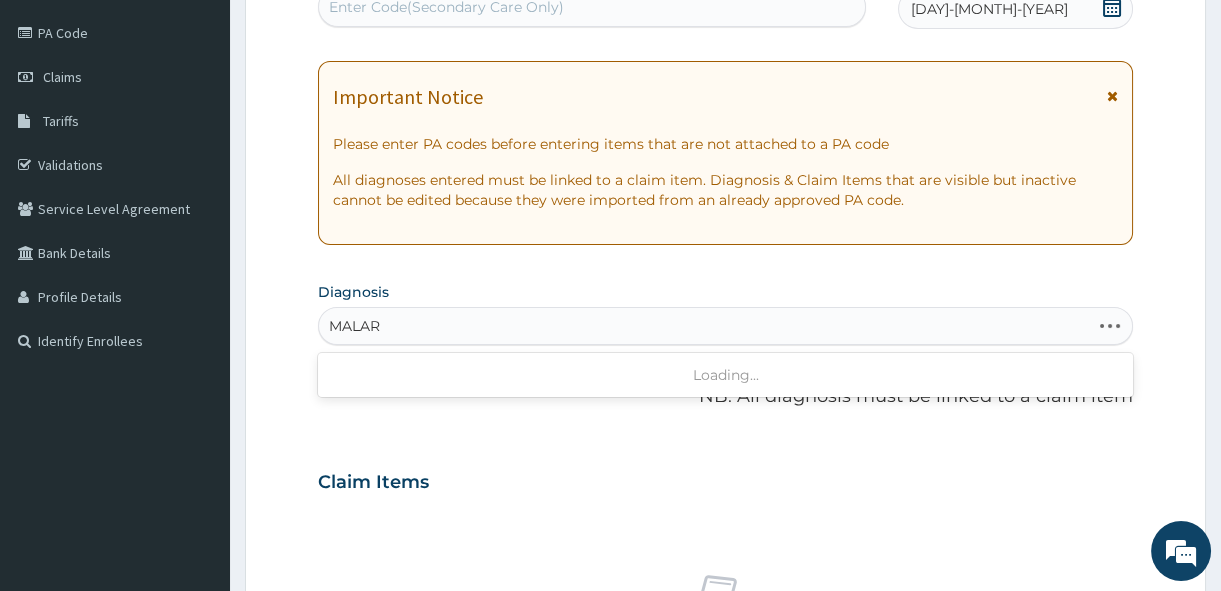 type on "MALARI" 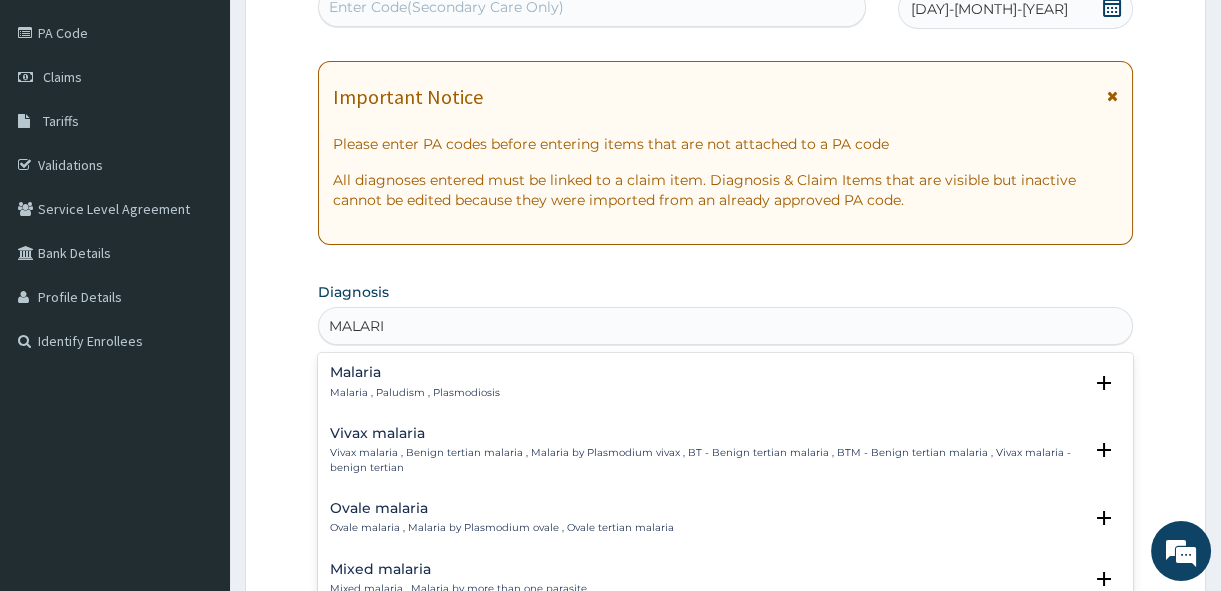 click on "Malaria , Paludism , Plasmodiosis" at bounding box center [415, 393] 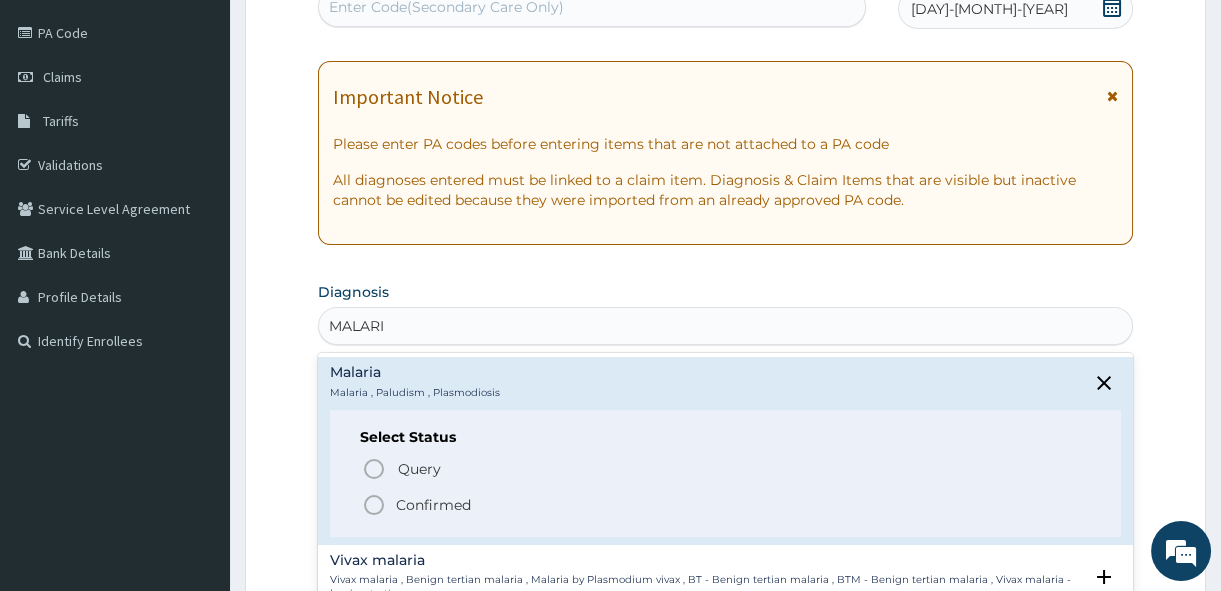 click 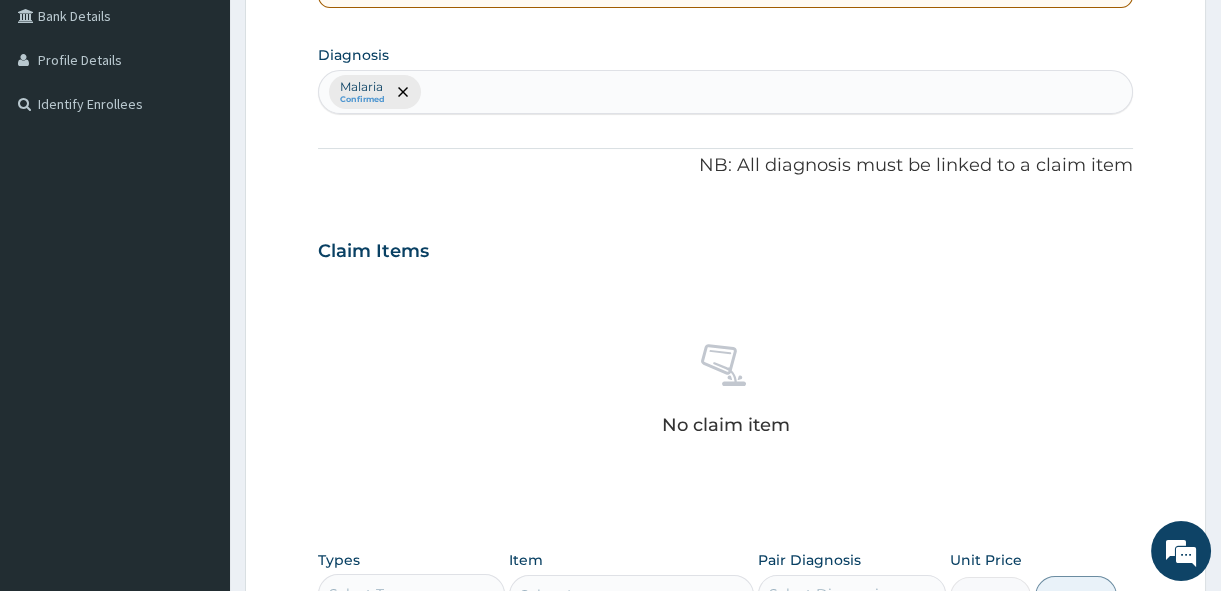 scroll, scrollTop: 501, scrollLeft: 0, axis: vertical 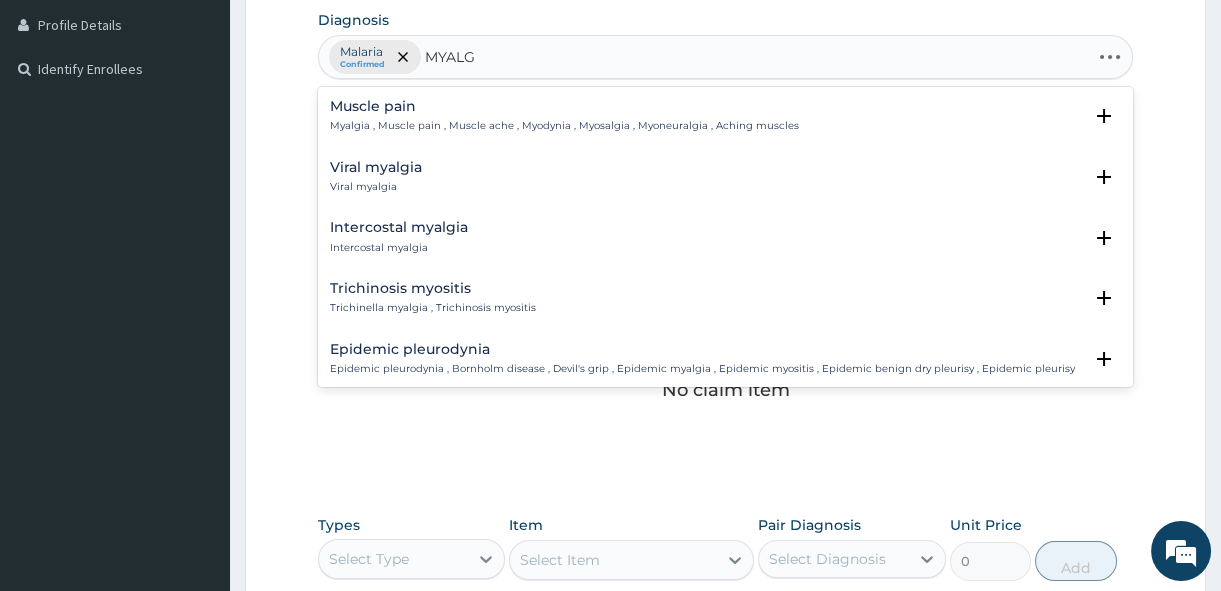 type on "MYALGI" 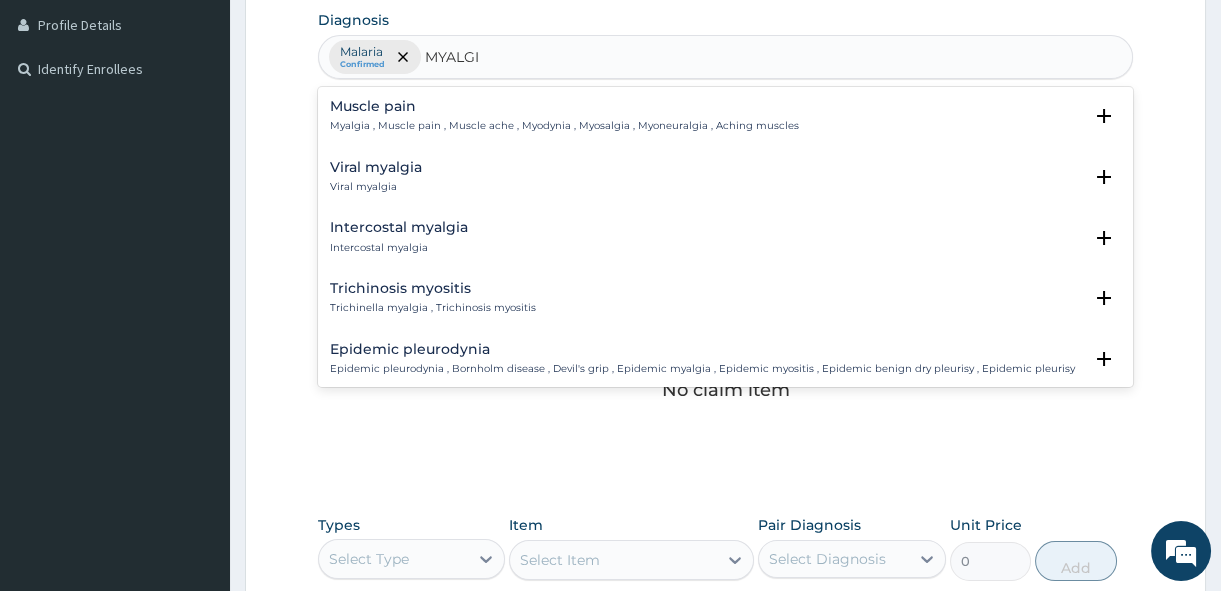 click on "Muscle pain Myalgia , Muscle pain , Muscle ache , Myodynia , Myosalgia , Myoneuralgia , Aching muscles" at bounding box center (564, 116) 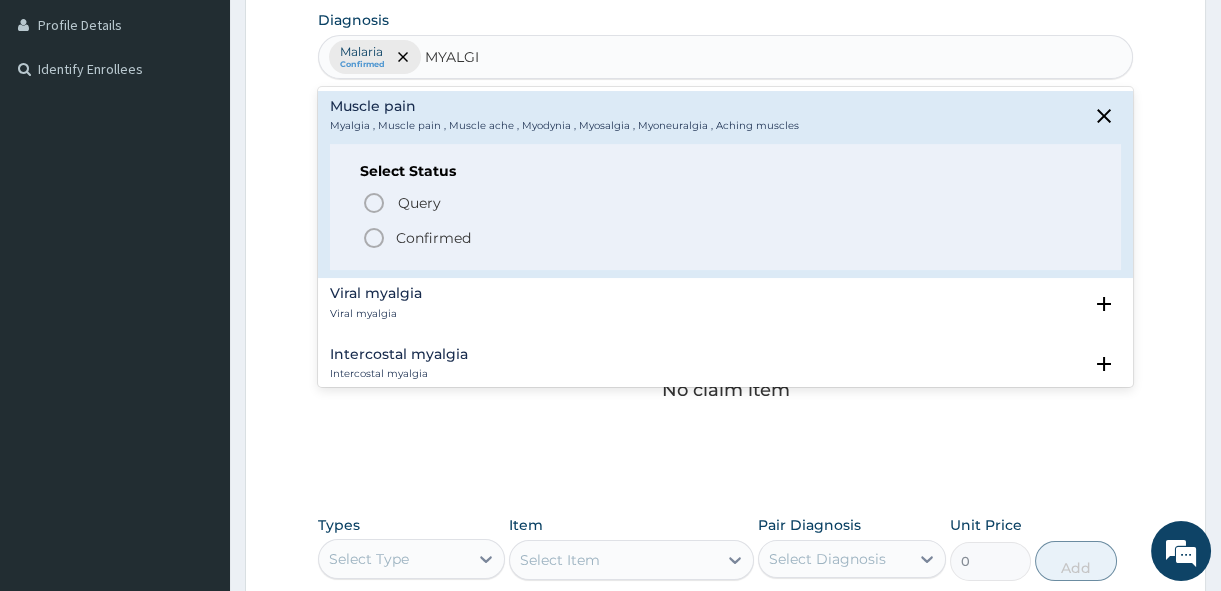 click 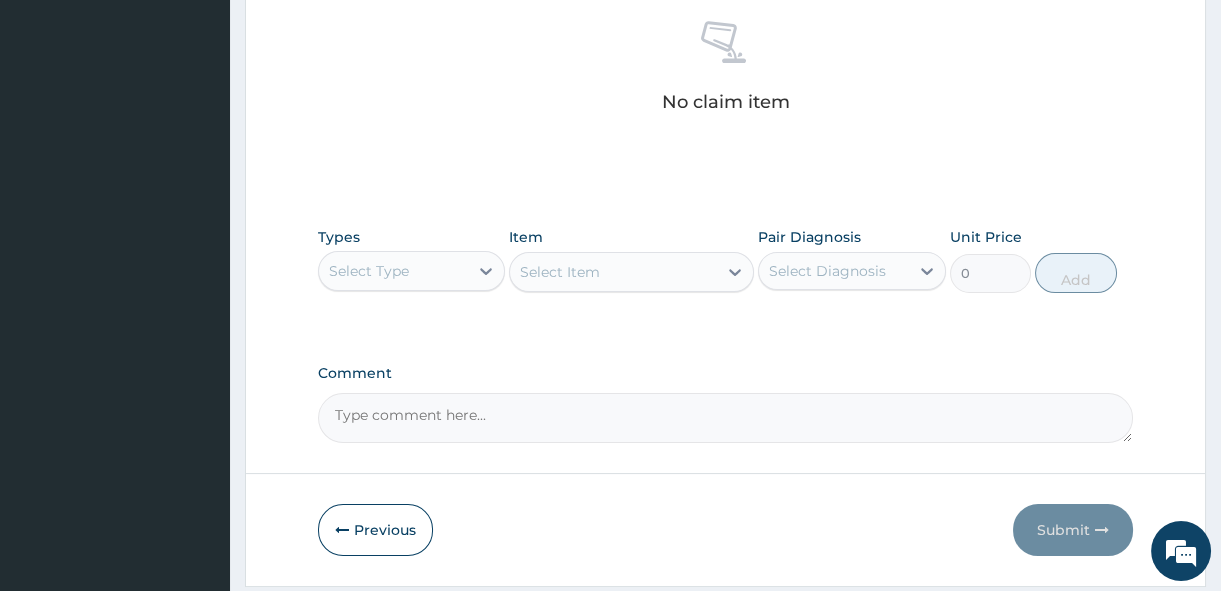 scroll, scrollTop: 850, scrollLeft: 0, axis: vertical 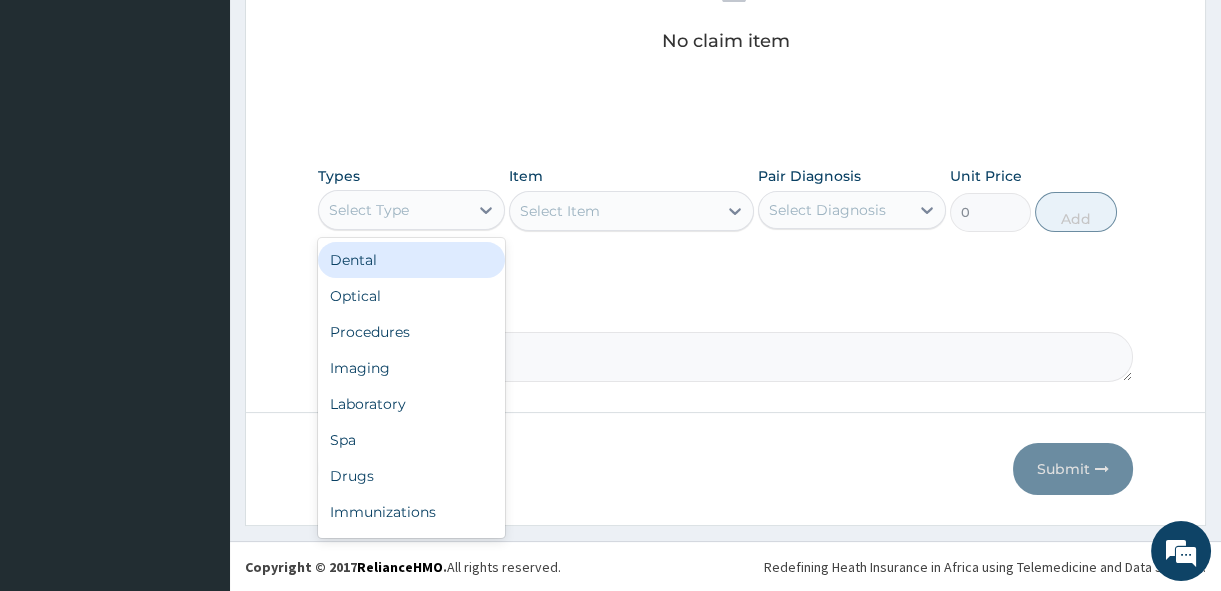 click on "Select Type" at bounding box center [369, 210] 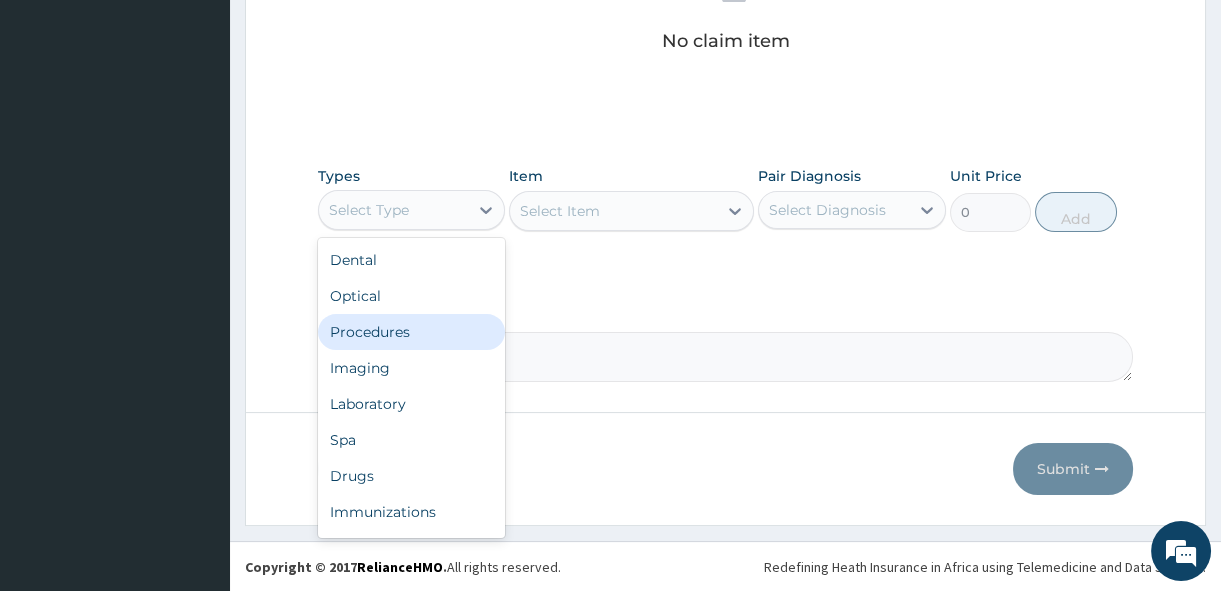 click on "Procedures" at bounding box center (411, 332) 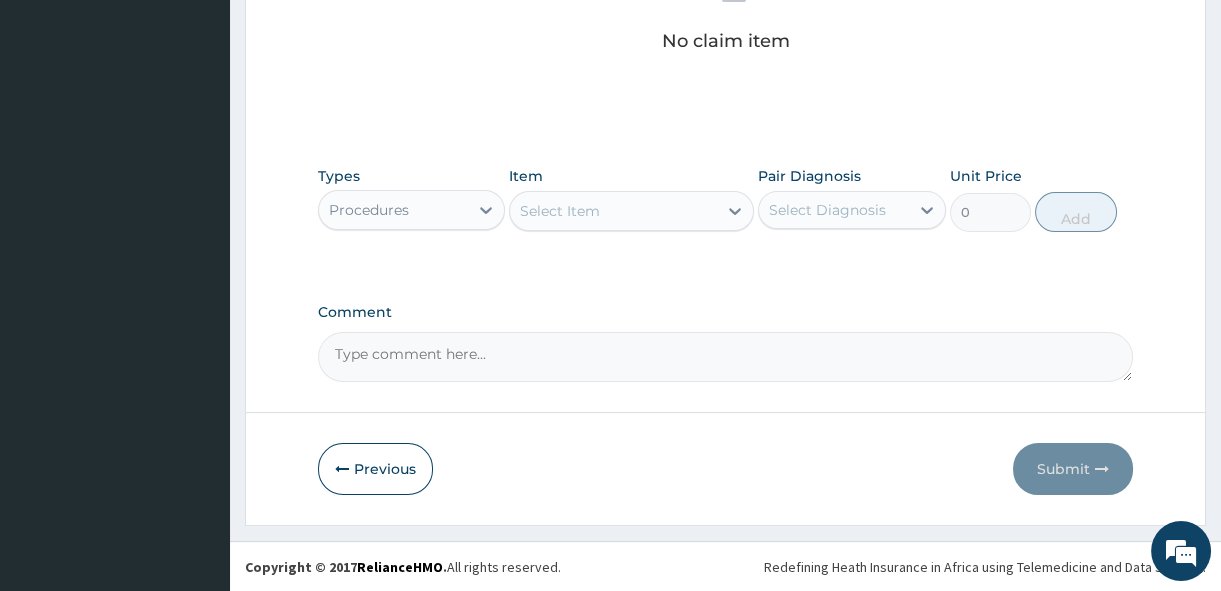 click on "Select Item" at bounding box center (613, 211) 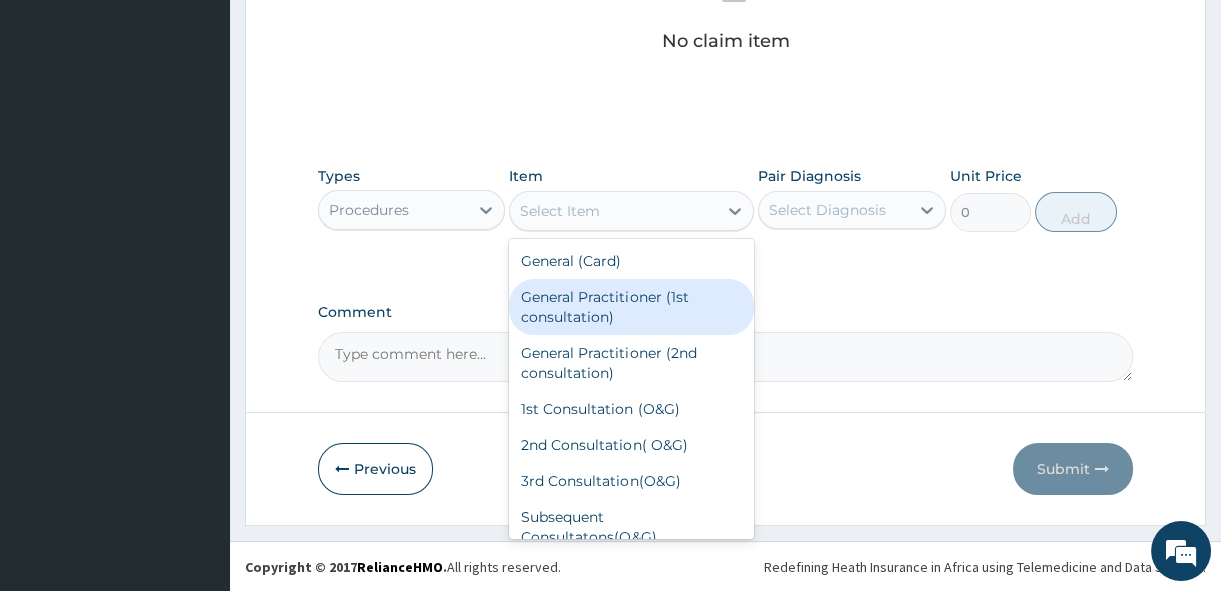 click on "General Practitioner (1st consultation)" at bounding box center [631, 307] 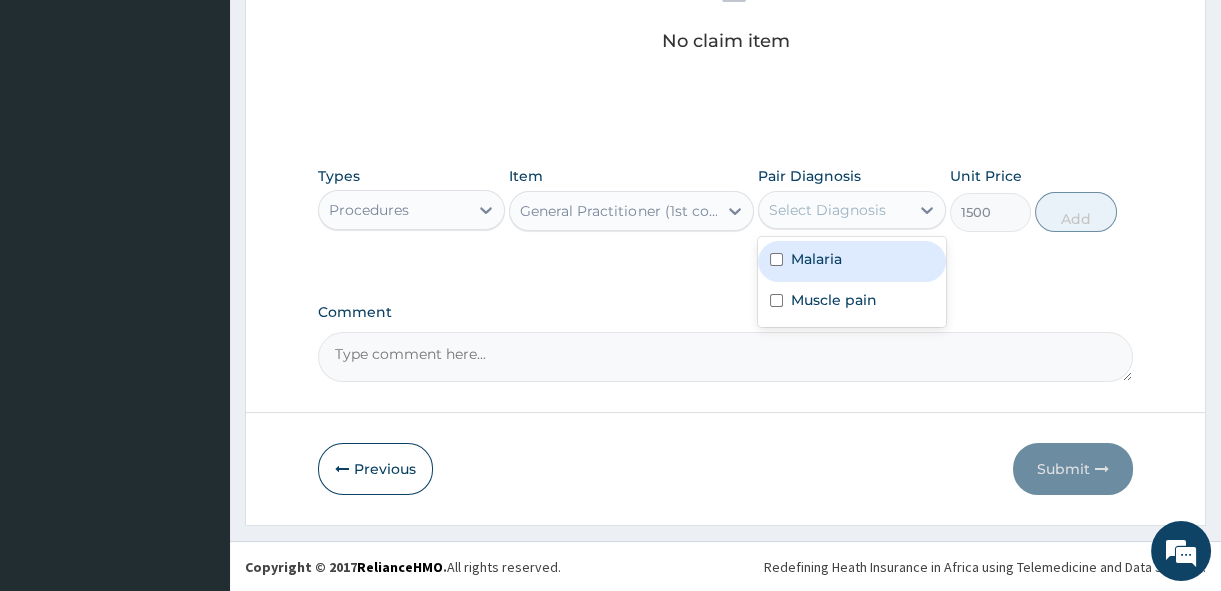 click on "Select Diagnosis" at bounding box center [827, 210] 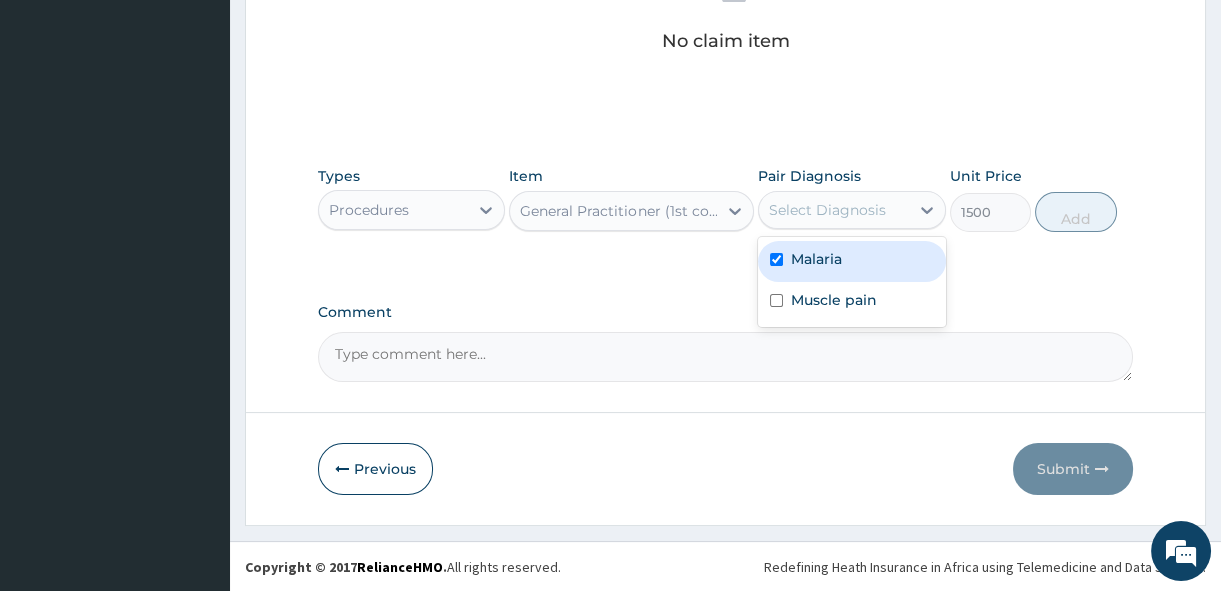 checkbox on "true" 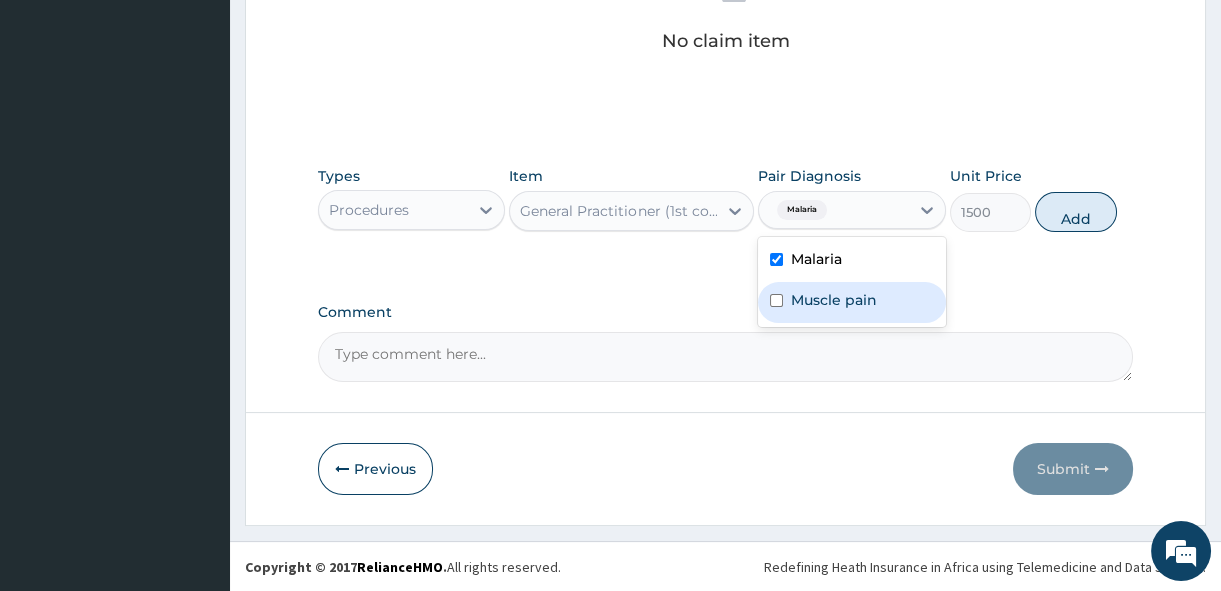 click on "Muscle pain" at bounding box center (834, 300) 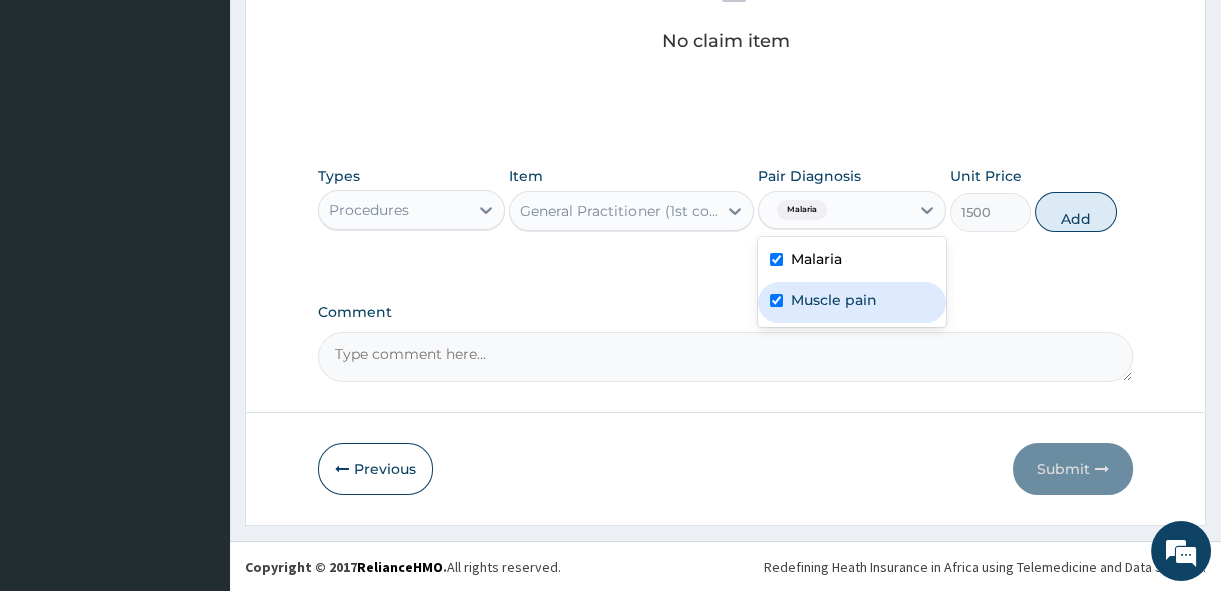 checkbox on "true" 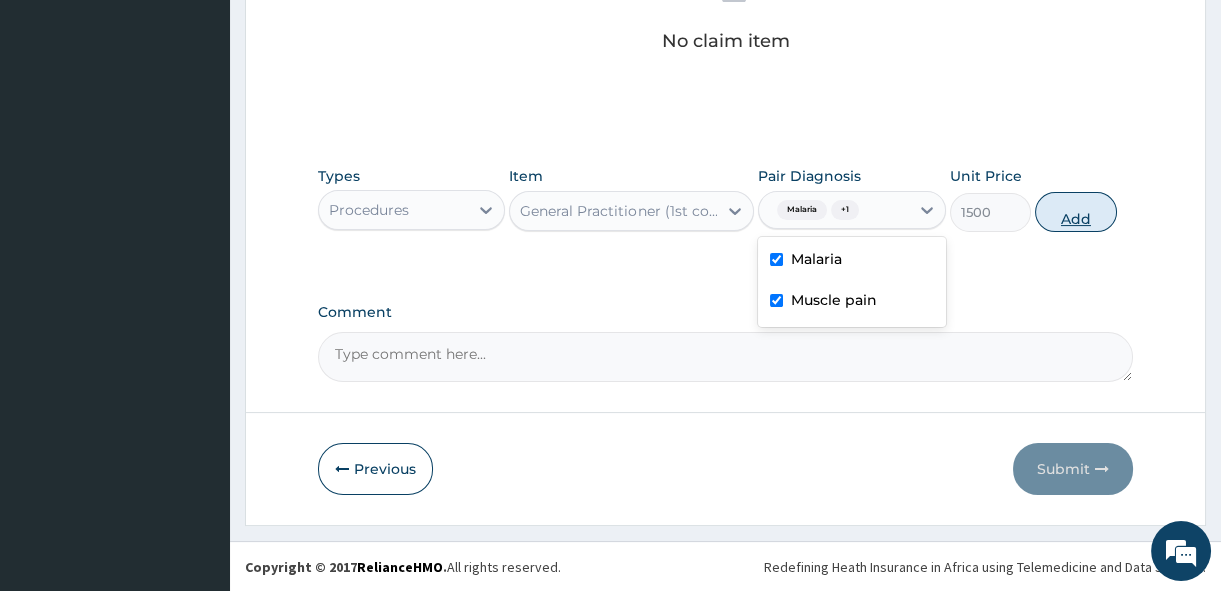 click on "Add" at bounding box center [1076, 212] 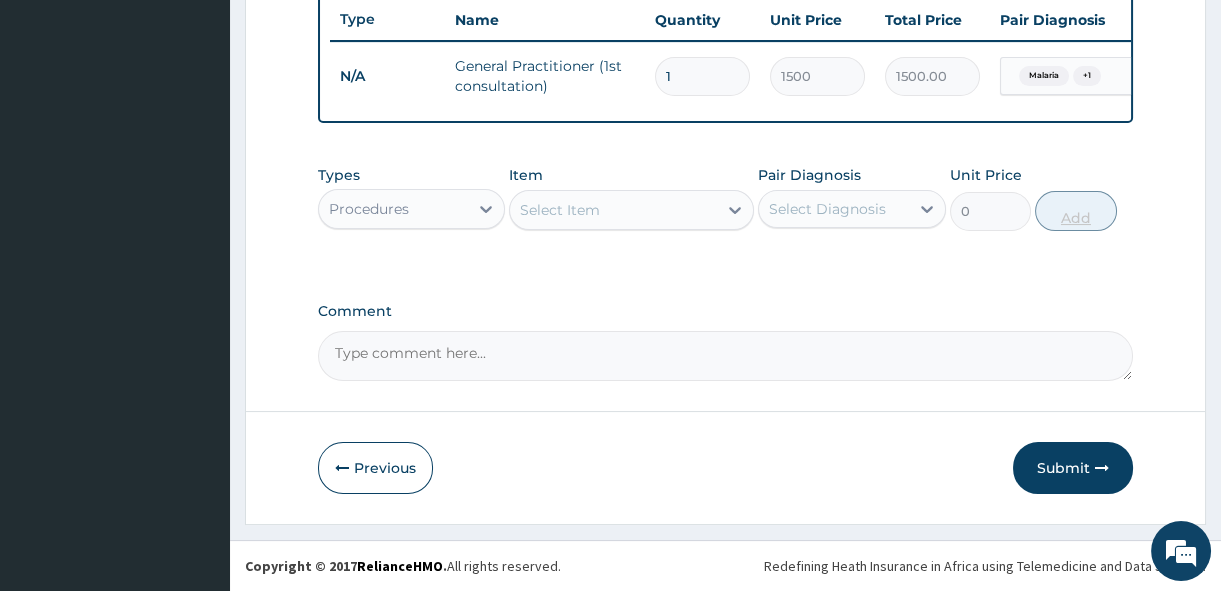 scroll, scrollTop: 768, scrollLeft: 0, axis: vertical 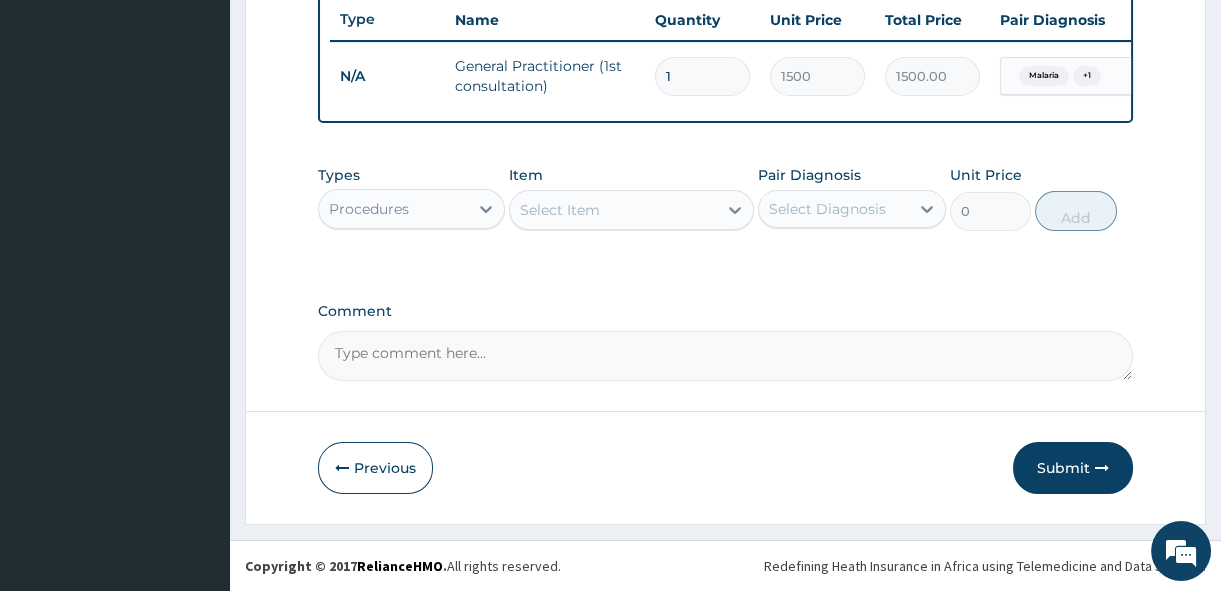 click on "Procedures" at bounding box center (369, 209) 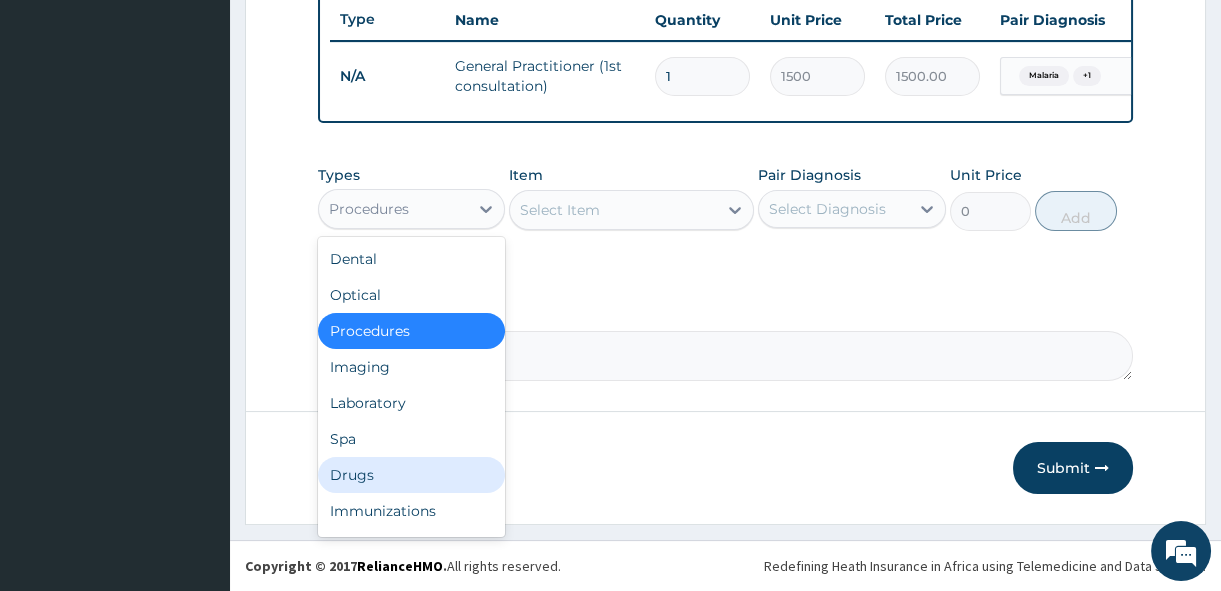click on "Drugs" at bounding box center [411, 475] 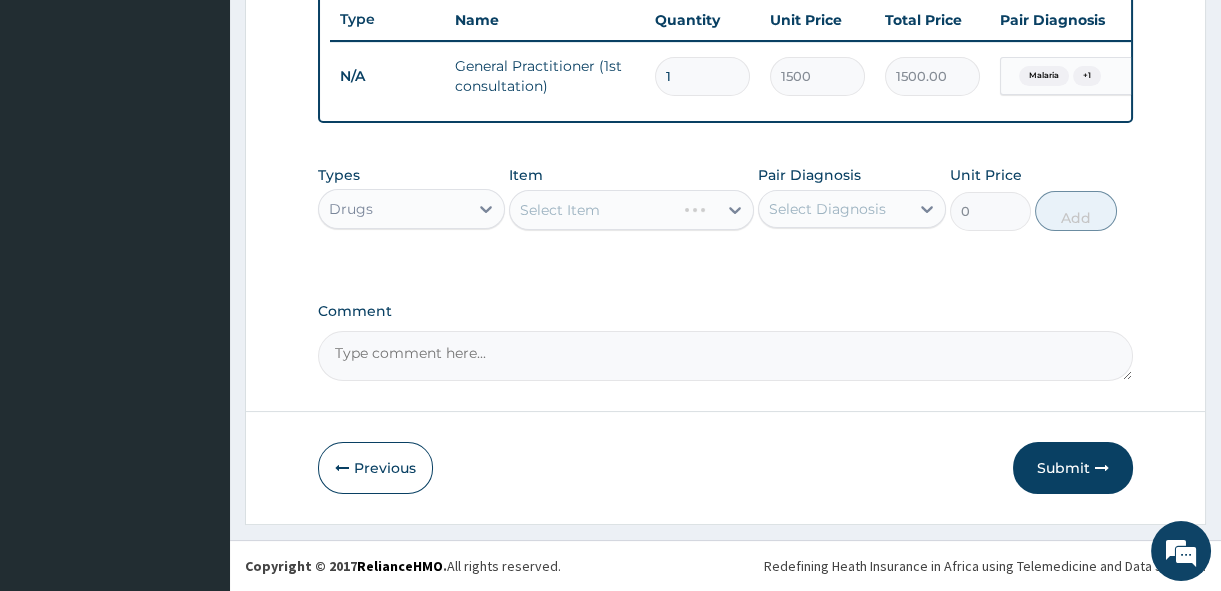click on "Select Item" at bounding box center [631, 210] 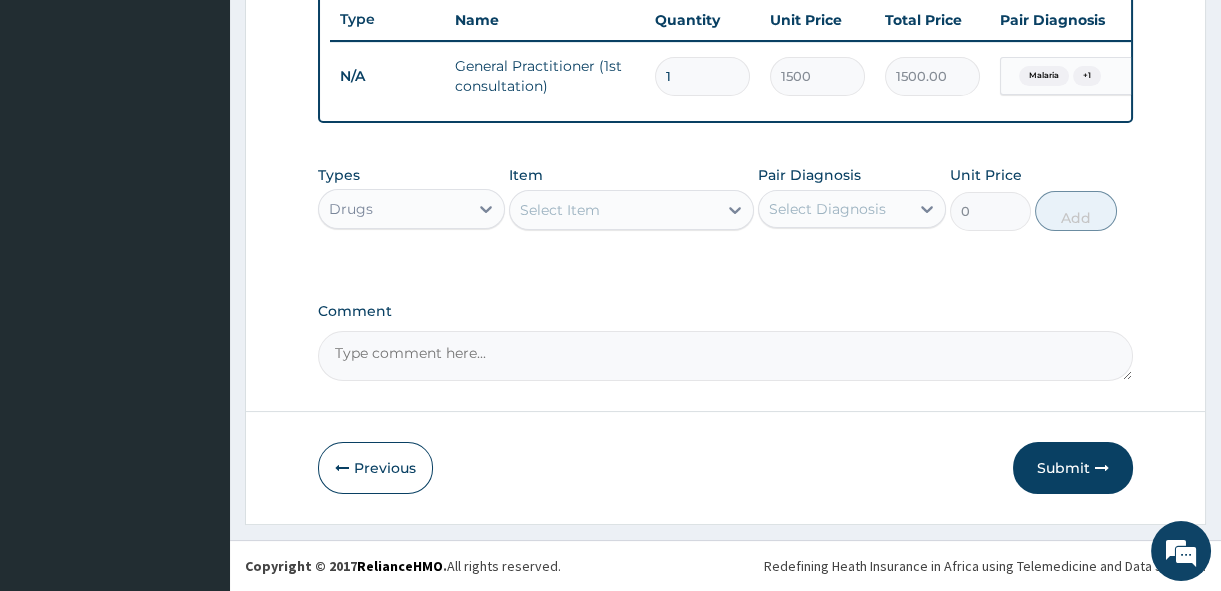 click on "Select Item" at bounding box center (613, 210) 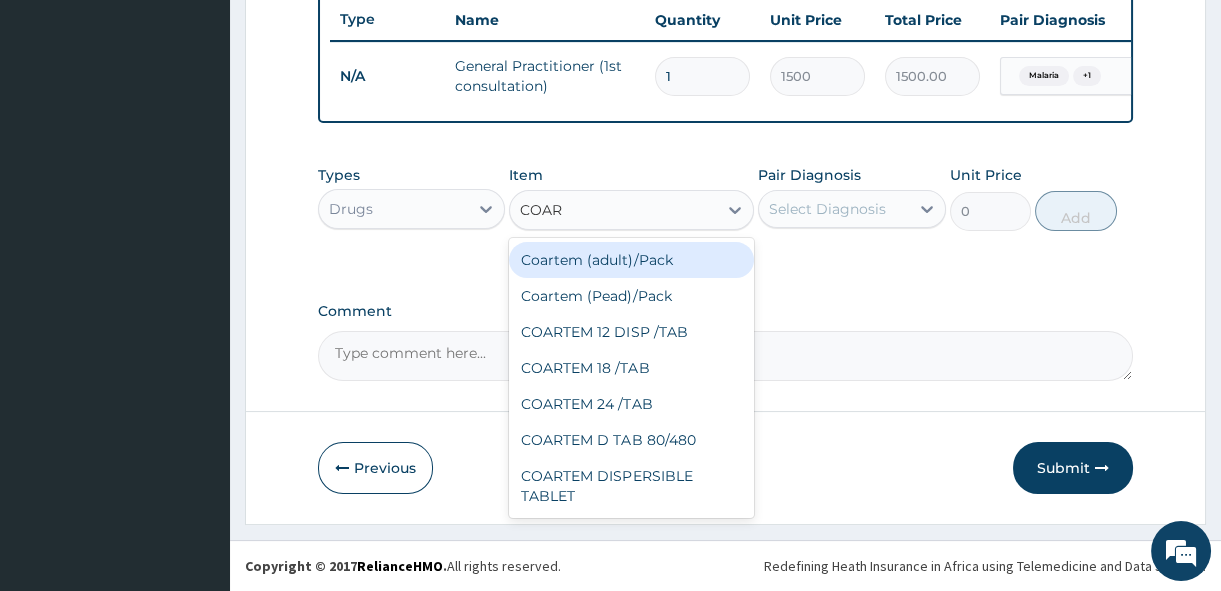 type on "COART" 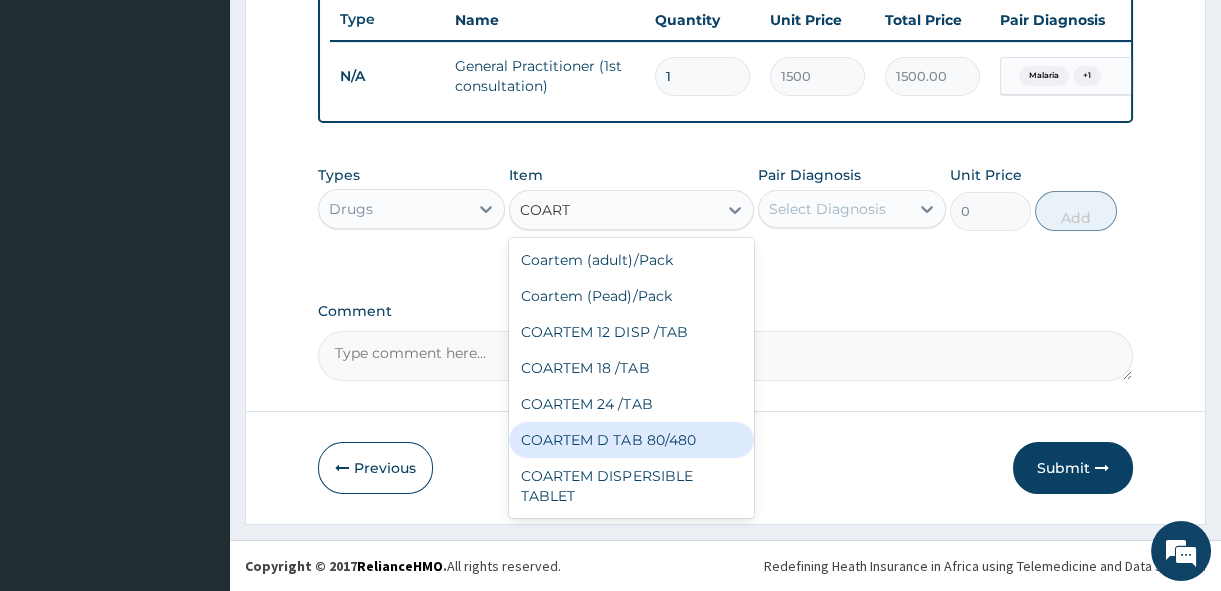 drag, startPoint x: 562, startPoint y: 436, endPoint x: 566, endPoint y: 389, distance: 47.169907 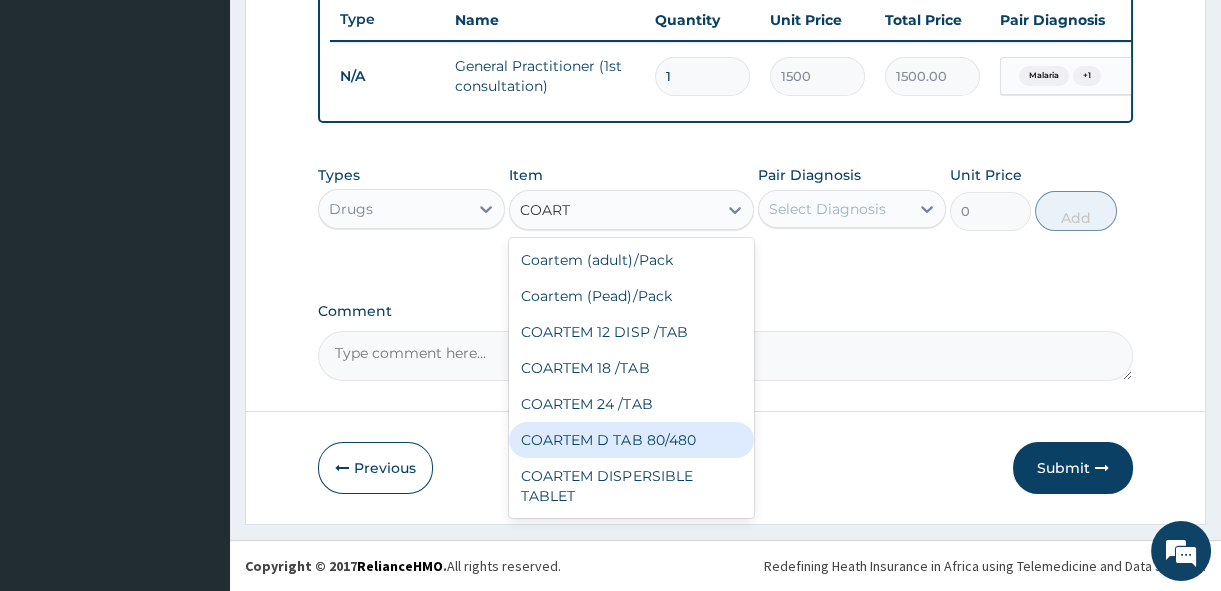 click on "COARTEM D TAB 80/480" at bounding box center [631, 440] 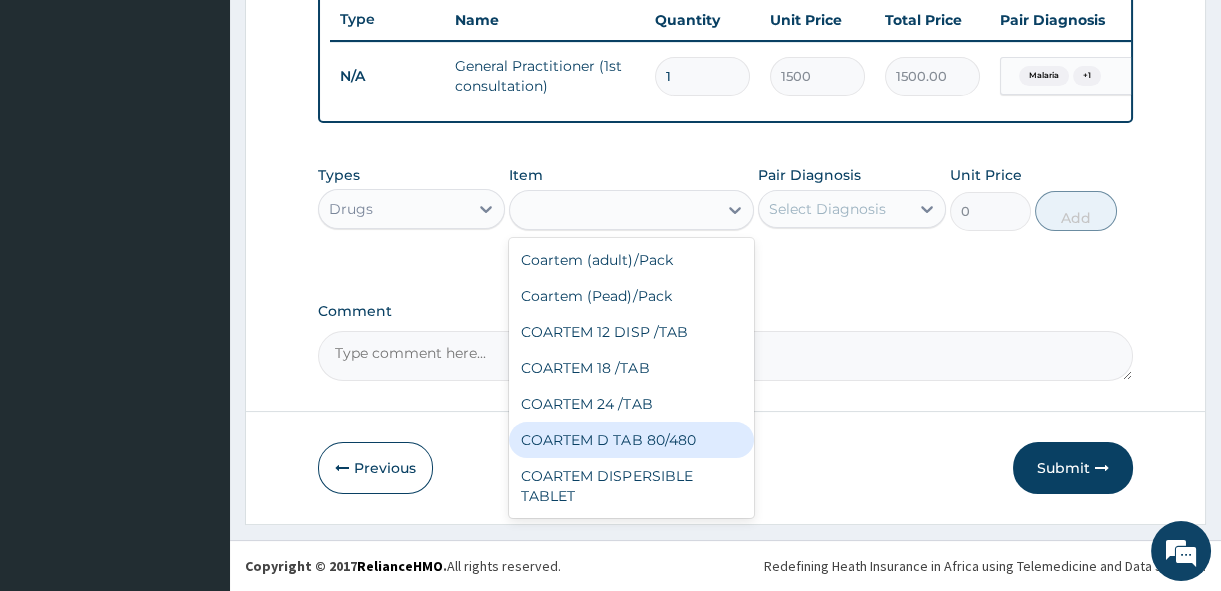 type on "866.25" 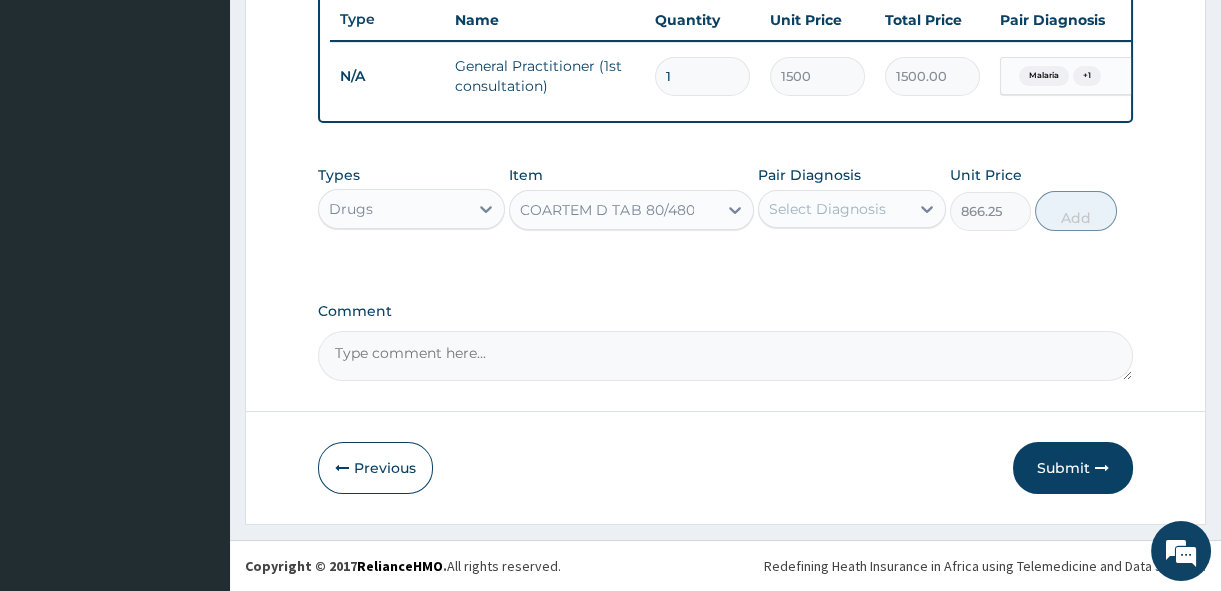 click on "Select Diagnosis" at bounding box center (827, 209) 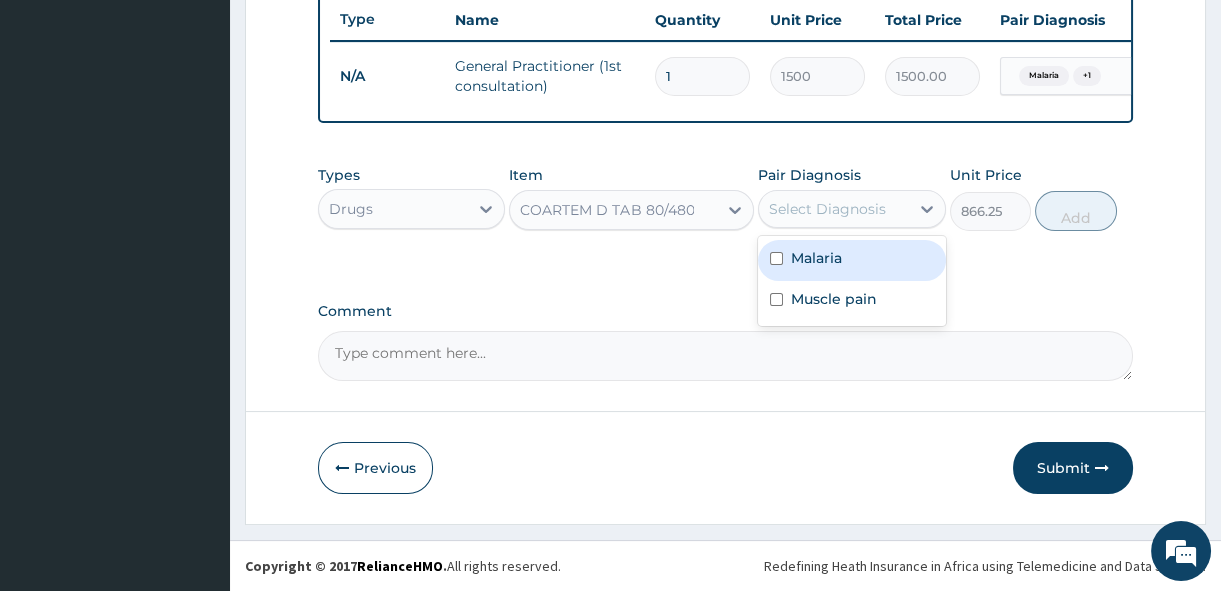 drag, startPoint x: 799, startPoint y: 256, endPoint x: 801, endPoint y: 310, distance: 54.037025 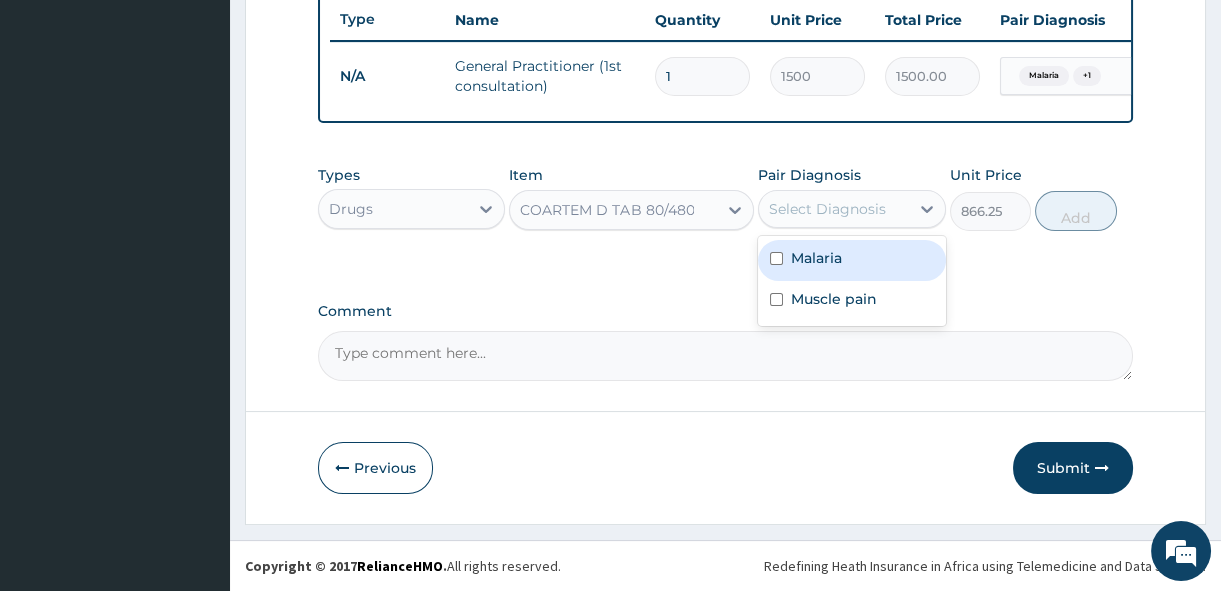 click on "Malaria" at bounding box center (851, 260) 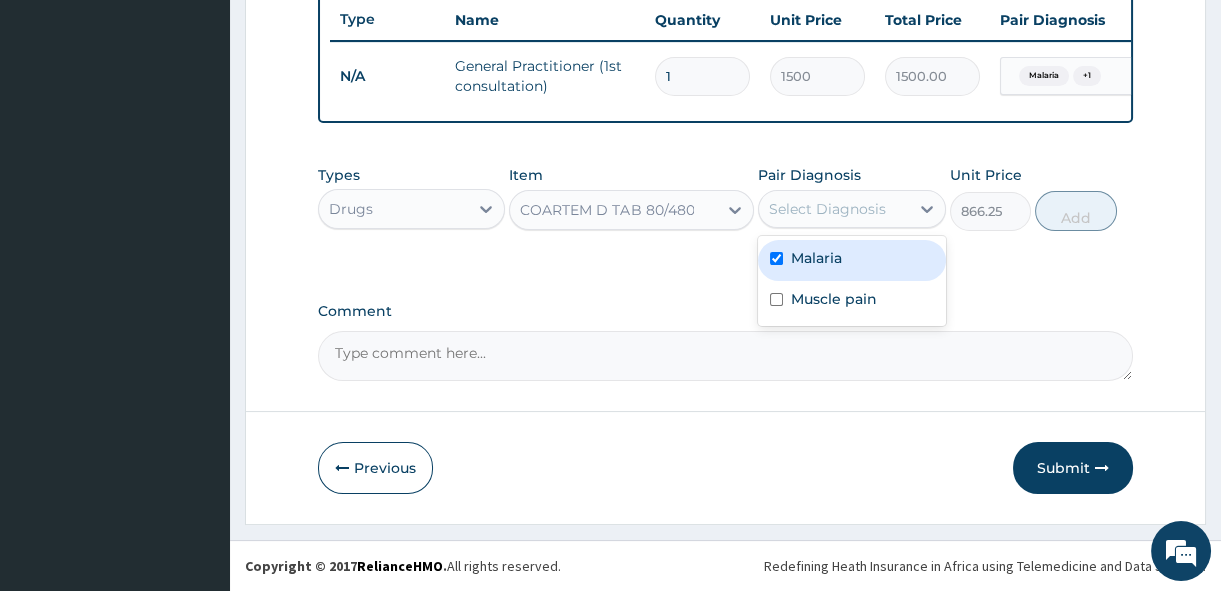 checkbox on "true" 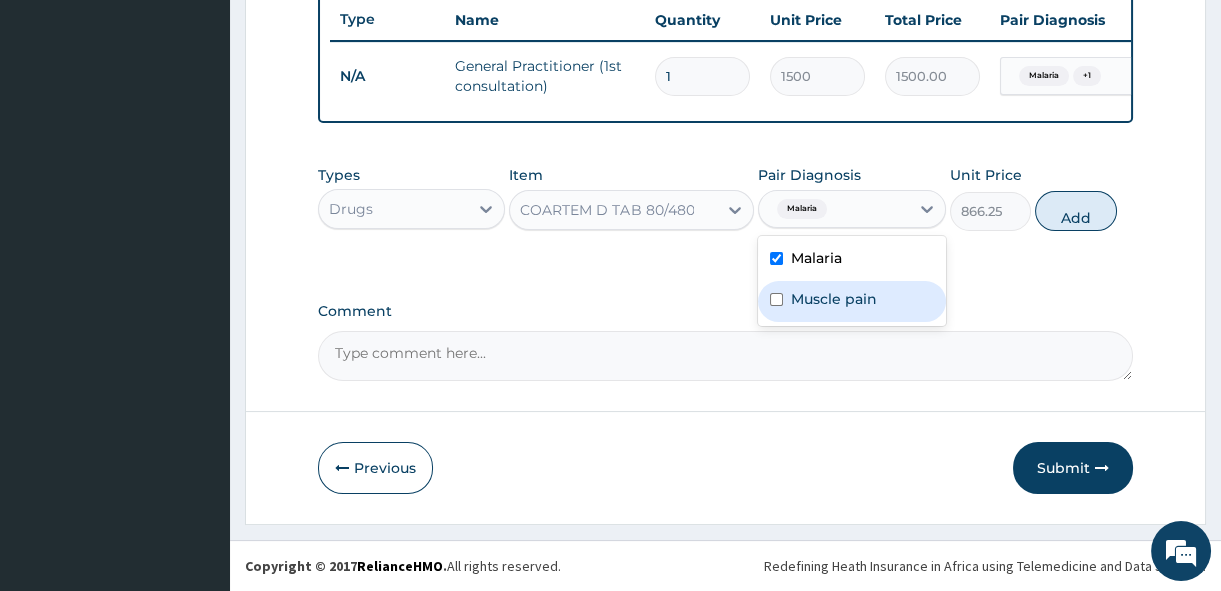 click on "Muscle pain" at bounding box center (851, 301) 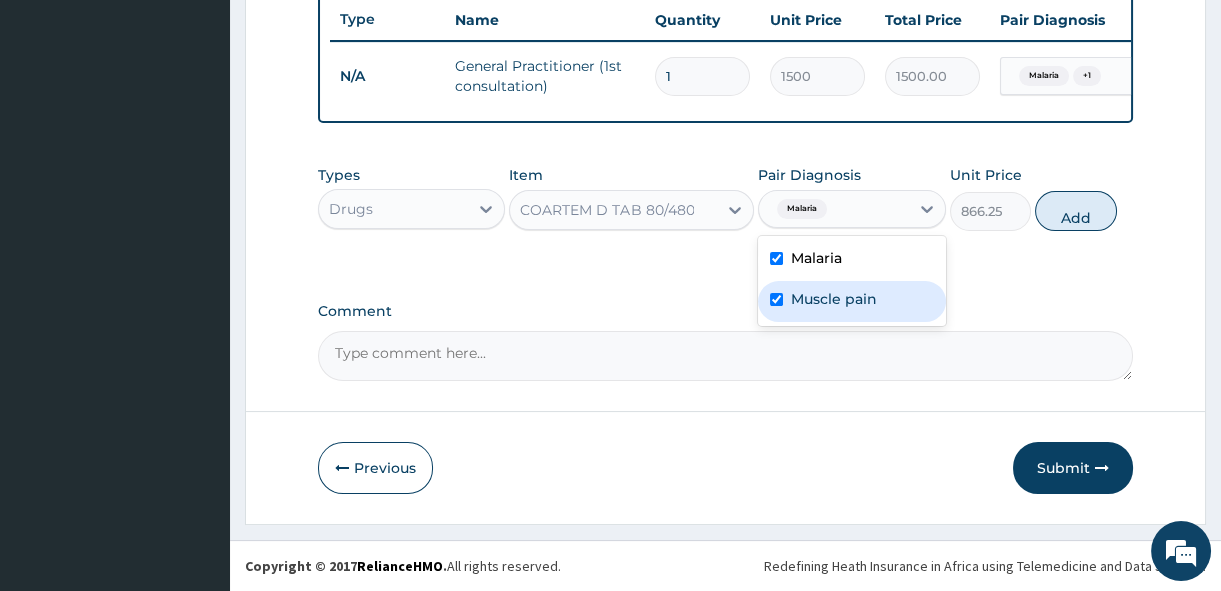 checkbox on "true" 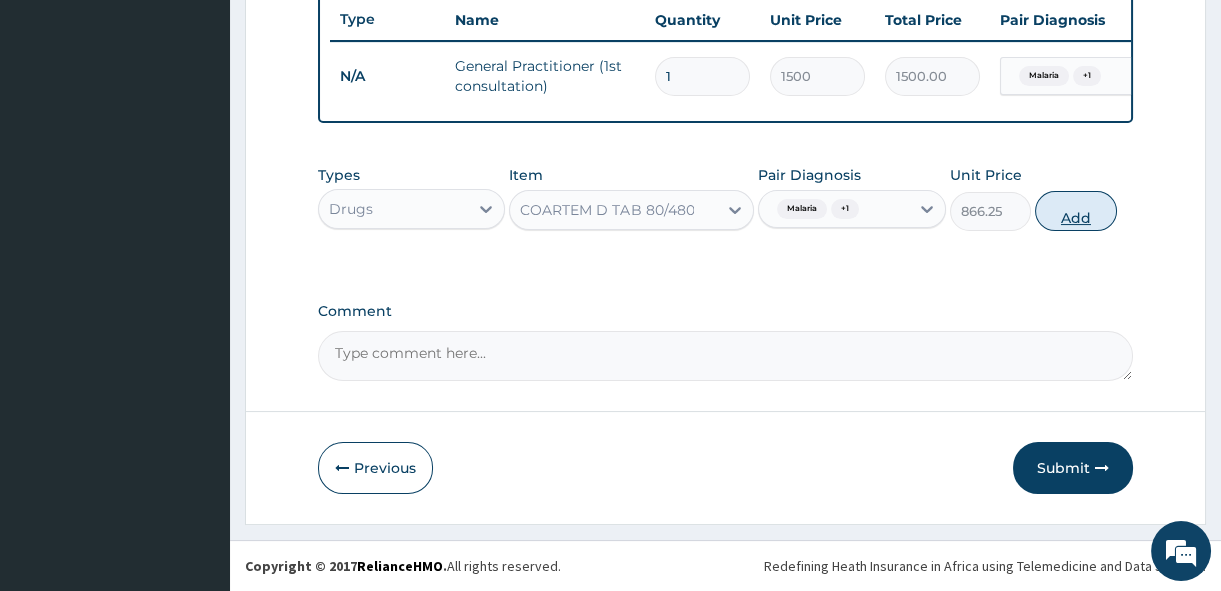 click on "Add" at bounding box center [1076, 211] 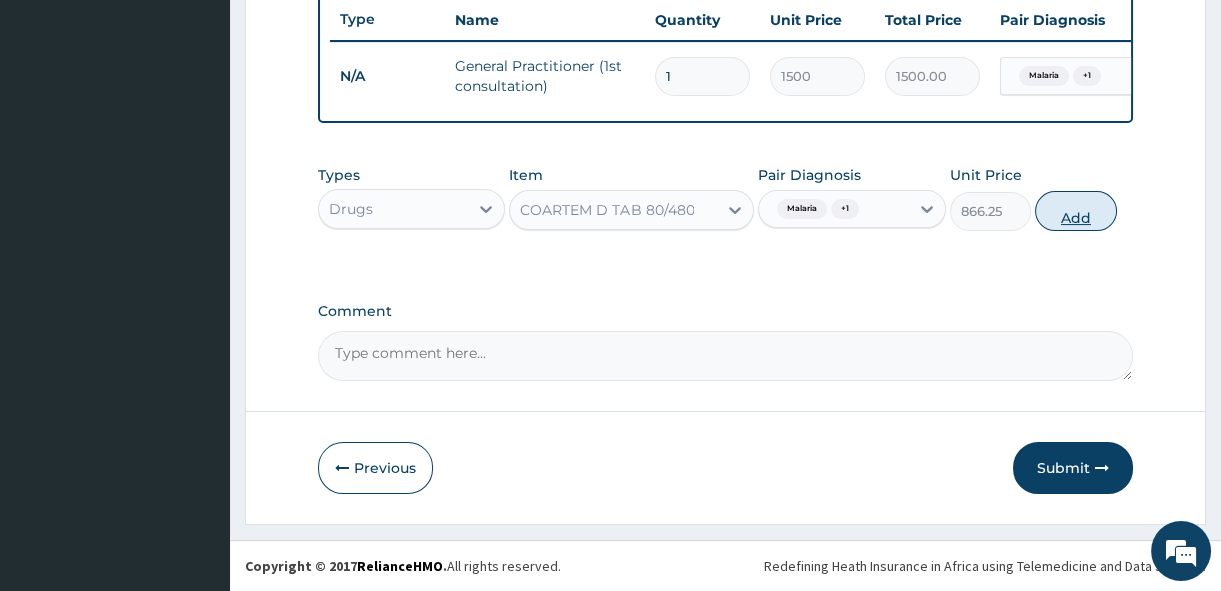 type on "0" 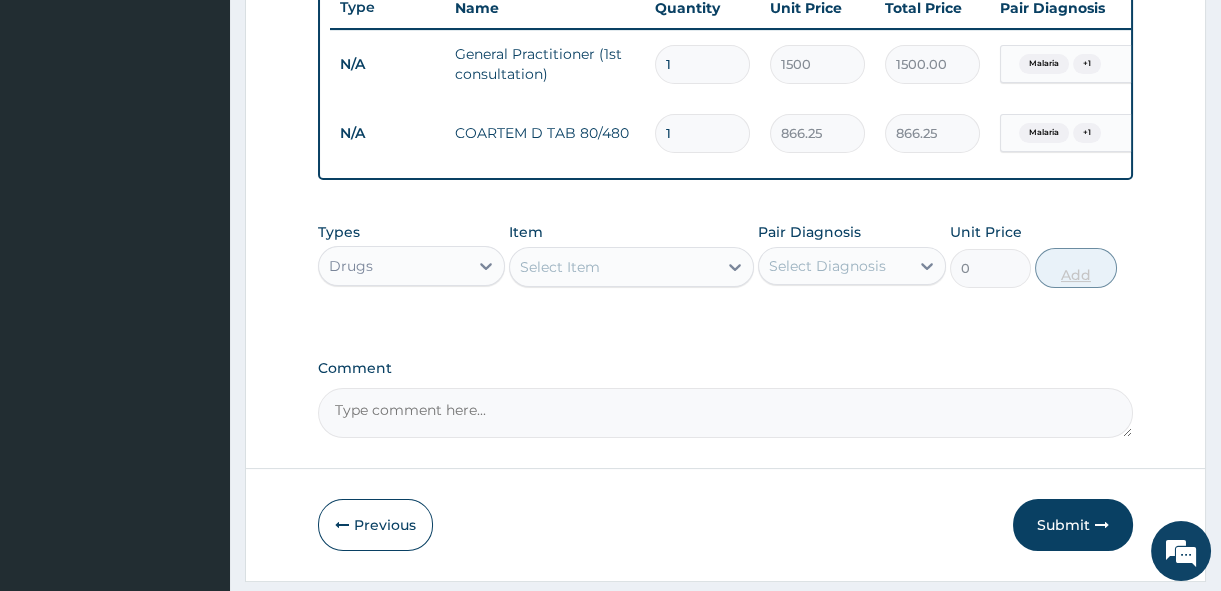 type 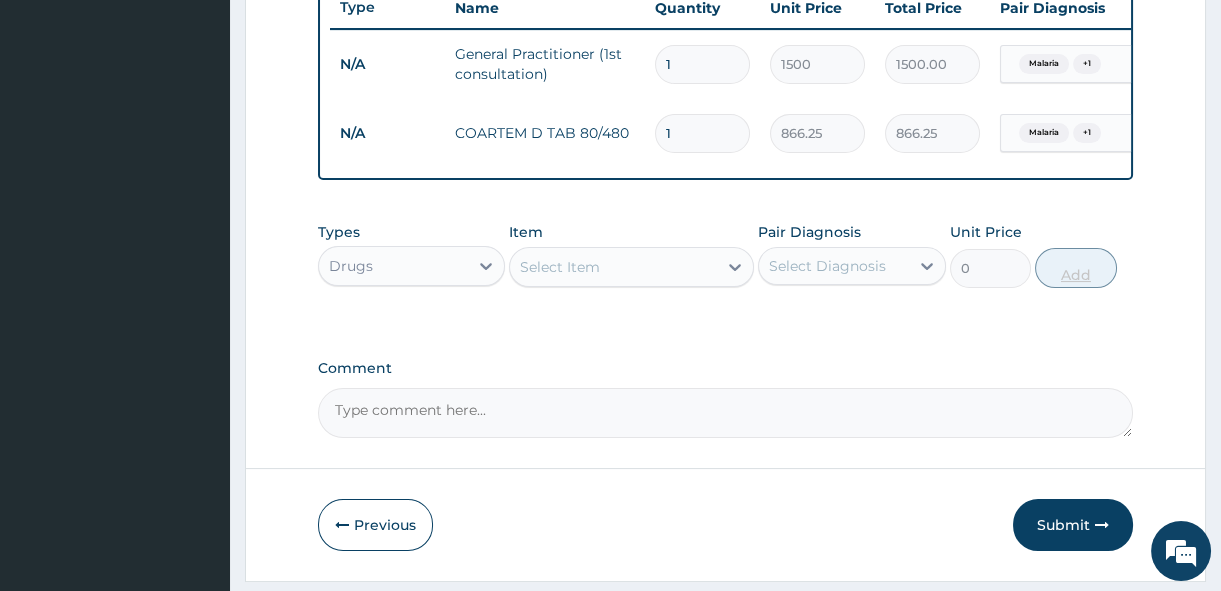 type on "0.00" 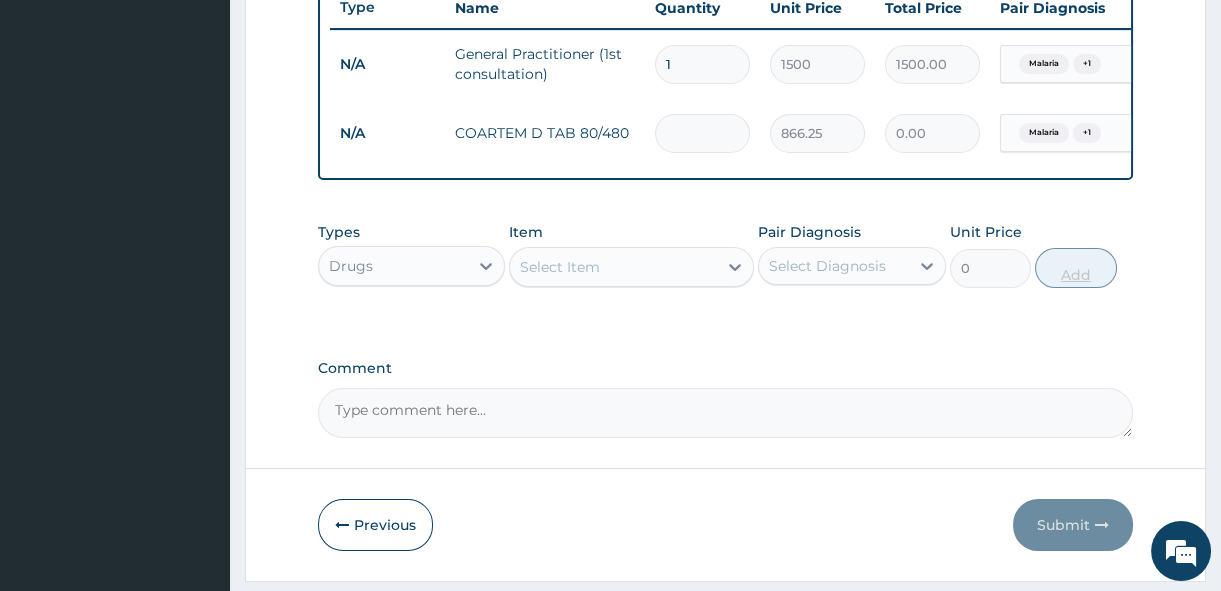 type on "6" 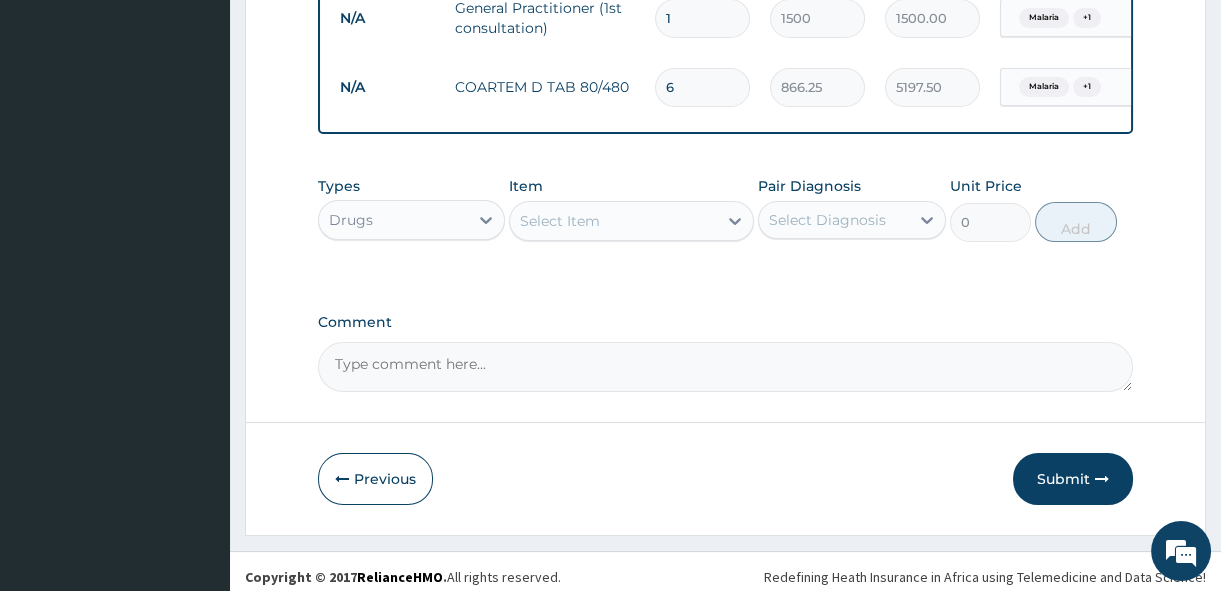scroll, scrollTop: 838, scrollLeft: 0, axis: vertical 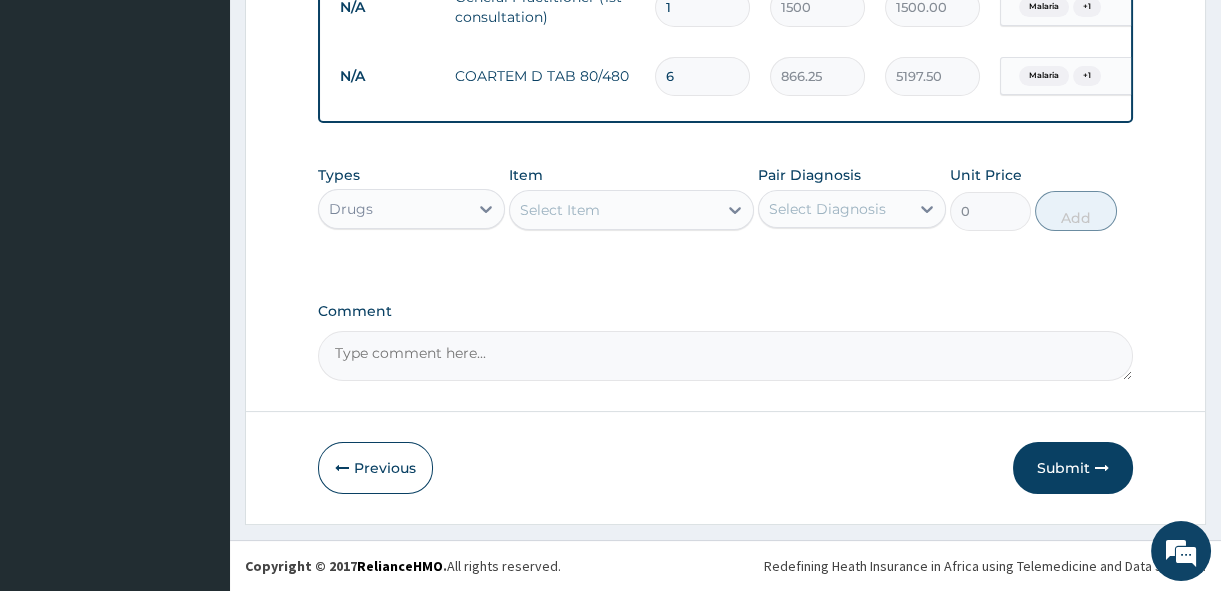type on "6" 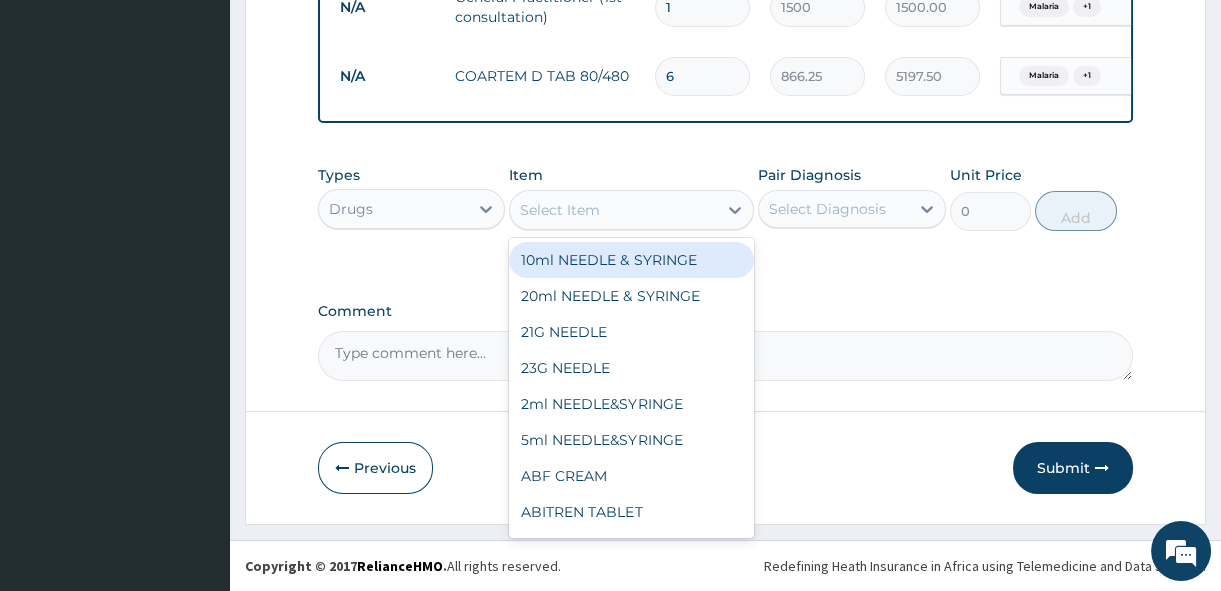 click on "Select Item" at bounding box center [560, 210] 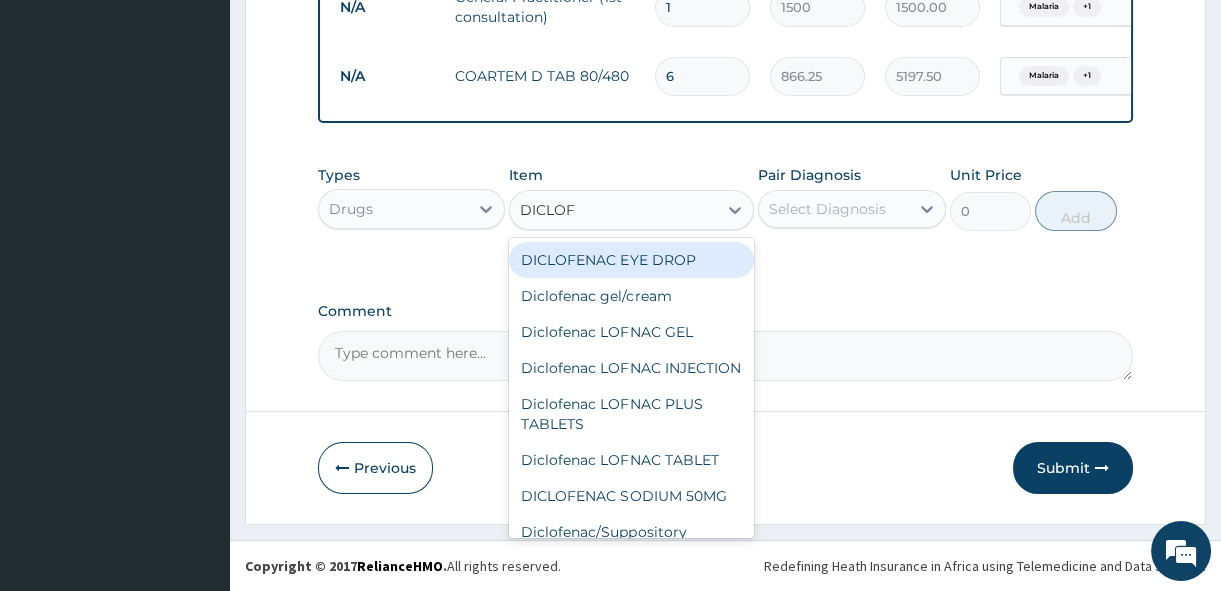 type on "DICLOFE" 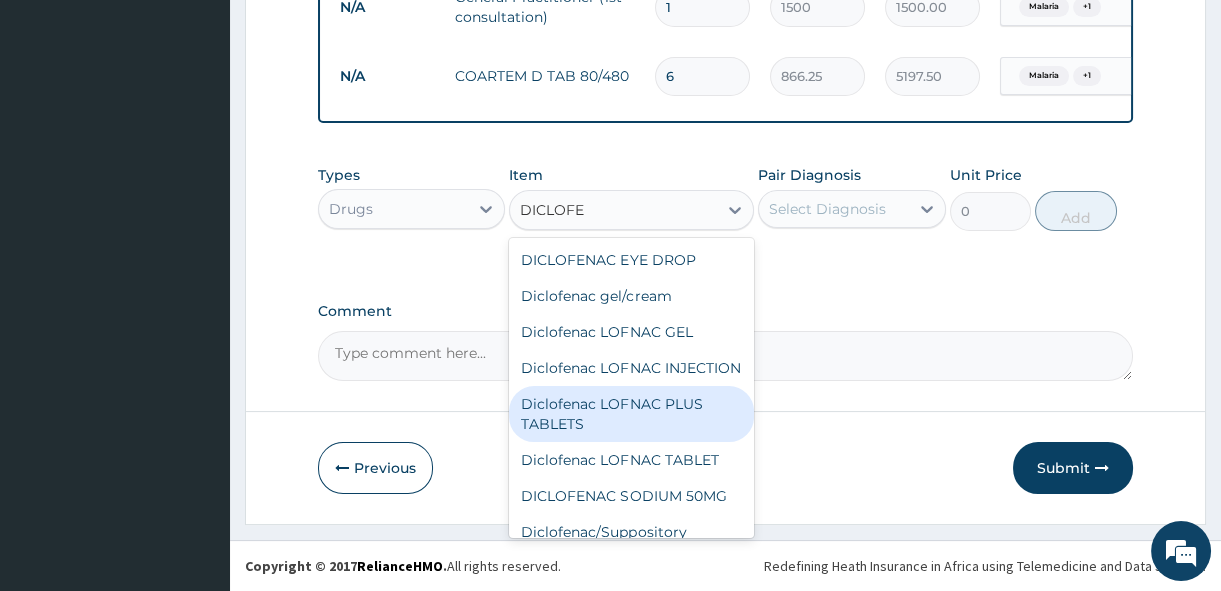click on "Diclofenac LOFNAC PLUS TABLETS" at bounding box center [631, 414] 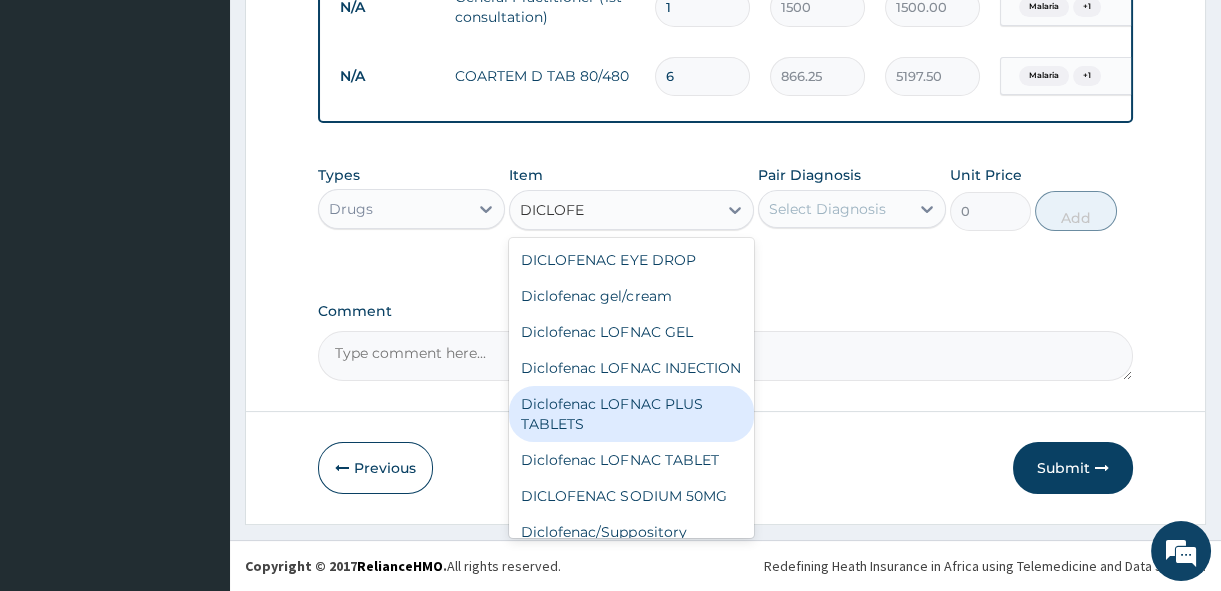 type 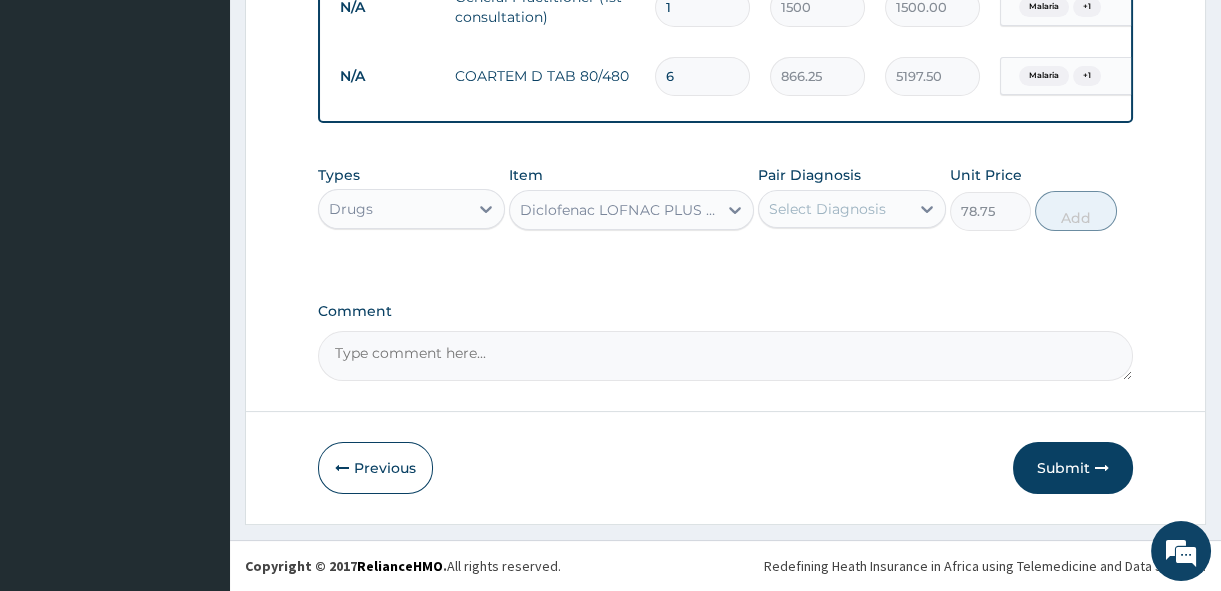 click on "Select Diagnosis" at bounding box center (833, 209) 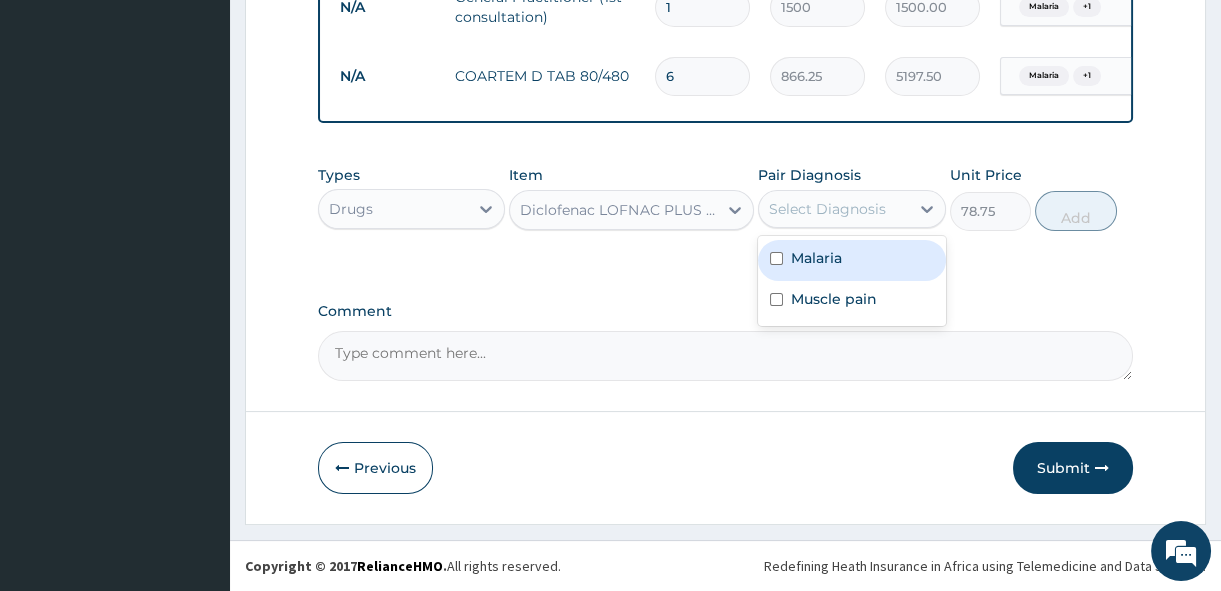 drag, startPoint x: 788, startPoint y: 265, endPoint x: 781, endPoint y: 290, distance: 25.96151 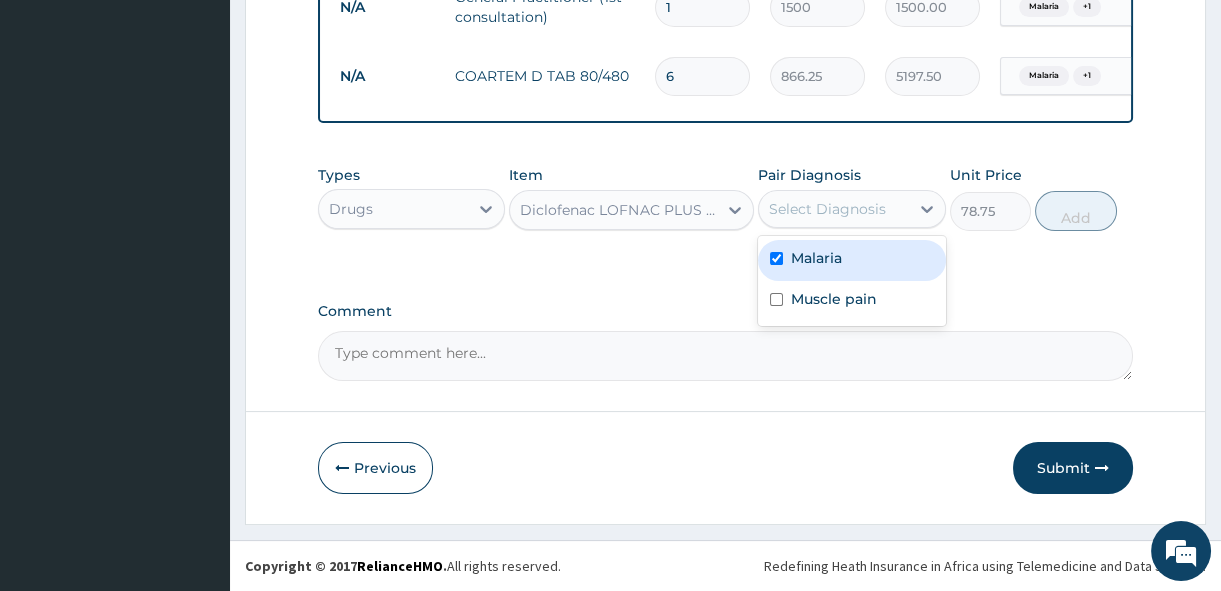 checkbox on "true" 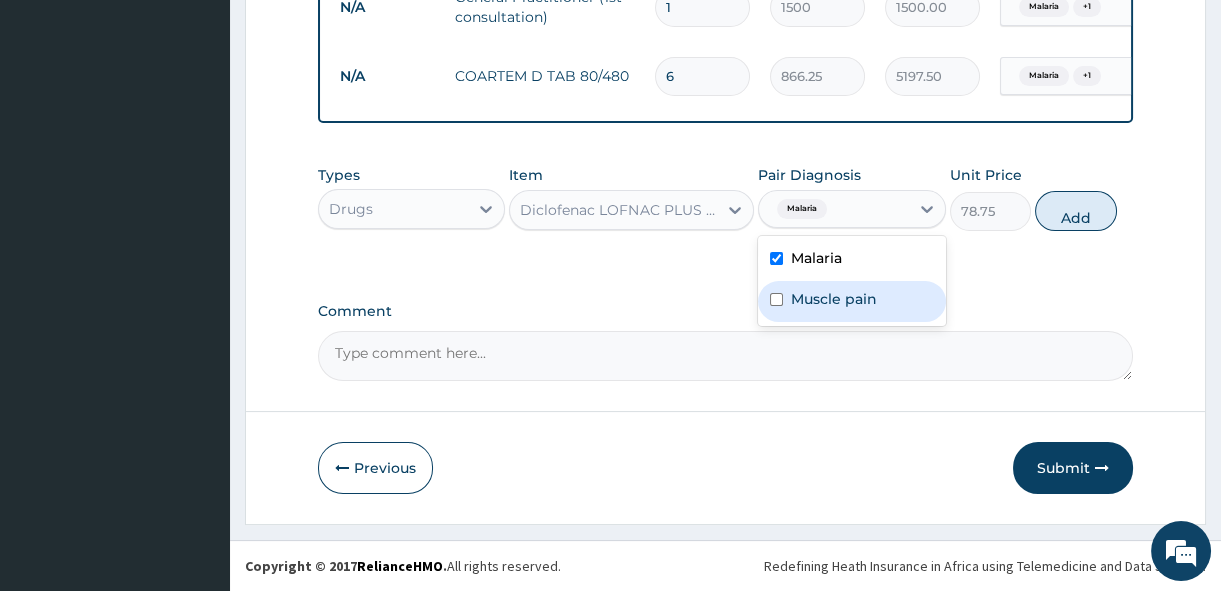 click at bounding box center [776, 299] 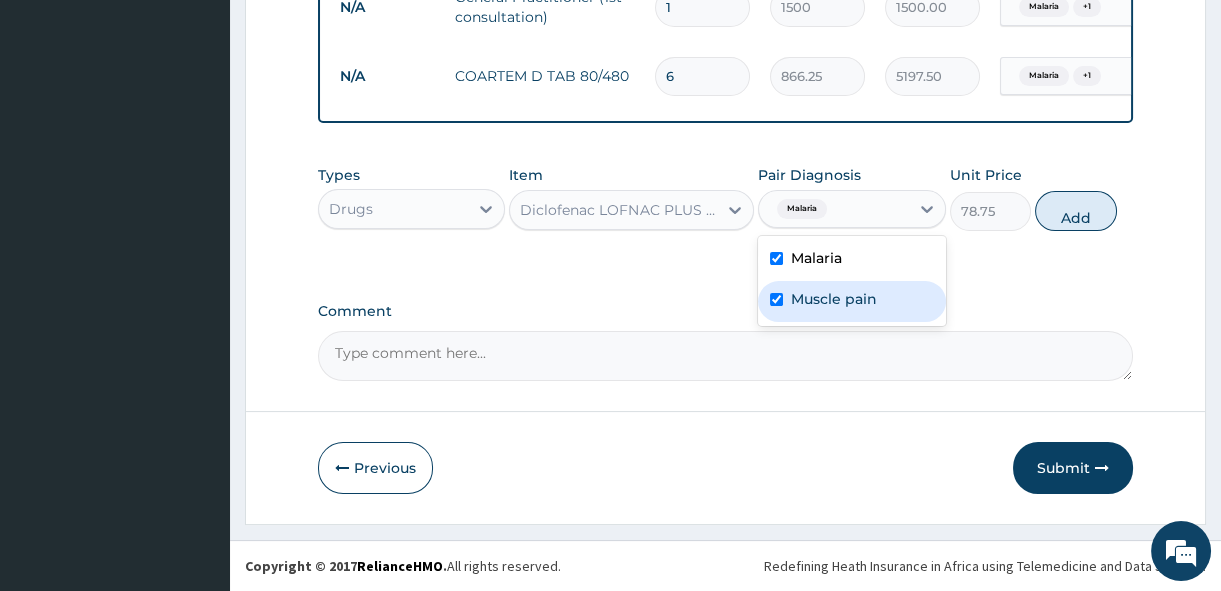 checkbox on "true" 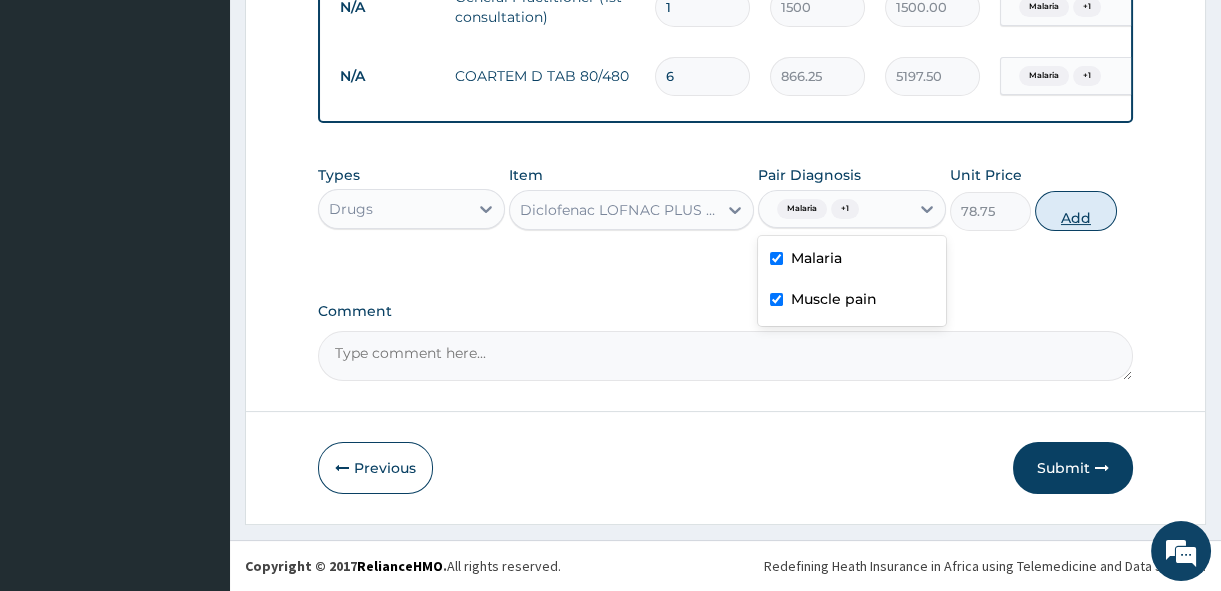 click on "Add" at bounding box center [1076, 211] 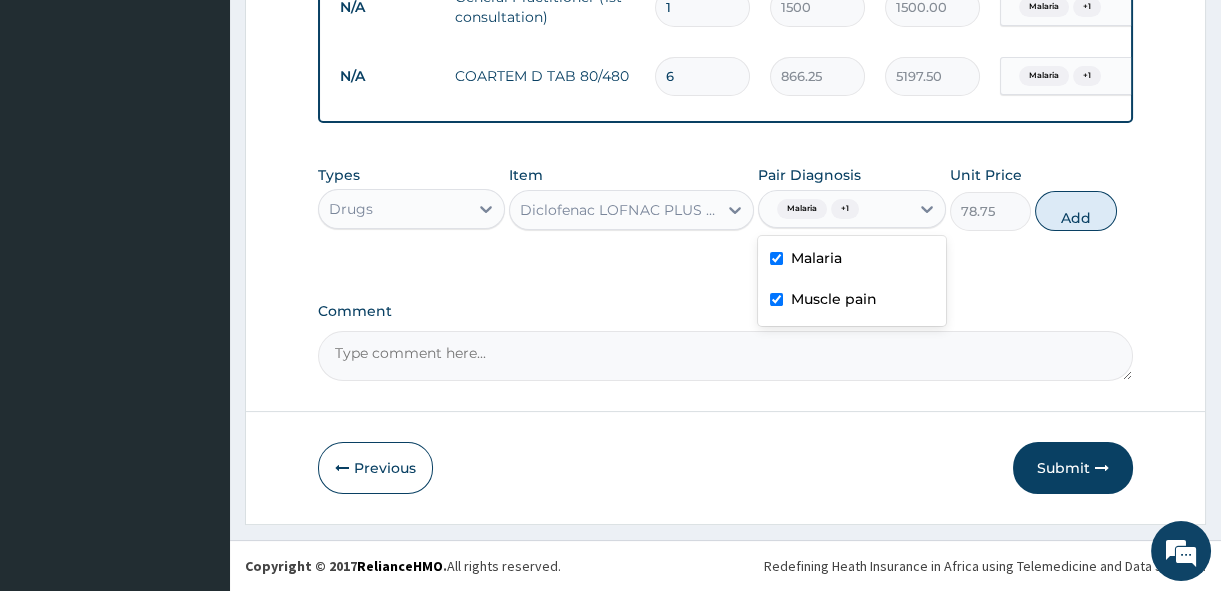 type on "0" 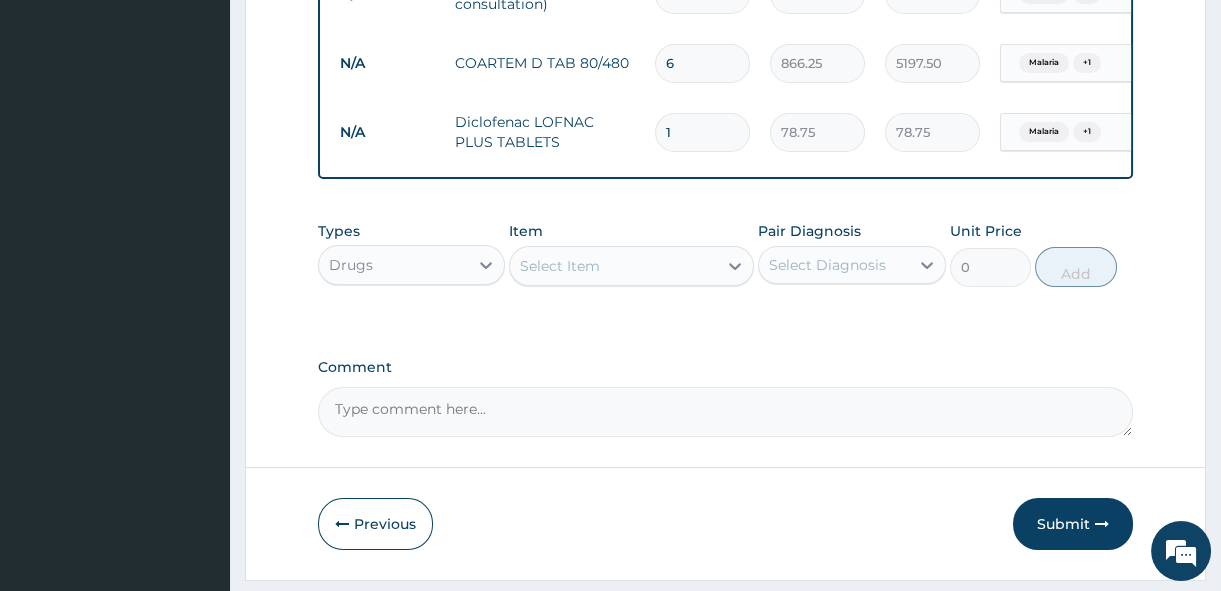 type on "21" 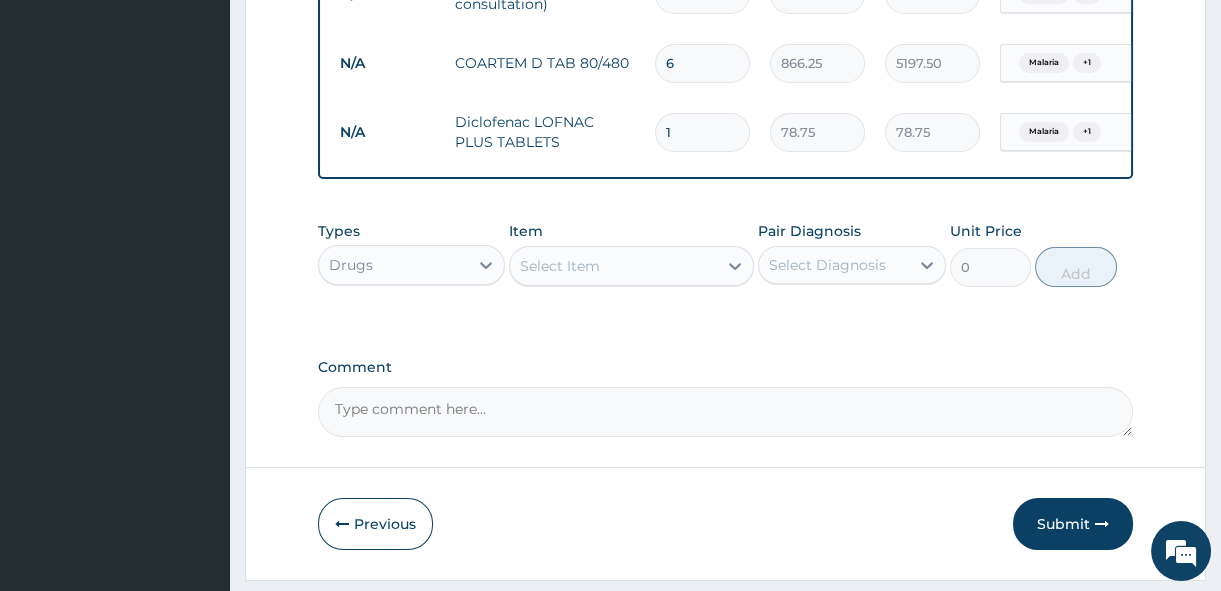 type on "1653.75" 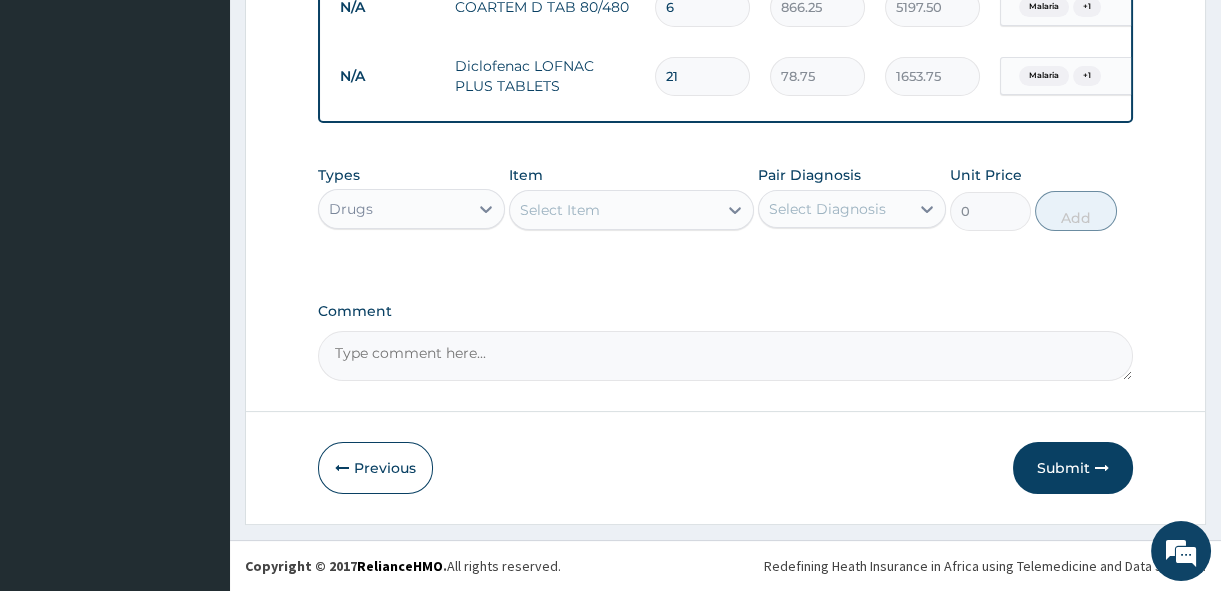 scroll, scrollTop: 907, scrollLeft: 0, axis: vertical 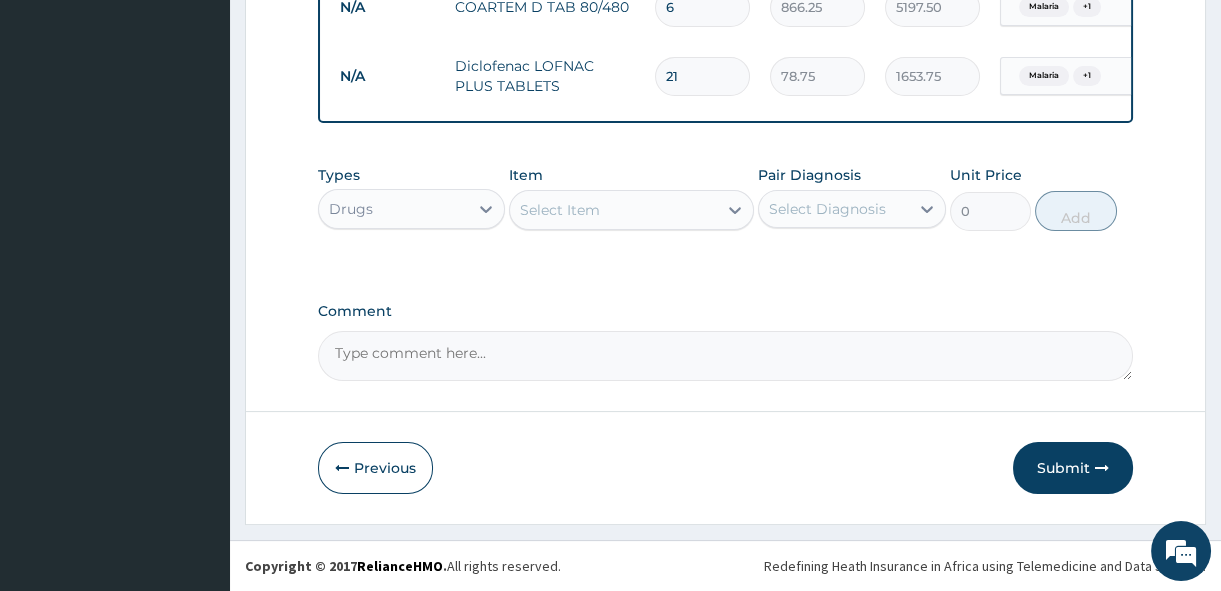 type on "21" 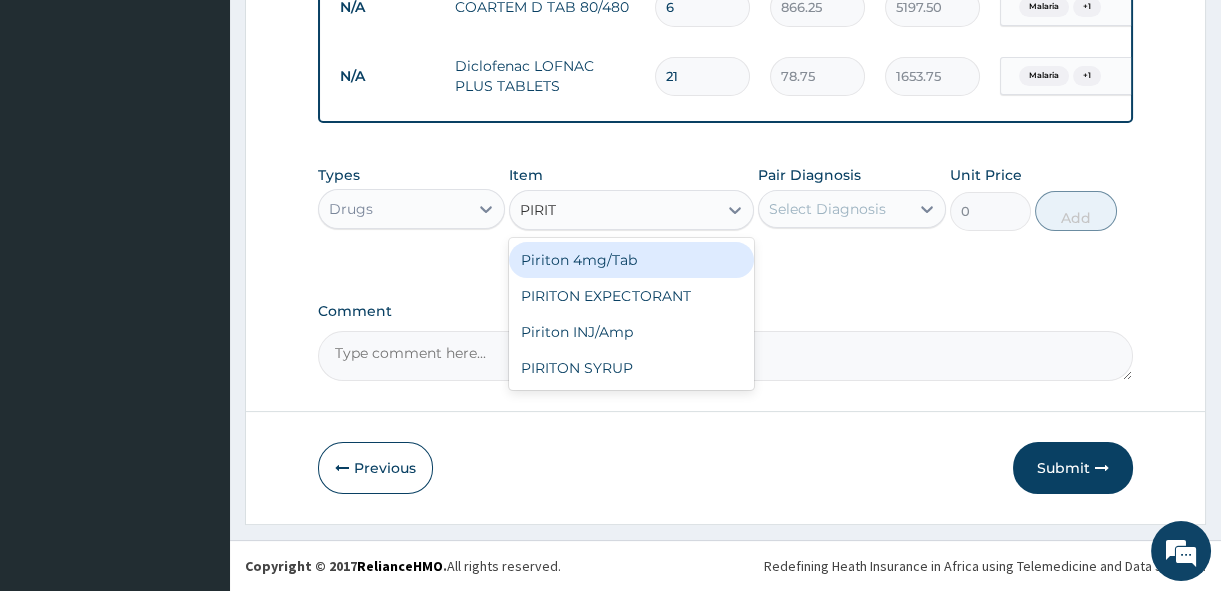 type on "PIRITO" 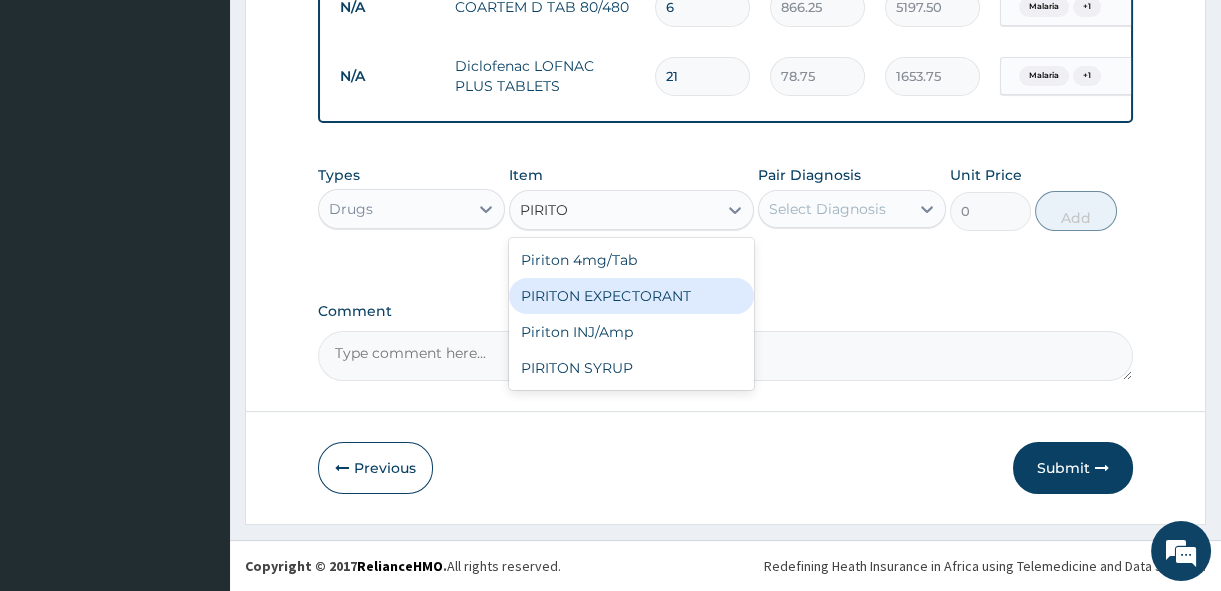 click on "PIRITON EXPECTORANT" at bounding box center (631, 296) 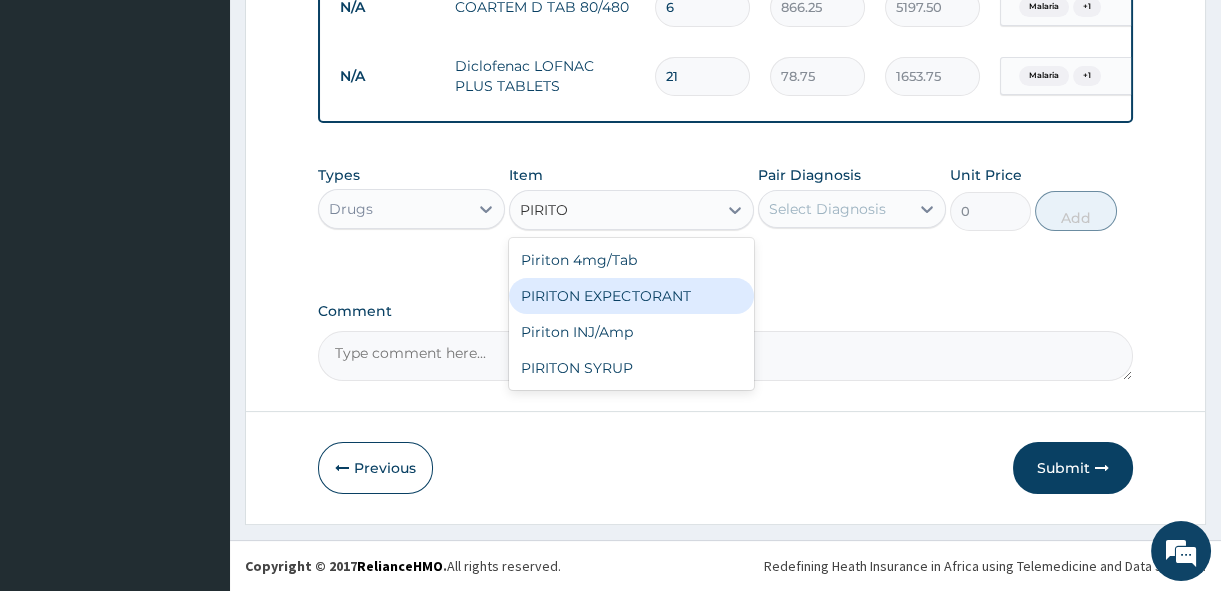 type 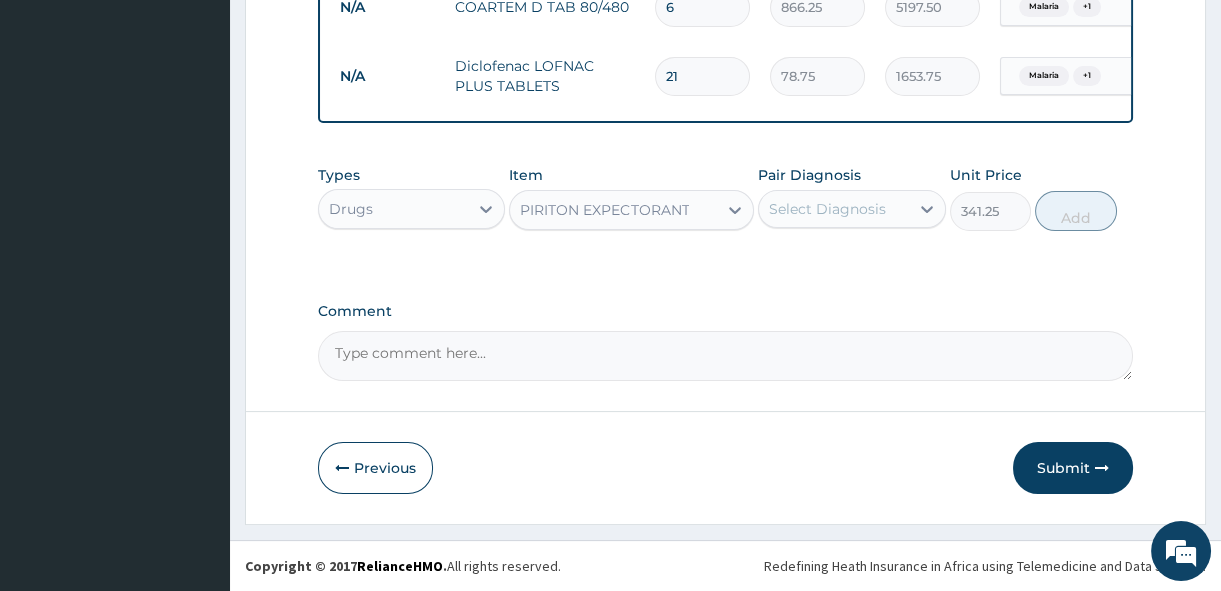 click on "Select Diagnosis" at bounding box center [827, 209] 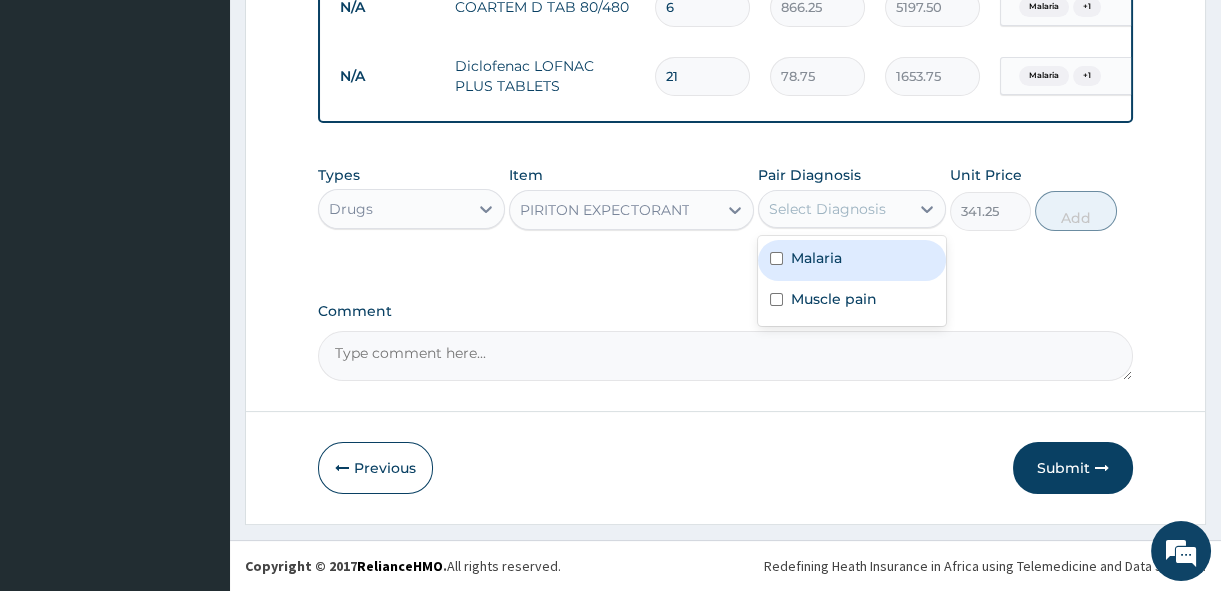 click on "Malaria" at bounding box center [816, 258] 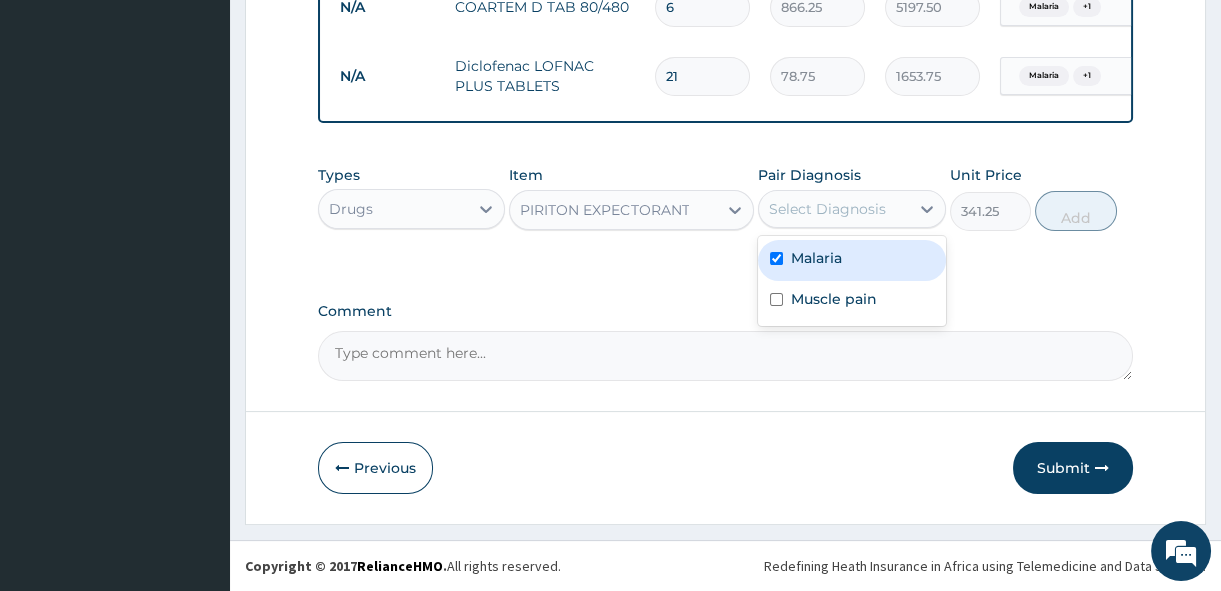 checkbox on "true" 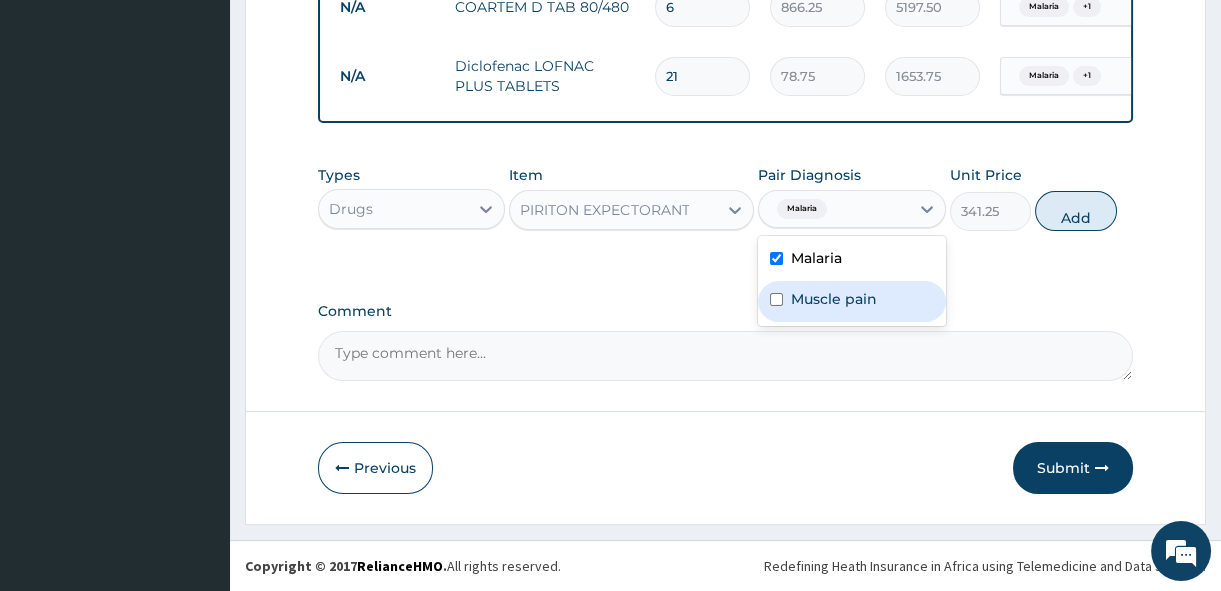 click on "Muscle pain" at bounding box center [834, 299] 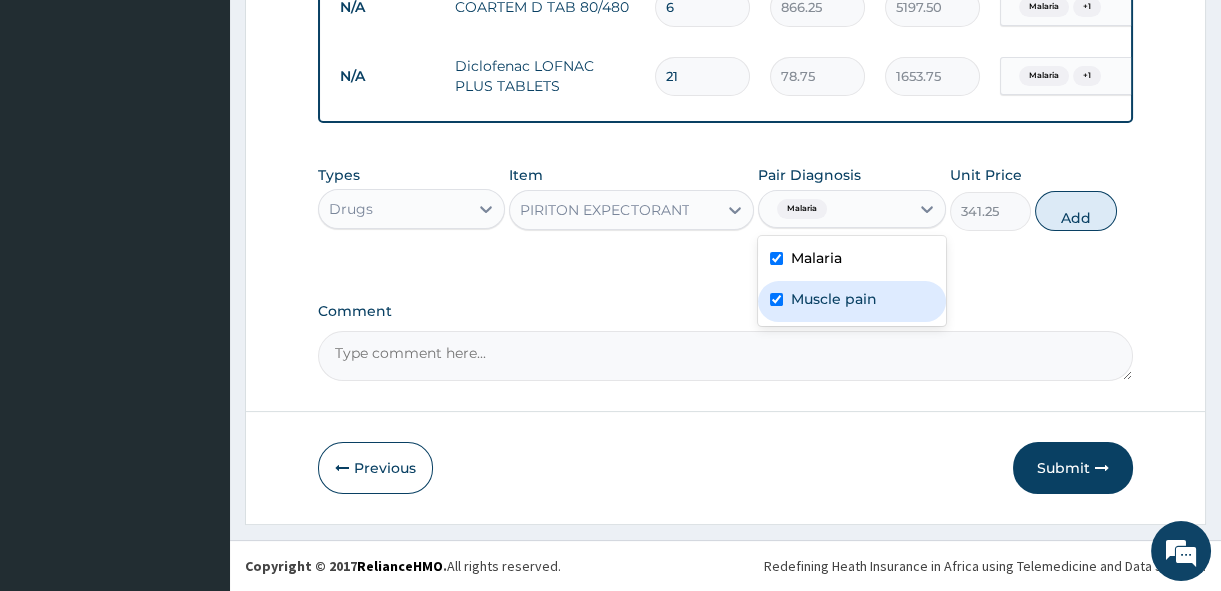 checkbox on "true" 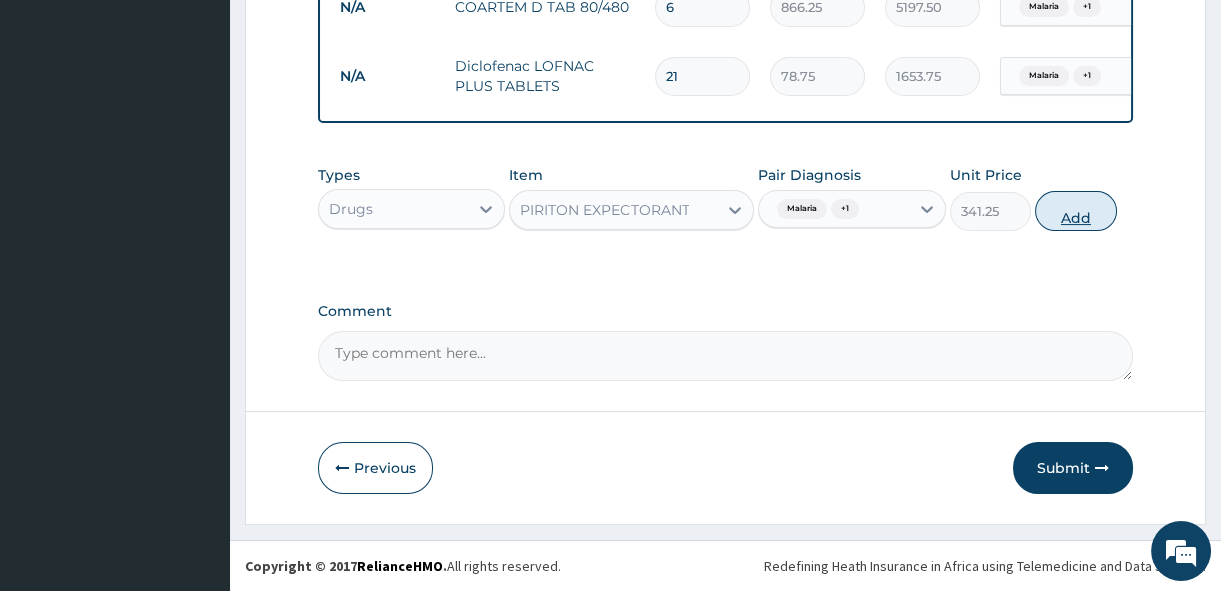 click on "Add" at bounding box center (1076, 211) 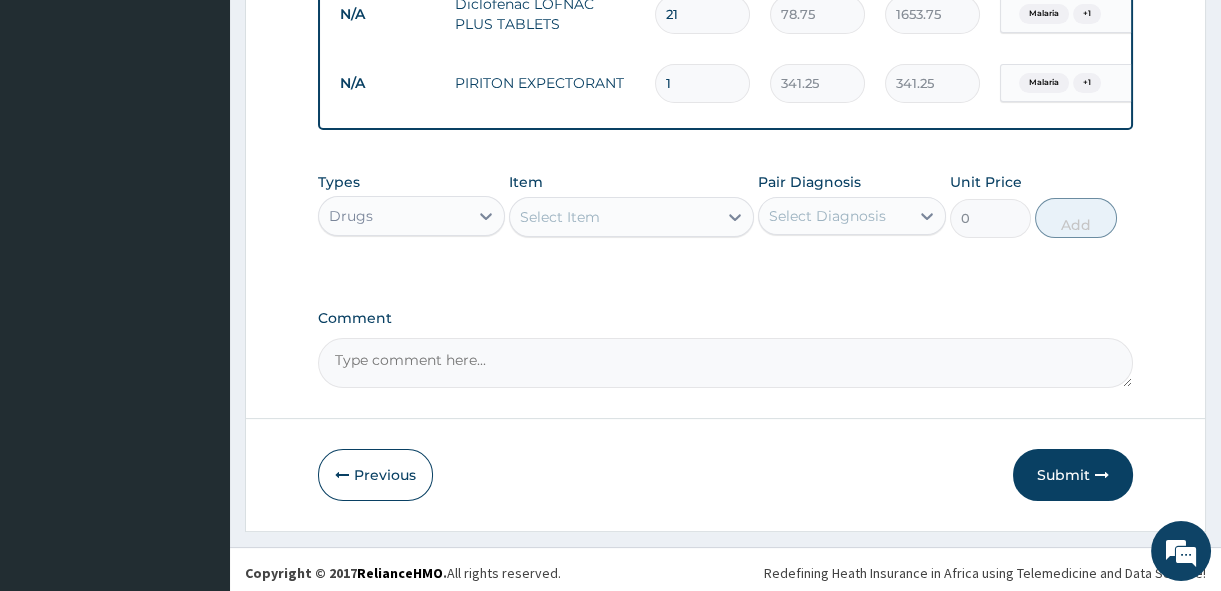 scroll, scrollTop: 976, scrollLeft: 0, axis: vertical 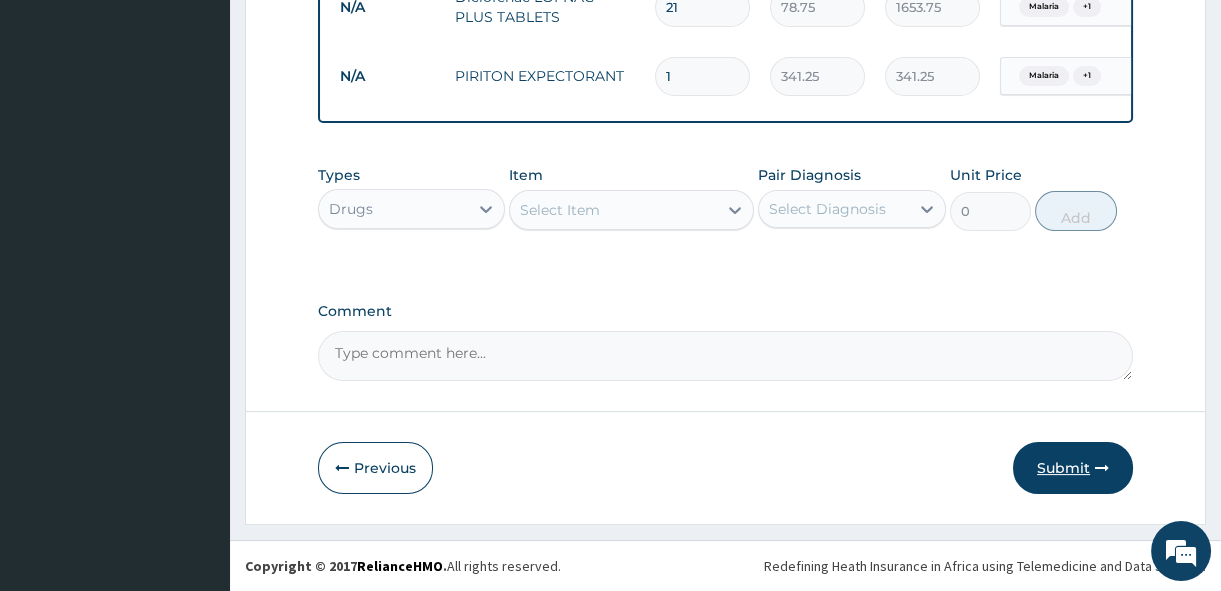 click on "Submit" at bounding box center [1073, 468] 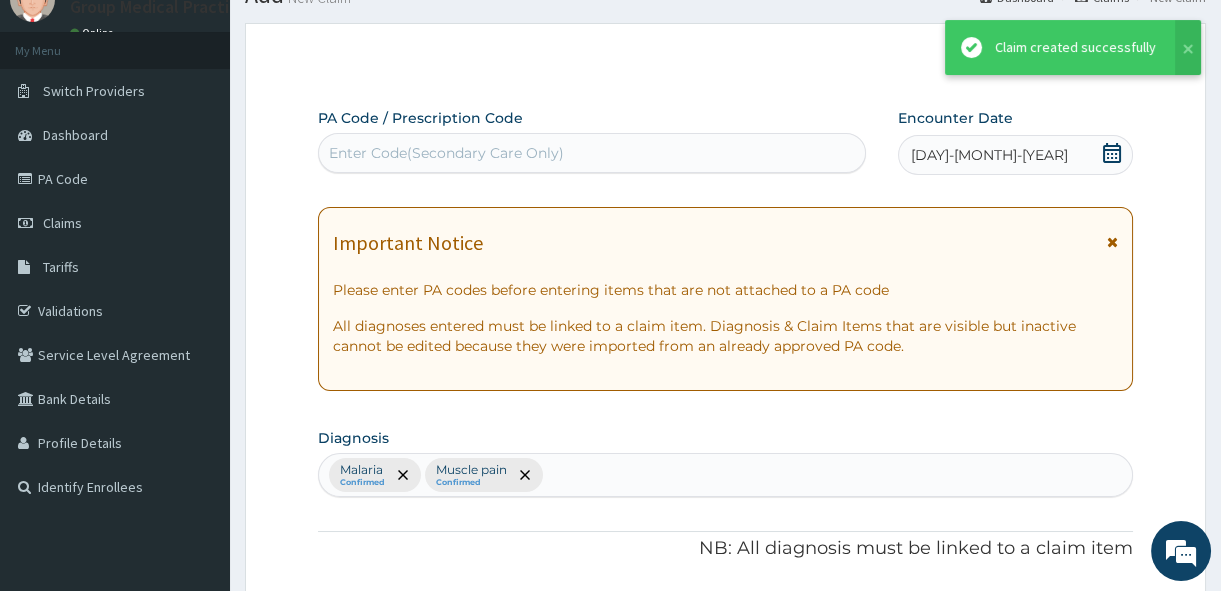 scroll, scrollTop: 976, scrollLeft: 0, axis: vertical 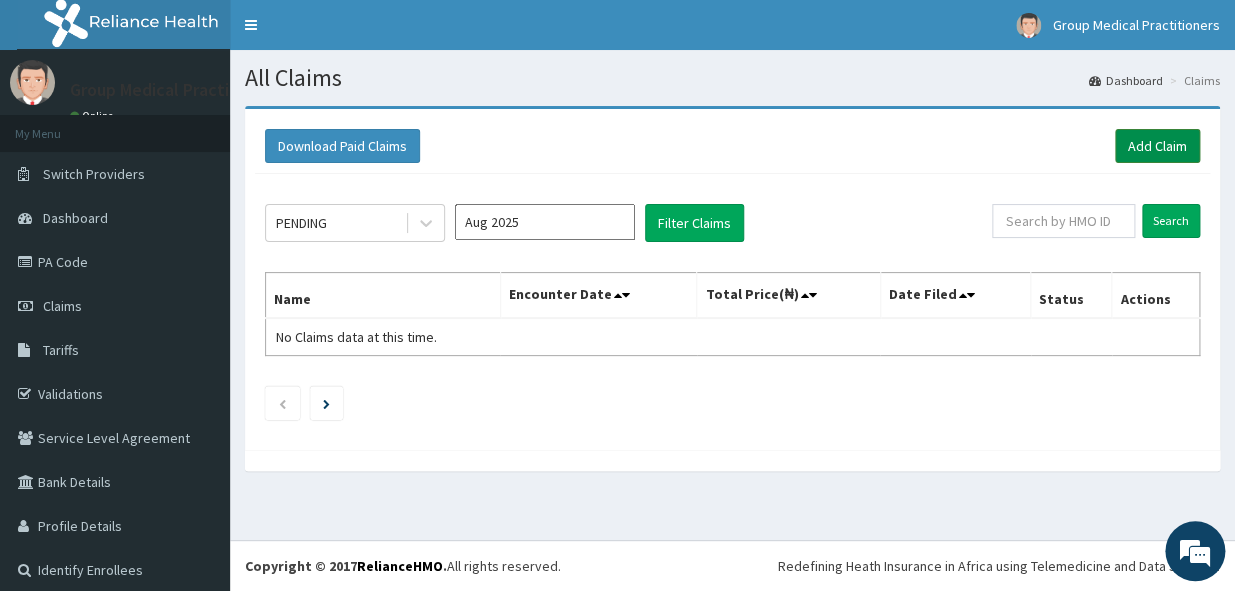 click on "Add Claim" at bounding box center [1157, 146] 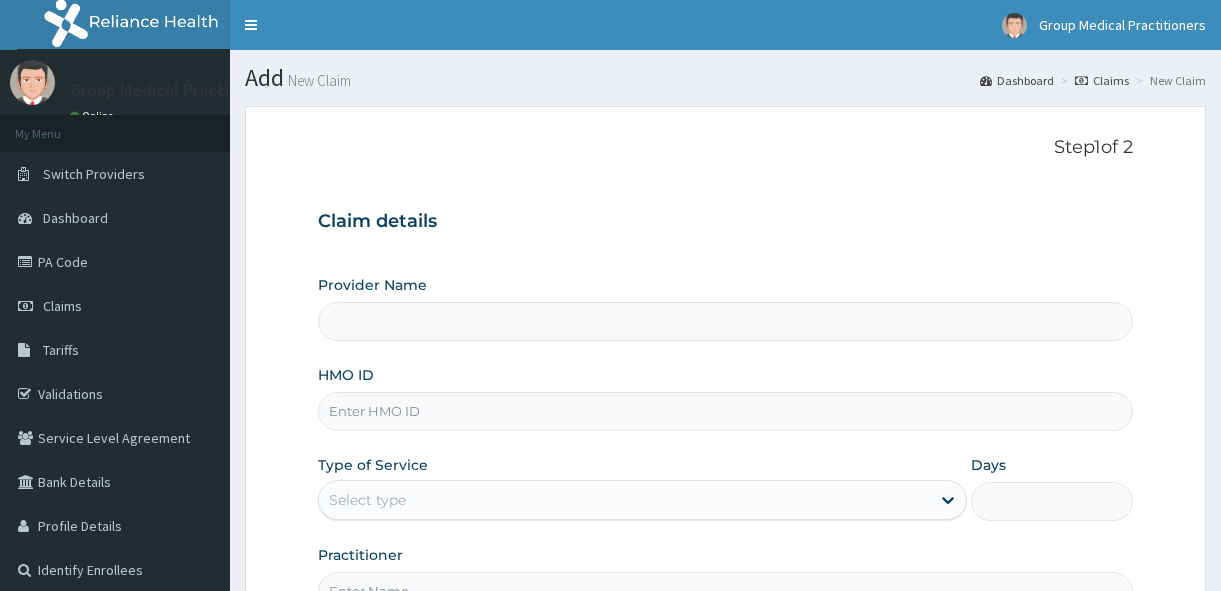 scroll, scrollTop: 0, scrollLeft: 0, axis: both 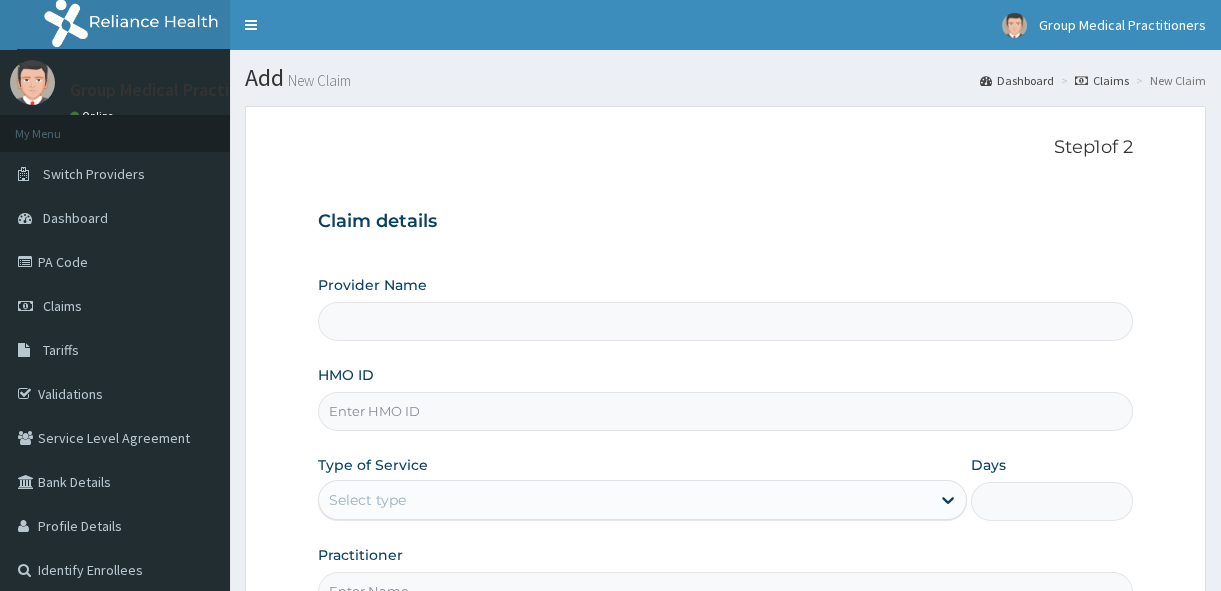 type on "Group Medical practitioners ltd Hospital" 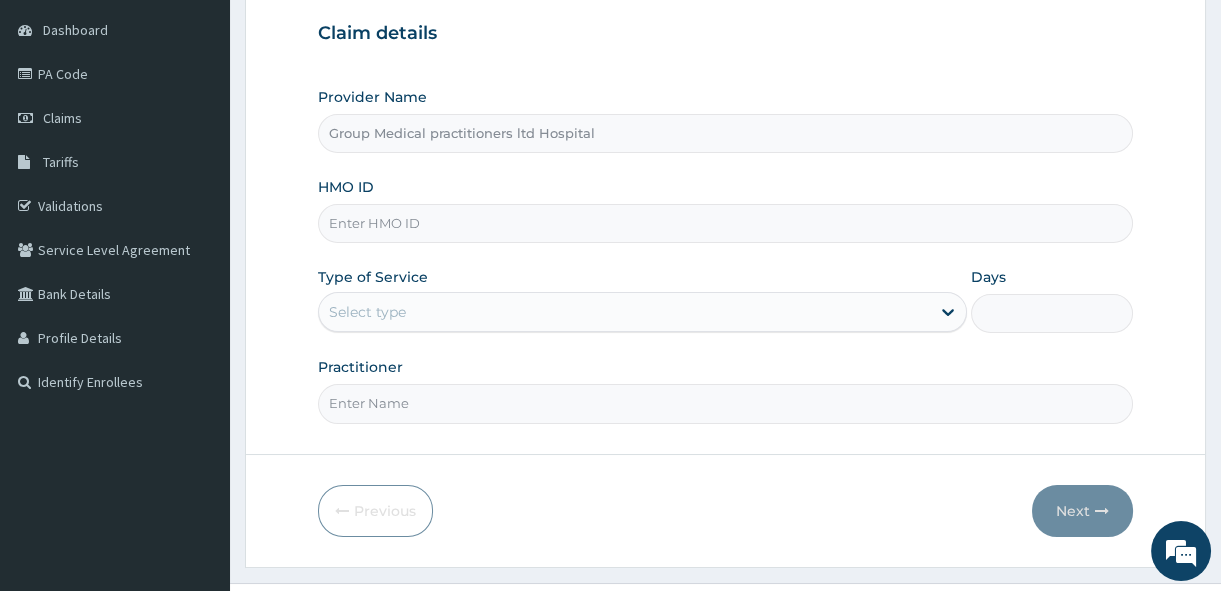 scroll, scrollTop: 229, scrollLeft: 0, axis: vertical 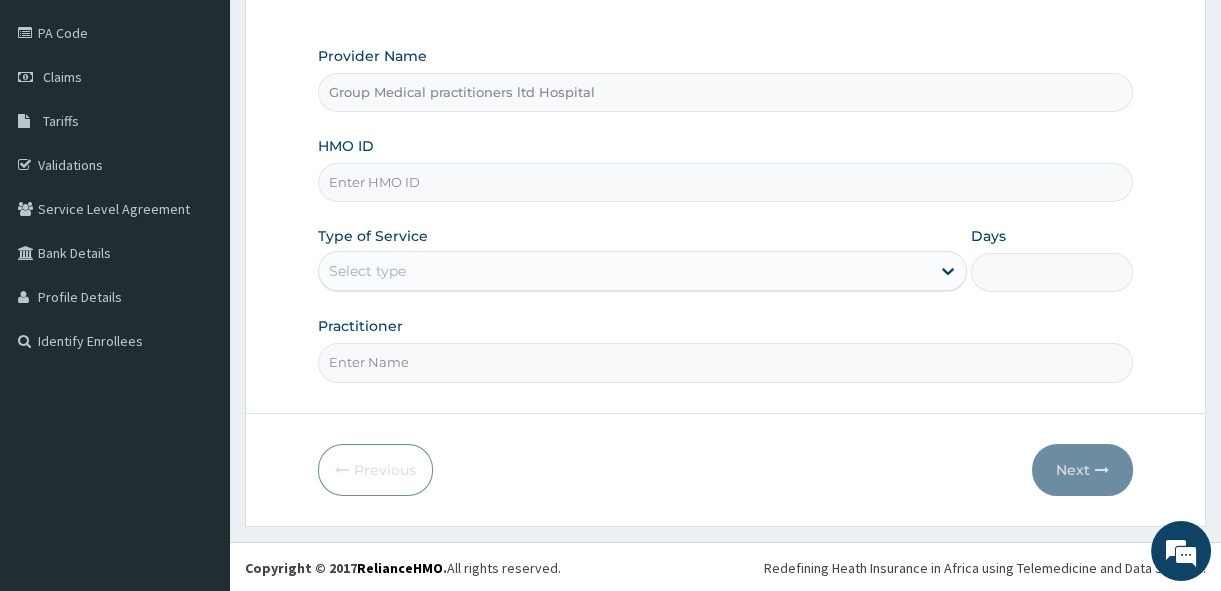 click on "HMO ID" at bounding box center (725, 182) 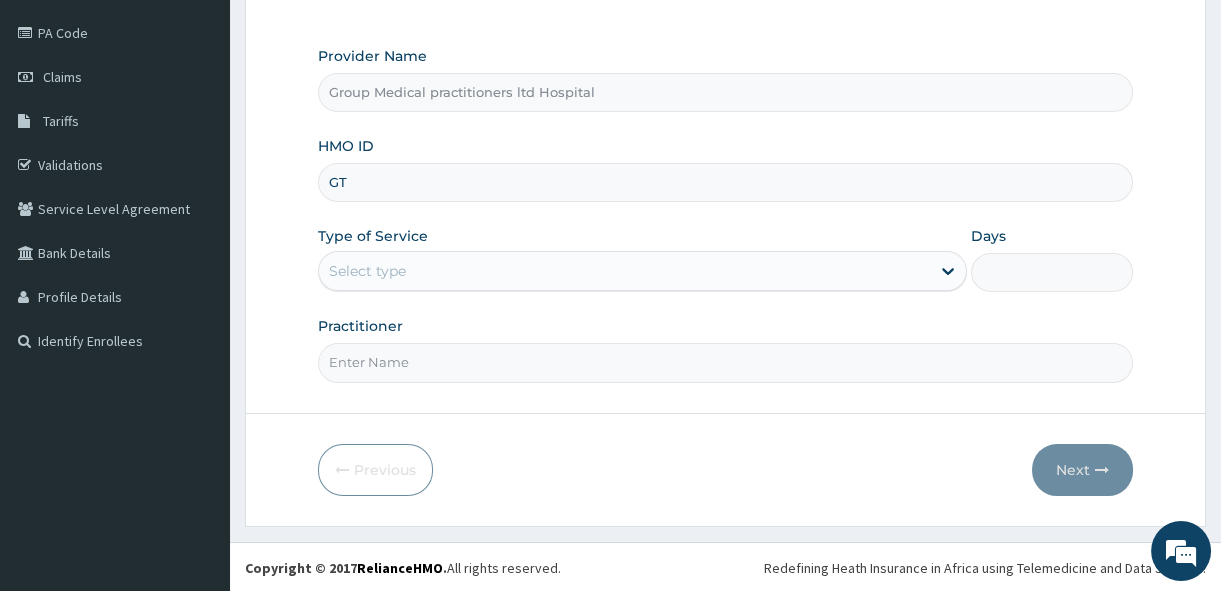 scroll, scrollTop: 0, scrollLeft: 0, axis: both 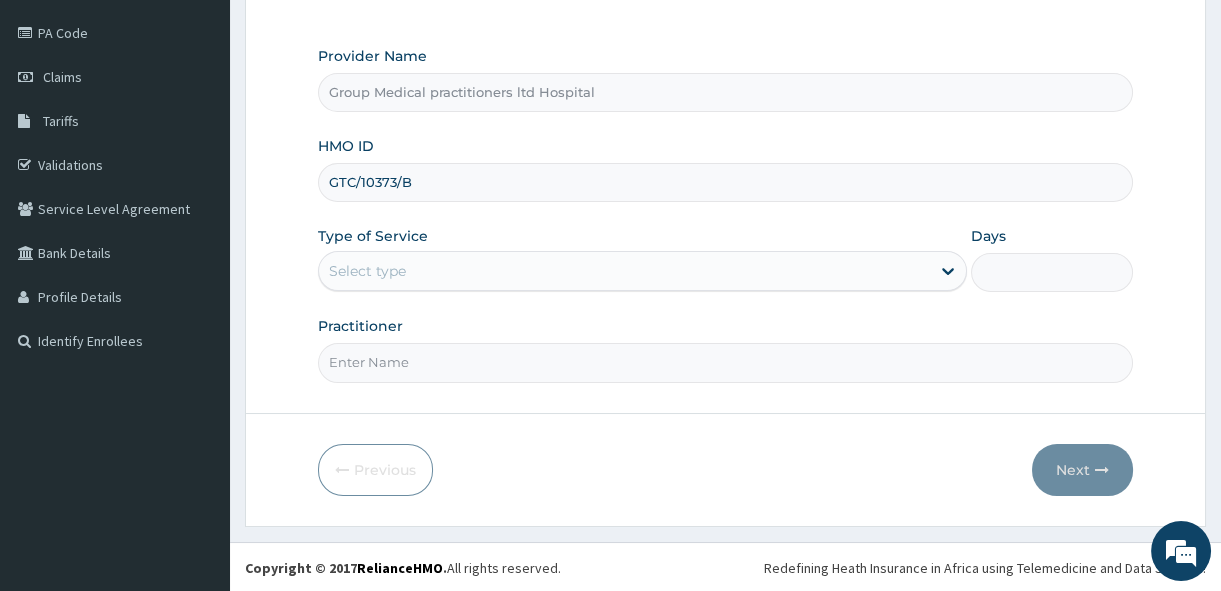 type on "GTC/10373/B" 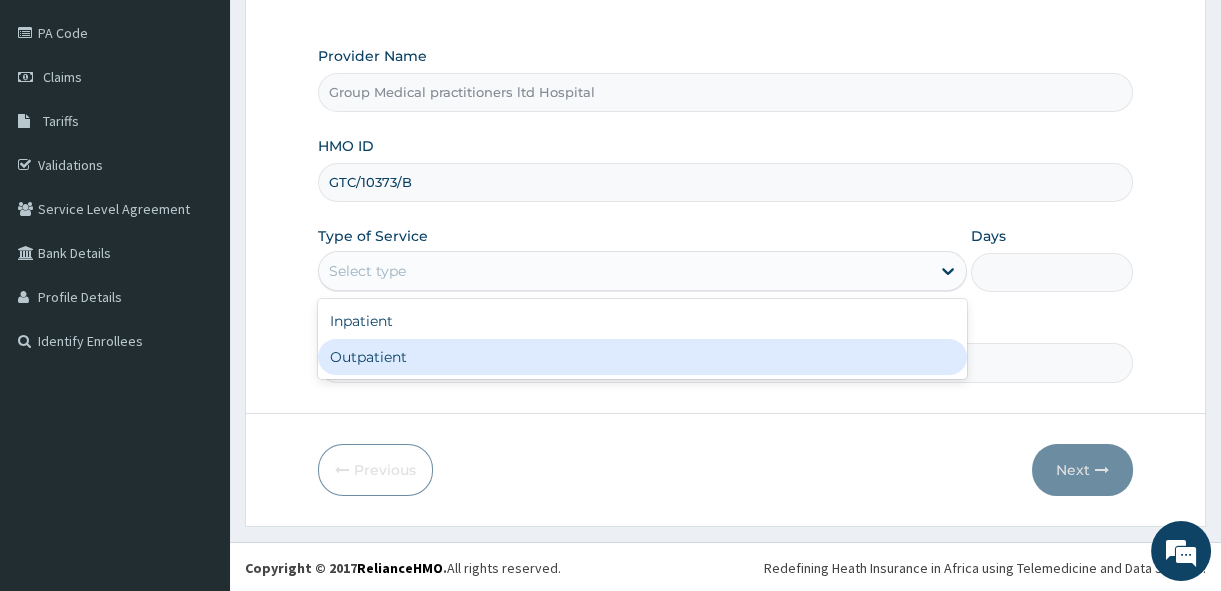 click on "Outpatient" at bounding box center [642, 357] 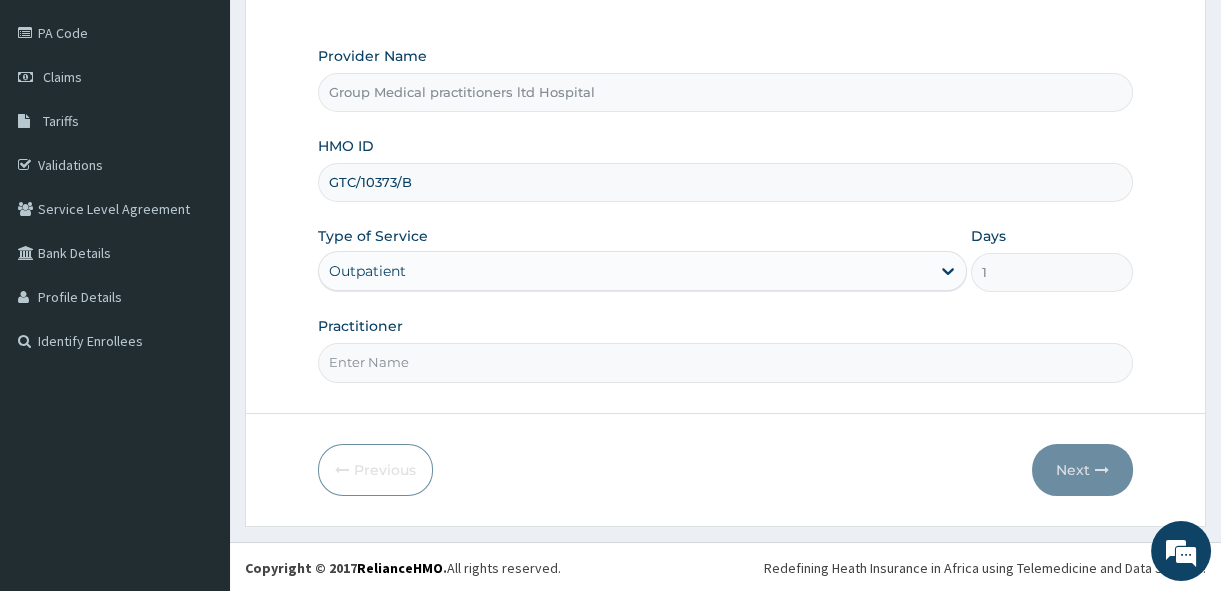 click on "Practitioner" at bounding box center [725, 362] 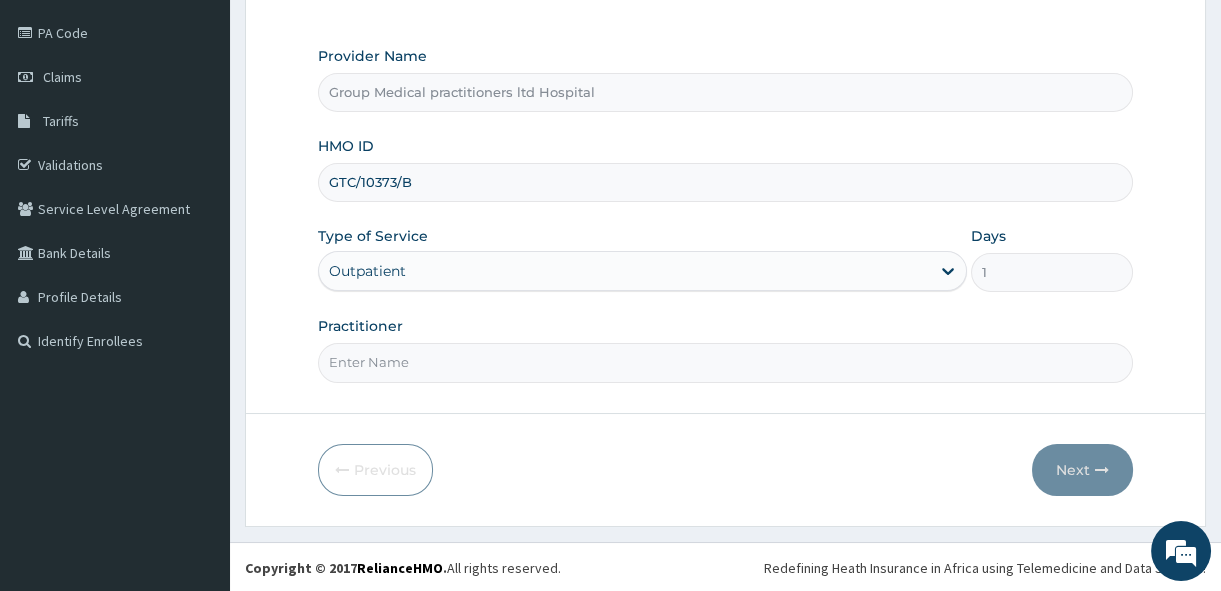 type on "MEDICAL PRACTITIONERS" 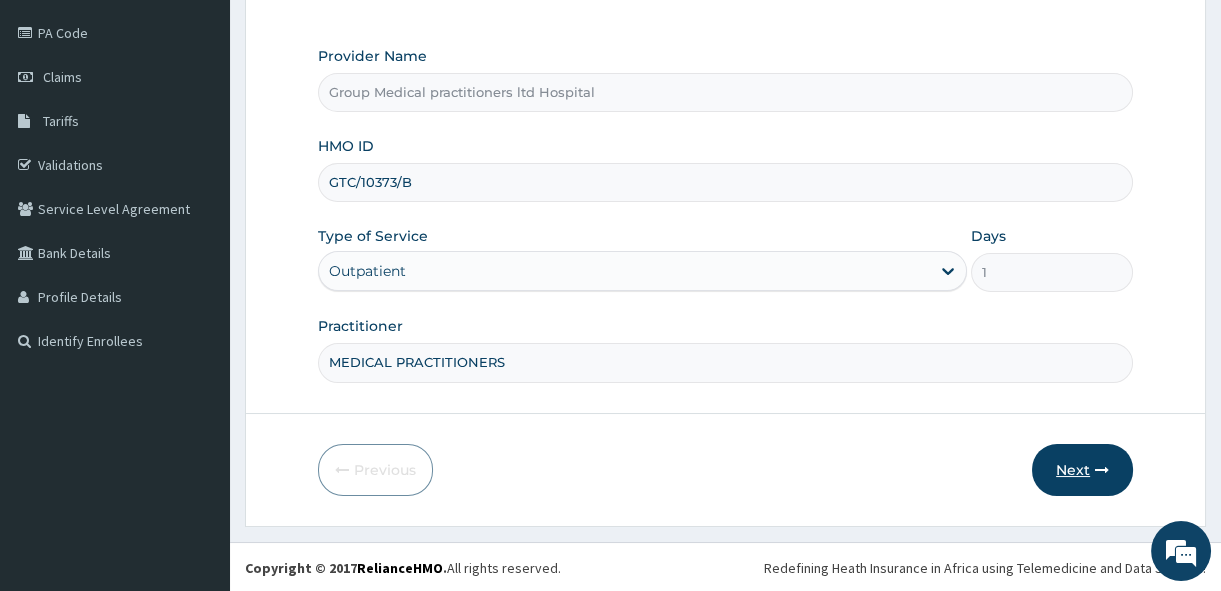 click on "Next" at bounding box center (1082, 470) 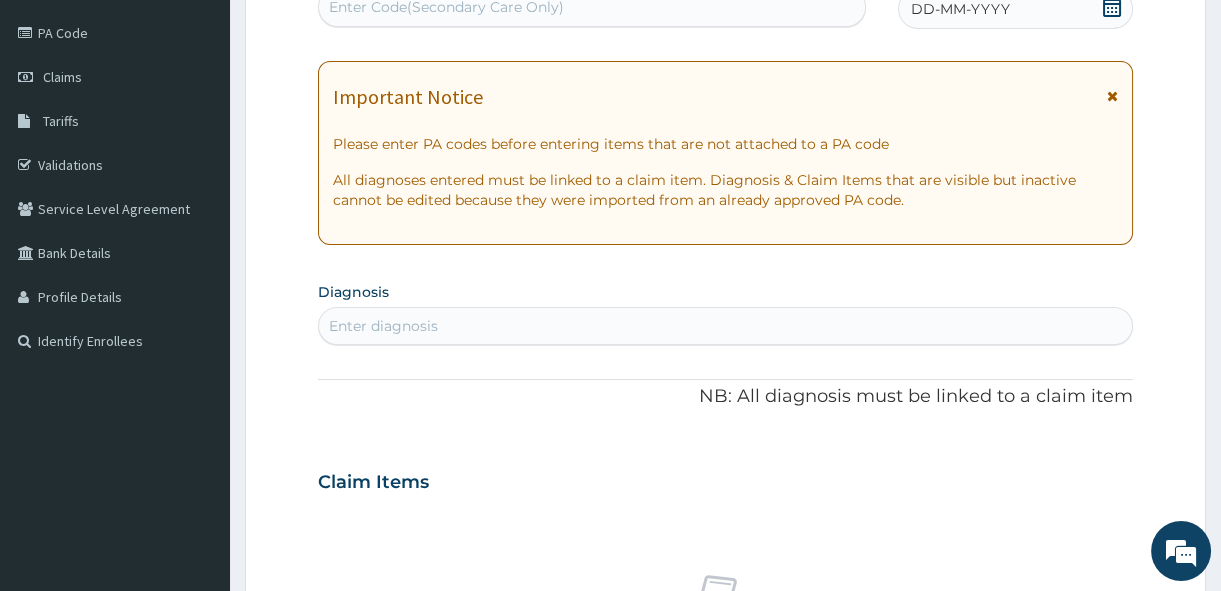 click 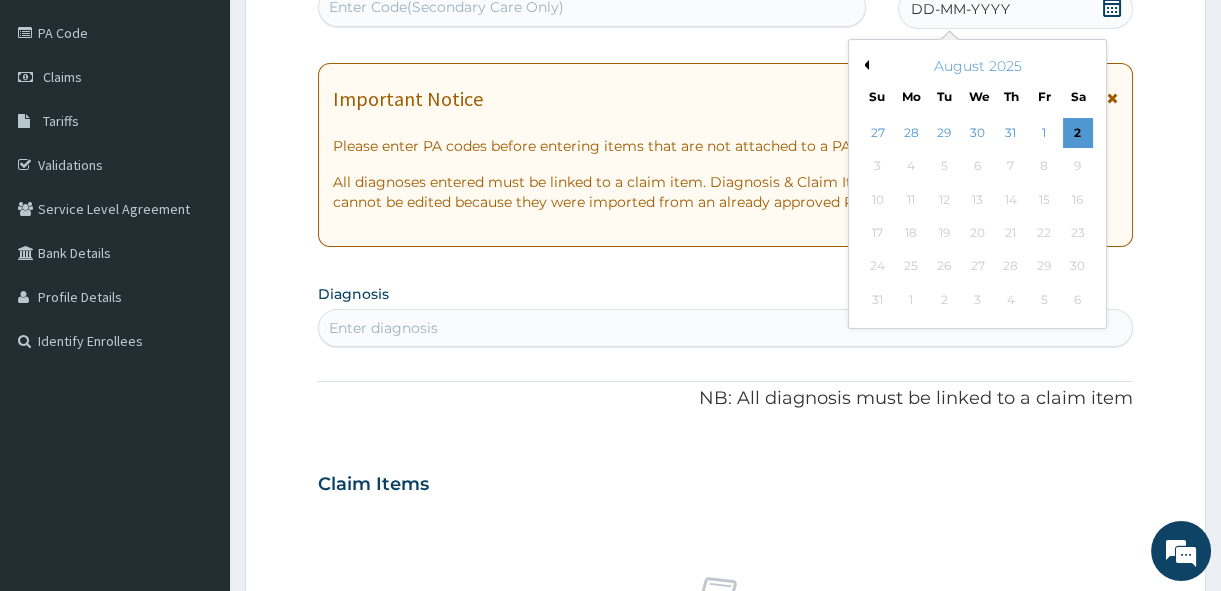 click on "Previous Month" at bounding box center (864, 65) 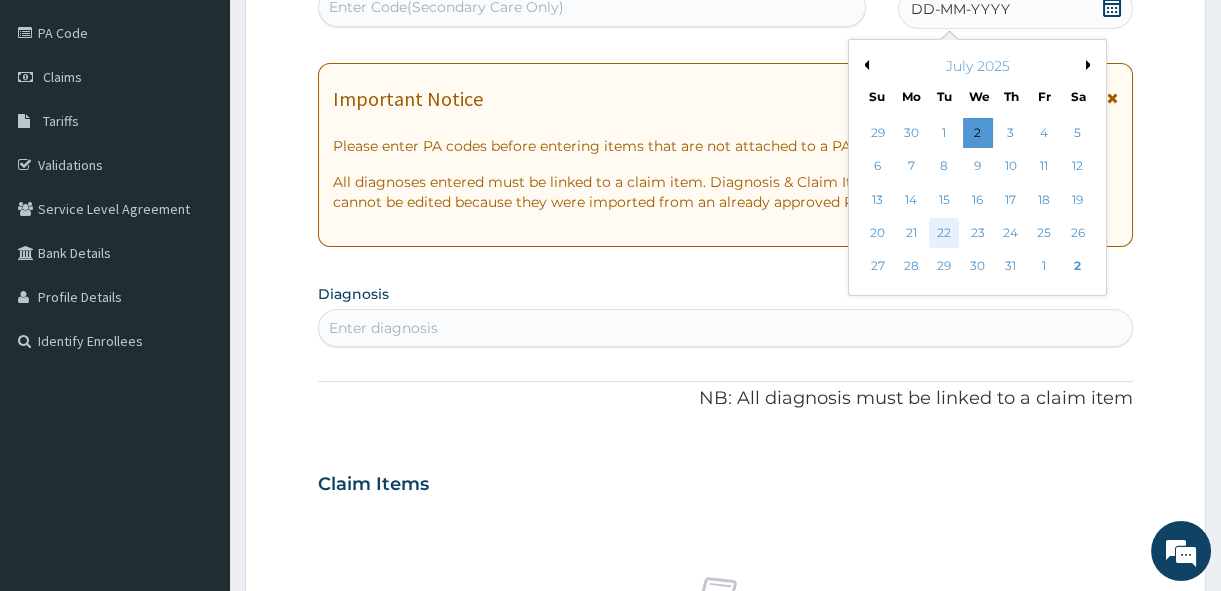 click on "22" at bounding box center (944, 233) 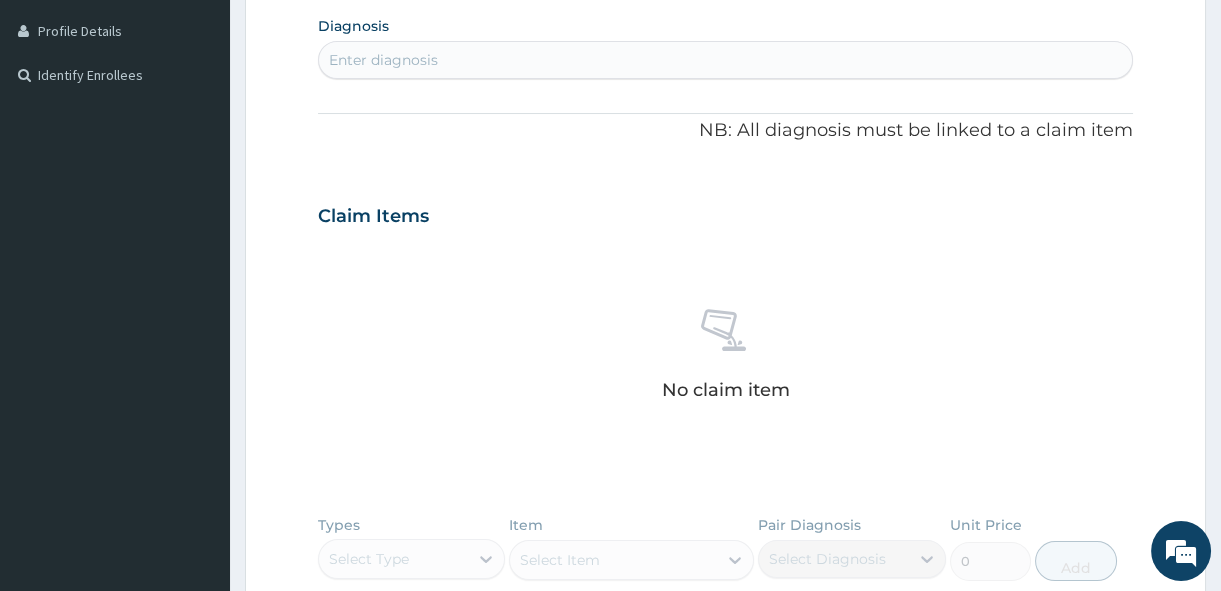scroll, scrollTop: 501, scrollLeft: 0, axis: vertical 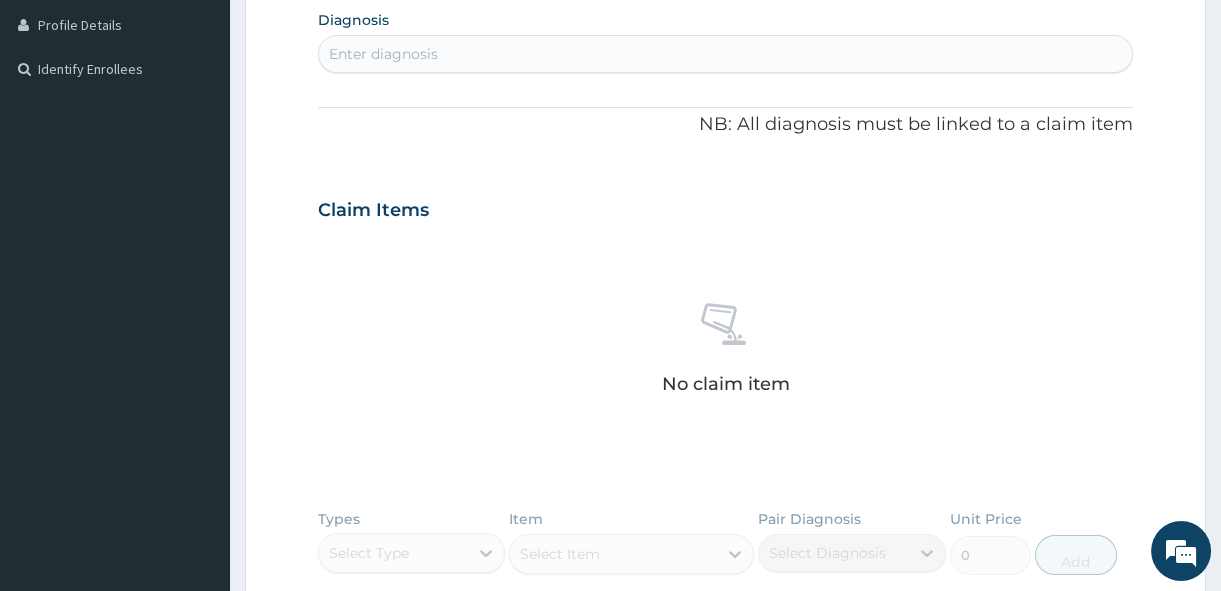 click on "Enter diagnosis" at bounding box center [725, 54] 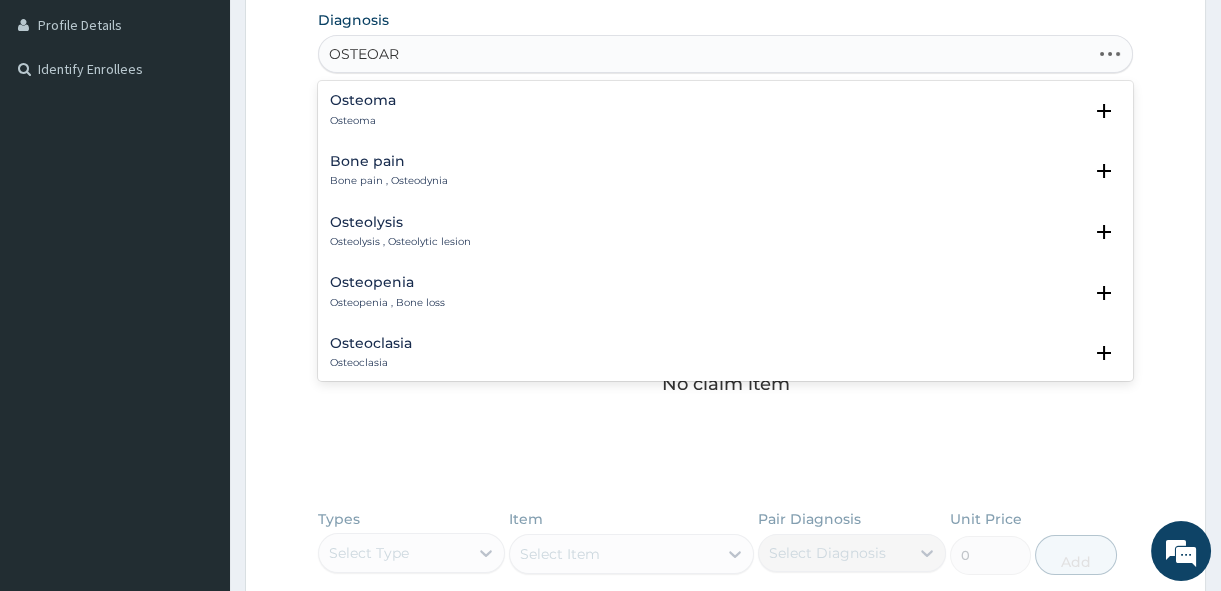 type on "OSTEOART" 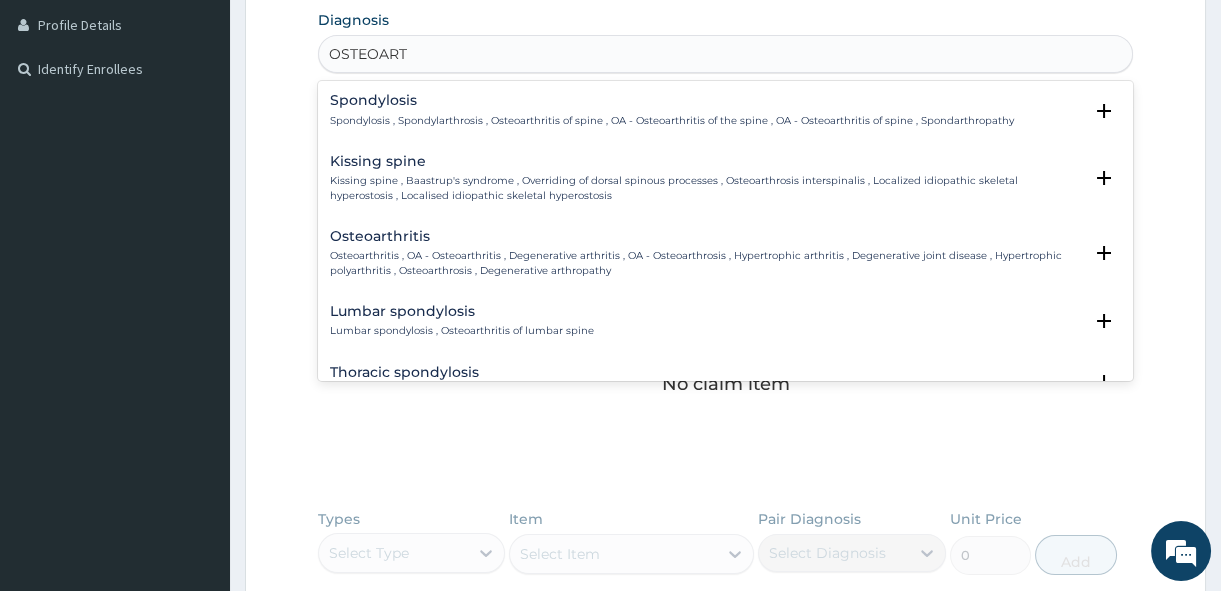 click on "Osteoarthritis" at bounding box center [706, 236] 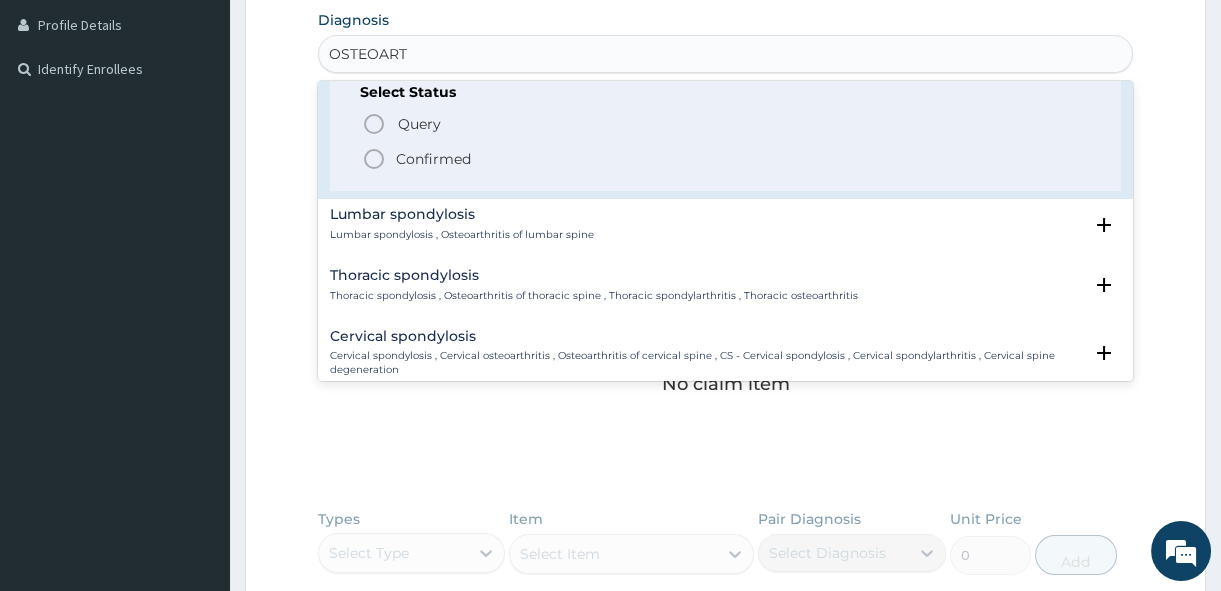 scroll, scrollTop: 272, scrollLeft: 0, axis: vertical 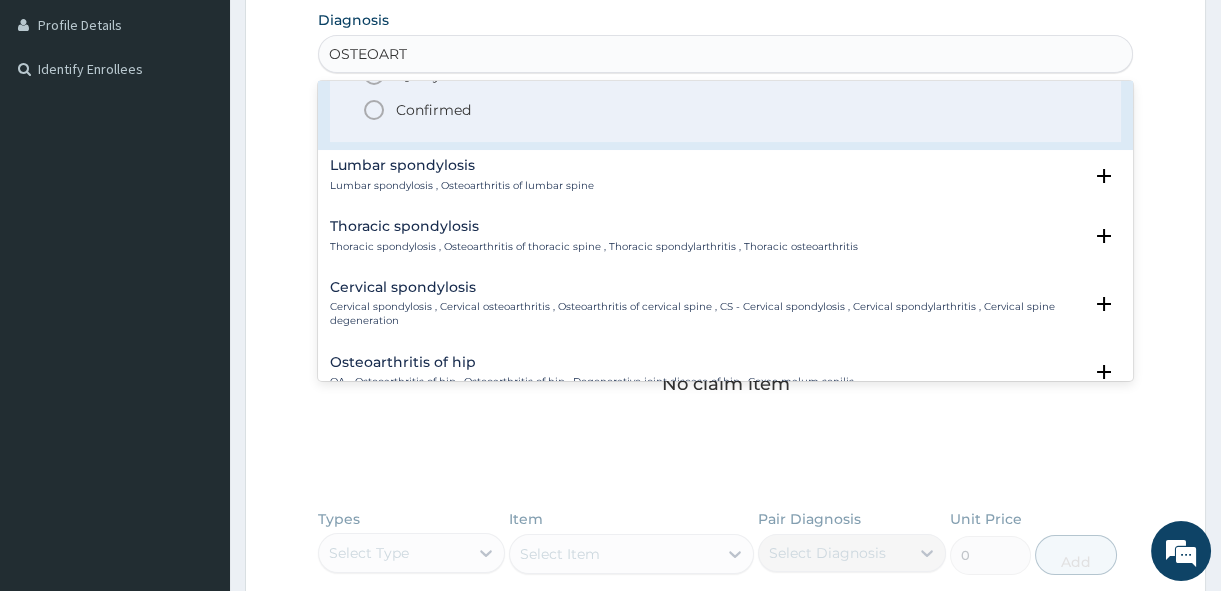 click 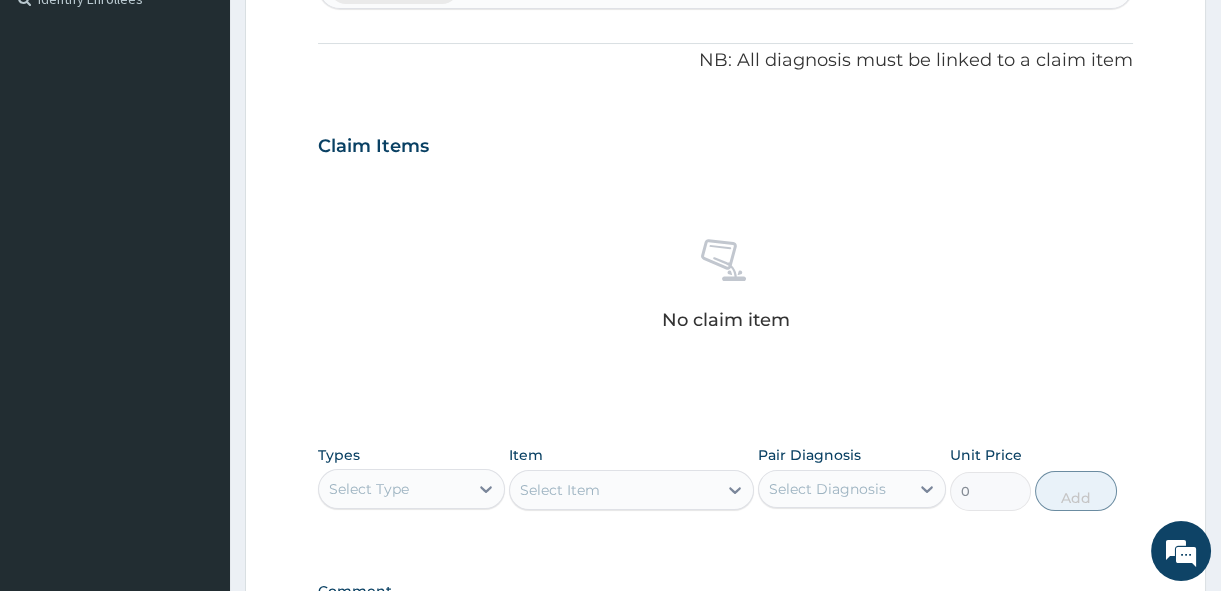 scroll, scrollTop: 850, scrollLeft: 0, axis: vertical 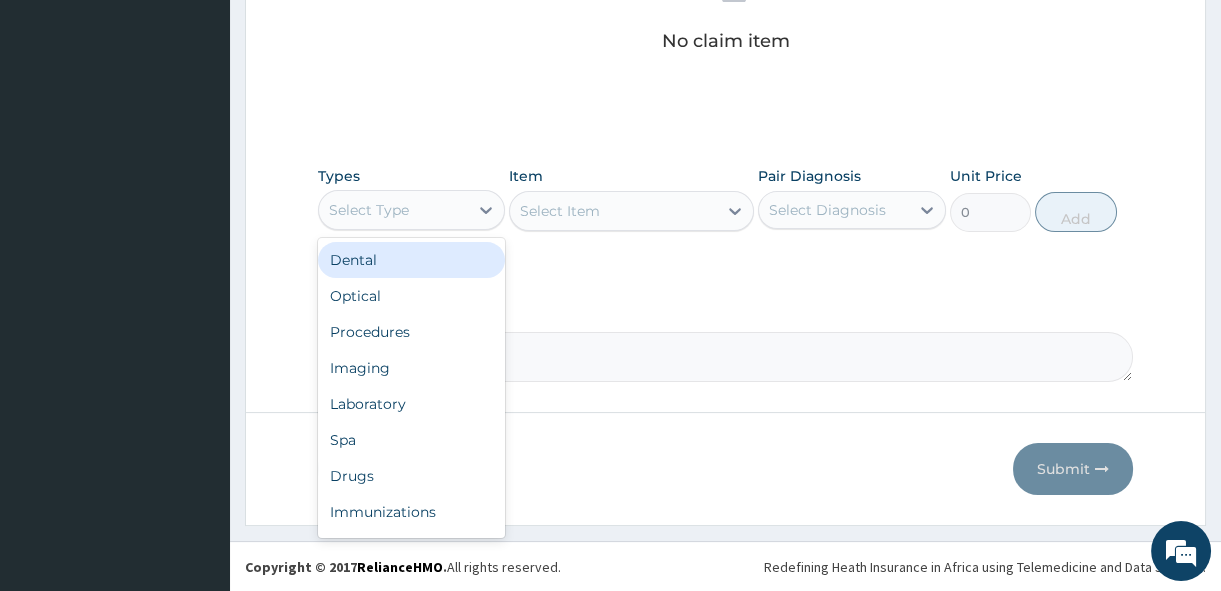 click on "Select Type" at bounding box center [369, 210] 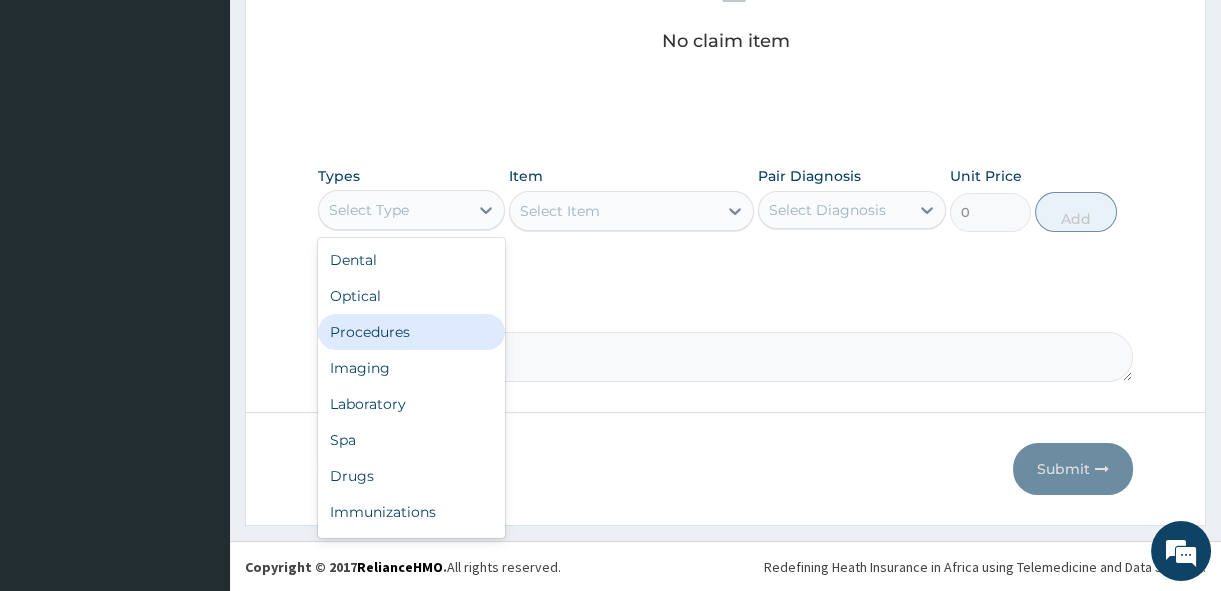 click on "Procedures" at bounding box center [411, 332] 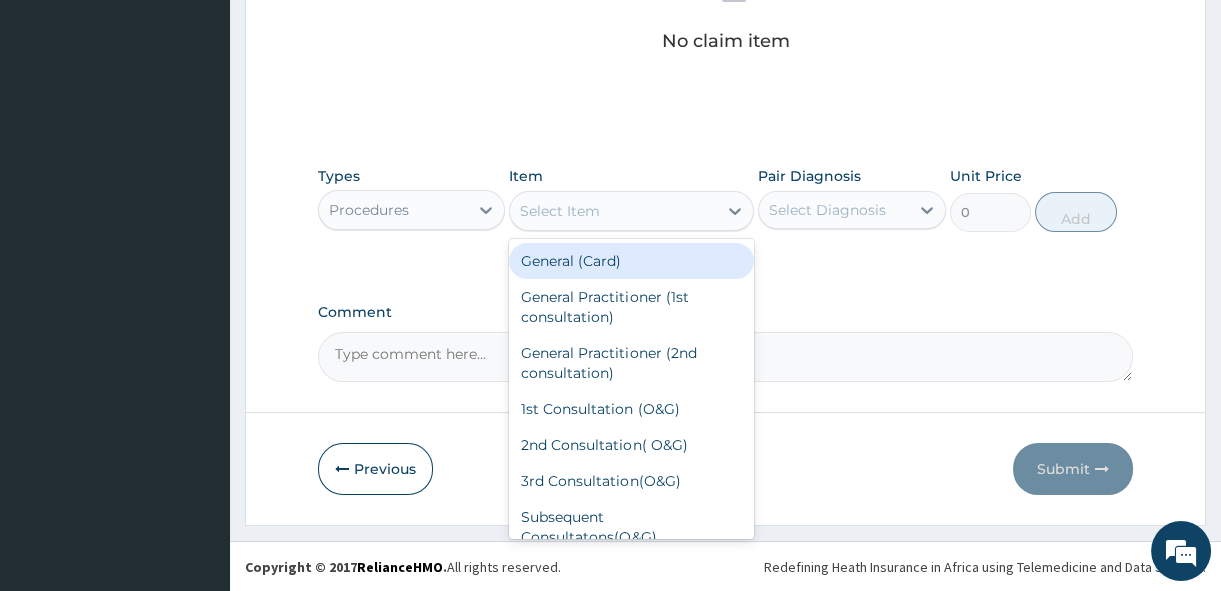 click on "Select Item" at bounding box center [613, 211] 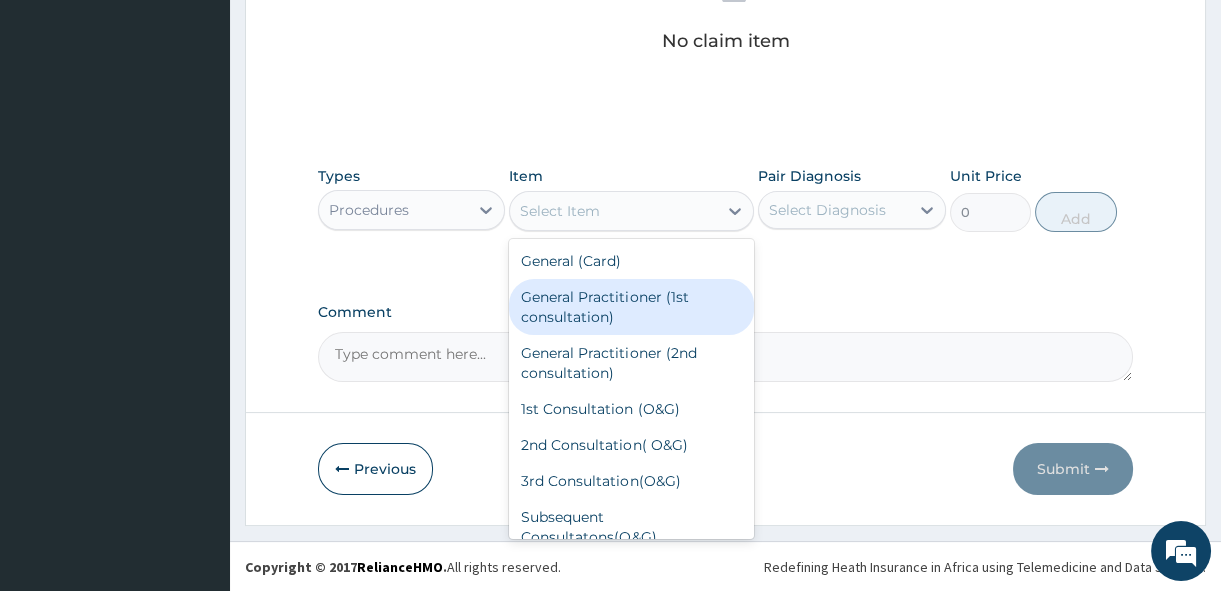 click on "General Practitioner (1st consultation)" at bounding box center [631, 307] 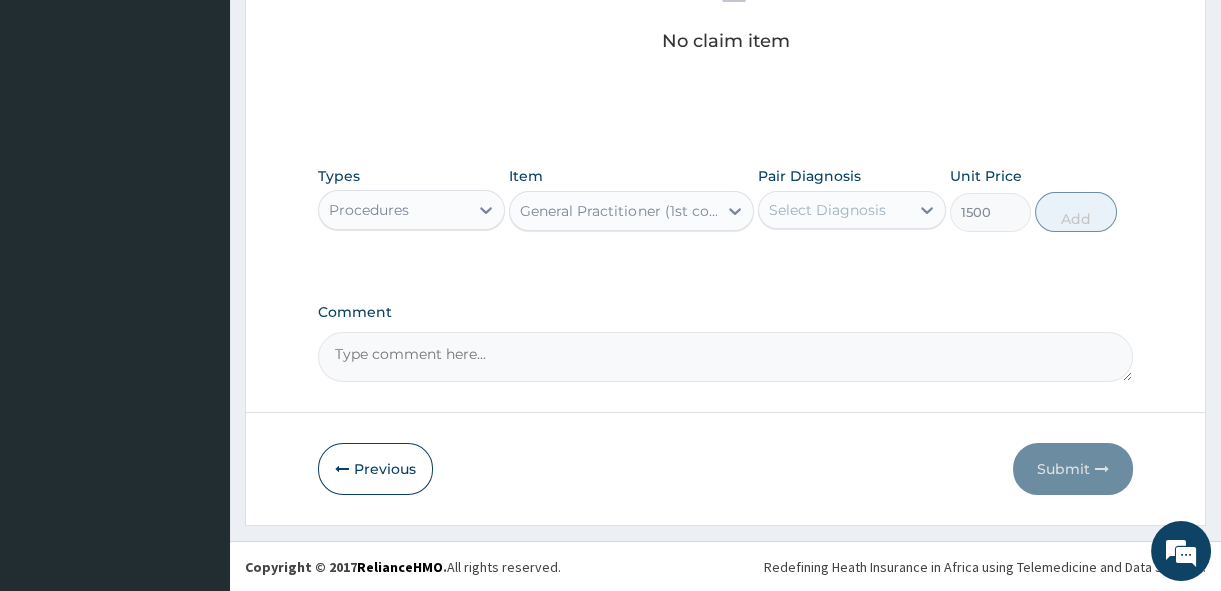 click on "Select Diagnosis" at bounding box center (827, 210) 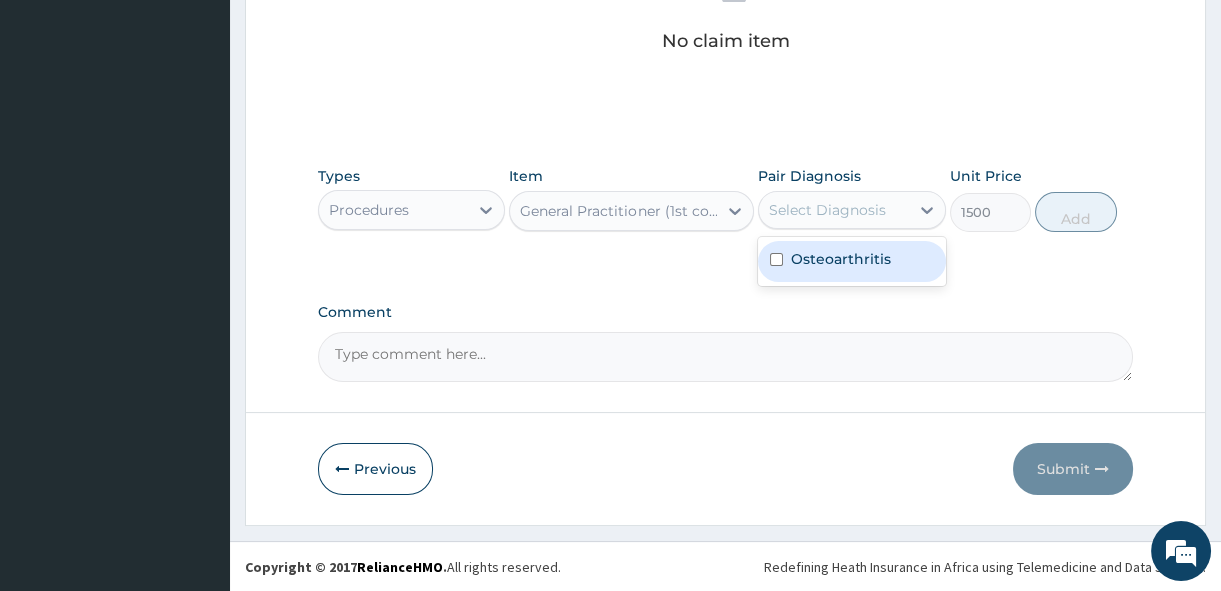 click on "Osteoarthritis" at bounding box center (841, 259) 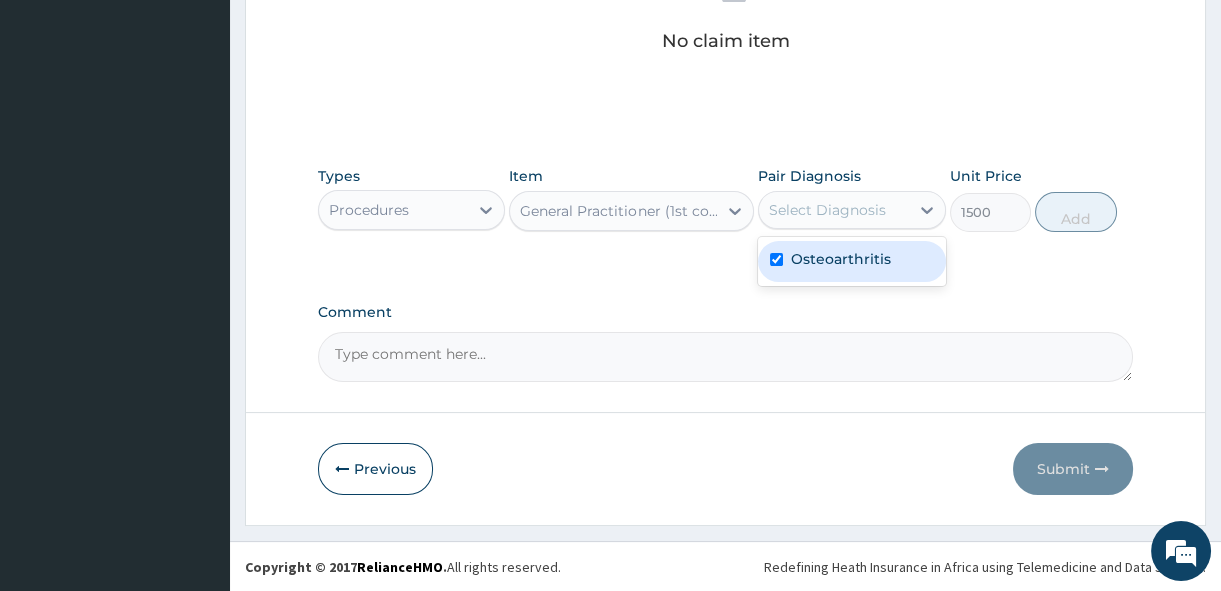 checkbox on "true" 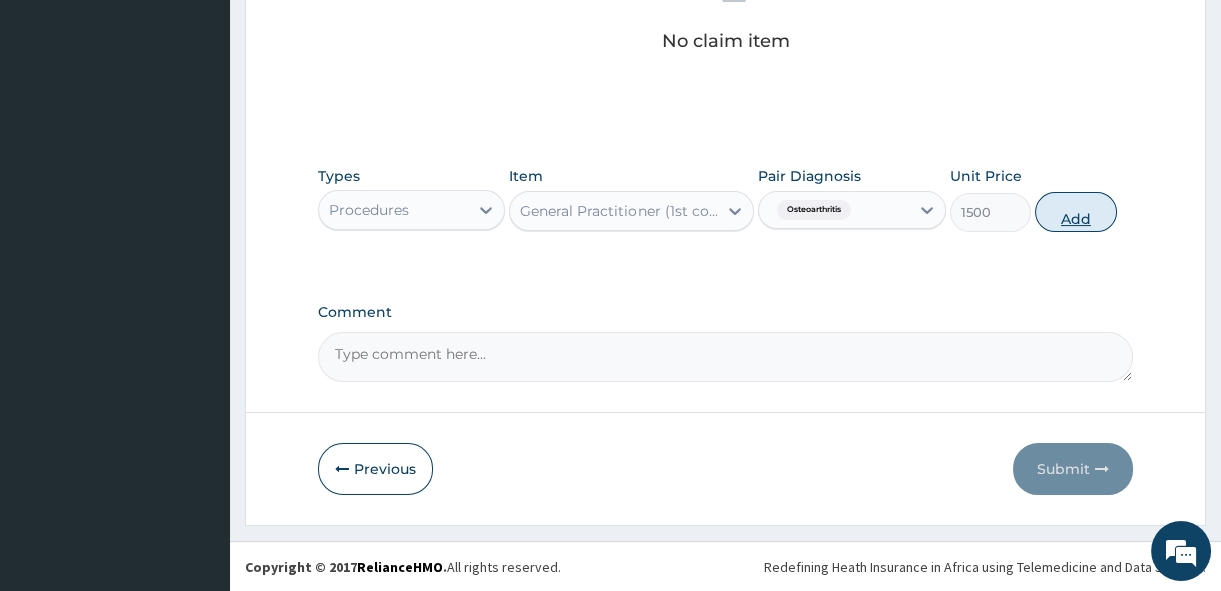 click on "Add" at bounding box center [1076, 212] 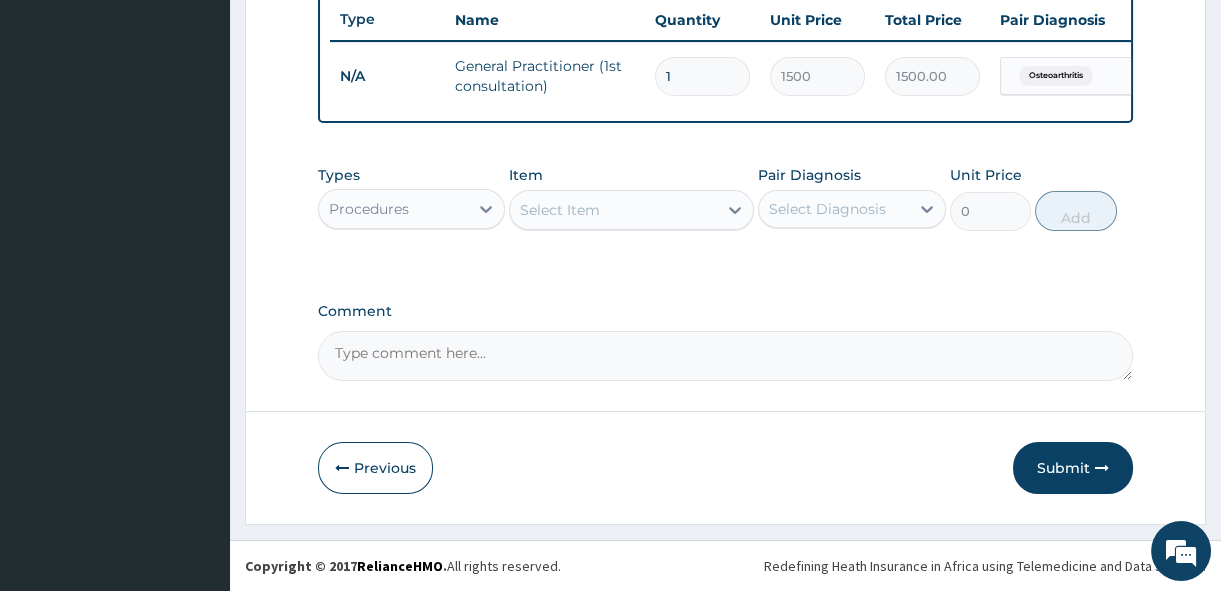 scroll, scrollTop: 768, scrollLeft: 0, axis: vertical 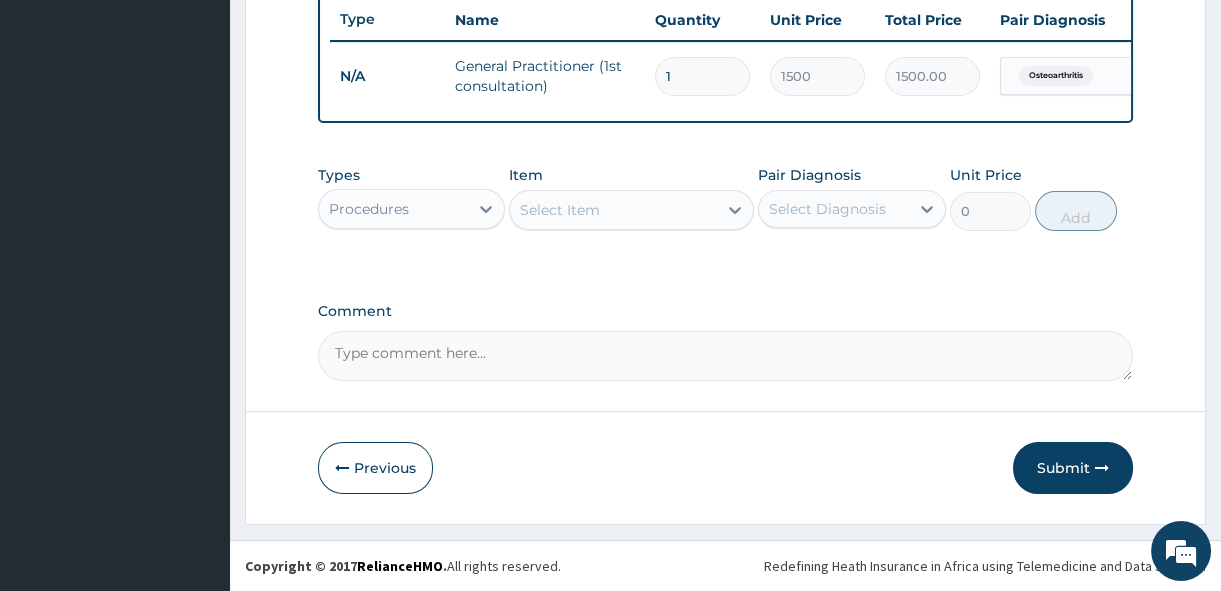 click on "Procedures" at bounding box center [369, 209] 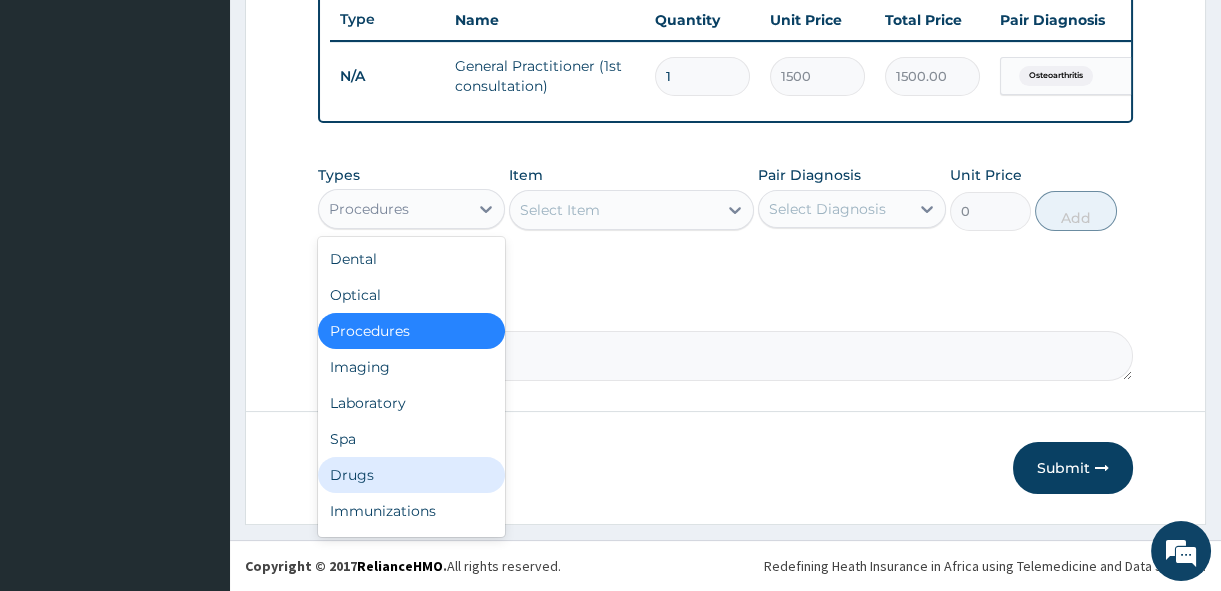 click on "Drugs" at bounding box center (411, 475) 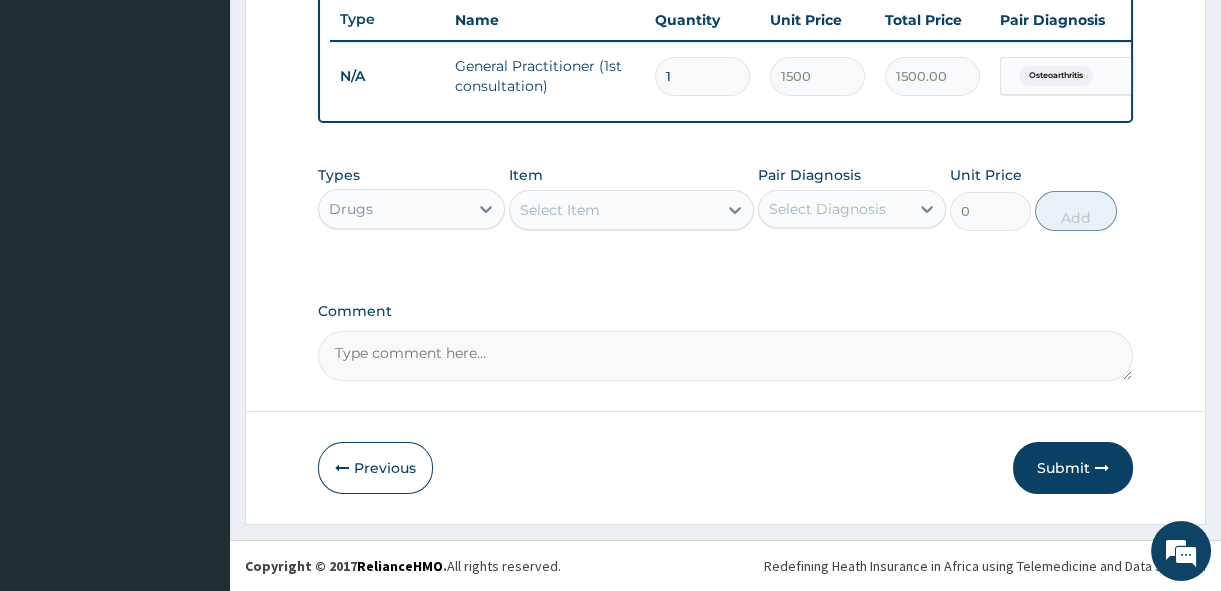 click on "Select Item" at bounding box center [613, 210] 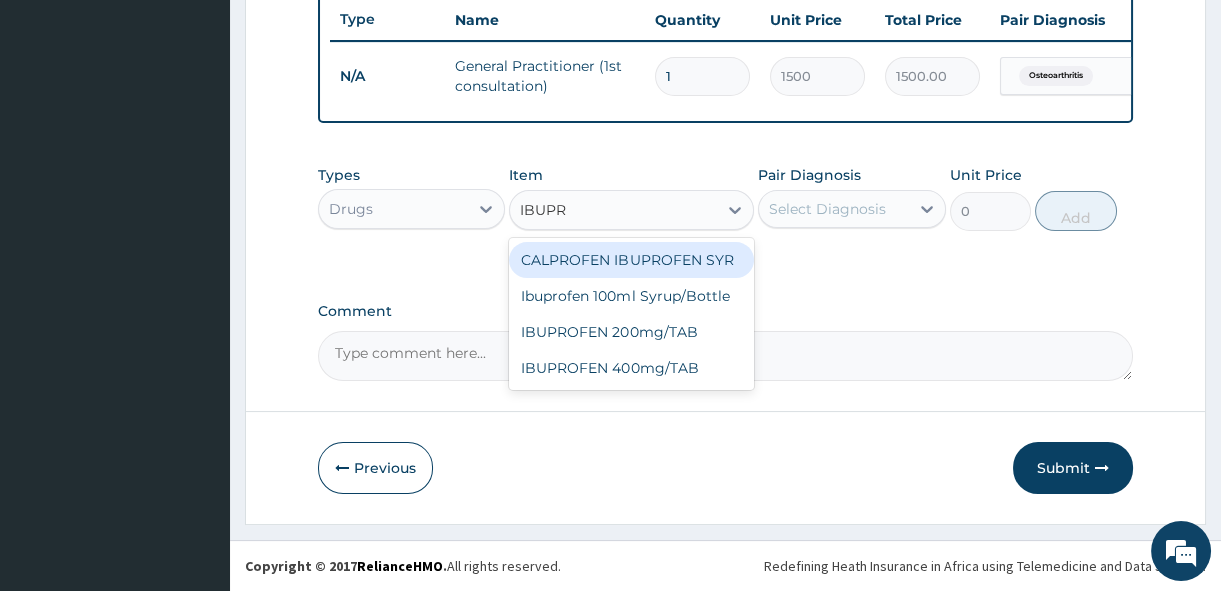 type on "IBUPRO" 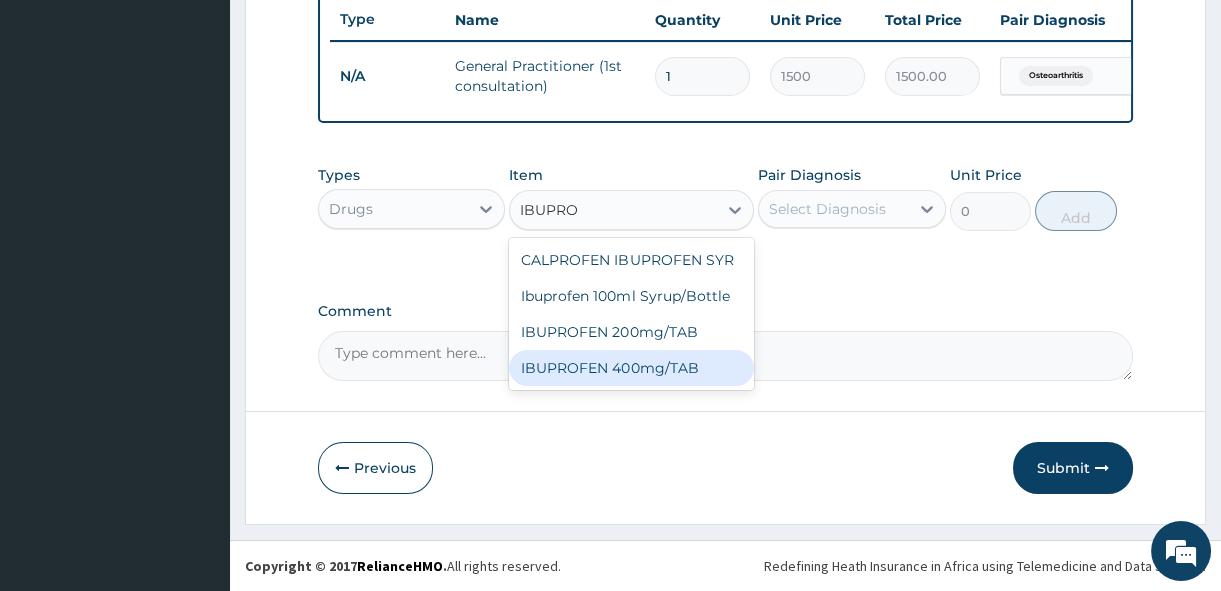 click on "IBUPROFEN 400mg/TAB" at bounding box center [631, 368] 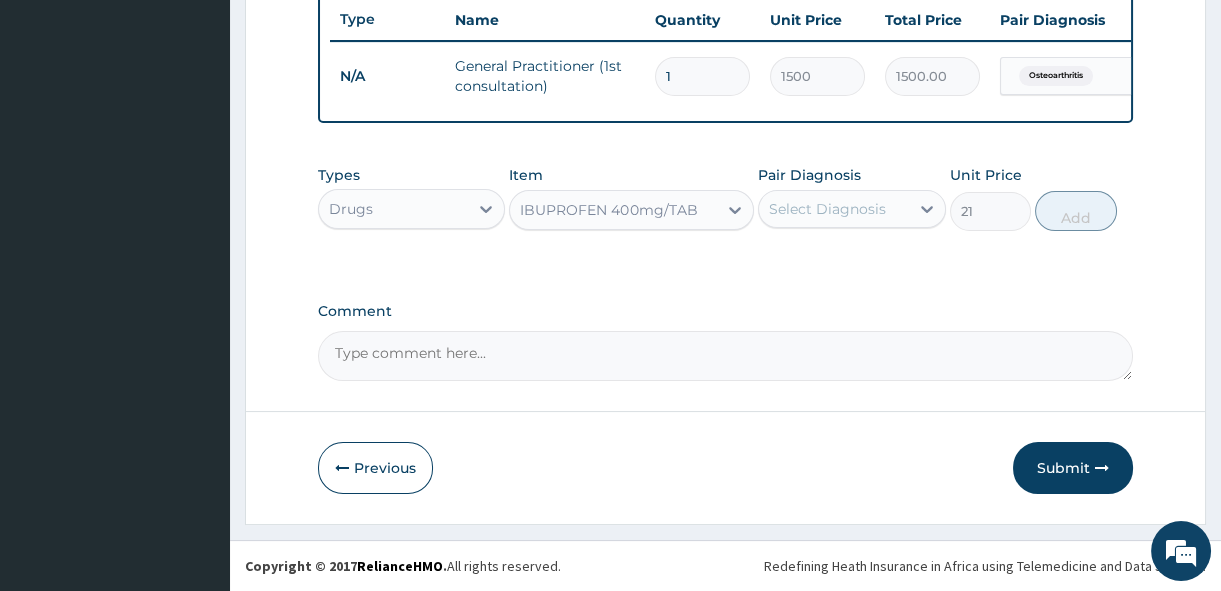 click on "Select Diagnosis" at bounding box center (827, 209) 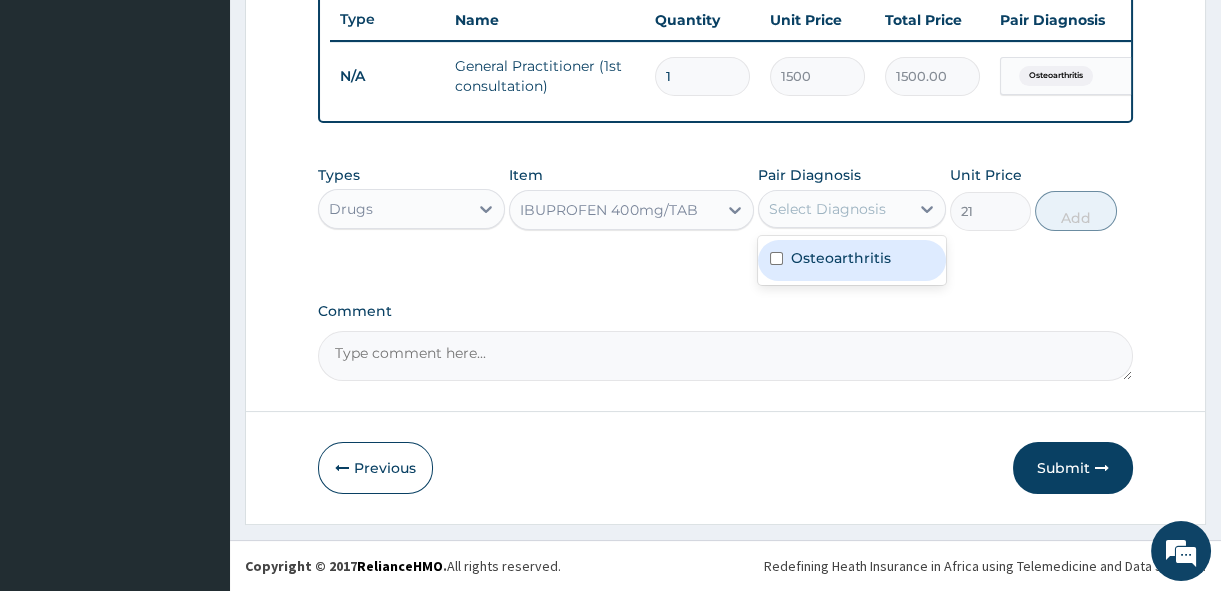 click on "Osteoarthritis" at bounding box center [841, 258] 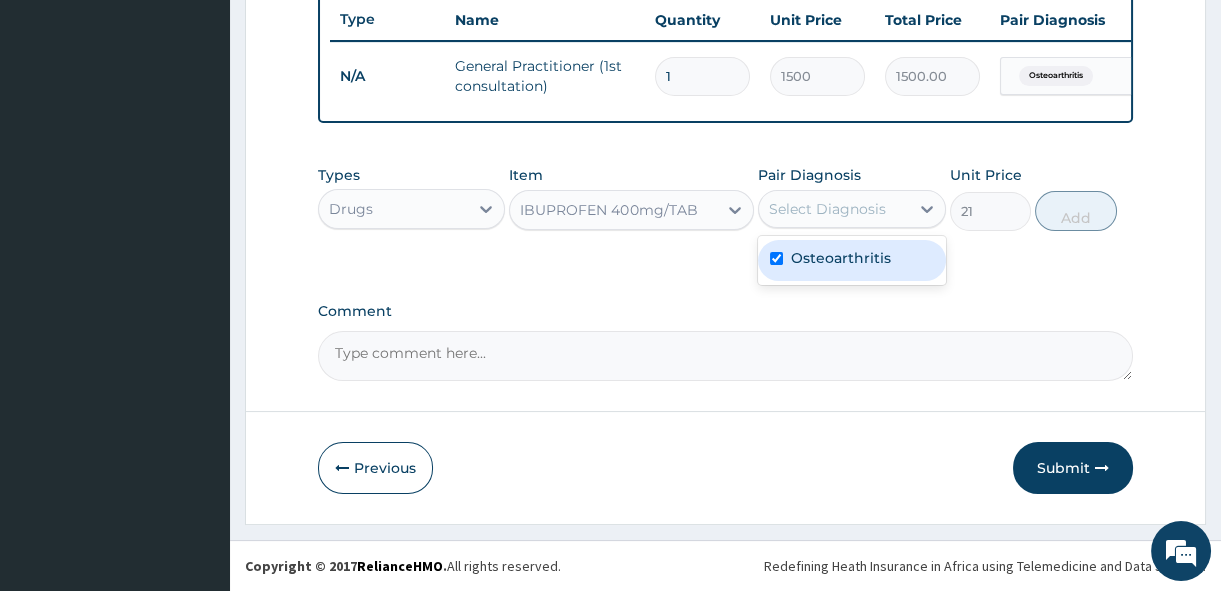 checkbox on "true" 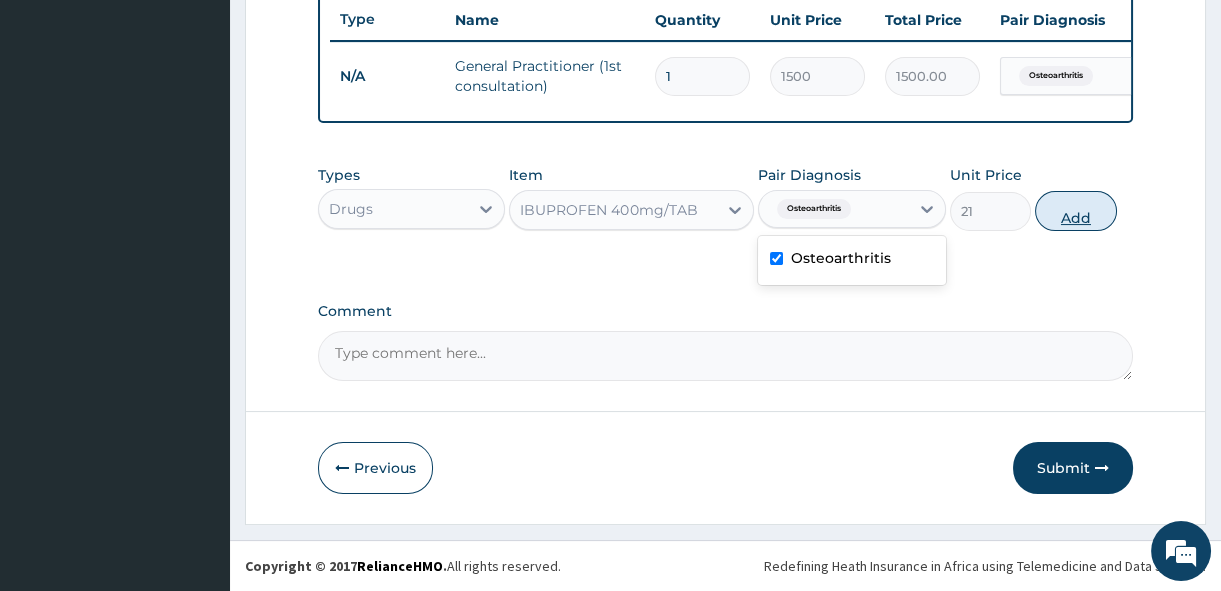 click on "Add" at bounding box center [1076, 211] 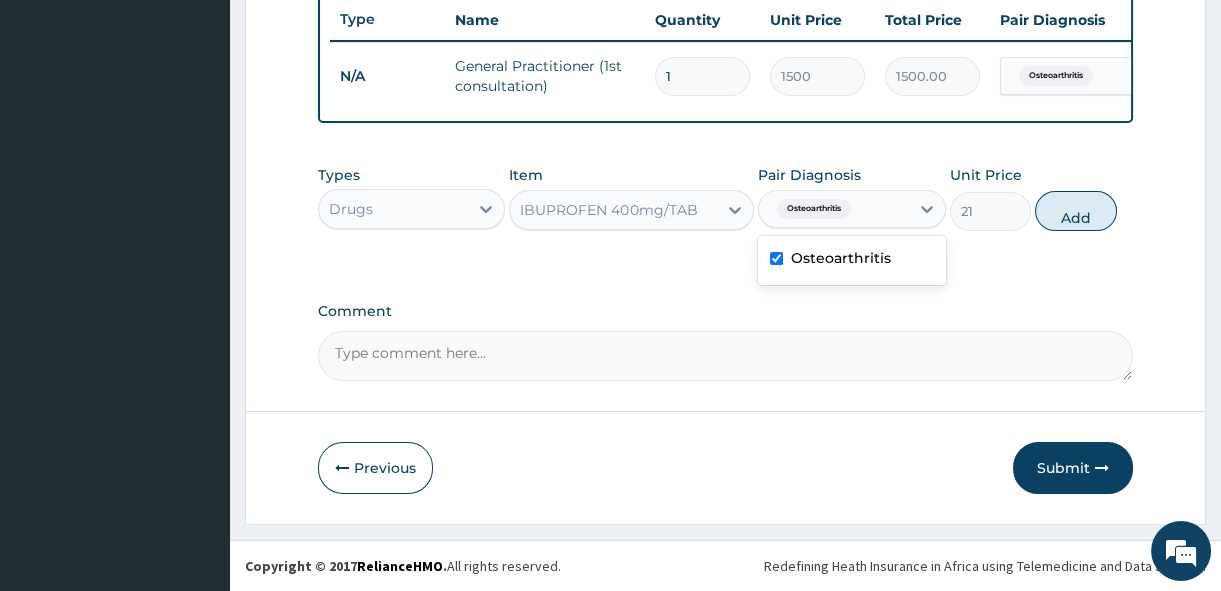 type on "0" 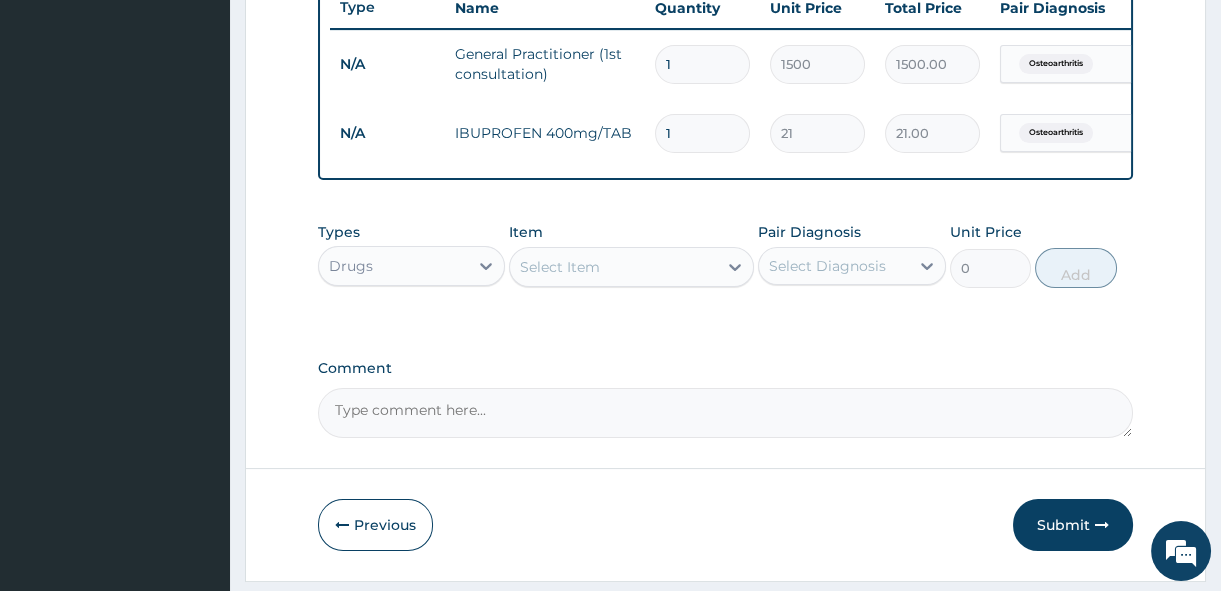 type on "21" 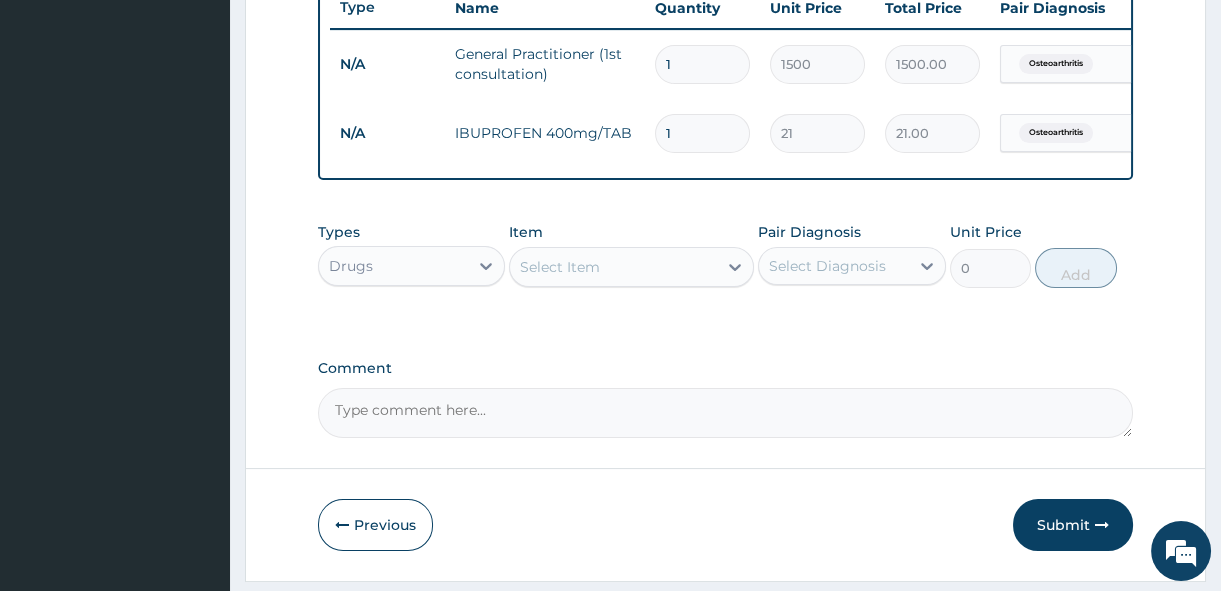 type on "441.00" 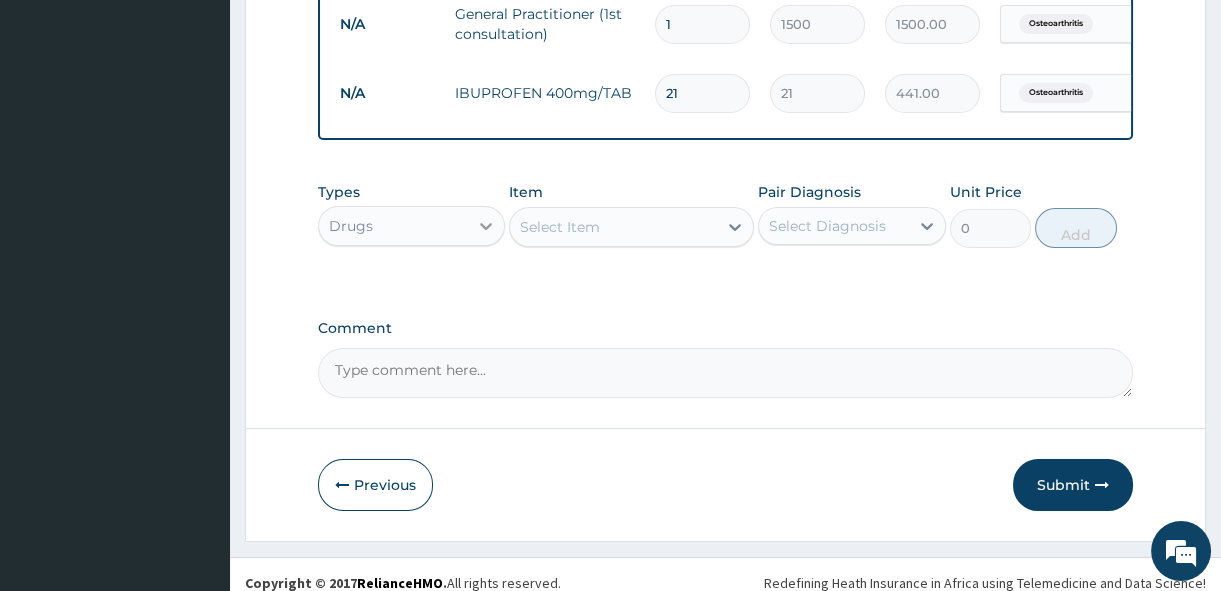 scroll, scrollTop: 838, scrollLeft: 0, axis: vertical 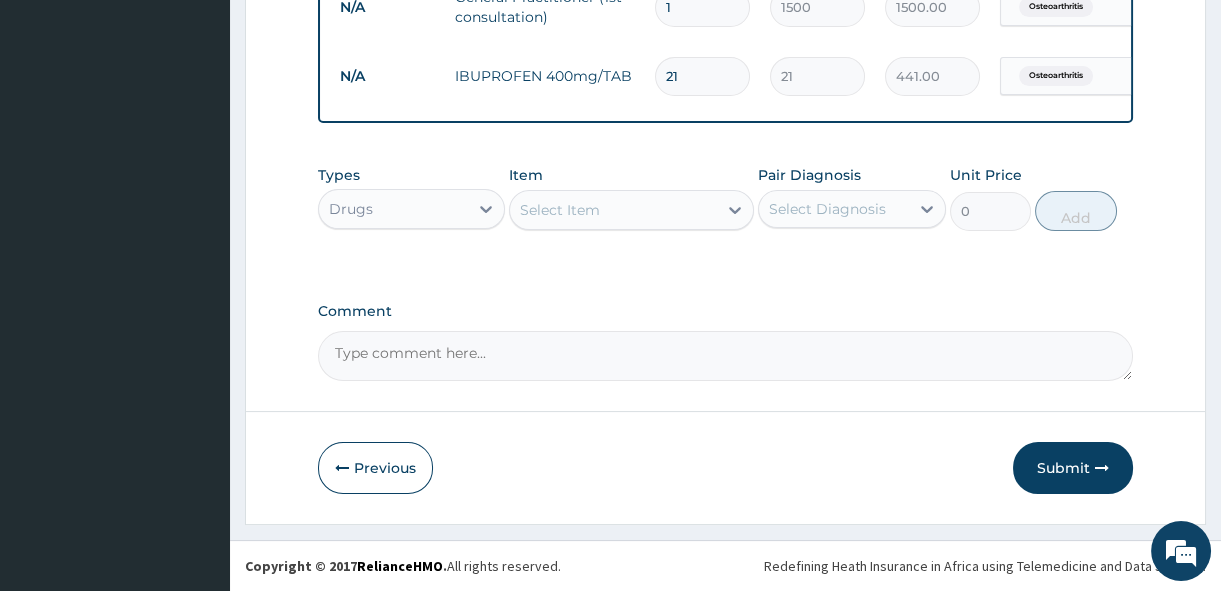 type on "21" 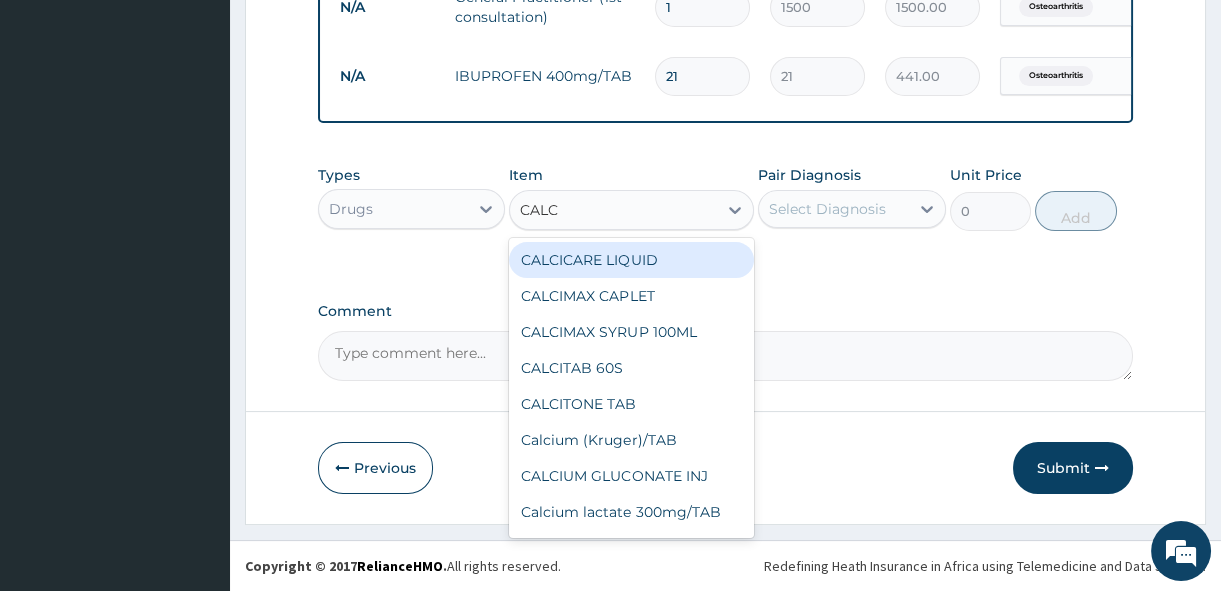 type on "CALCI" 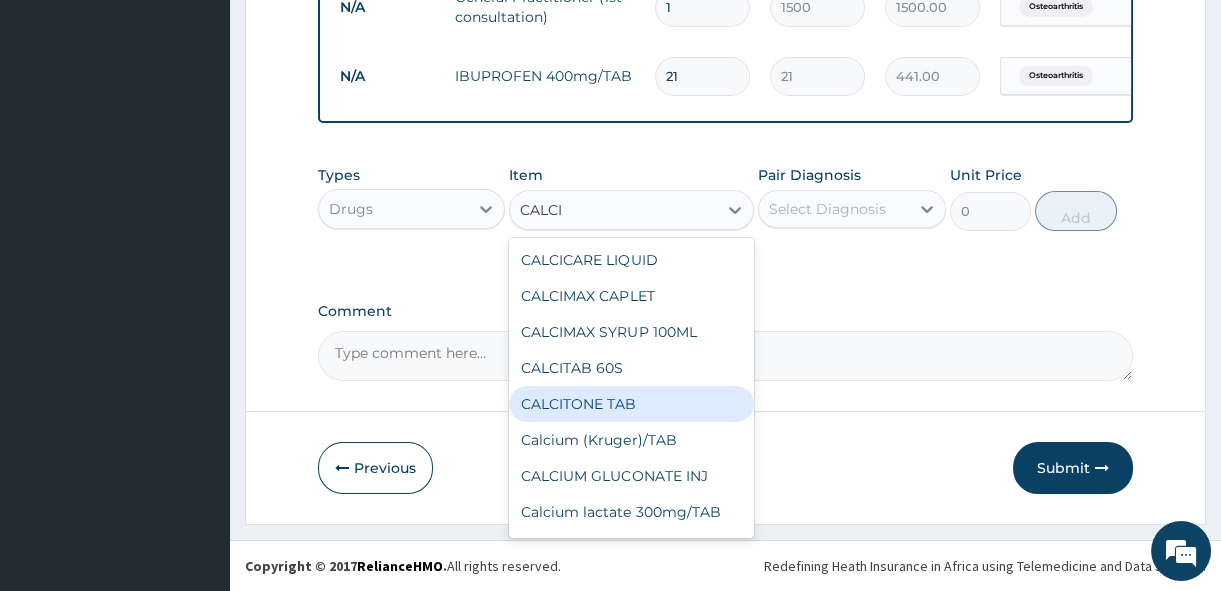 scroll, scrollTop: 140, scrollLeft: 0, axis: vertical 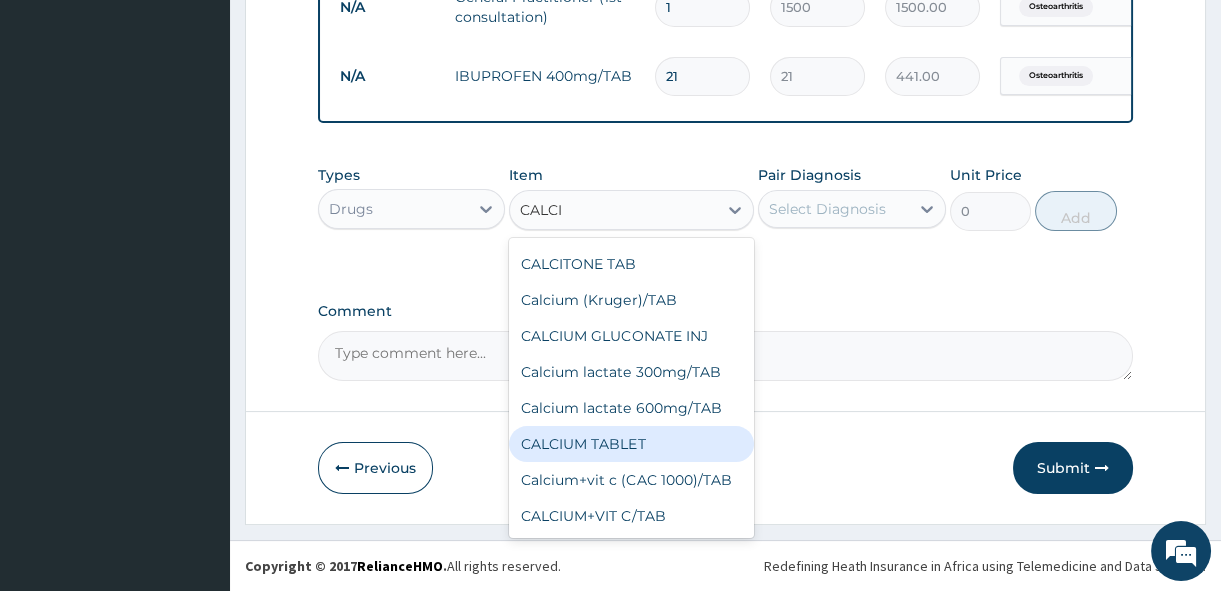 click on "CALCIUM TABLET" at bounding box center [631, 444] 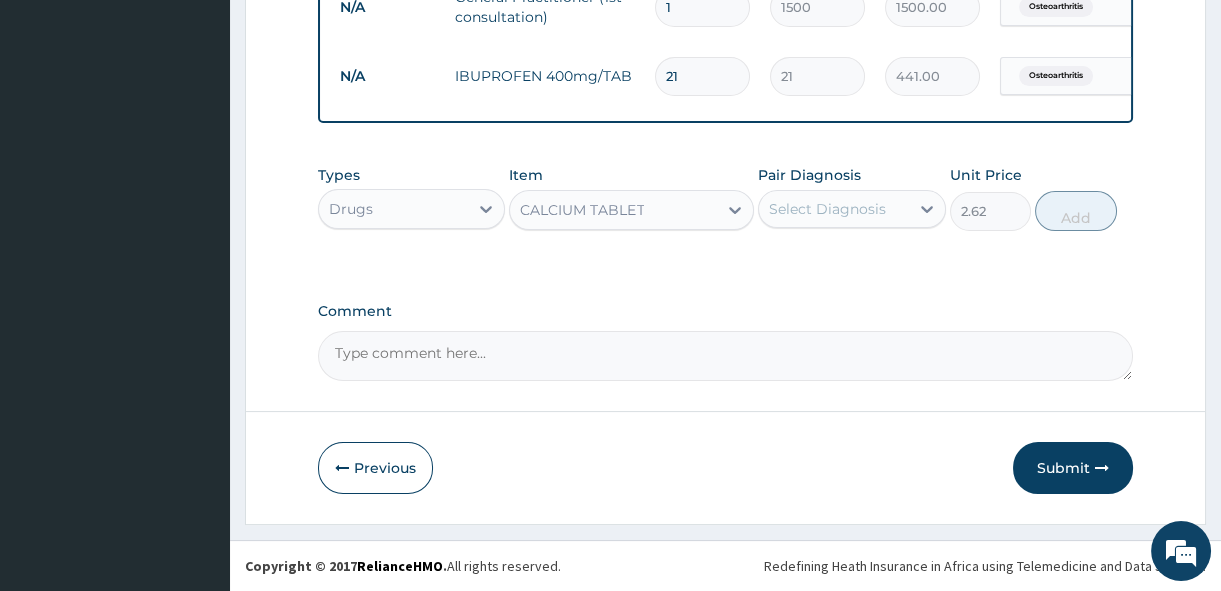 click on "CALCIUM TABLET" at bounding box center (613, 210) 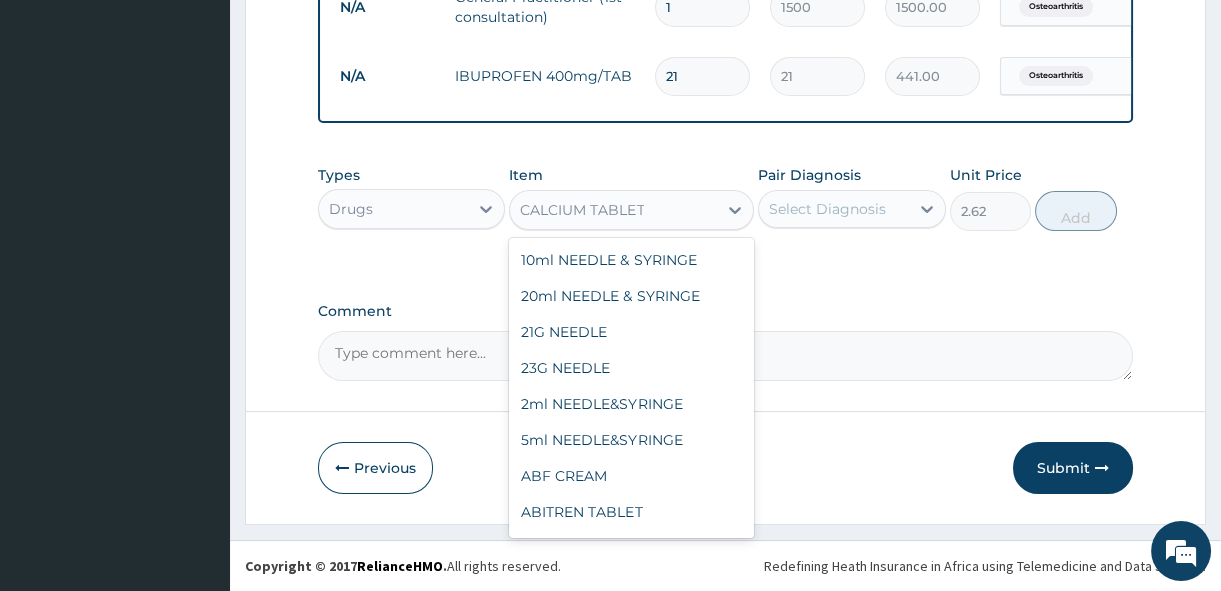 scroll, scrollTop: 13861, scrollLeft: 0, axis: vertical 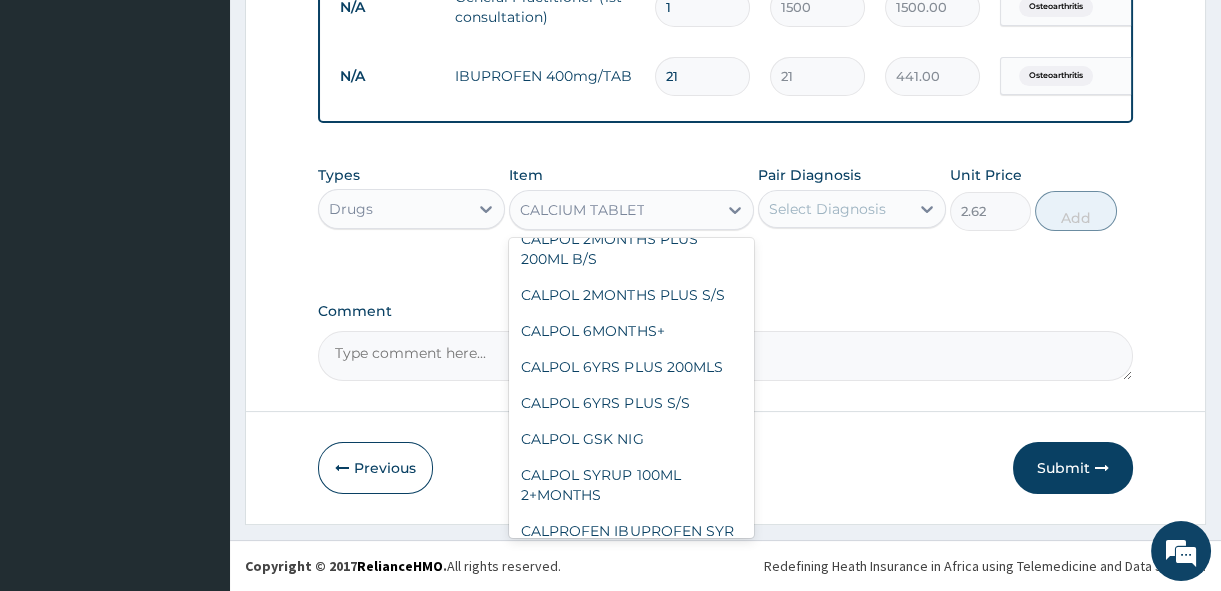 click on "CALCITONE TAB" at bounding box center (631, -49) 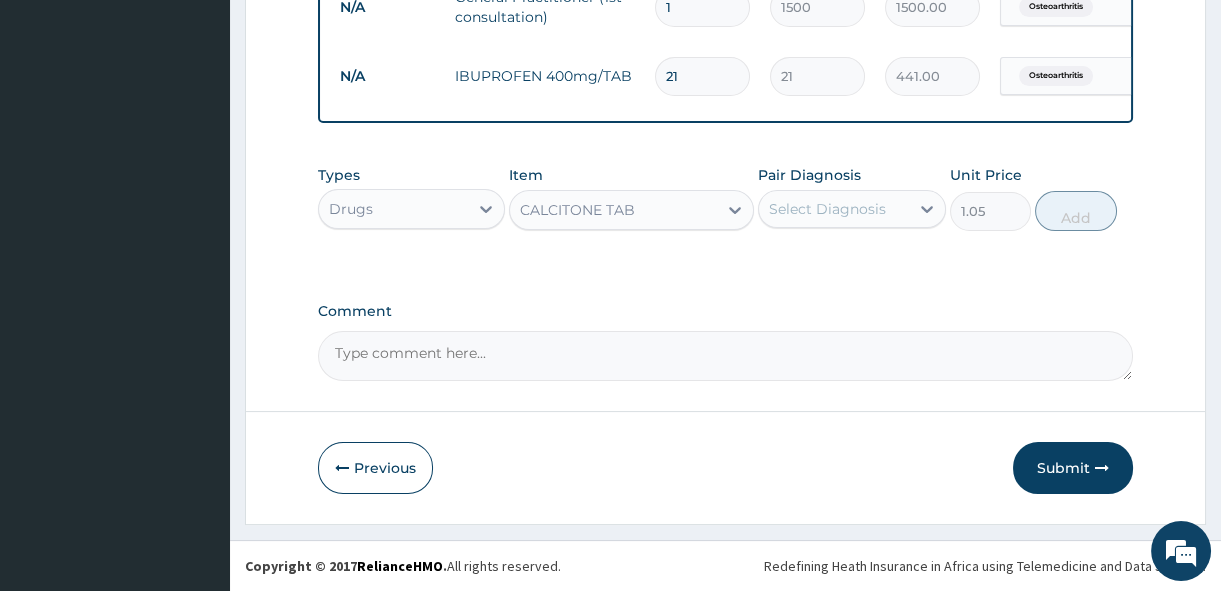 click on "CALCITONE TAB" at bounding box center [613, 210] 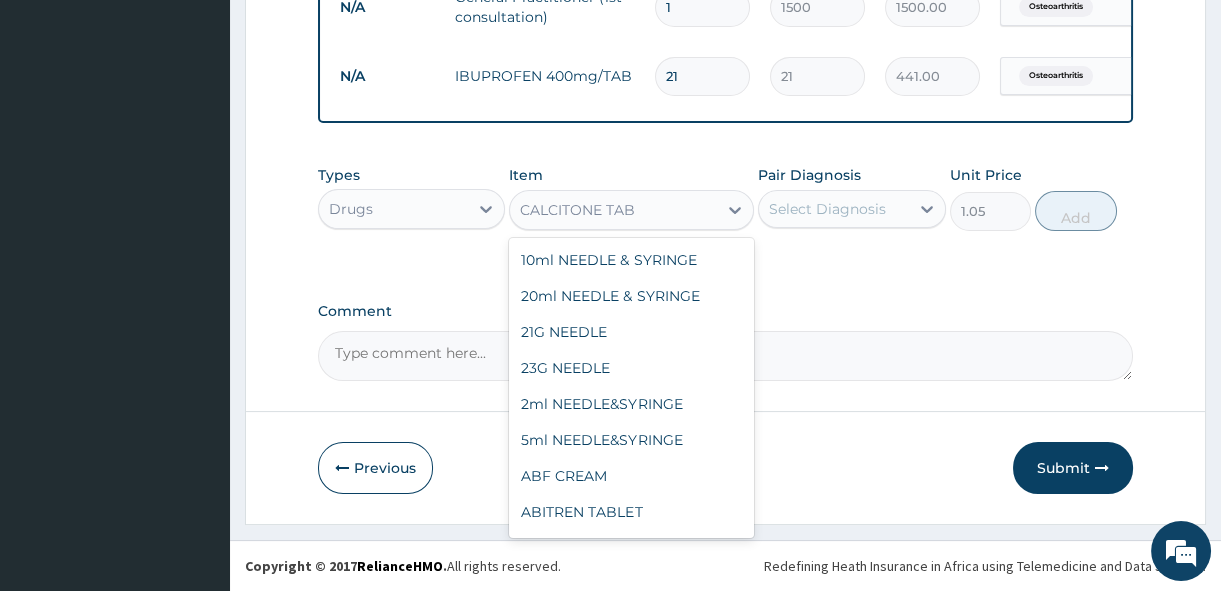 scroll, scrollTop: 13681, scrollLeft: 0, axis: vertical 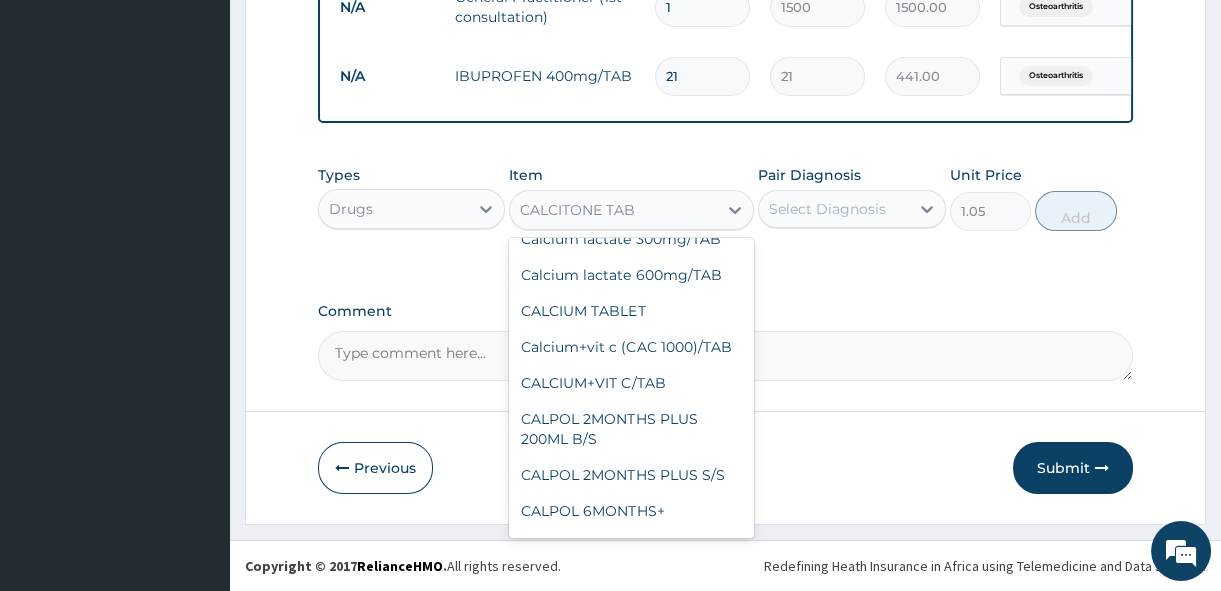 click on "CALCIMAX CAPLET" at bounding box center (631, 23) 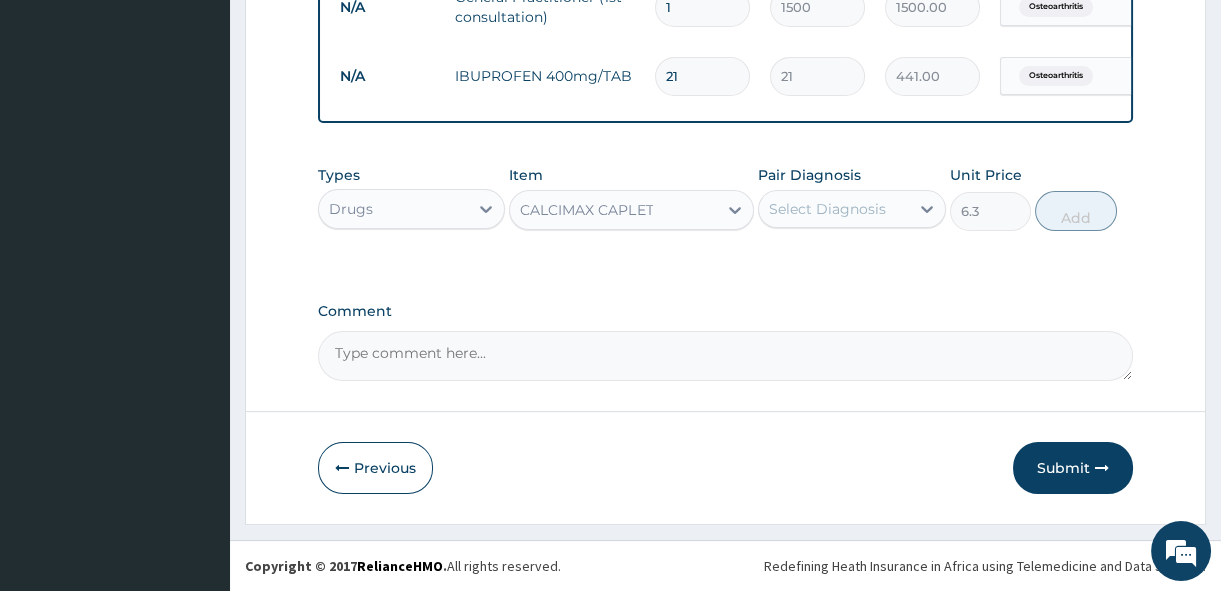 click on "CALCIMAX CAPLET" at bounding box center [613, 210] 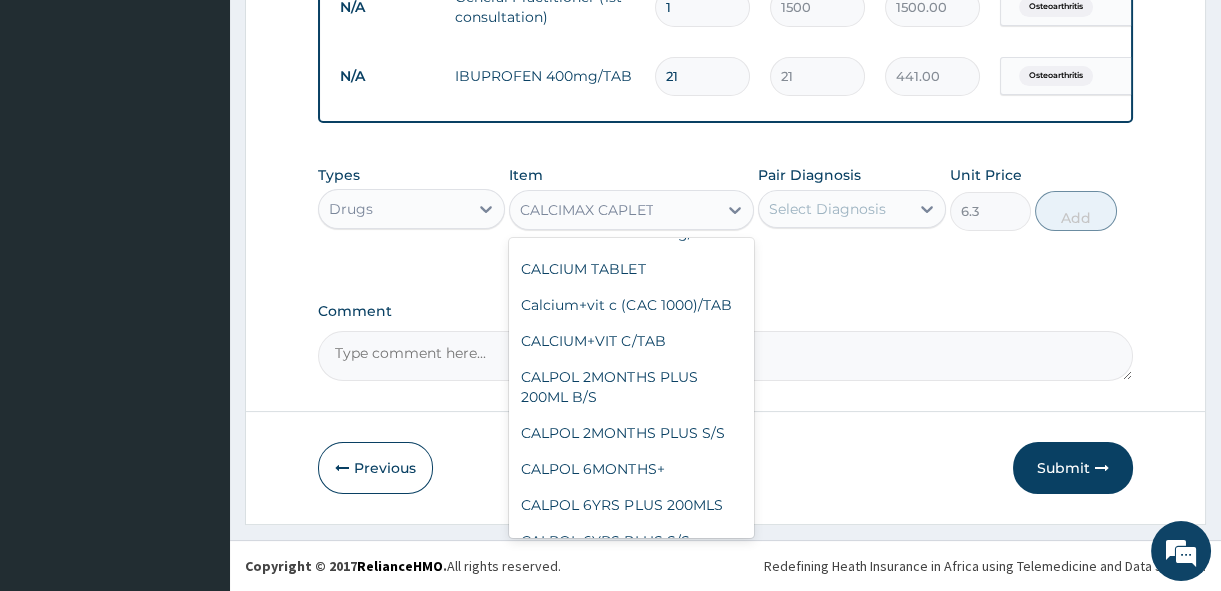 scroll, scrollTop: 13755, scrollLeft: 0, axis: vertical 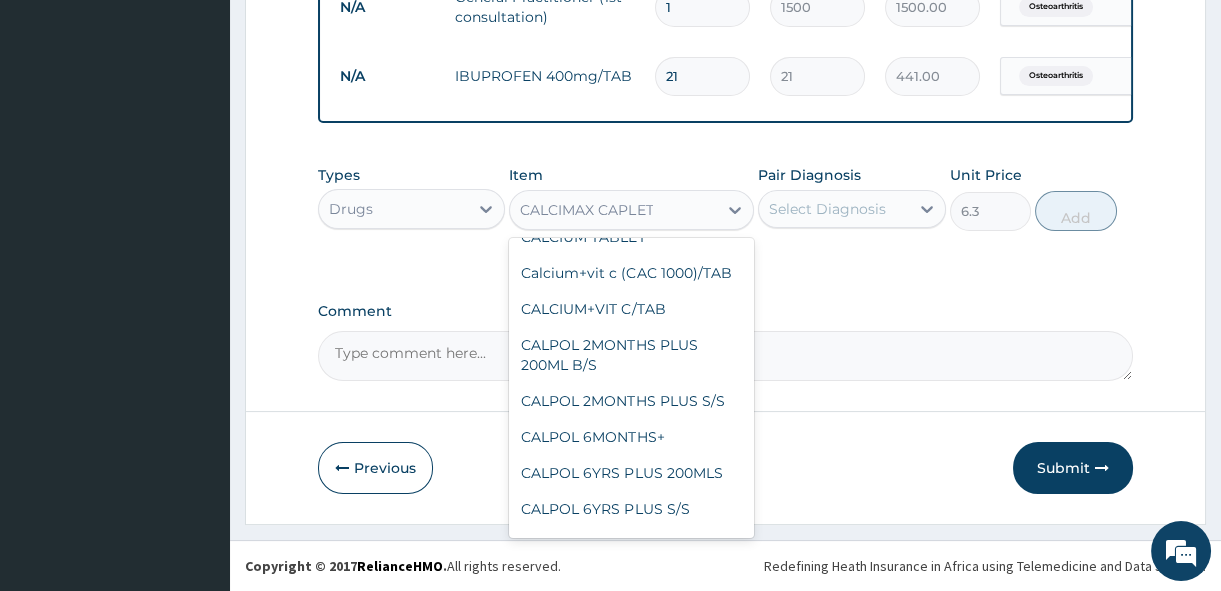 click on "CALCITAB 60S" at bounding box center (631, 21) 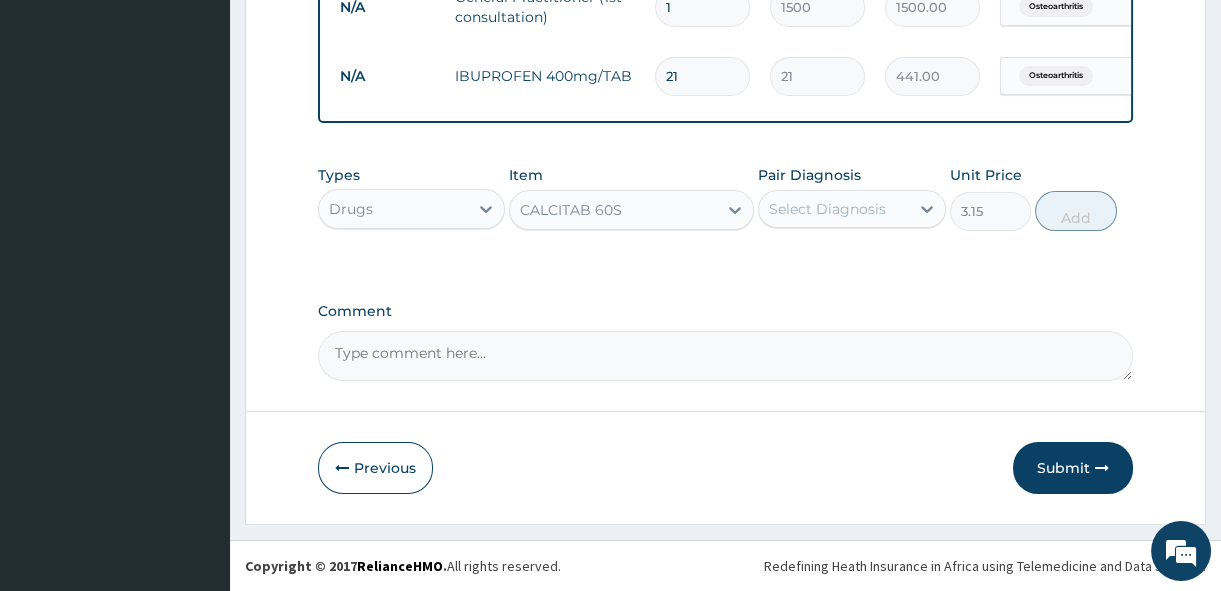 click on "CALCITAB 60S" at bounding box center (613, 210) 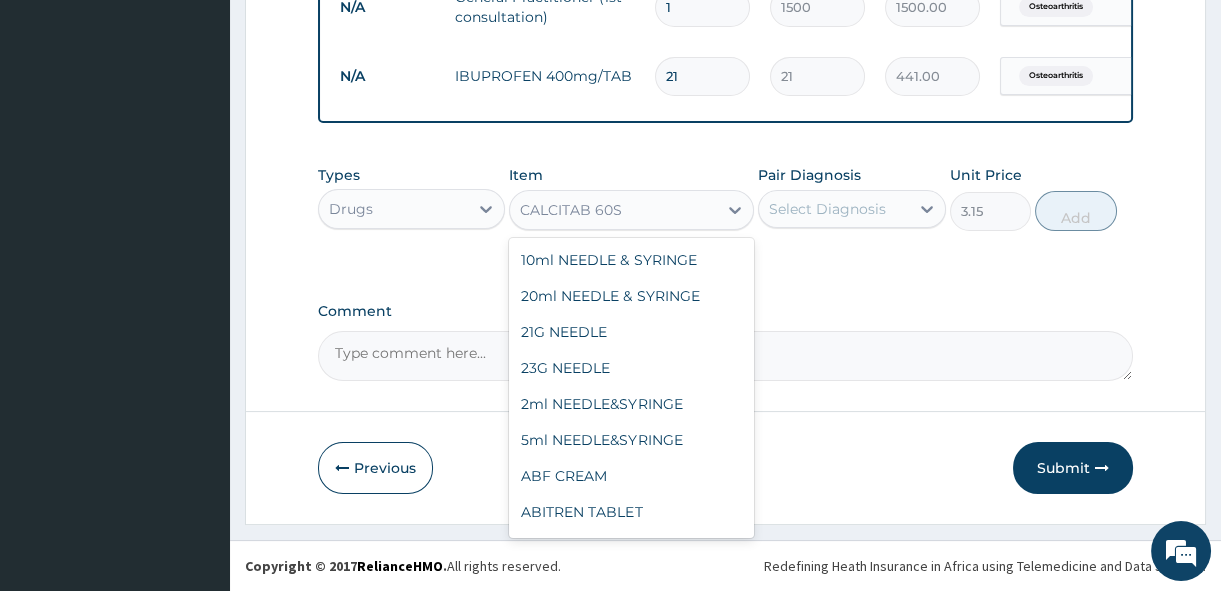 scroll, scrollTop: 13646, scrollLeft: 0, axis: vertical 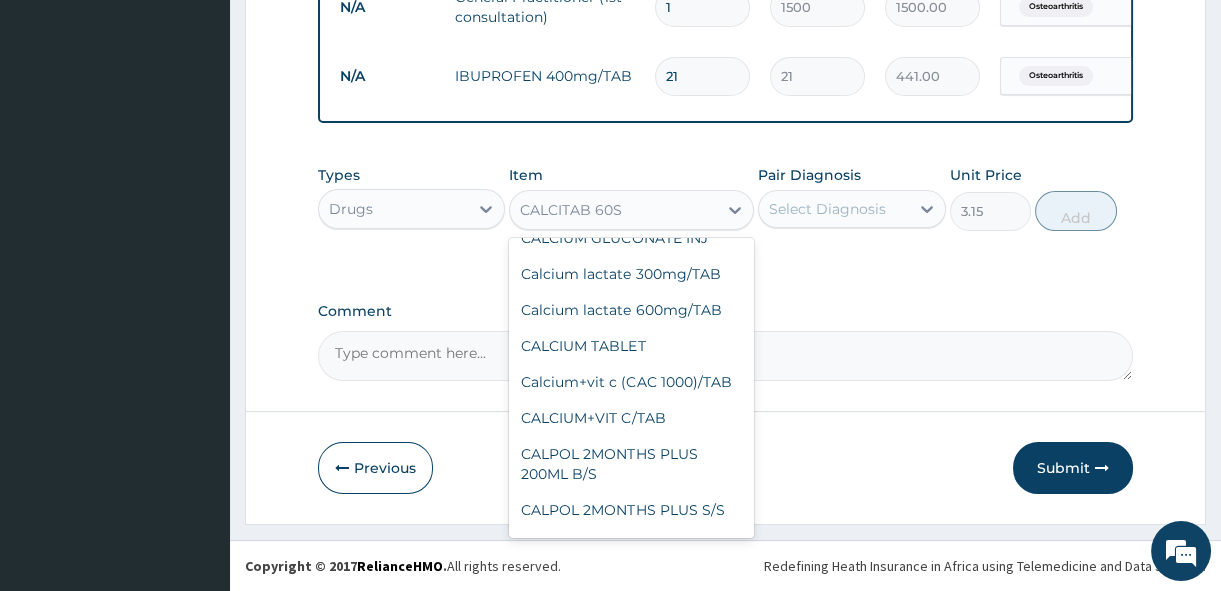 click on "CALCICARE LIQUID" at bounding box center [631, 22] 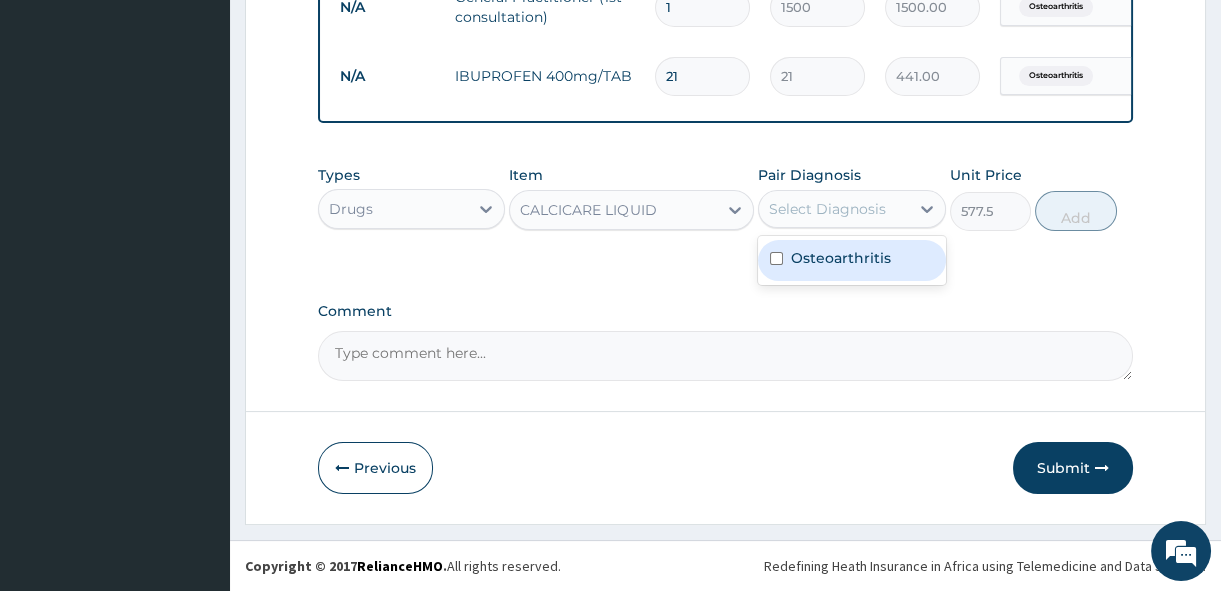 click on "Select Diagnosis" at bounding box center (833, 209) 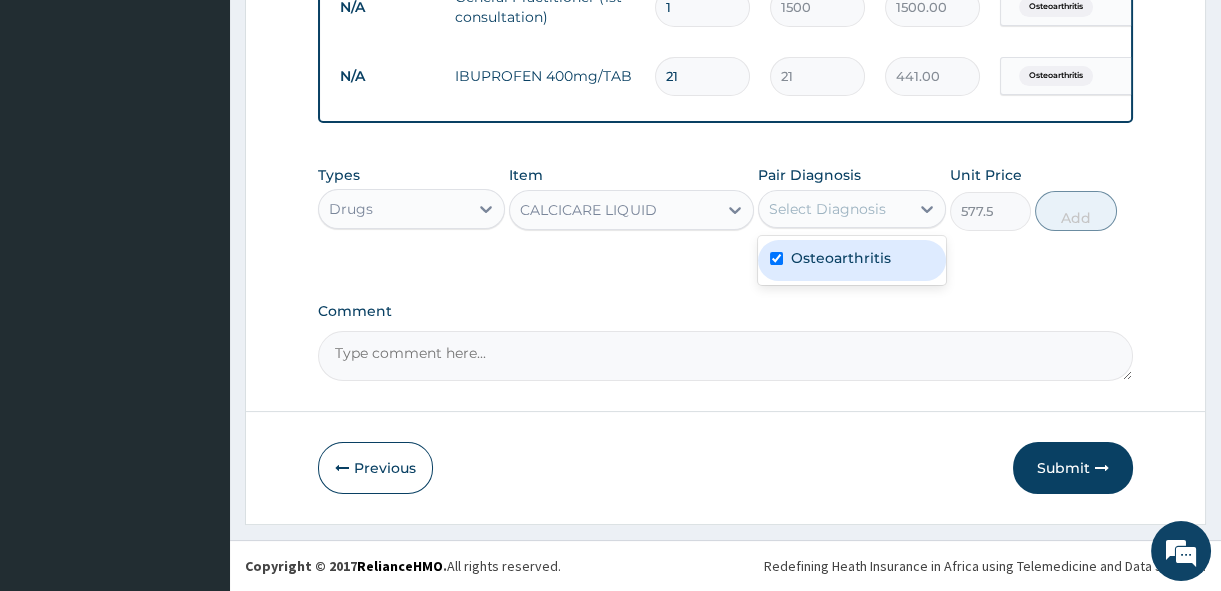 checkbox on "true" 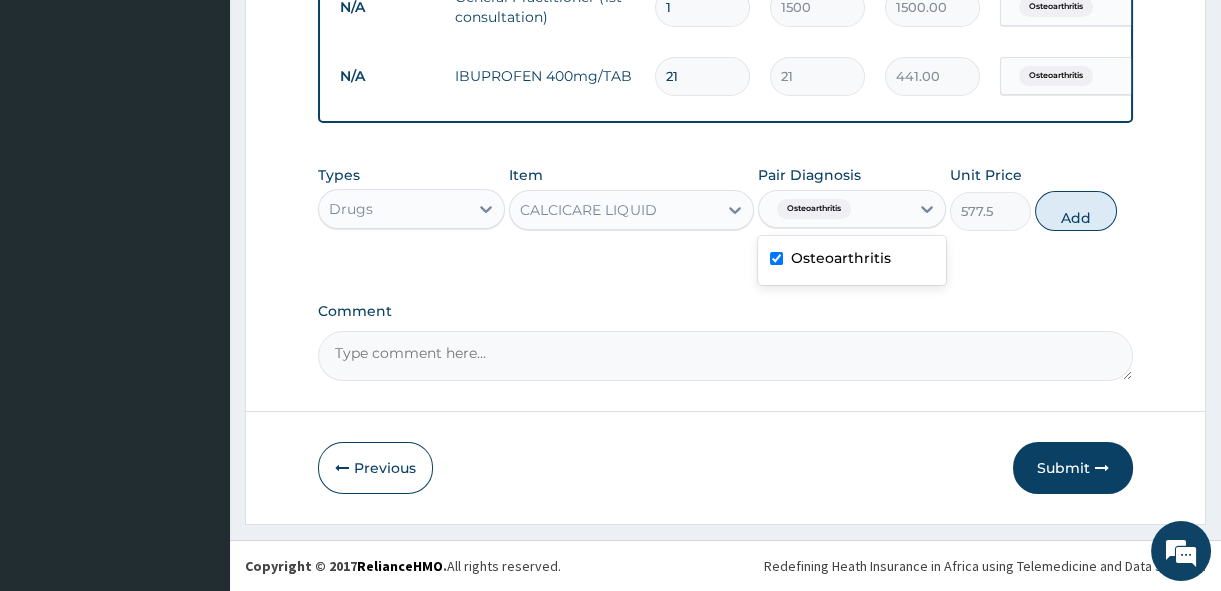 click on "CALCICARE LIQUID" at bounding box center [613, 210] 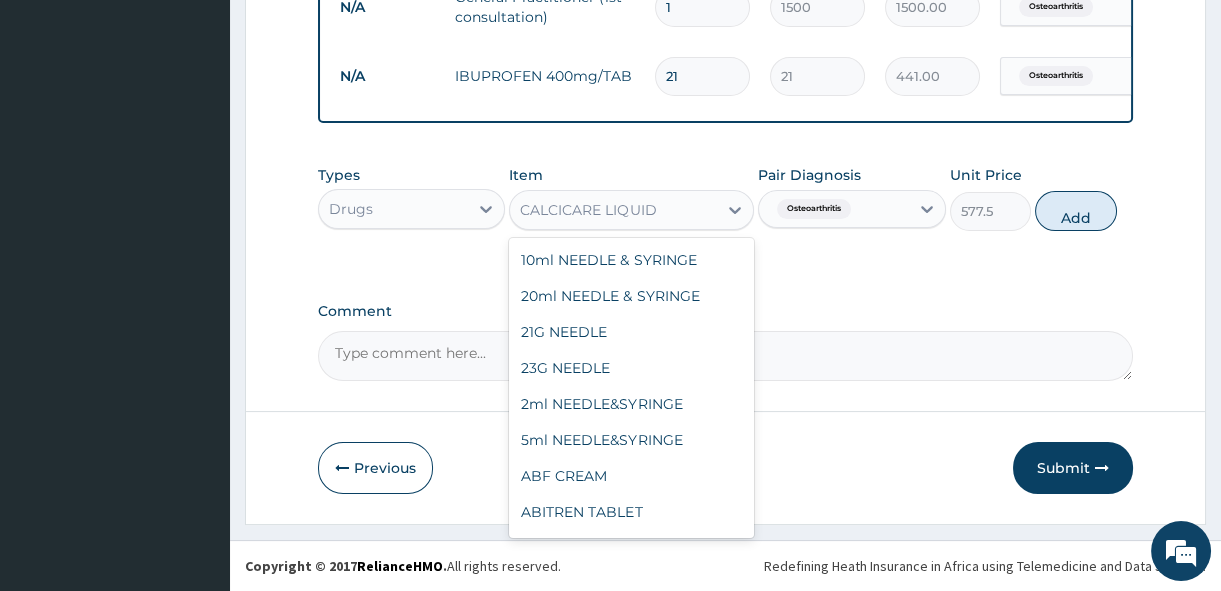 scroll, scrollTop: 13538, scrollLeft: 0, axis: vertical 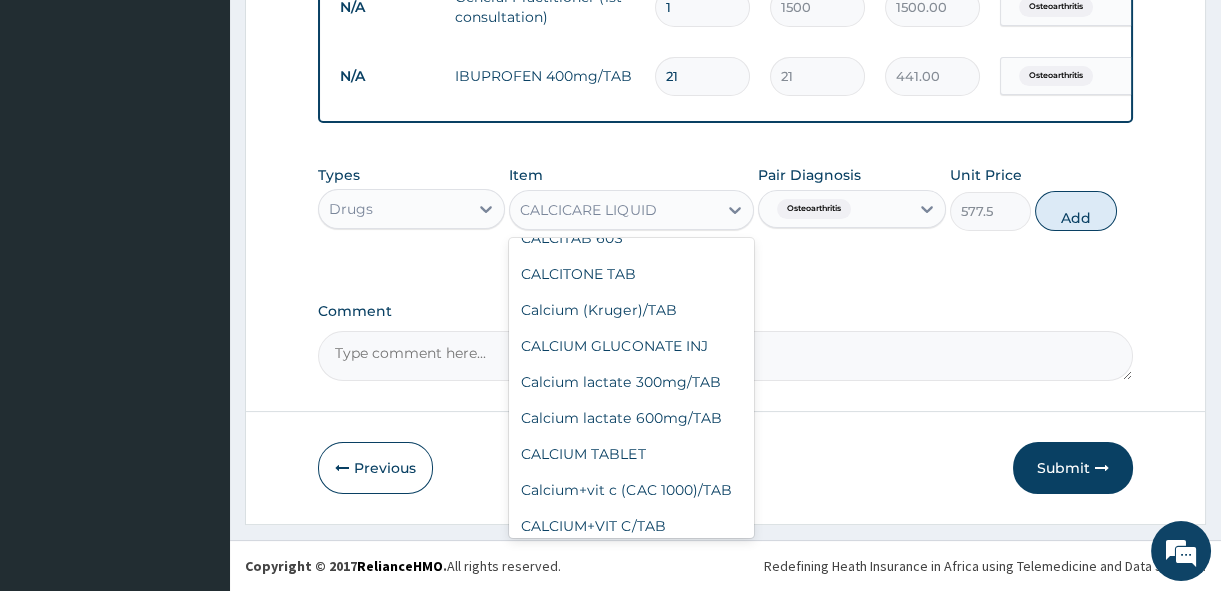 click on "CAL D3 TAB" at bounding box center [631, 58] 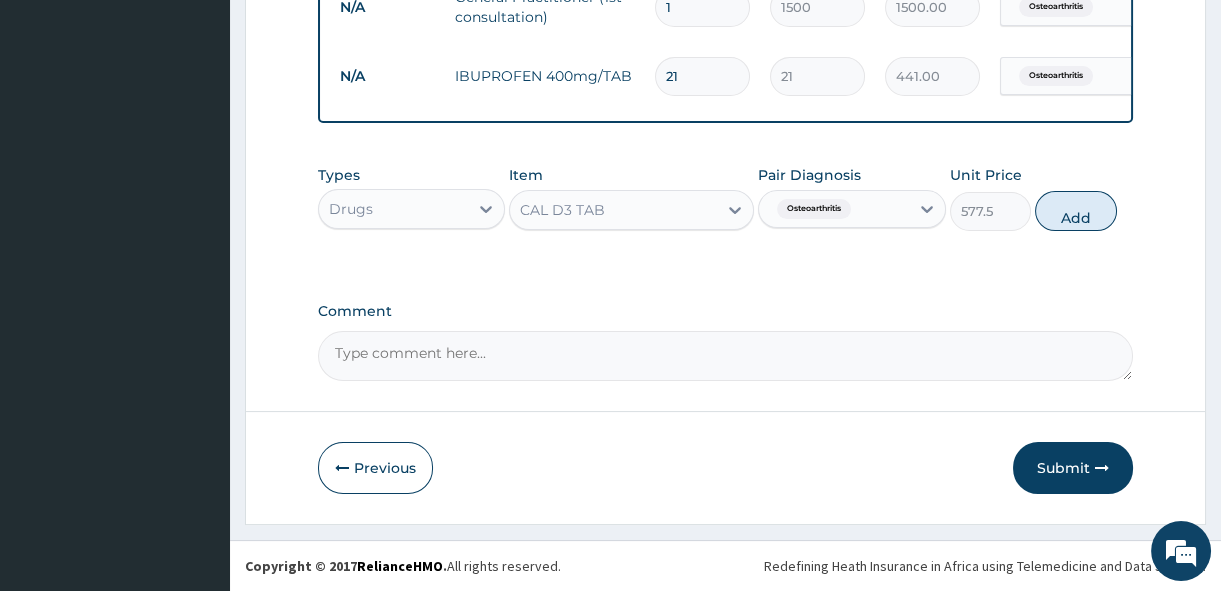click on "Item CAL D3 TAB" at bounding box center (631, 198) 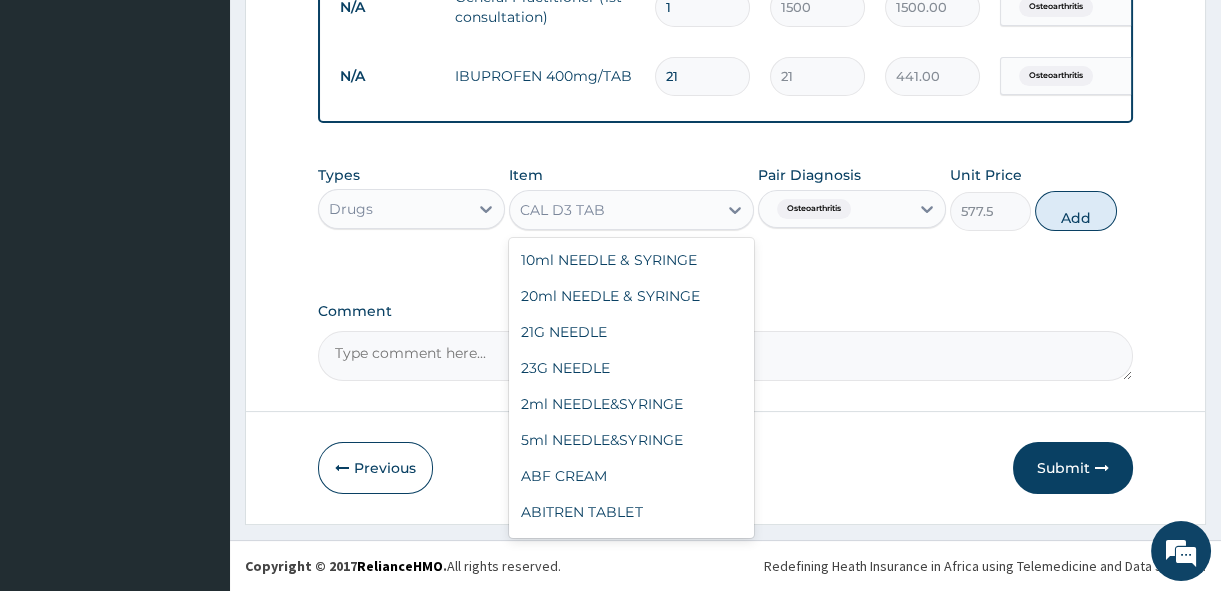 scroll, scrollTop: 13466, scrollLeft: 0, axis: vertical 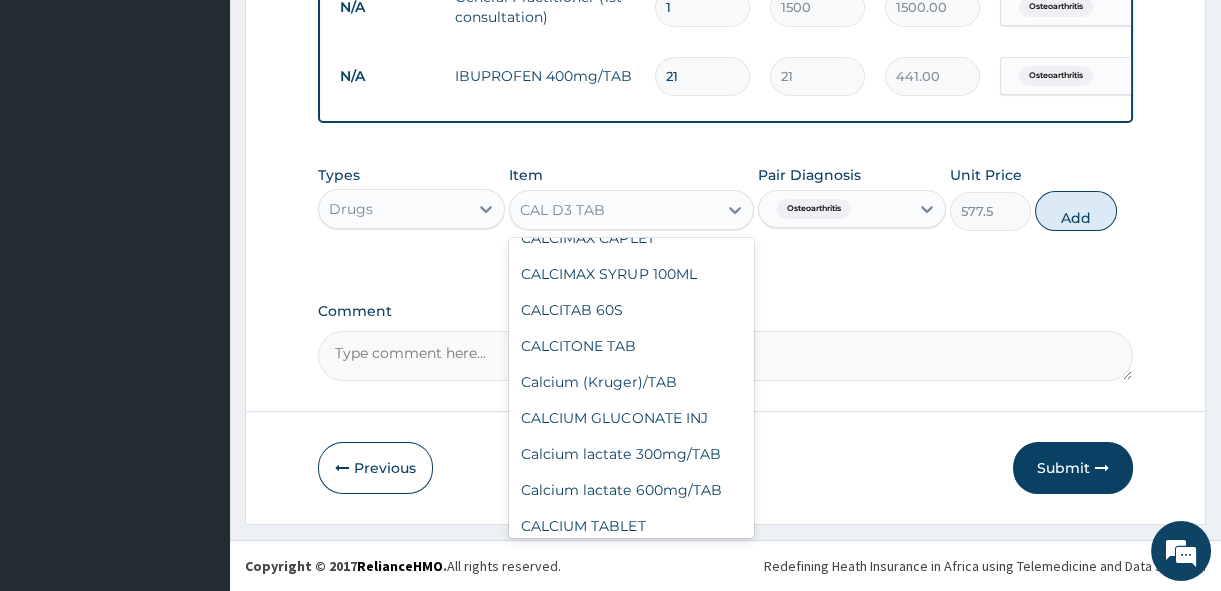 click on "CAL D3 PLUS TABLETS" at bounding box center (631, 94) 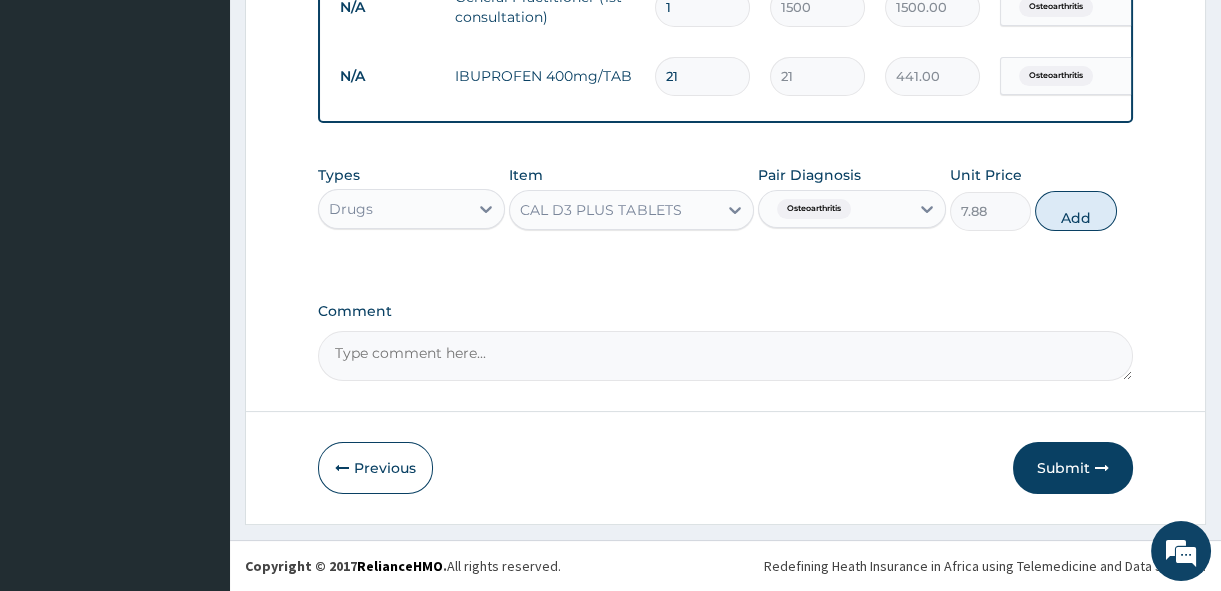 click on "CAL D3 PLUS TABLETS" at bounding box center (600, 210) 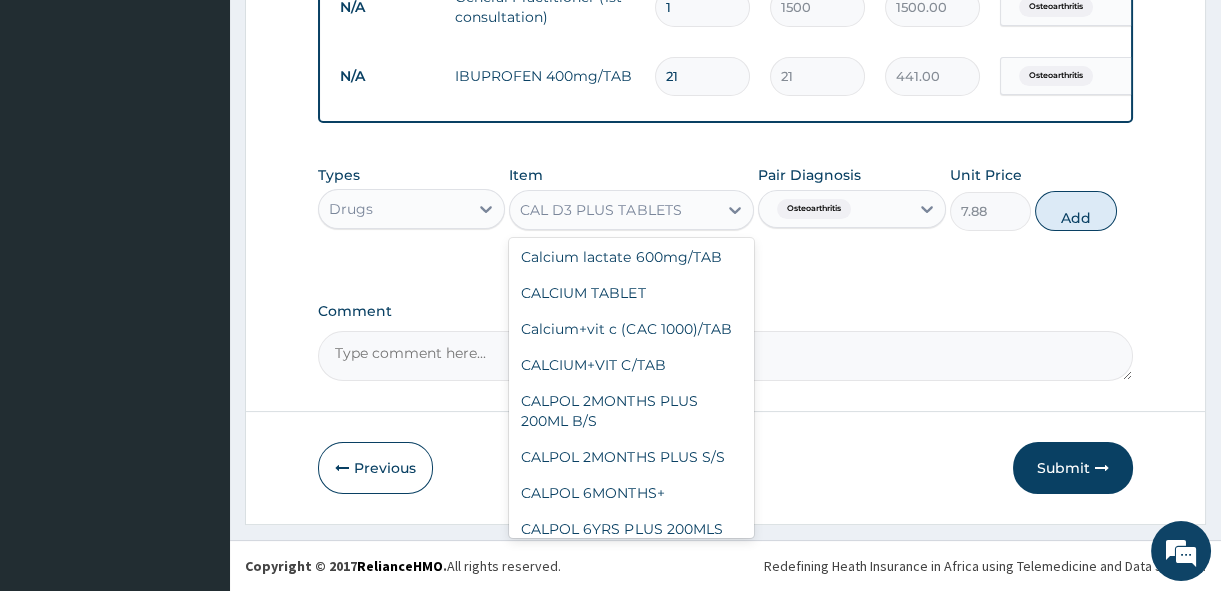 scroll, scrollTop: 13702, scrollLeft: 0, axis: vertical 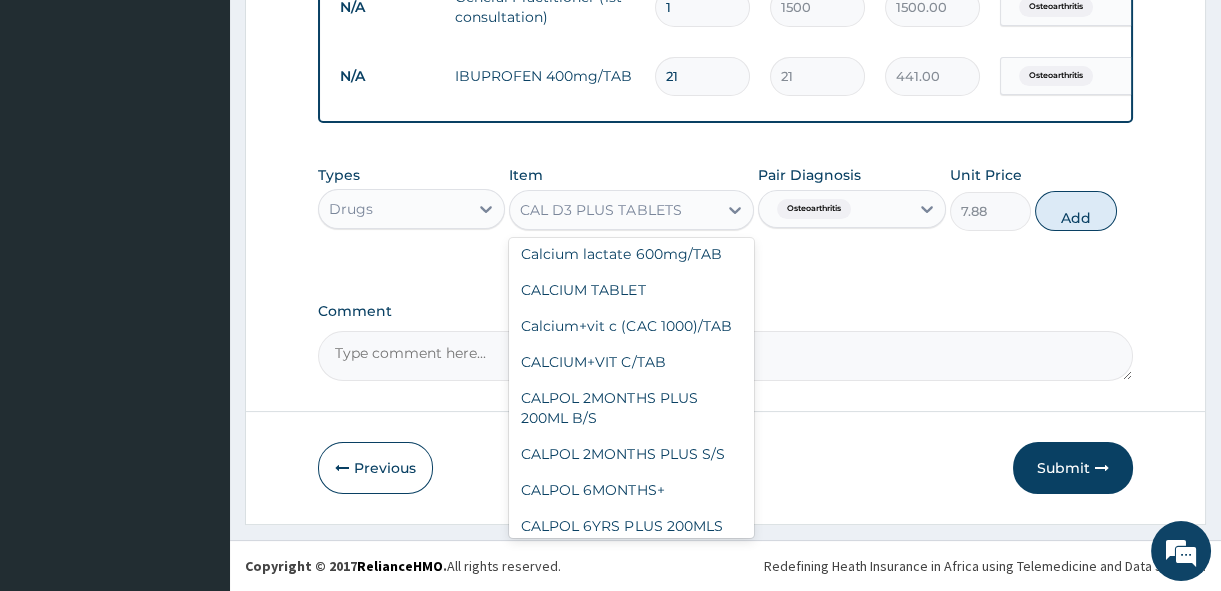 click on "CALCIMAX CAPLET" at bounding box center [631, 2] 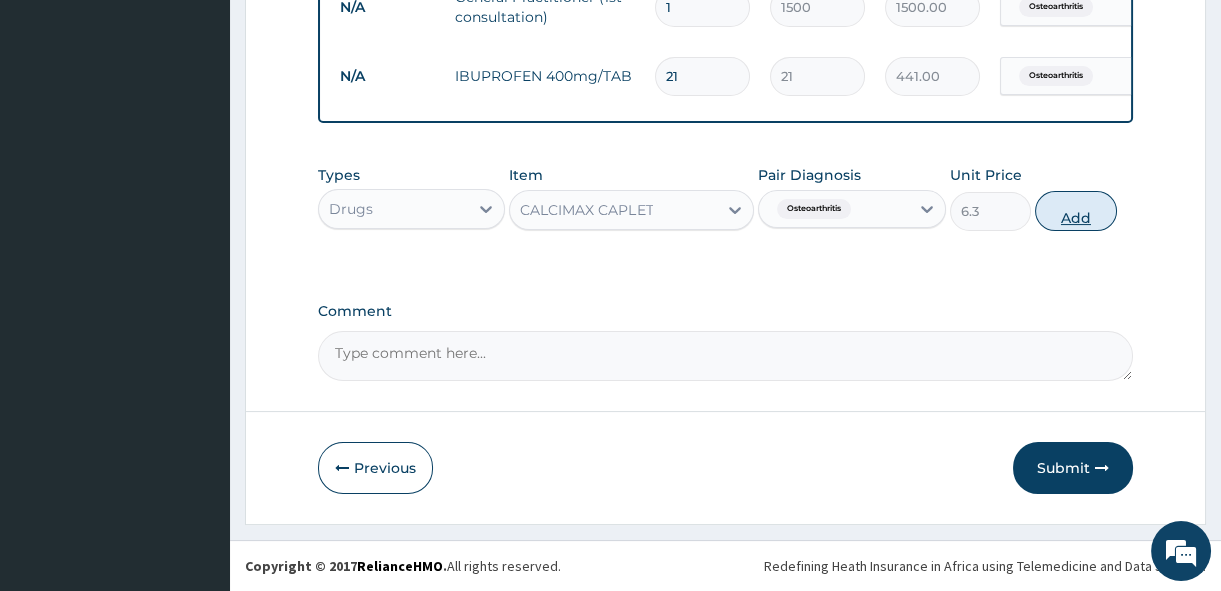 click on "Add" at bounding box center [1076, 211] 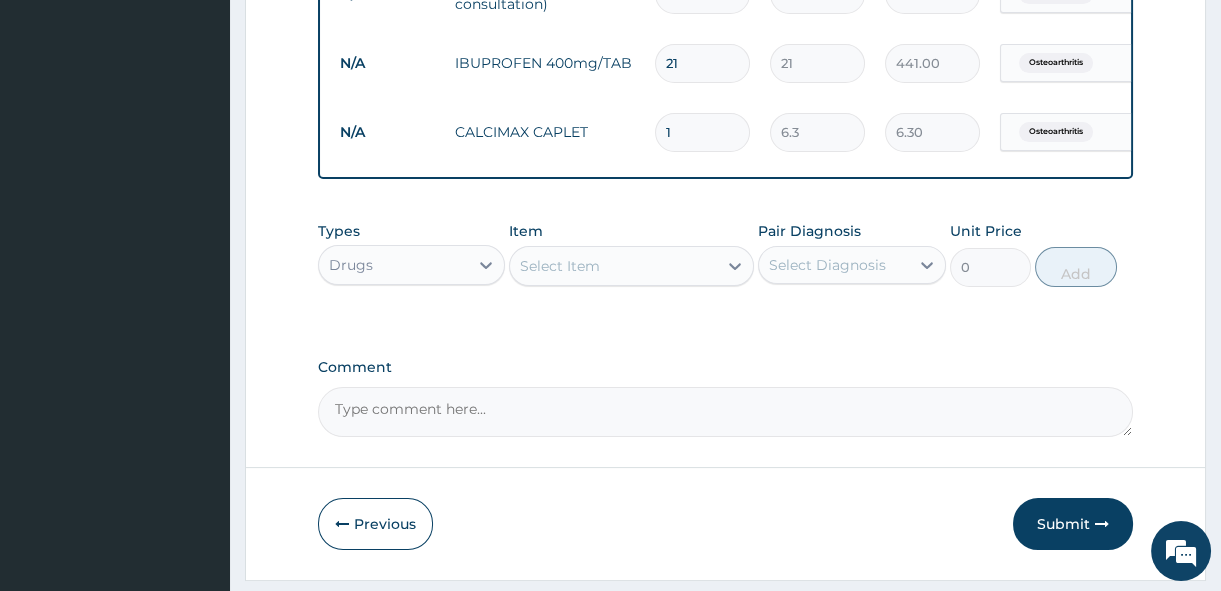 type on "21" 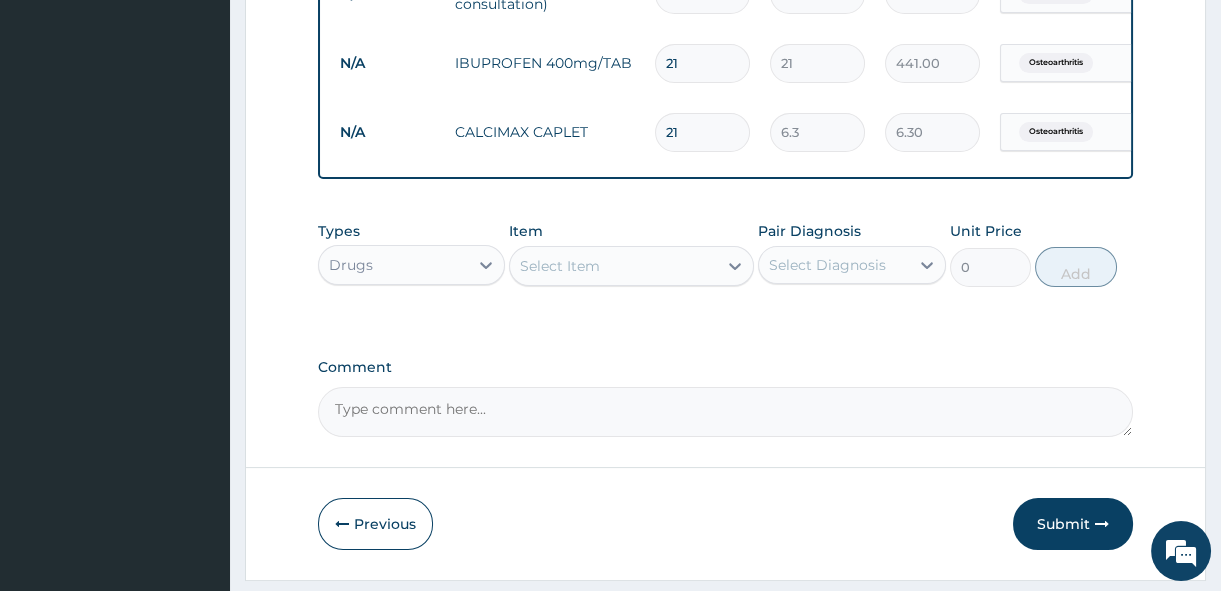 type on "132.30" 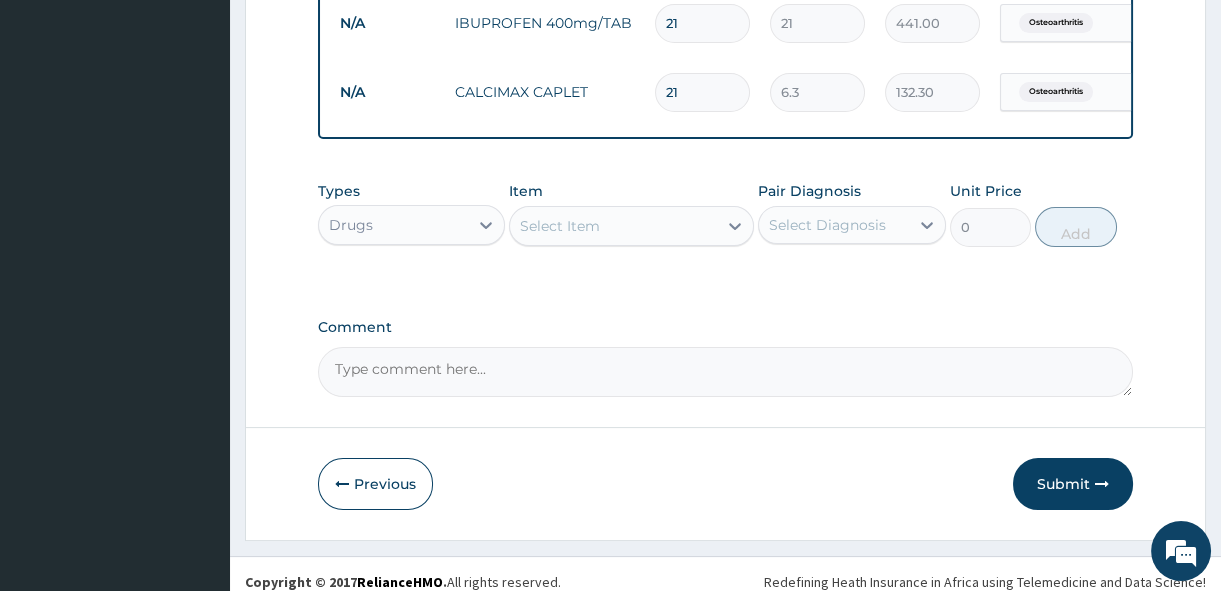 scroll, scrollTop: 907, scrollLeft: 0, axis: vertical 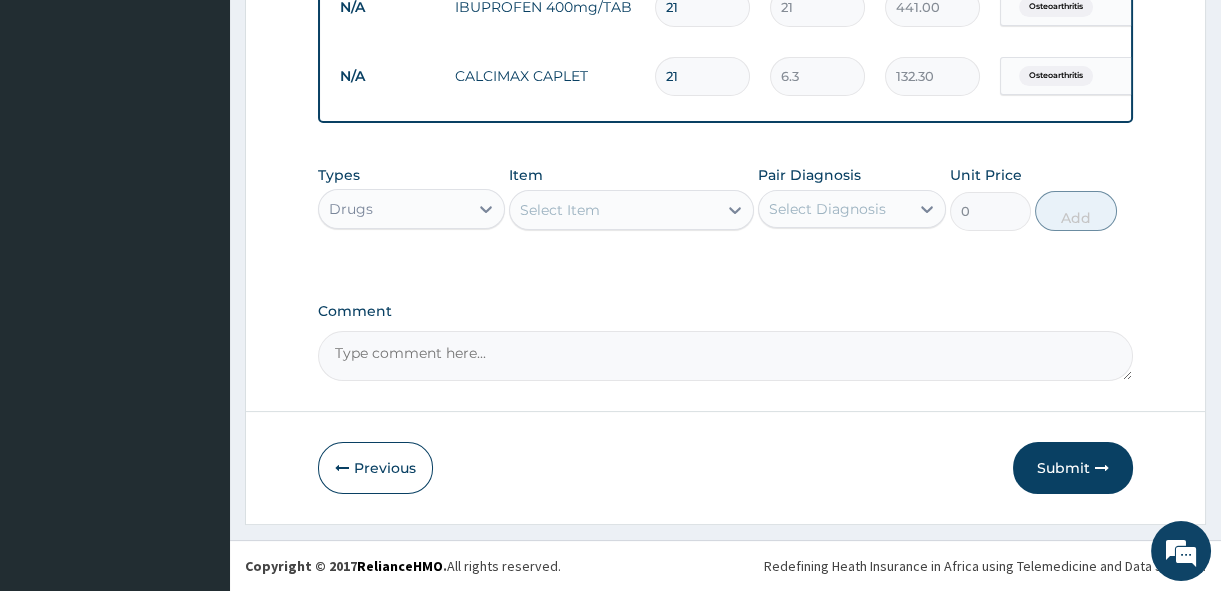 type on "21" 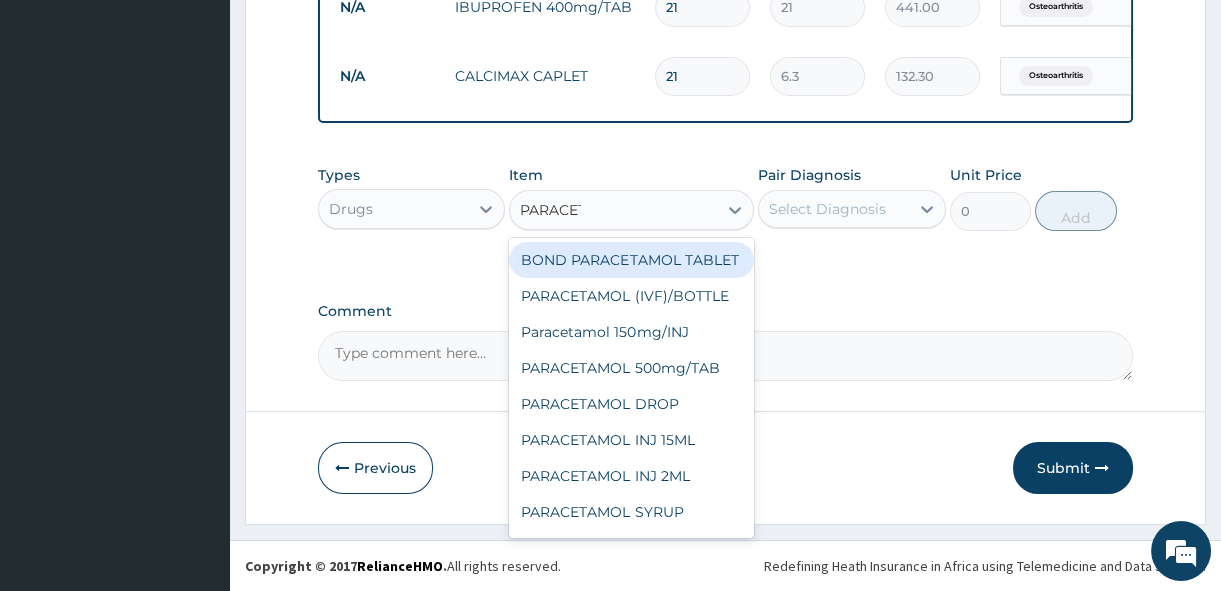 type on "PARACETA" 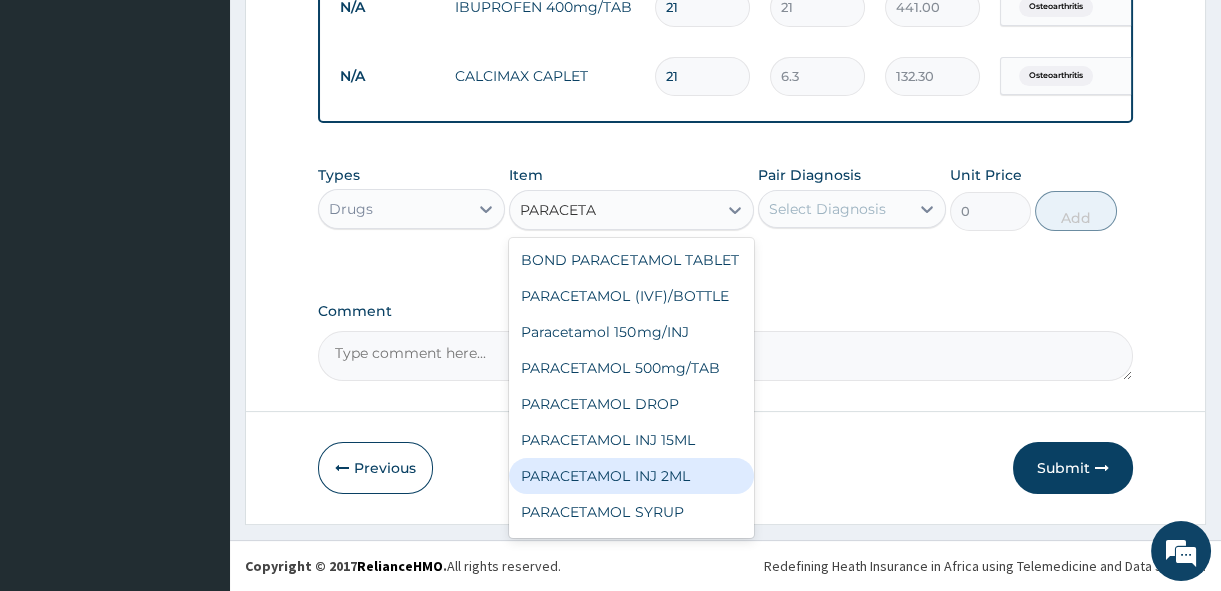 click on "PARACETAMOL INJ 2ML" at bounding box center [631, 476] 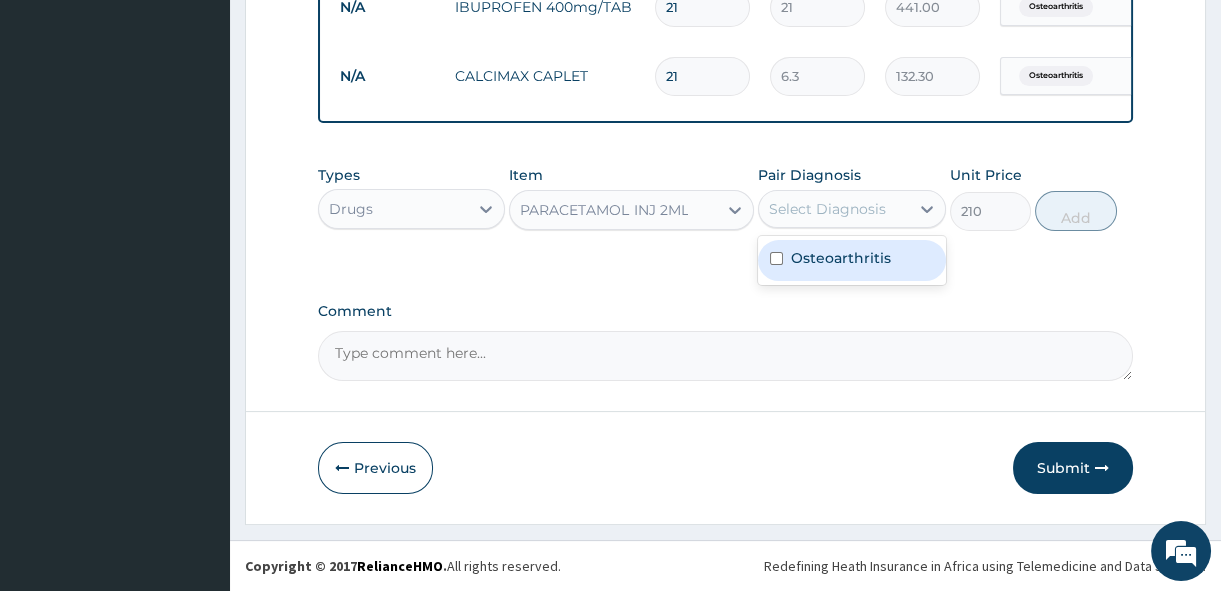 click on "Select Diagnosis" at bounding box center [827, 209] 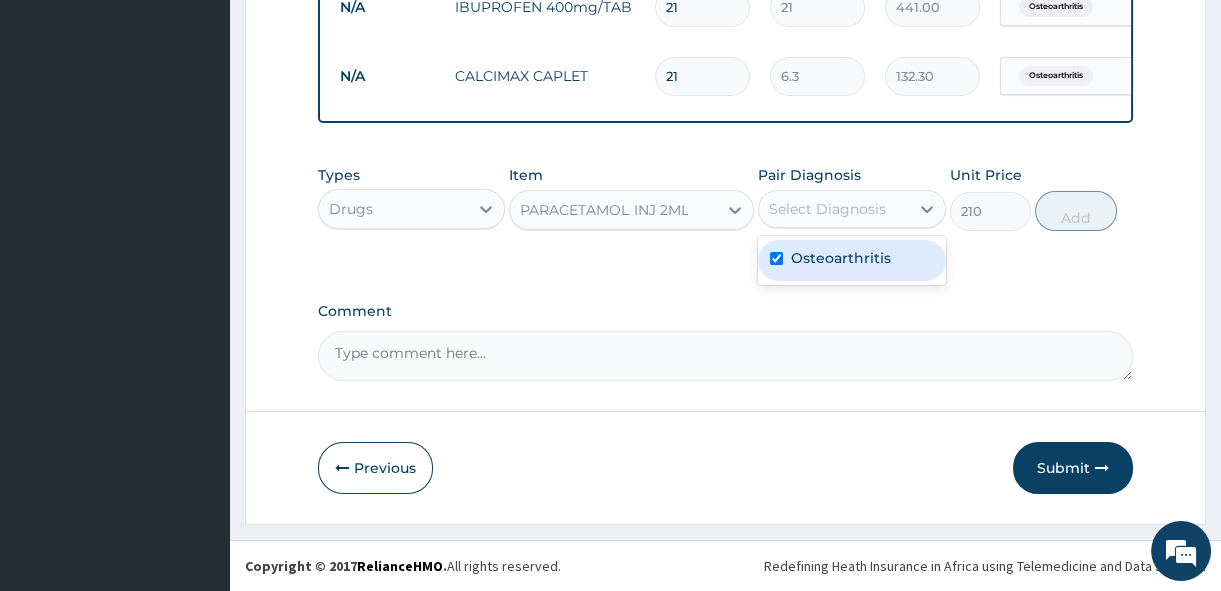 checkbox on "true" 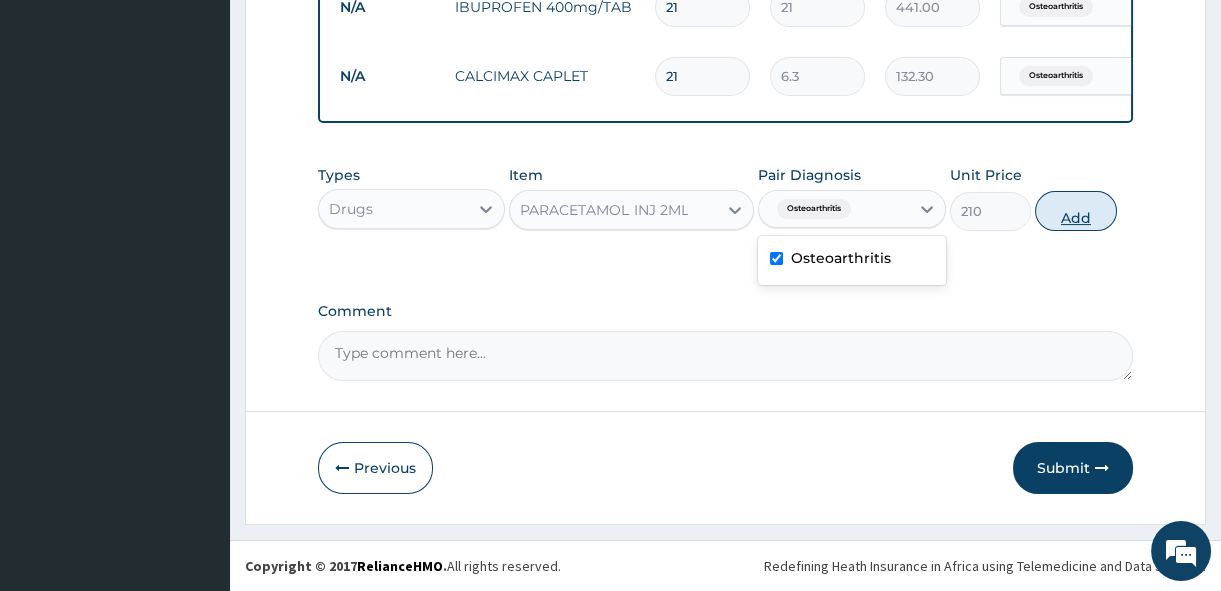 click on "Add" at bounding box center (1076, 211) 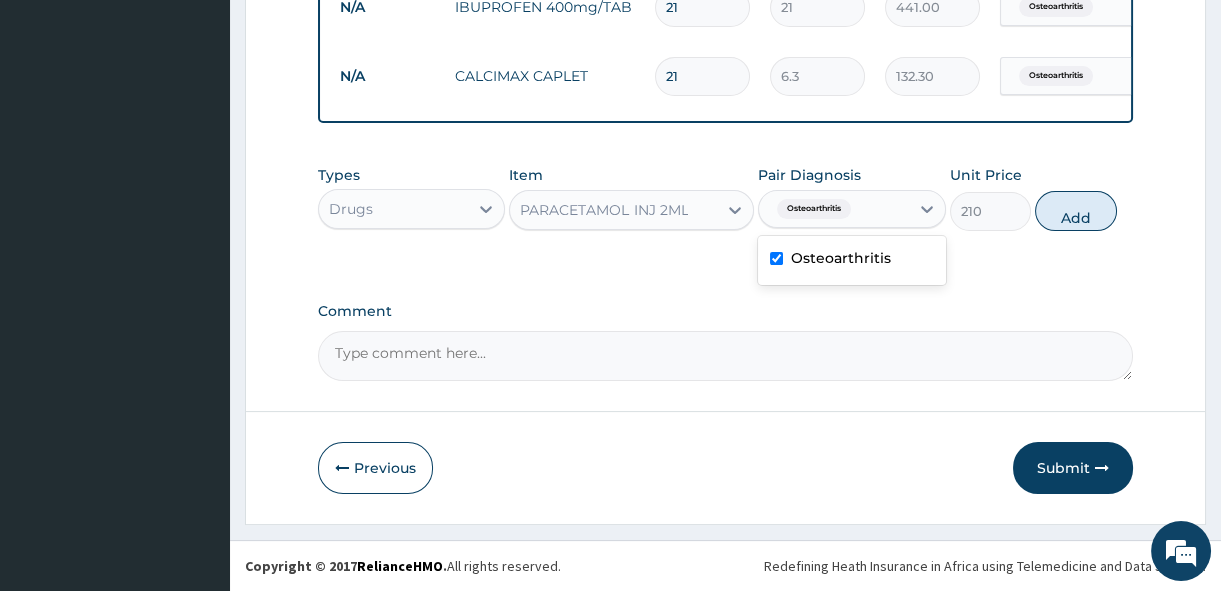 type on "0" 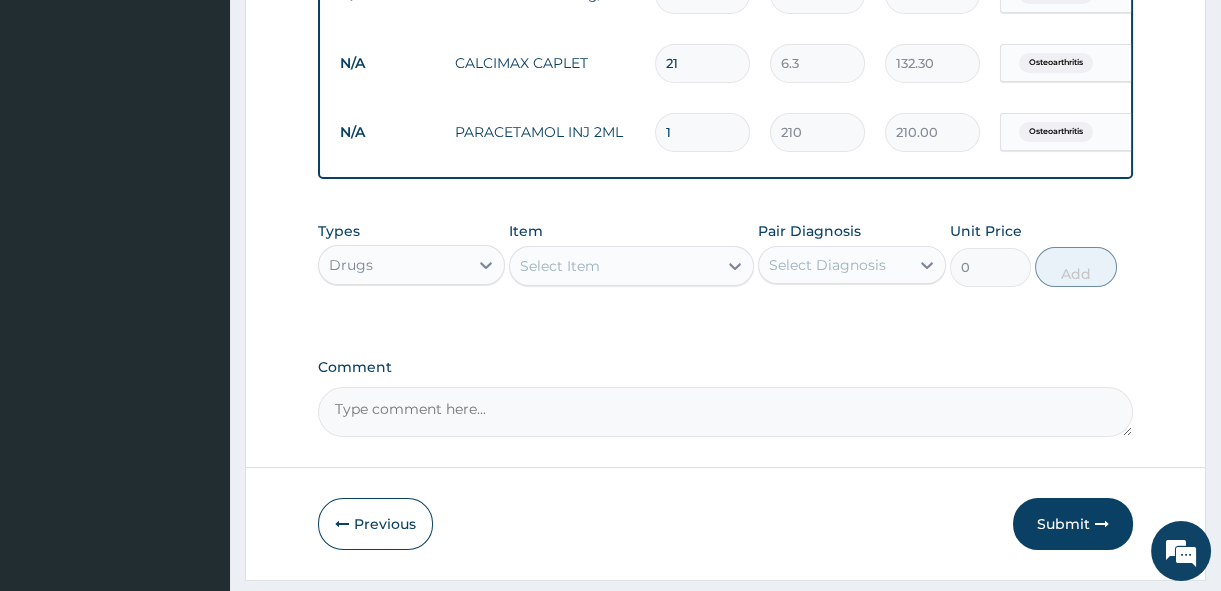type on "15" 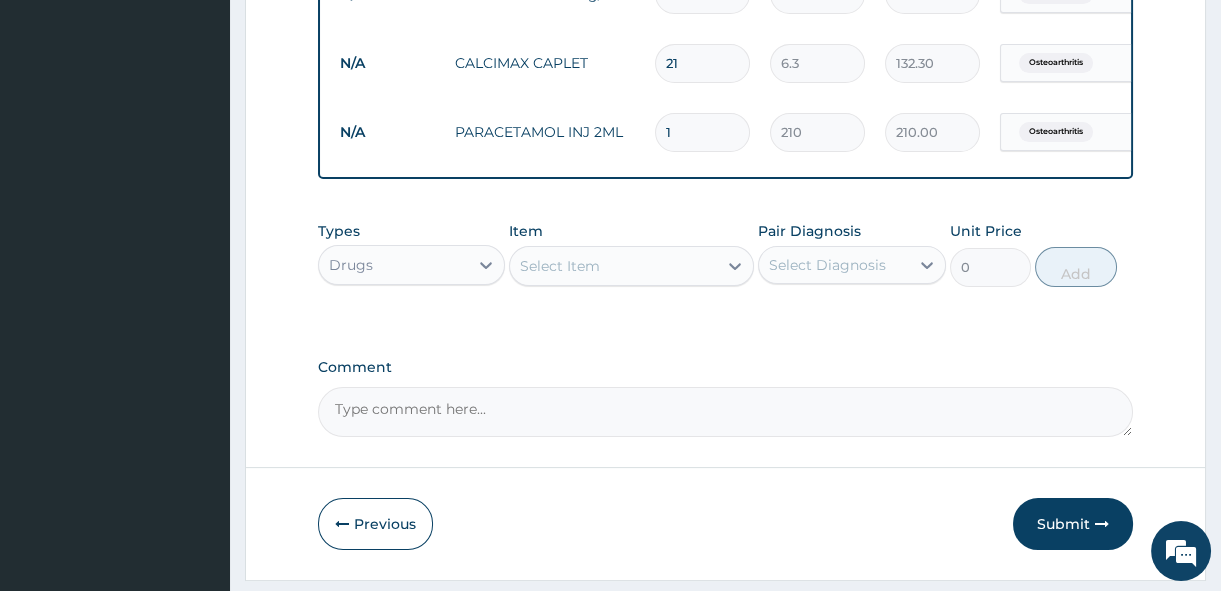 type on "3150.00" 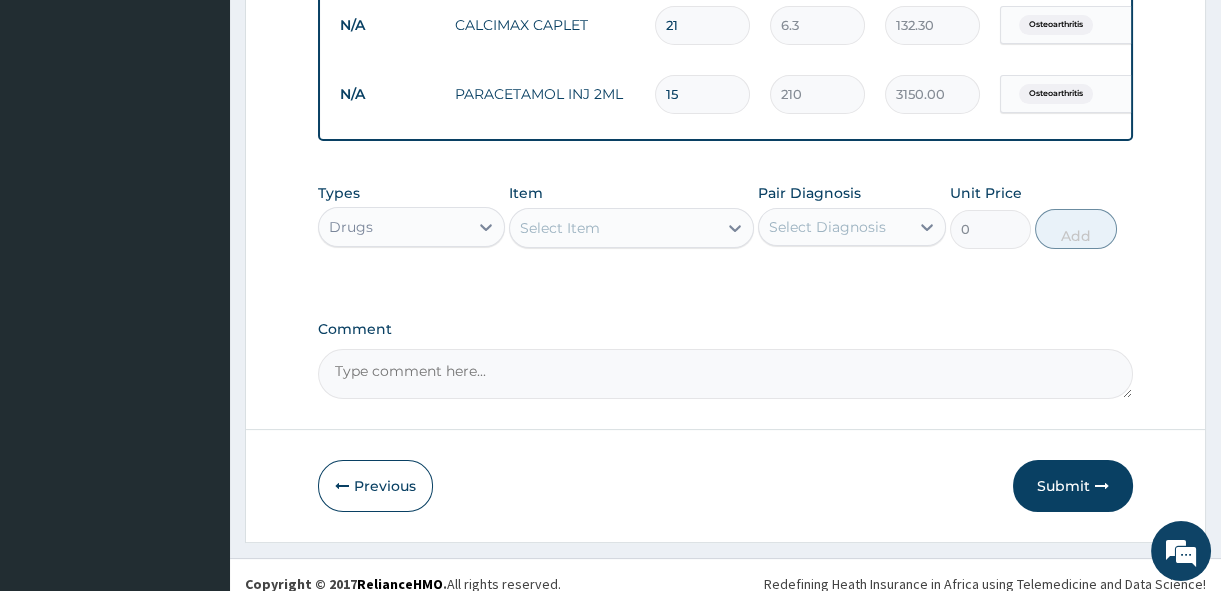 scroll, scrollTop: 976, scrollLeft: 0, axis: vertical 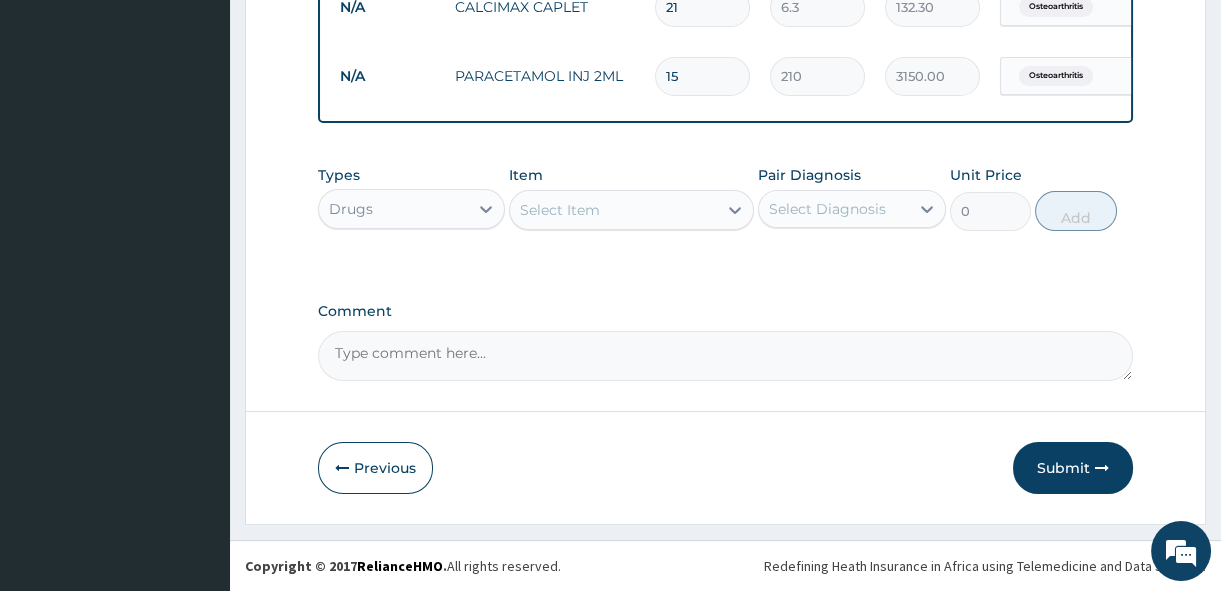 type on "15" 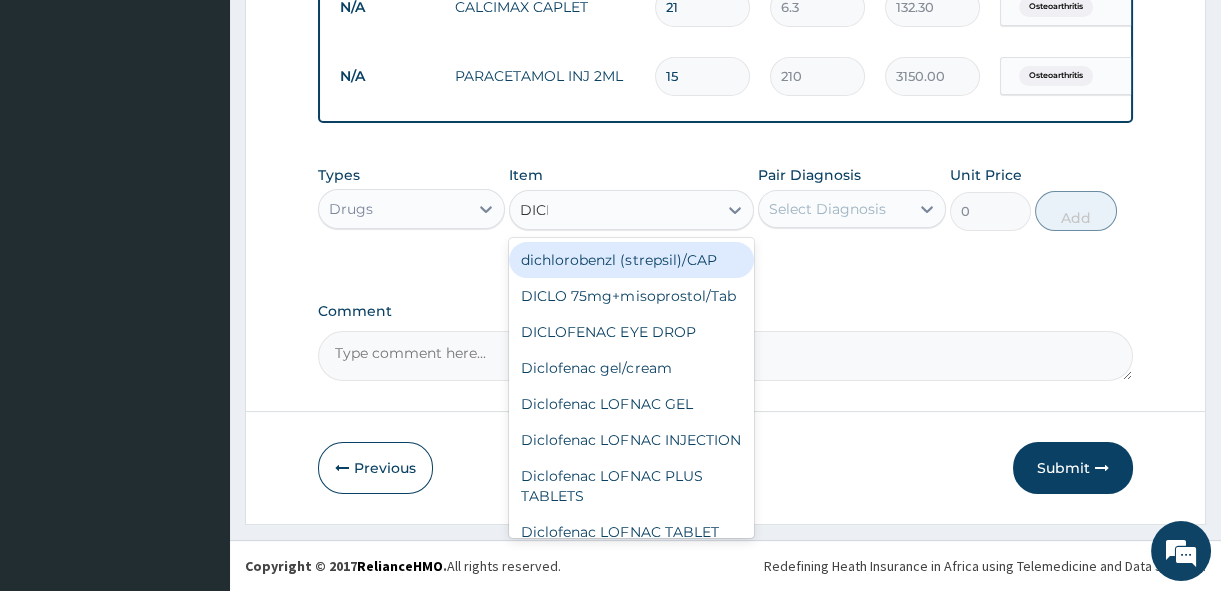 type on "DICLO" 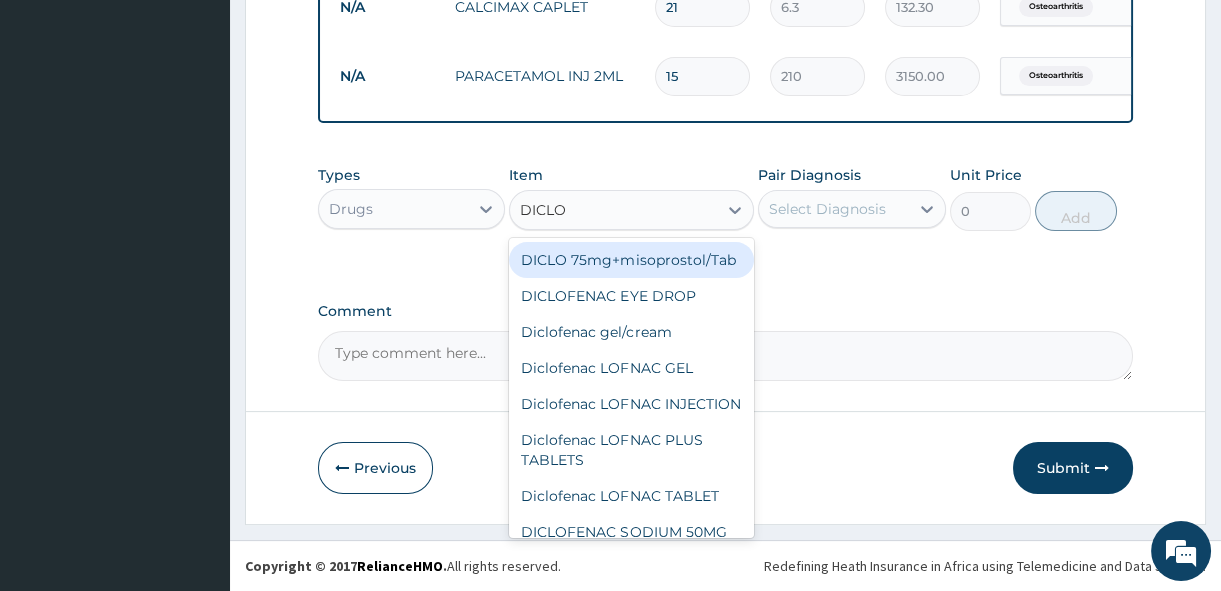 click on "DICLO 75mg+misoprostol/Tab" at bounding box center (631, 260) 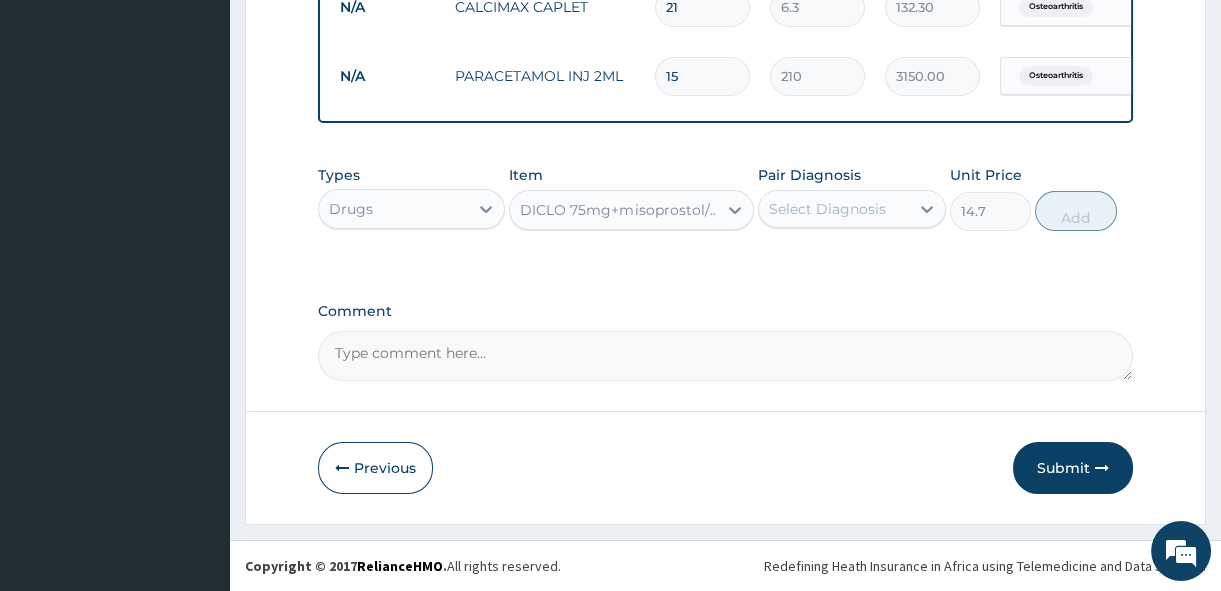 click on "DICLO 75mg+misoprostol/Tab" at bounding box center [619, 210] 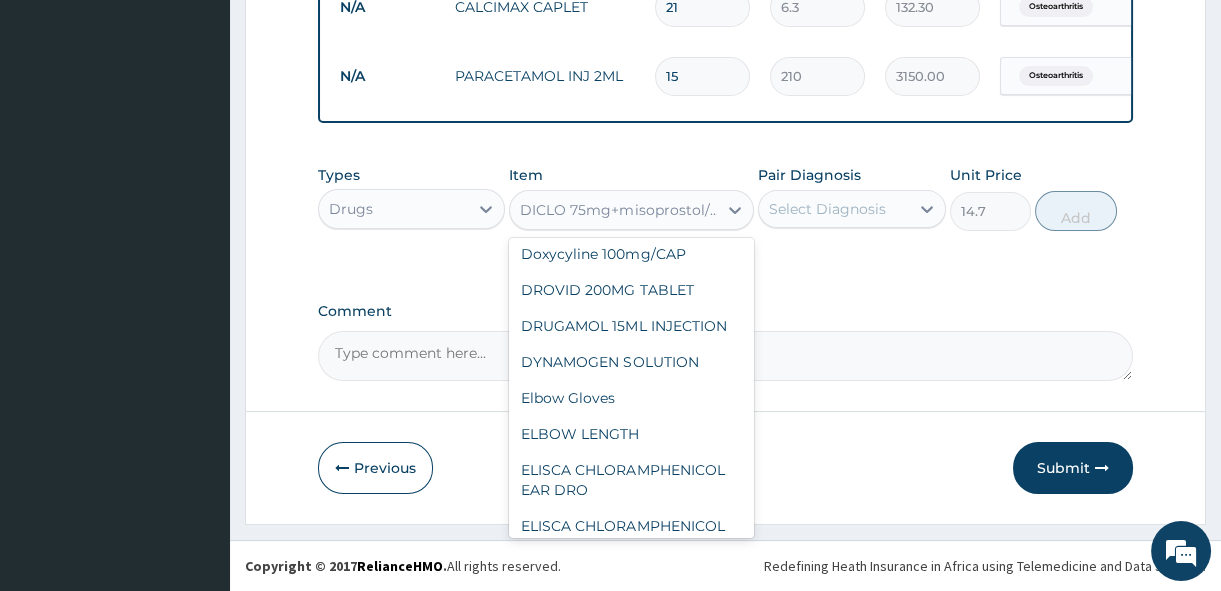 scroll, scrollTop: 22648, scrollLeft: 0, axis: vertical 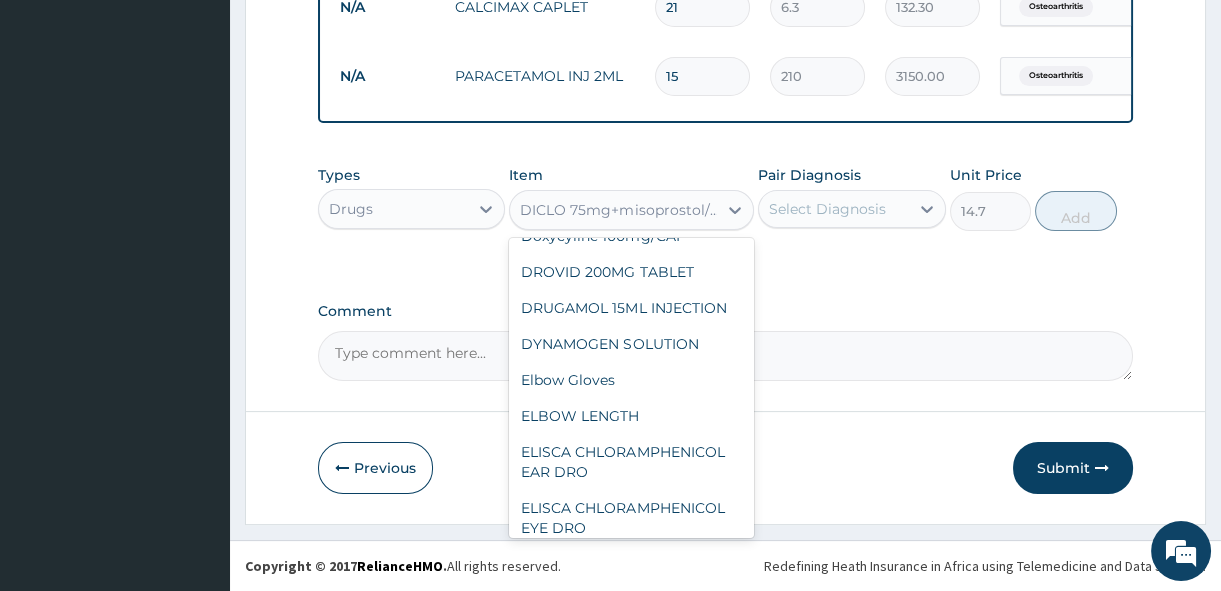 click on "Diclofenae sodium 25mg/Ml/inj" at bounding box center (631, -370) 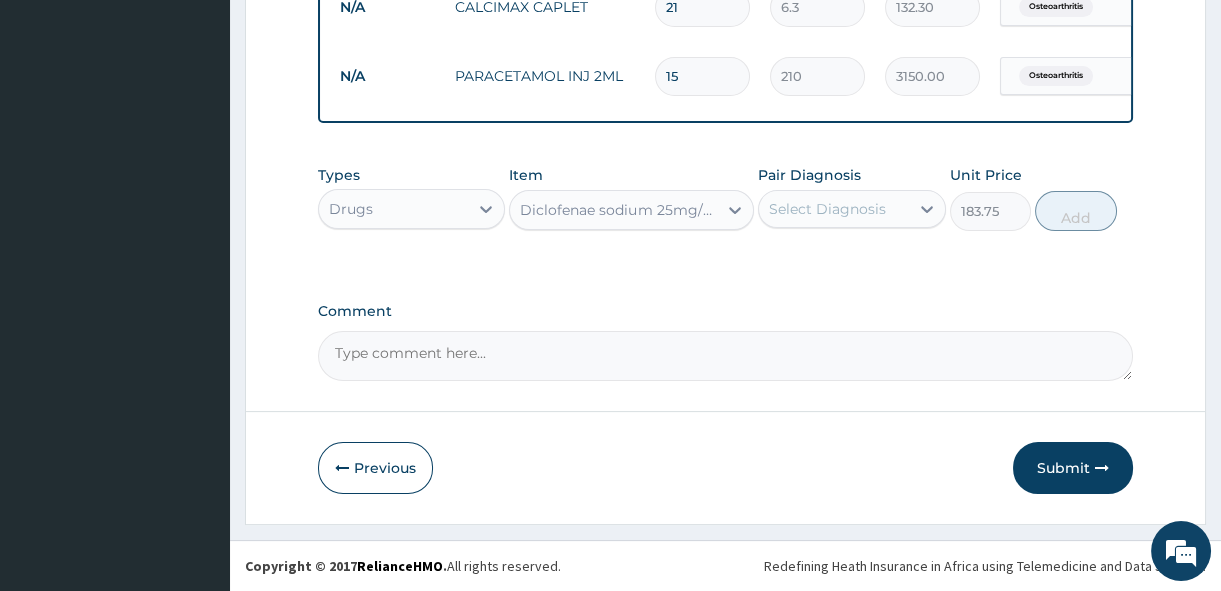 click on "Select Diagnosis" at bounding box center [827, 209] 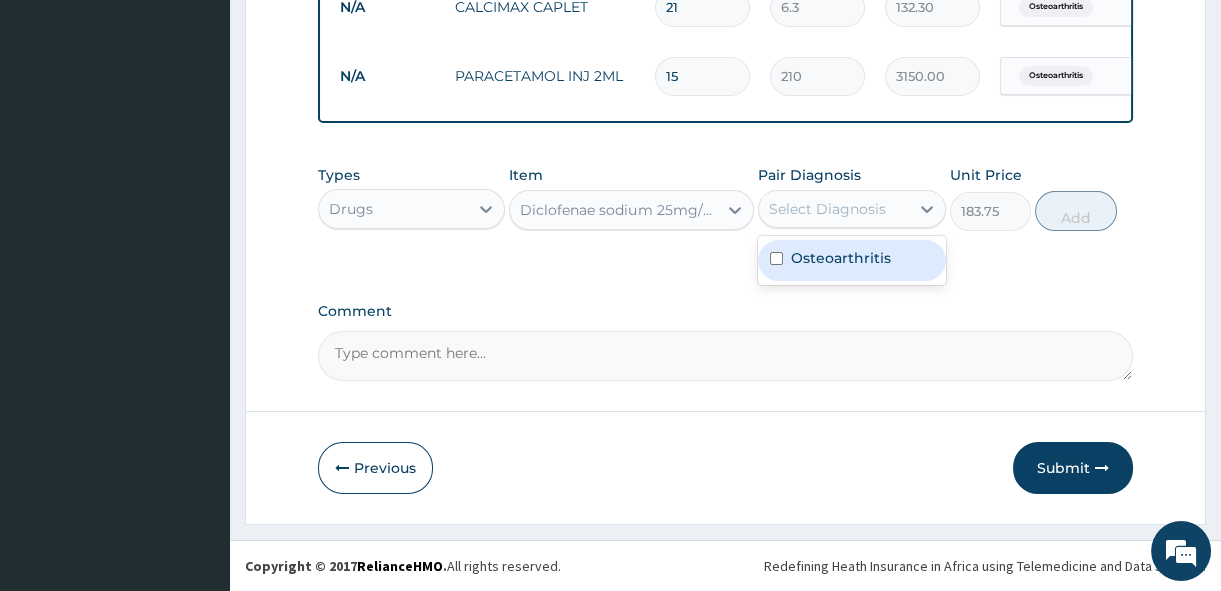 click on "Osteoarthritis" at bounding box center [841, 258] 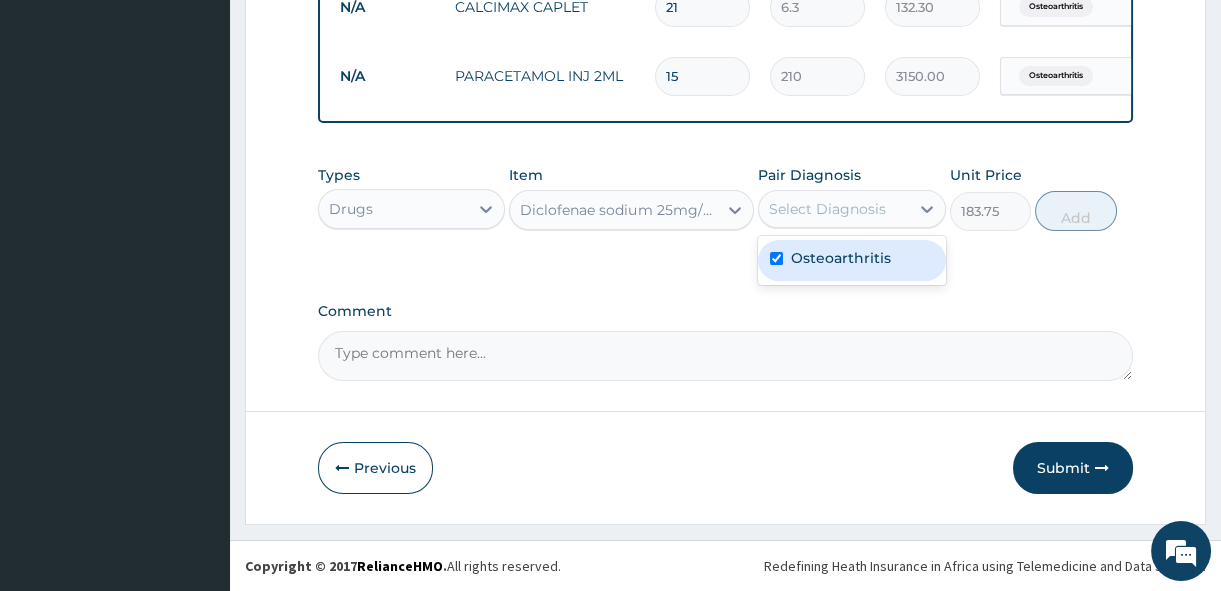 checkbox on "true" 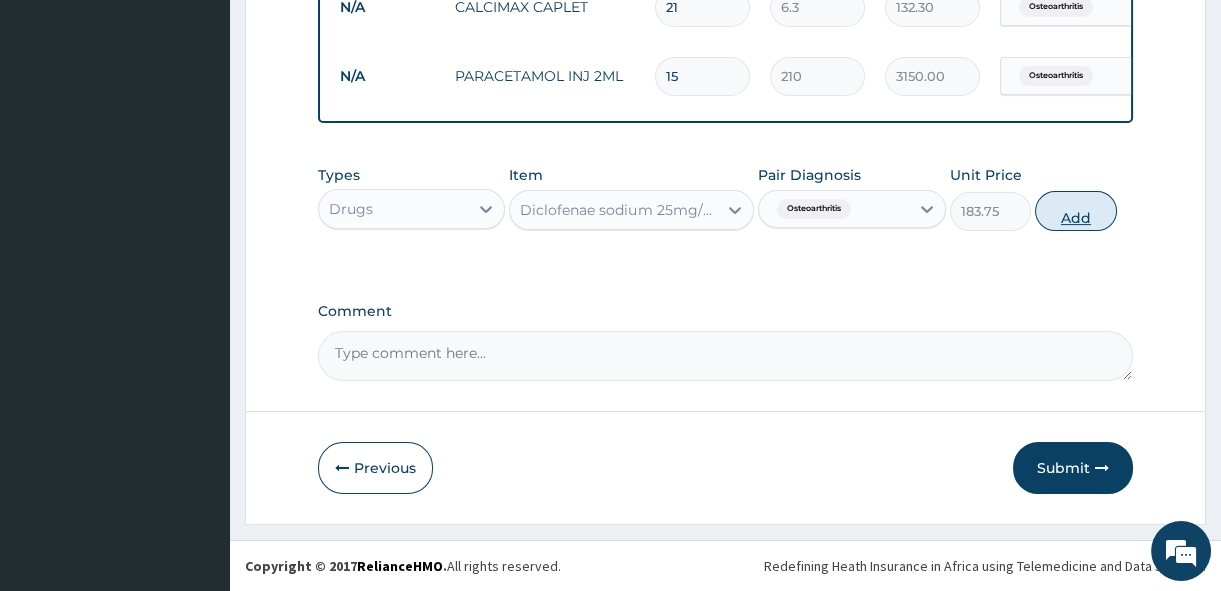 click on "Add" at bounding box center (1076, 211) 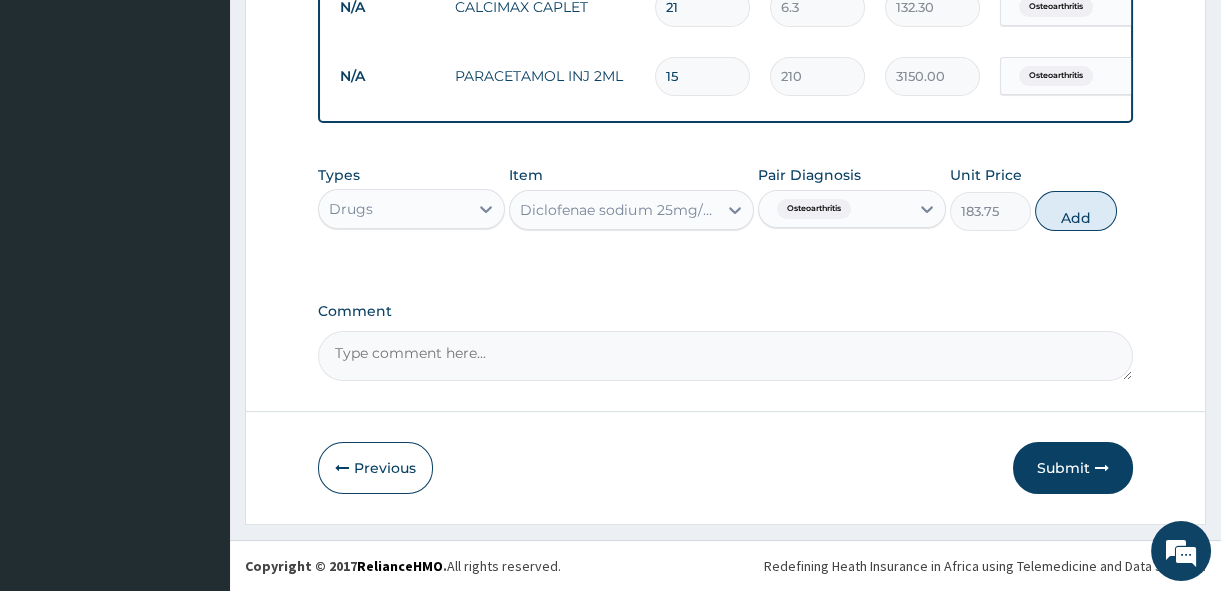 type on "0" 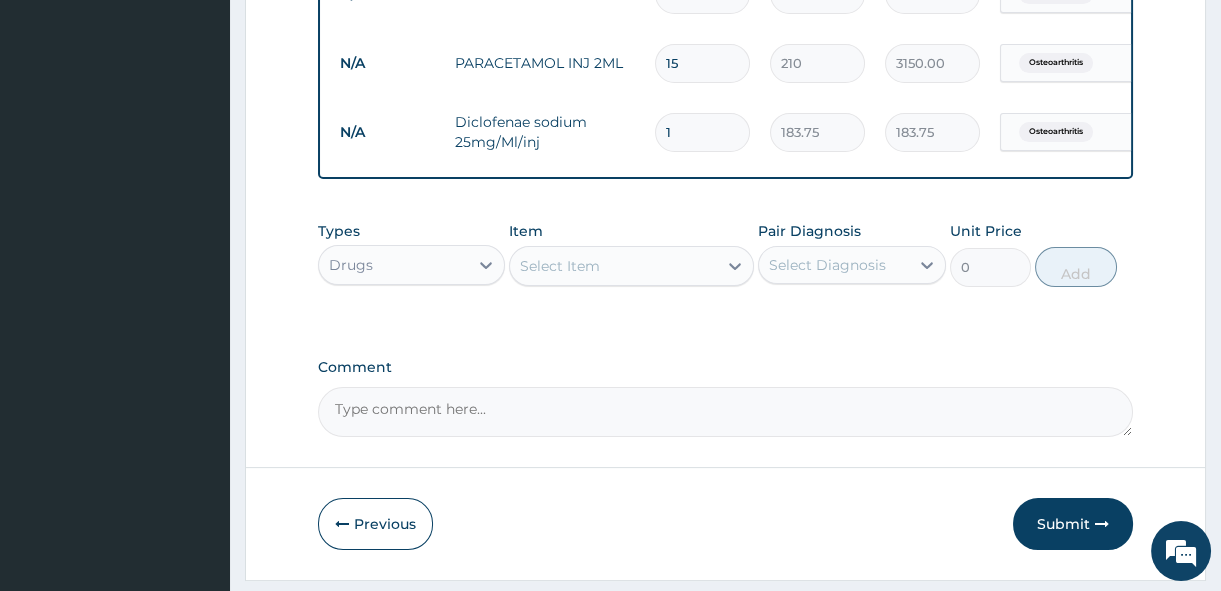 type 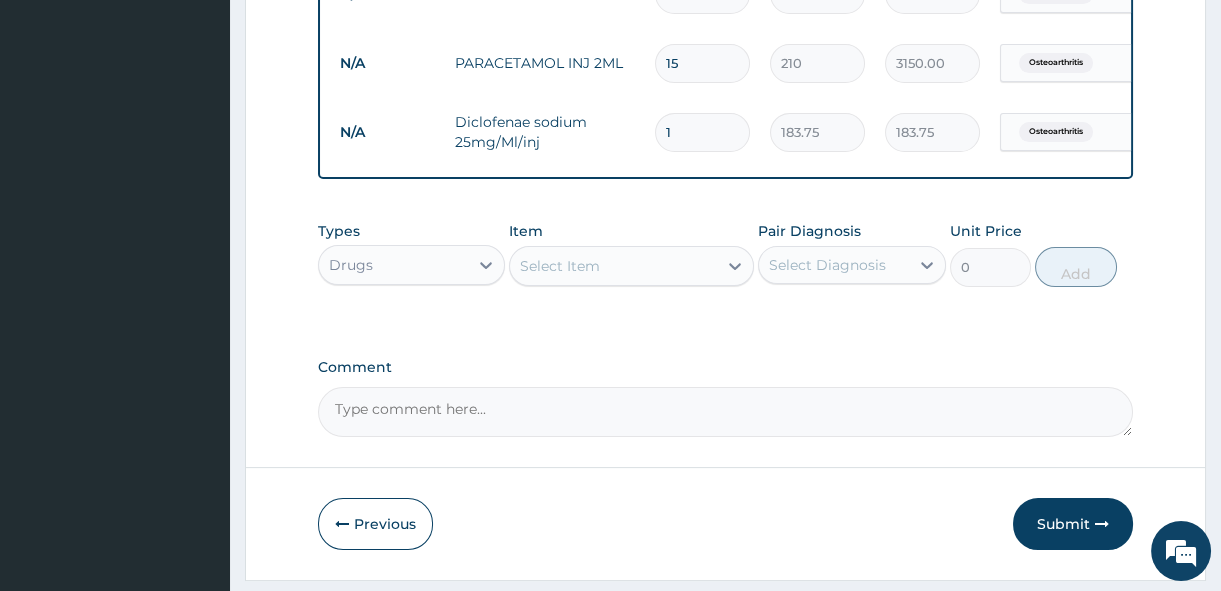 type on "0.00" 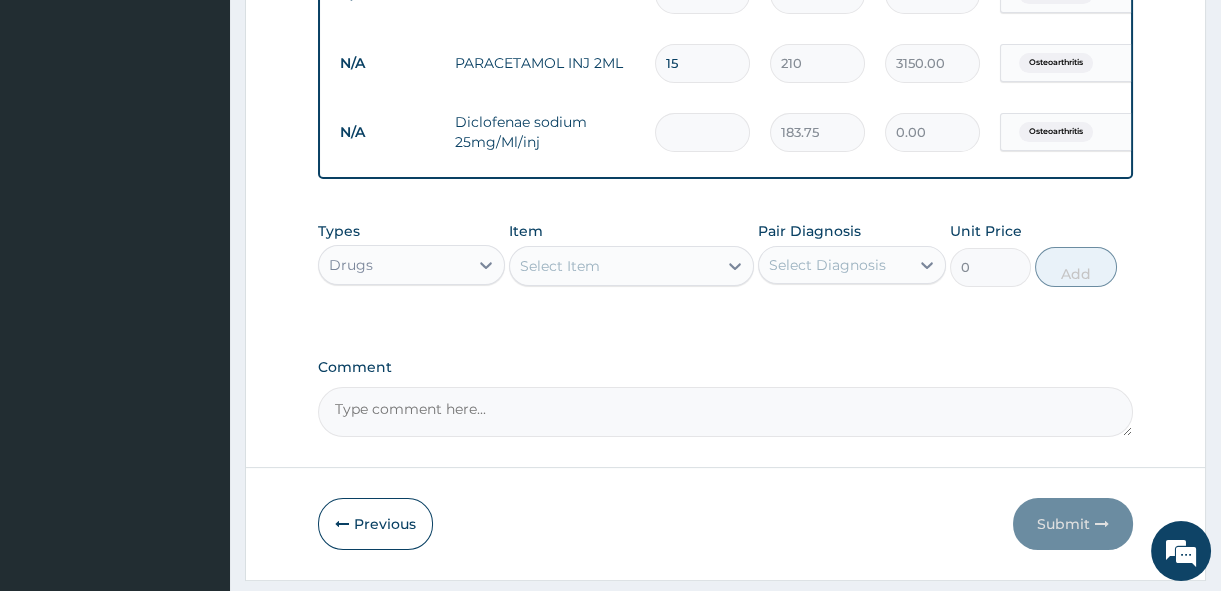 type on "3" 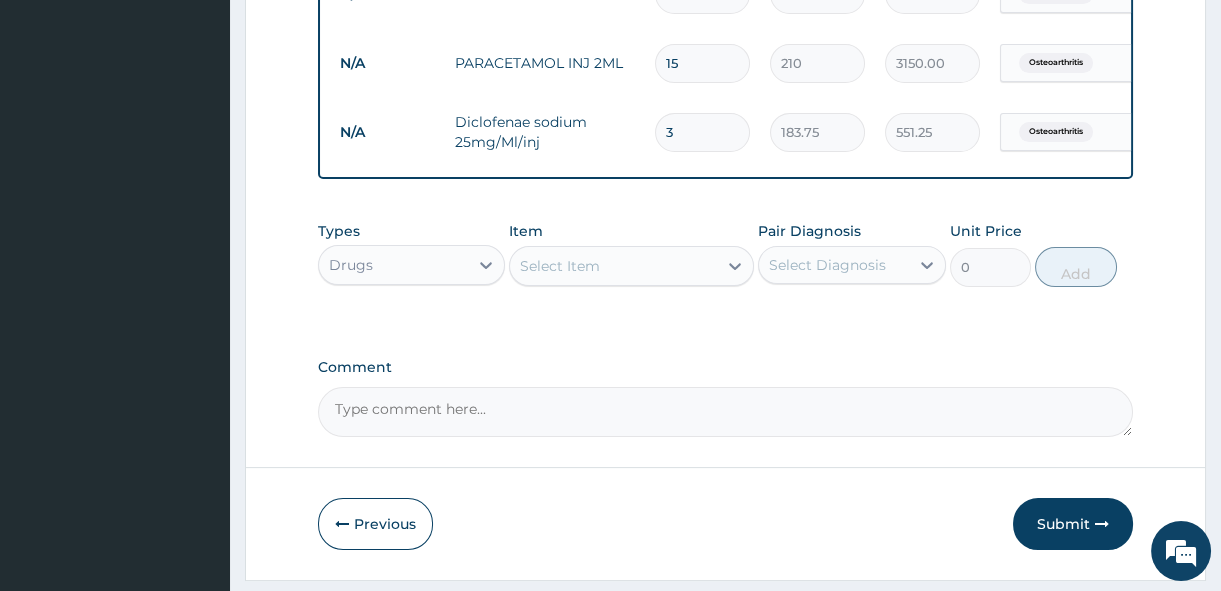 type on "3" 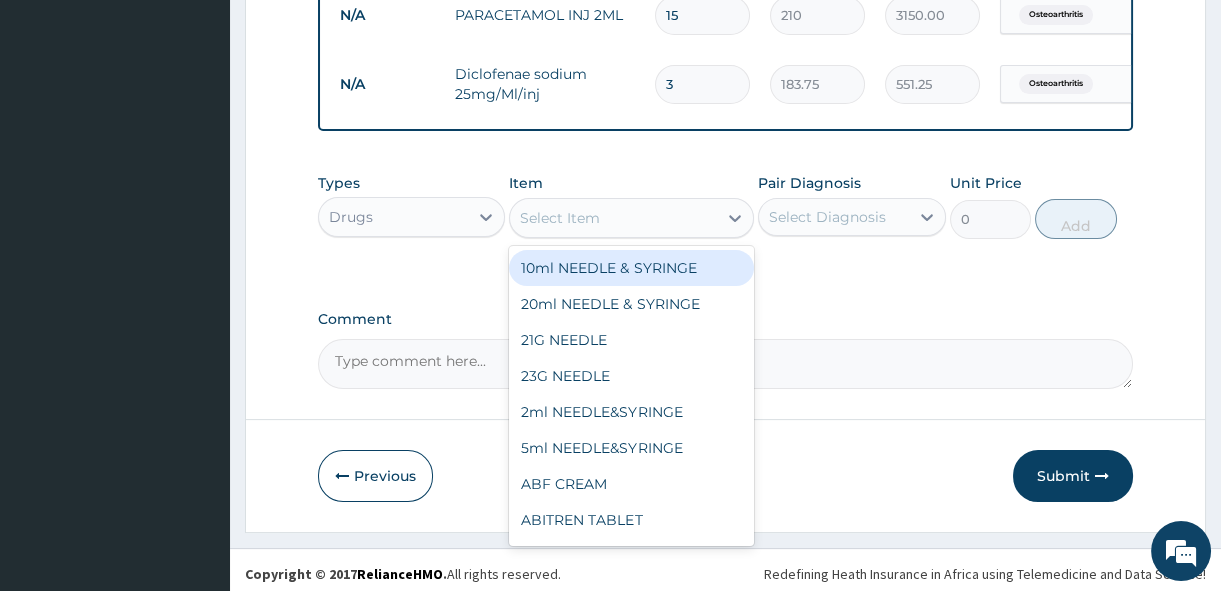 scroll, scrollTop: 1046, scrollLeft: 0, axis: vertical 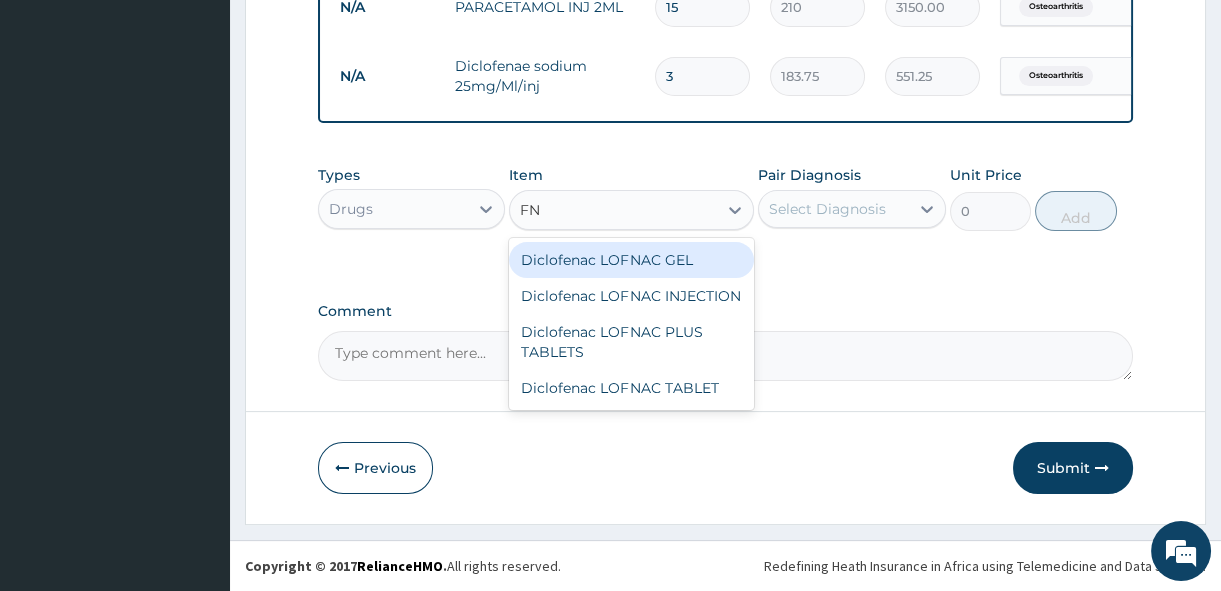 type on "FNA" 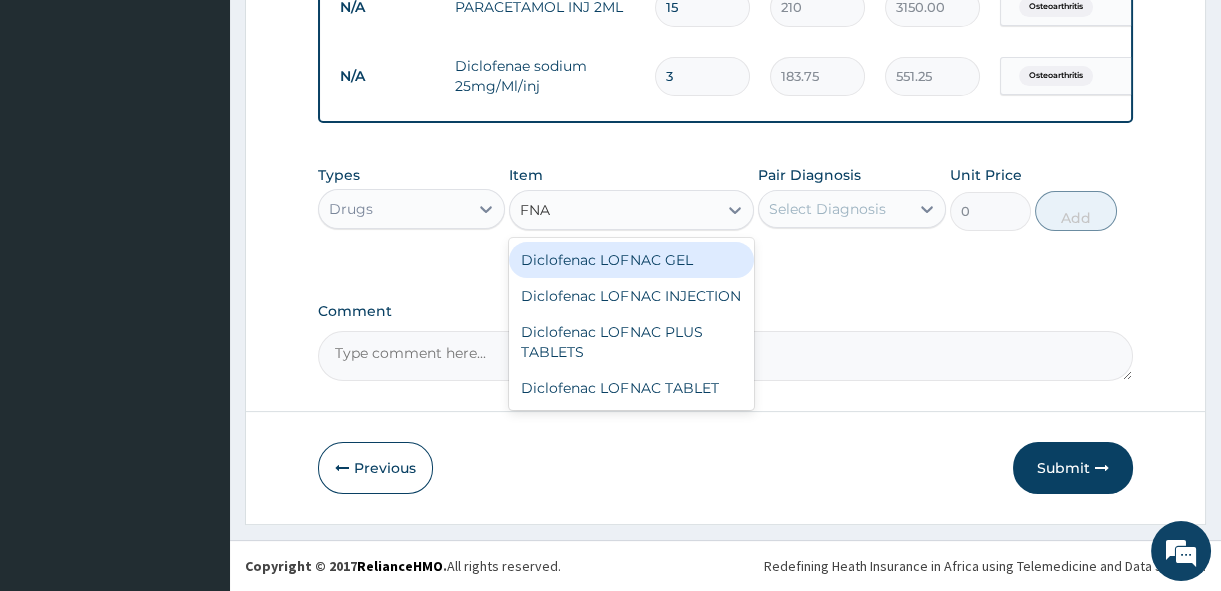 click on "Diclofenac LOFNAC GEL" at bounding box center [631, 260] 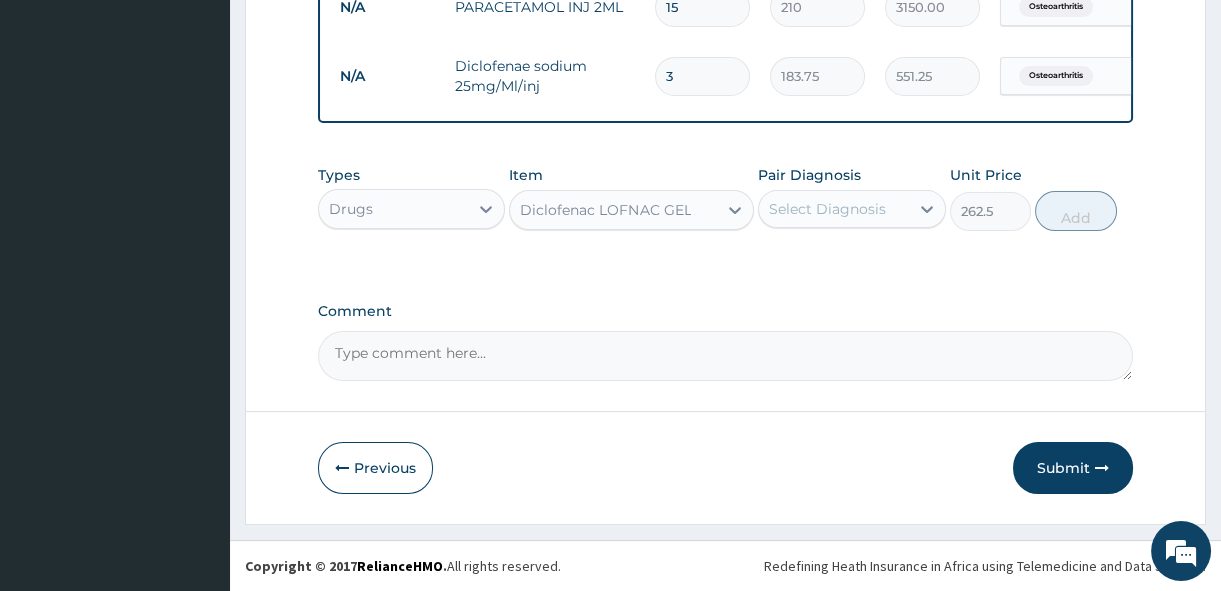click on "Select Diagnosis" at bounding box center (827, 209) 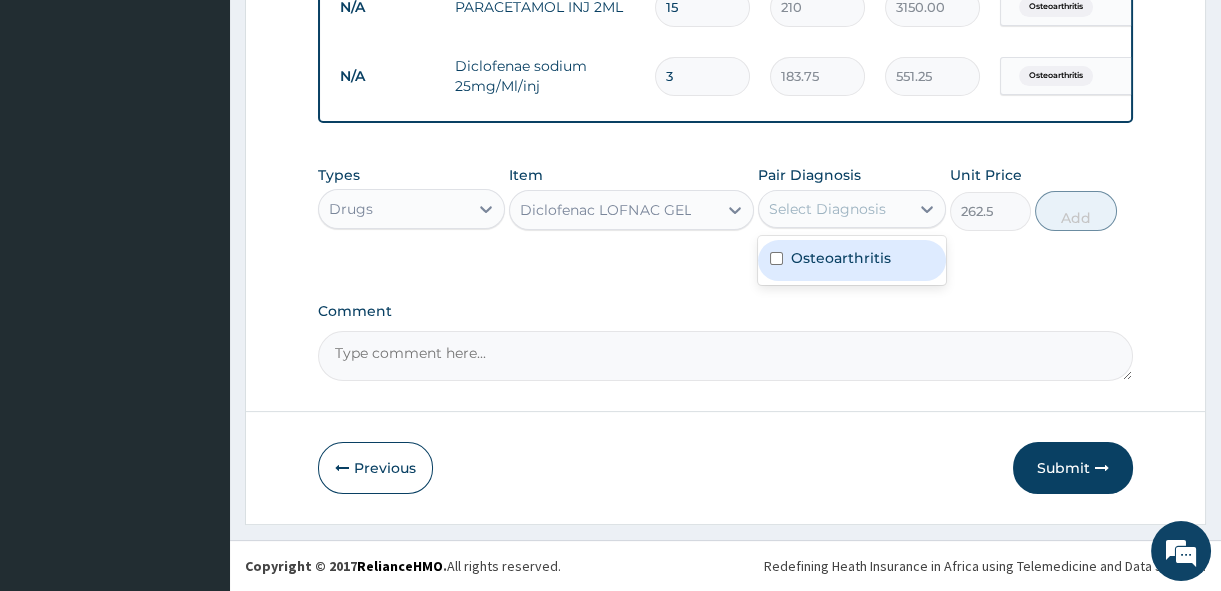click on "Osteoarthritis" at bounding box center (851, 260) 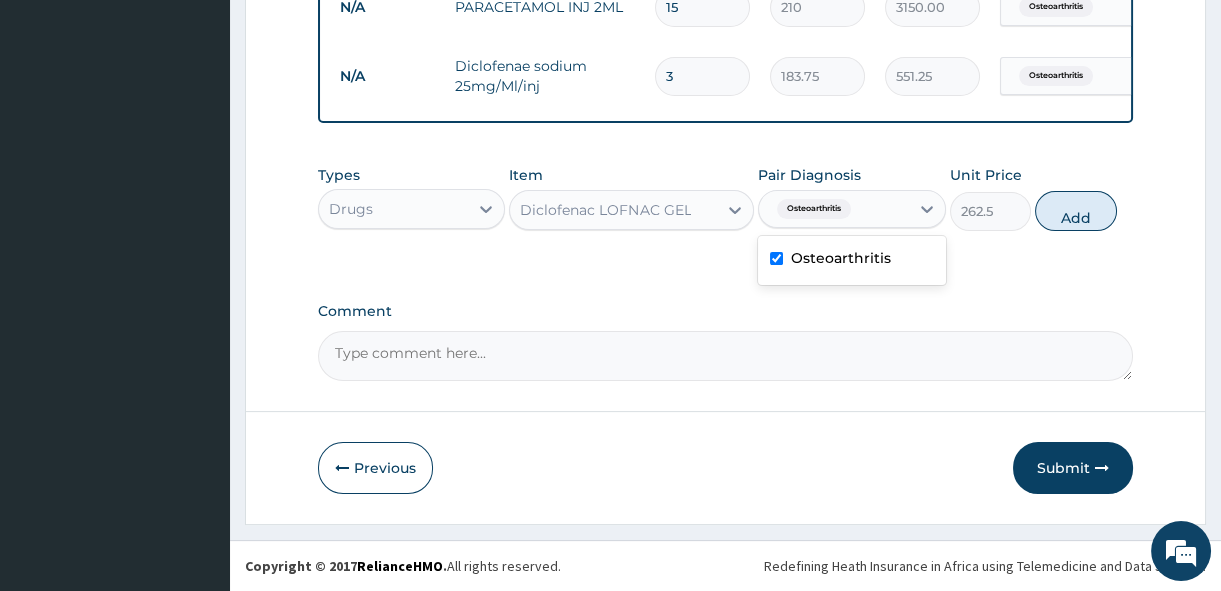 checkbox on "true" 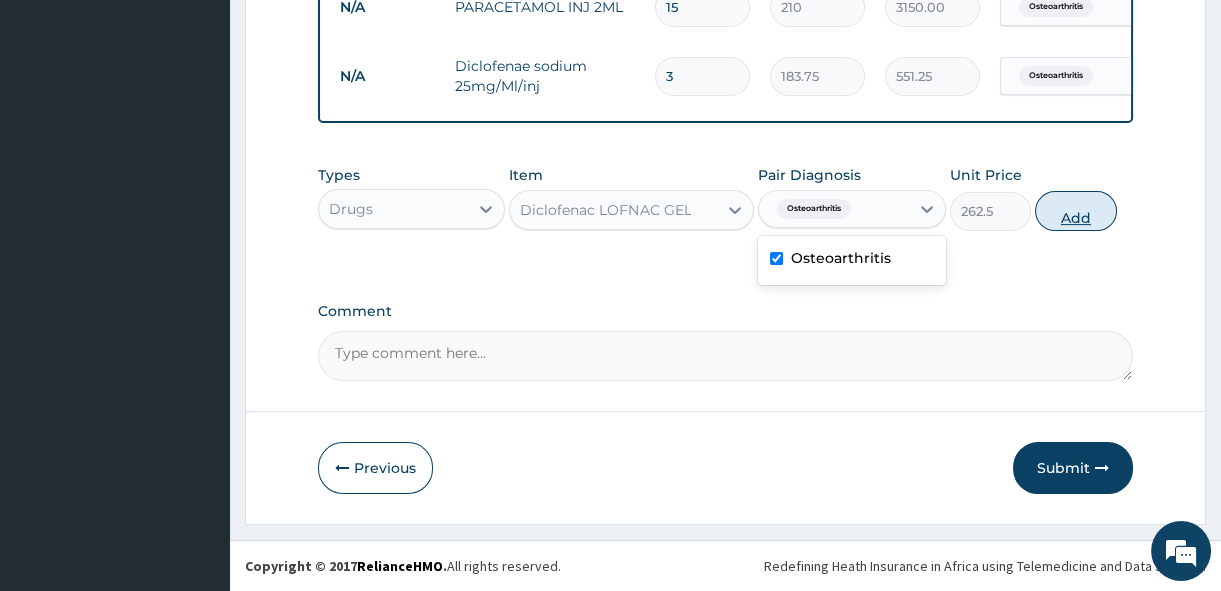 click on "Add" at bounding box center (1076, 211) 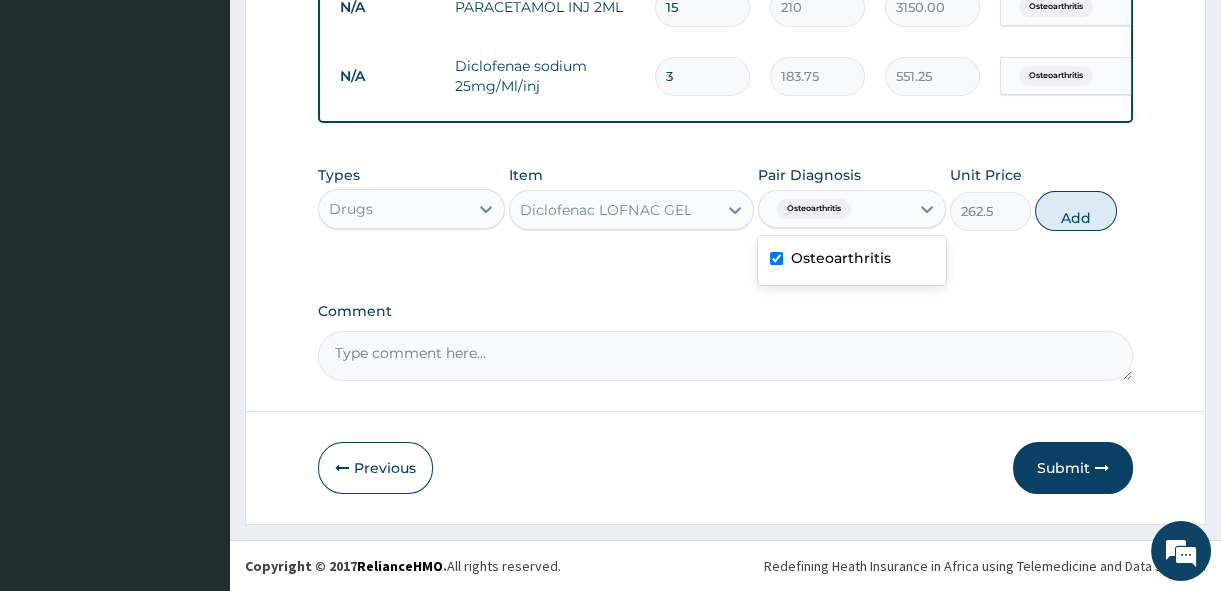 type on "0" 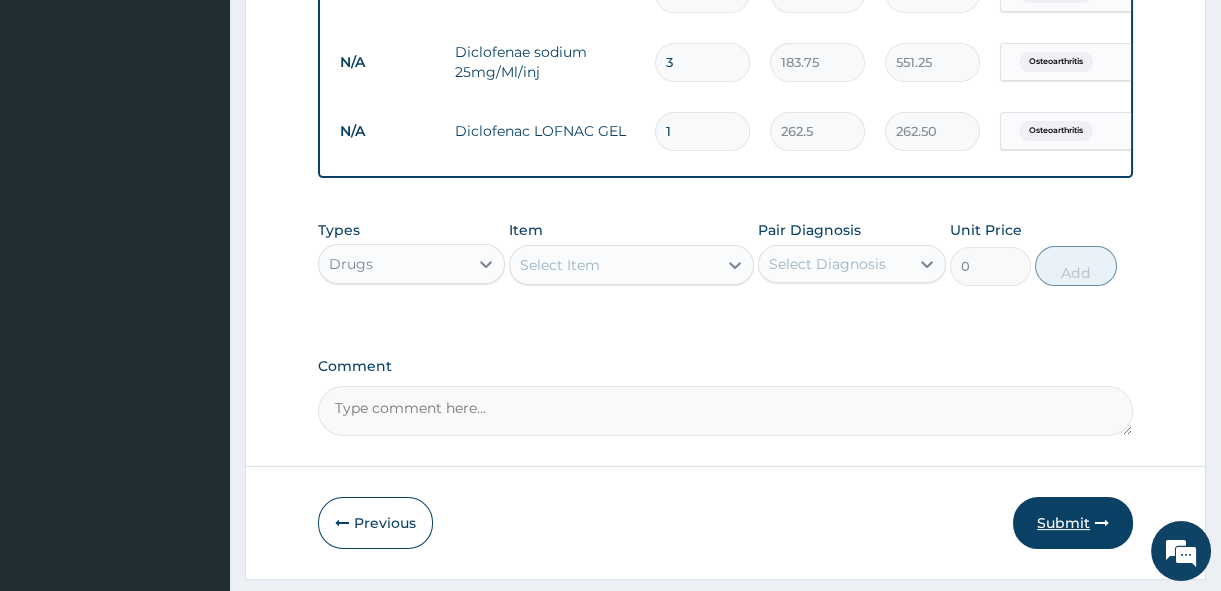 click on "Submit" at bounding box center [1073, 523] 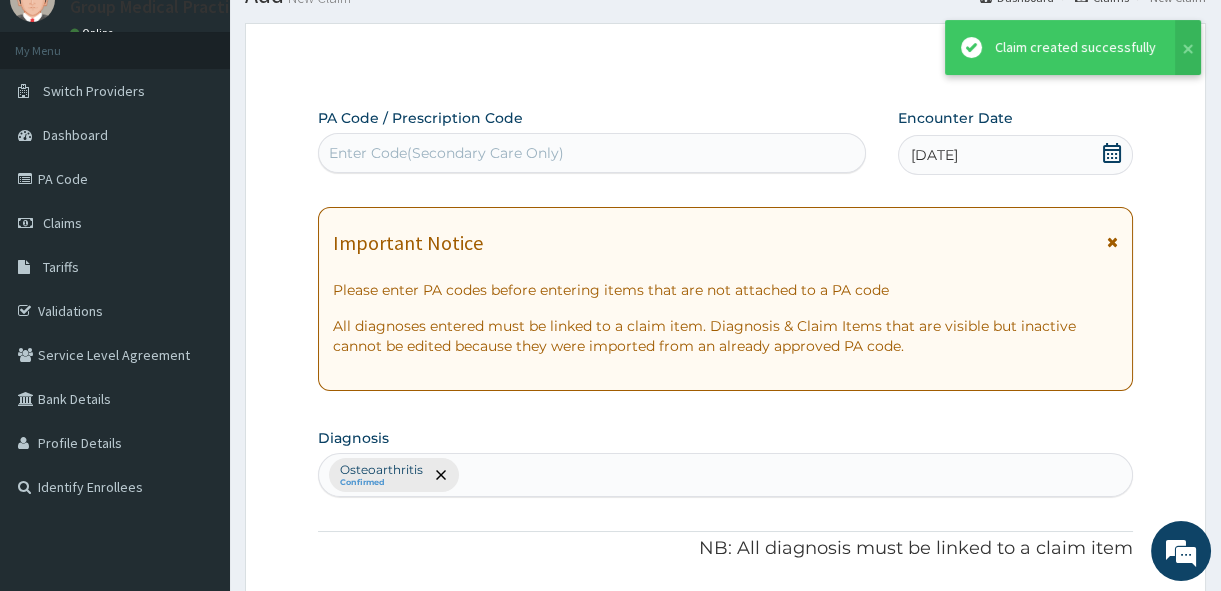 scroll, scrollTop: 1046, scrollLeft: 0, axis: vertical 